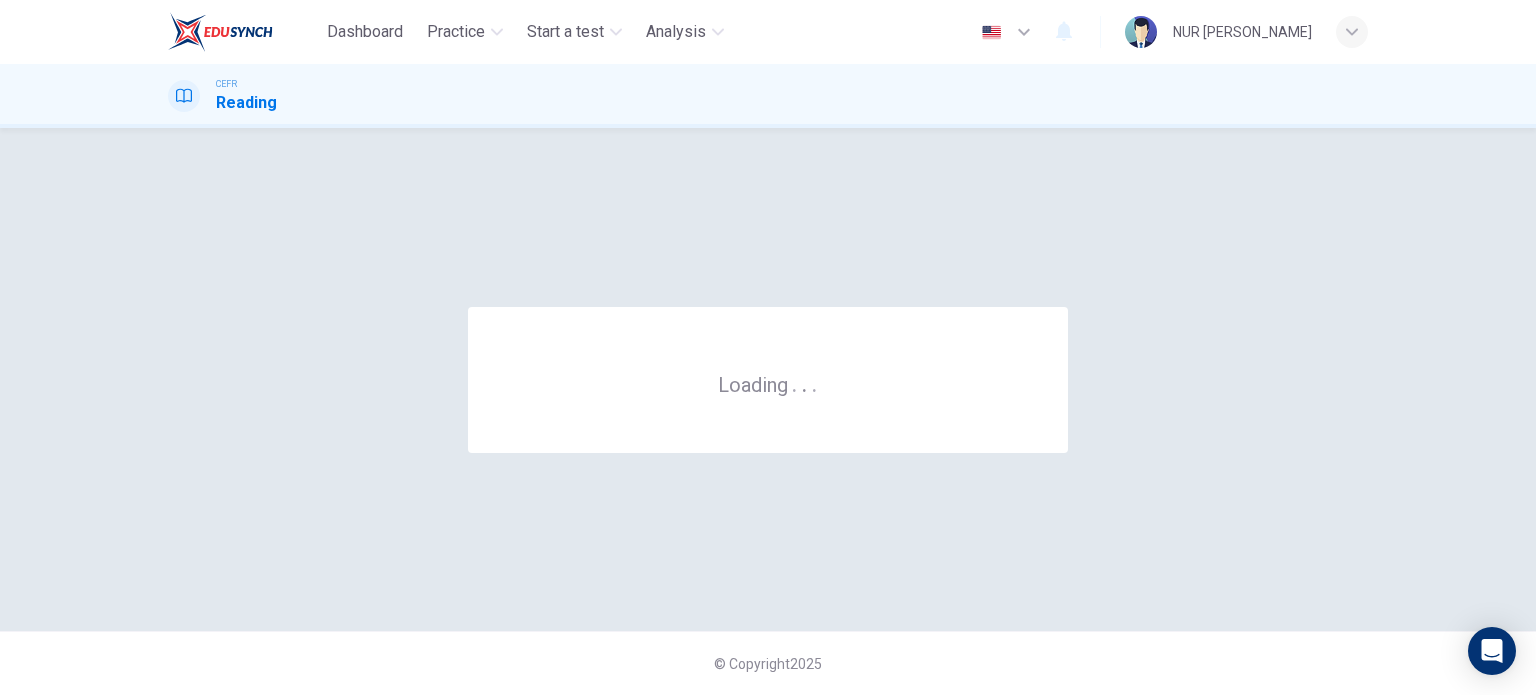 scroll, scrollTop: 0, scrollLeft: 0, axis: both 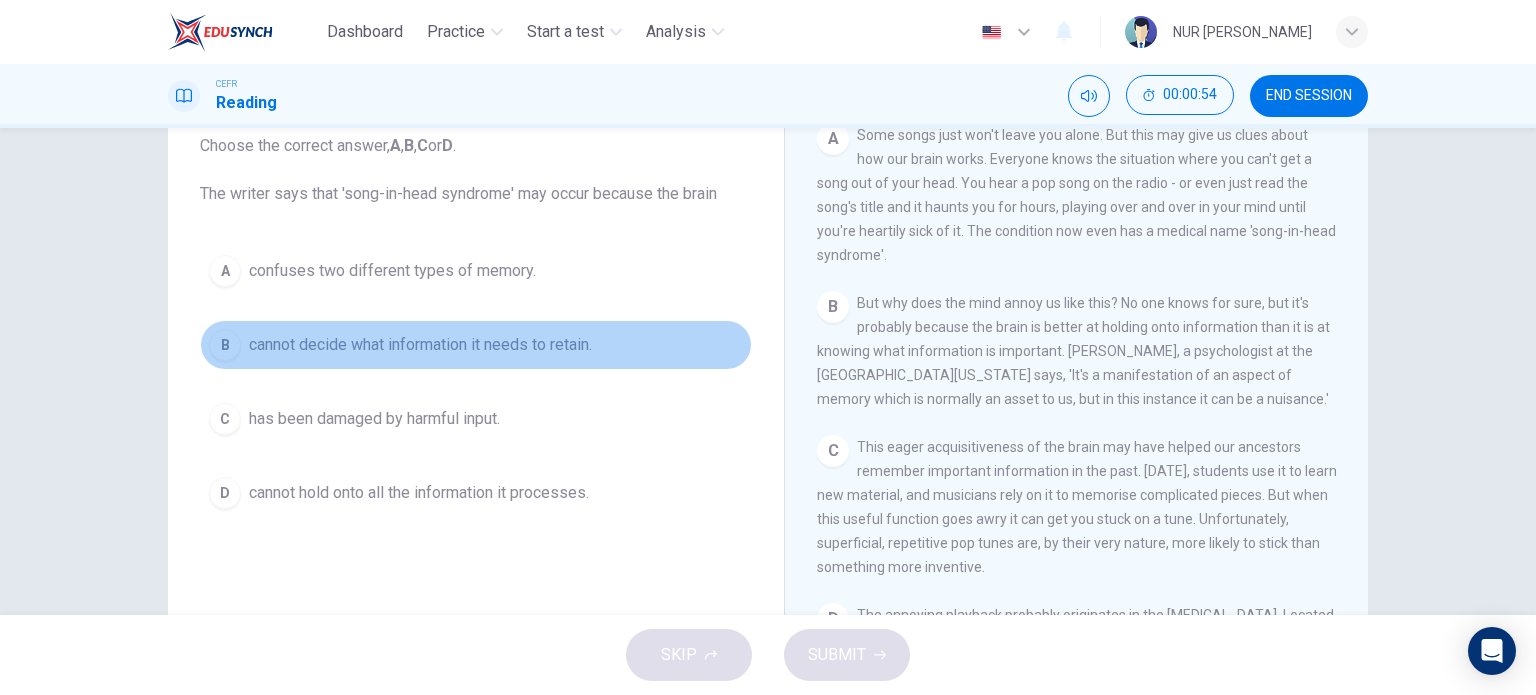 click on "cannot decide what information it needs to retain." at bounding box center (420, 345) 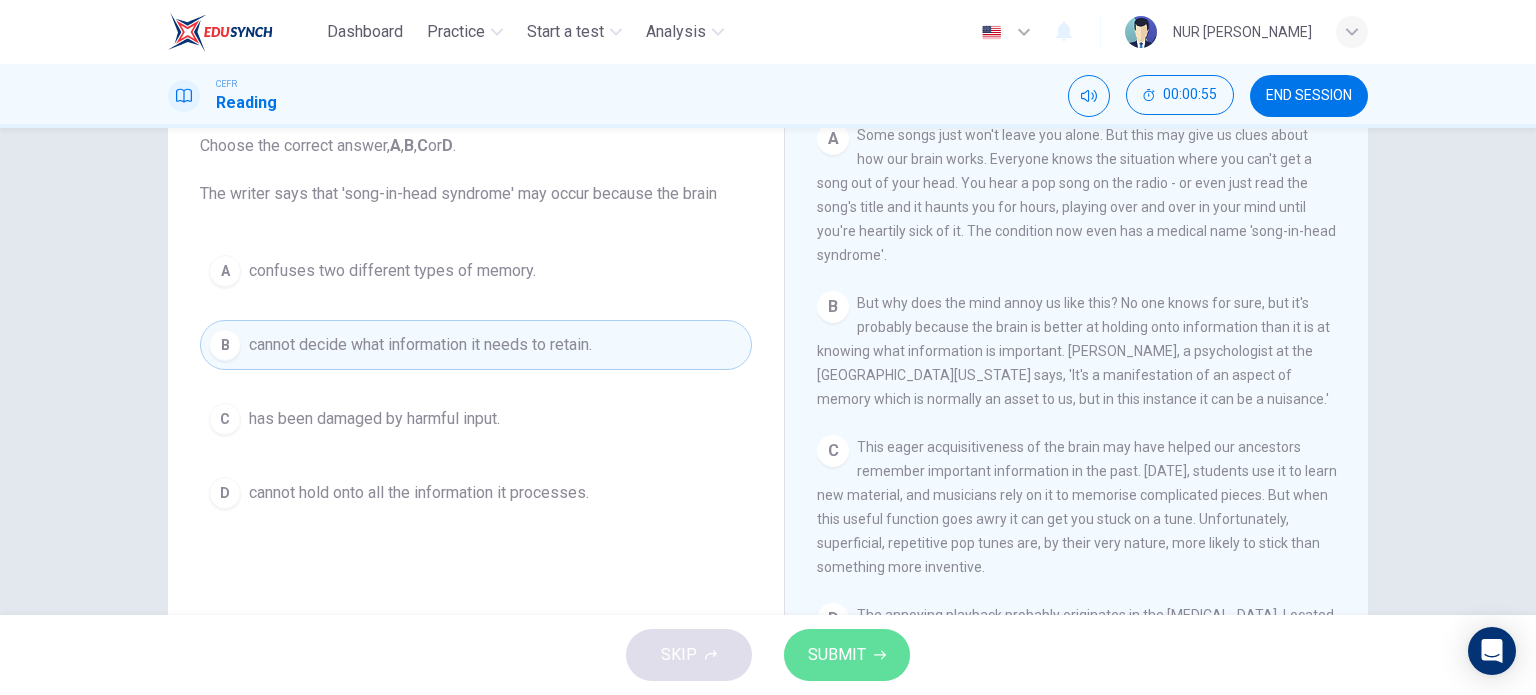click on "SUBMIT" at bounding box center [847, 655] 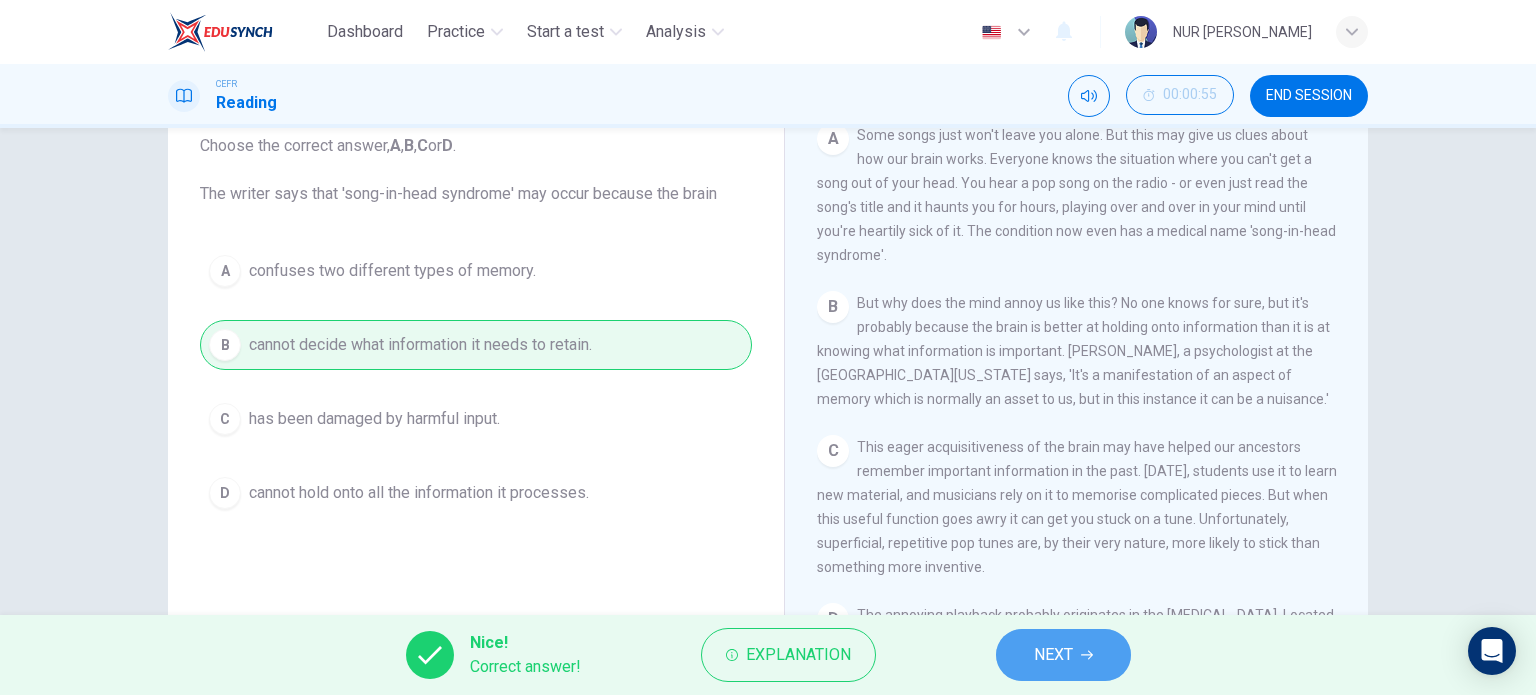 click on "NEXT" at bounding box center (1063, 655) 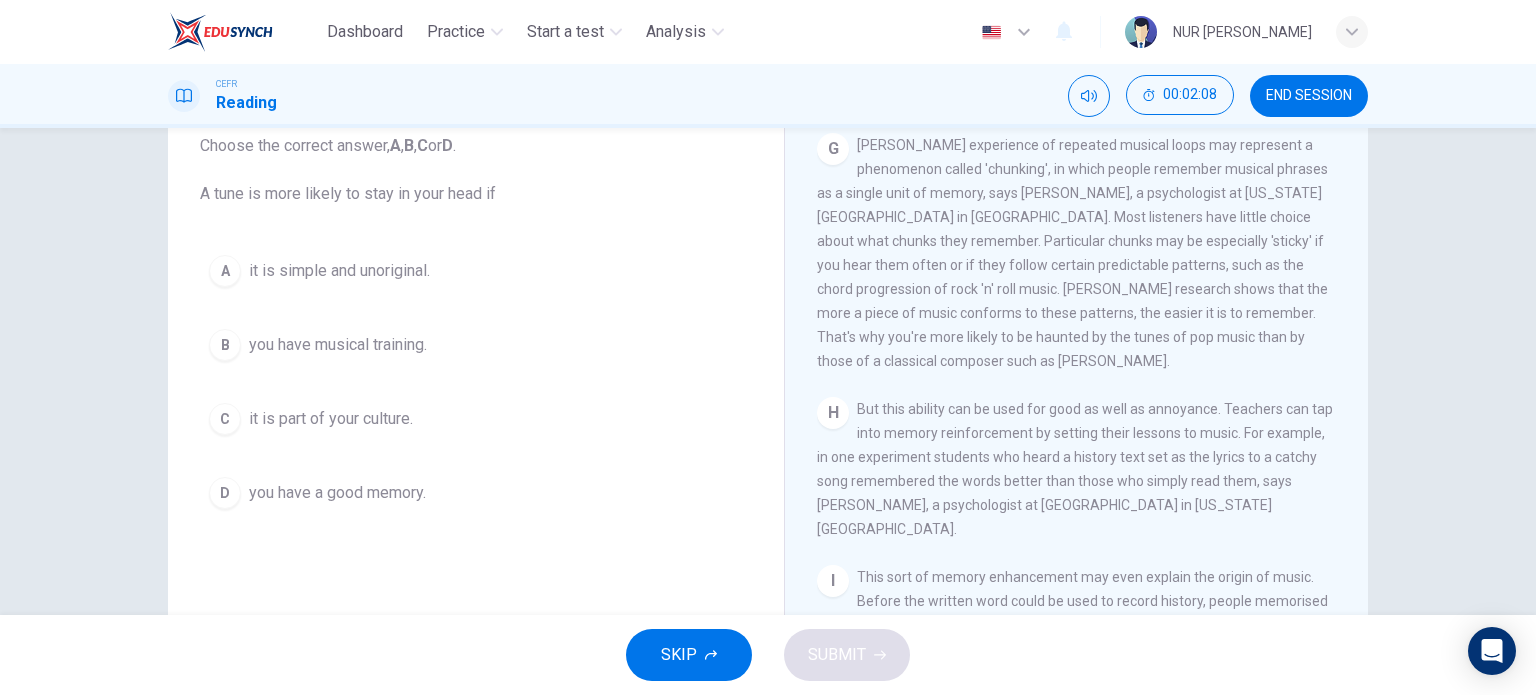 scroll, scrollTop: 1592, scrollLeft: 0, axis: vertical 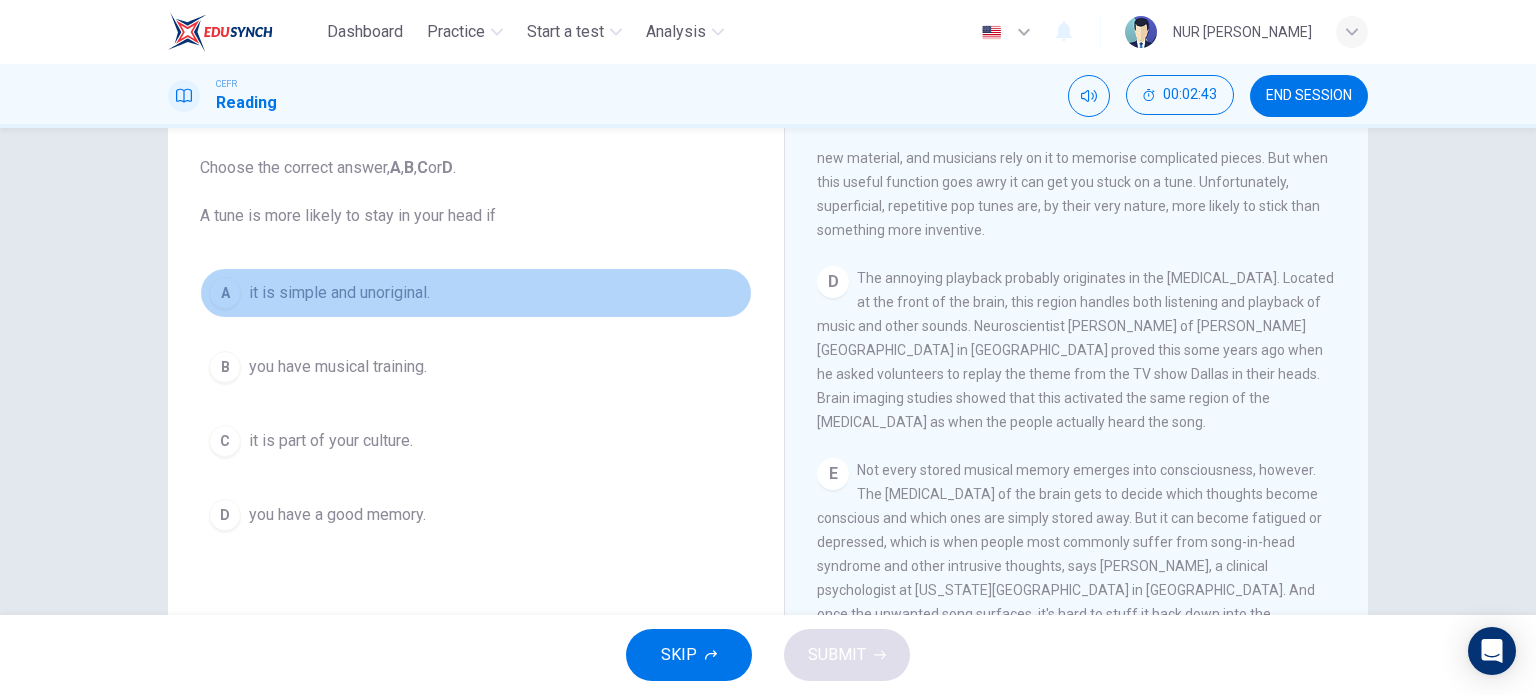 click on "it is simple and unoriginal." at bounding box center [339, 293] 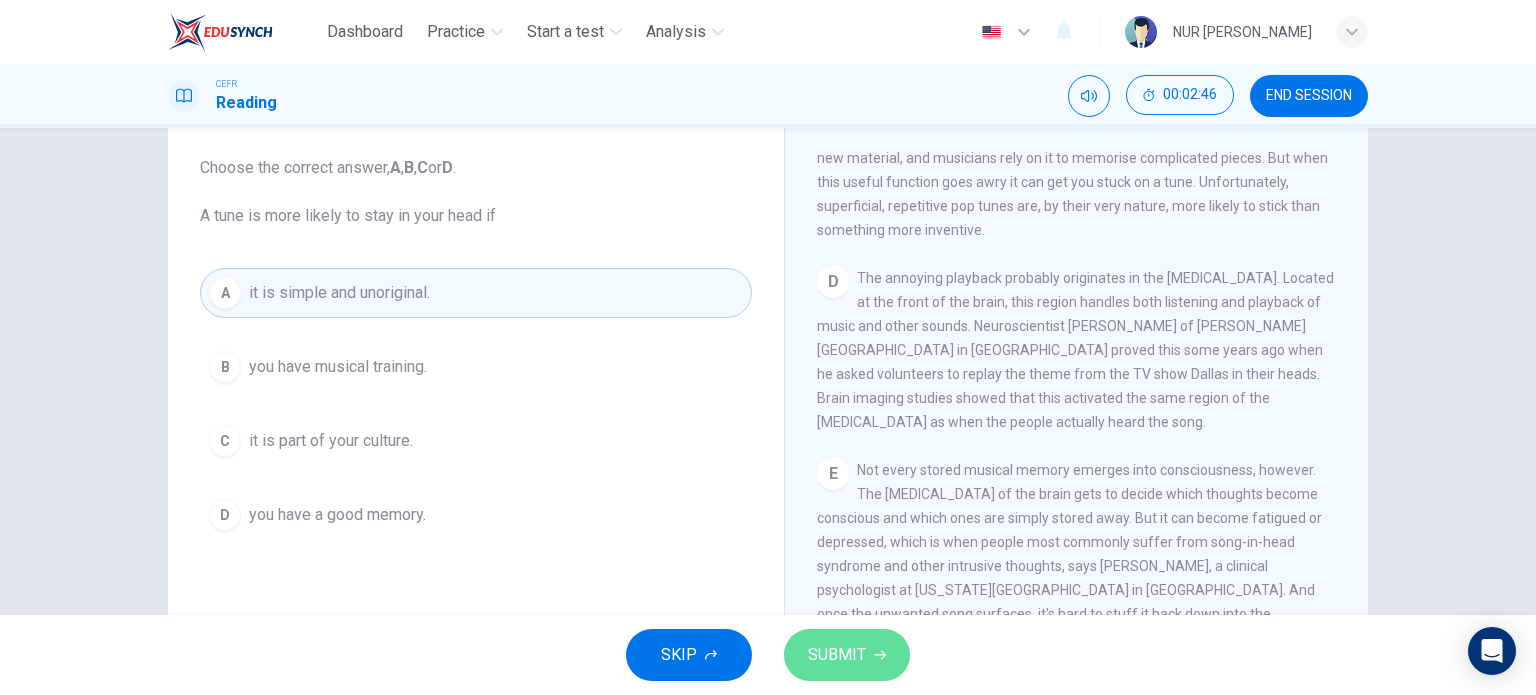 click on "SUBMIT" at bounding box center [837, 655] 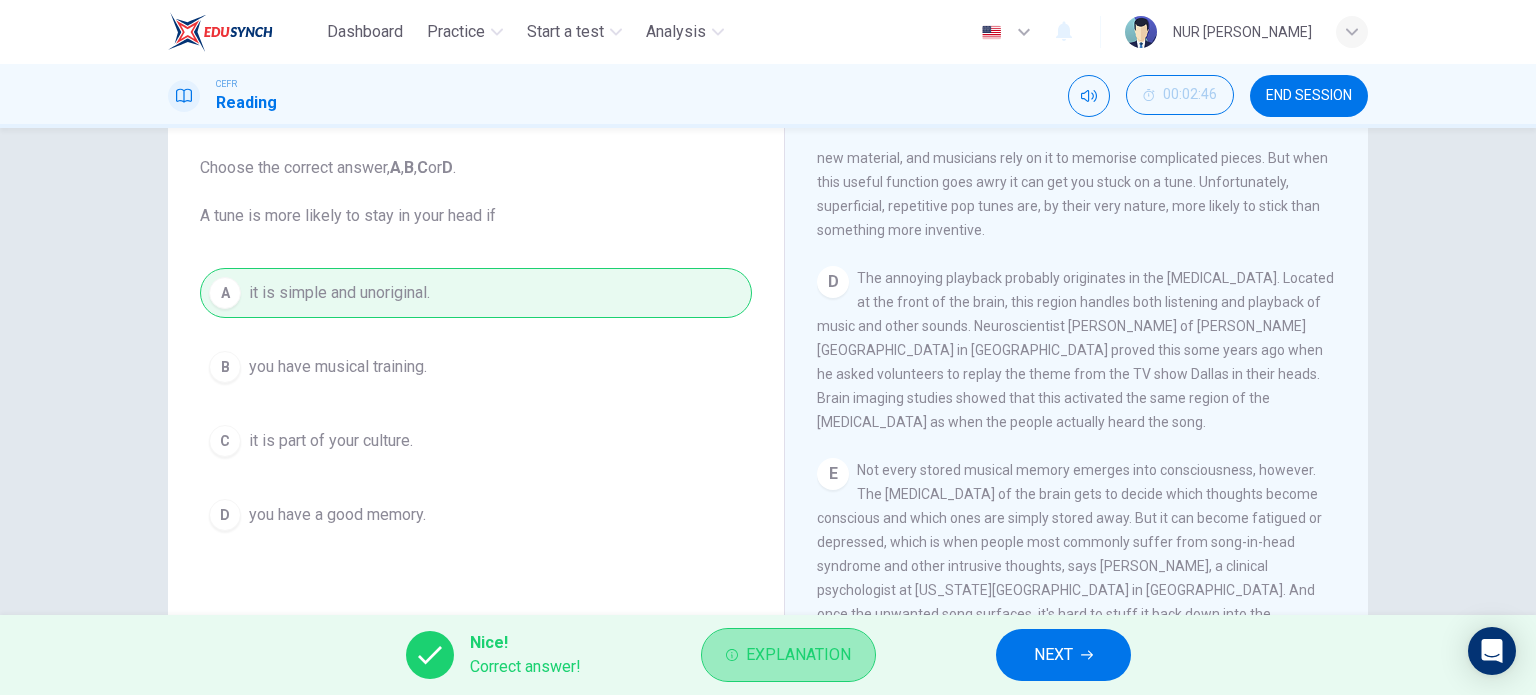 click on "Explanation" at bounding box center (798, 655) 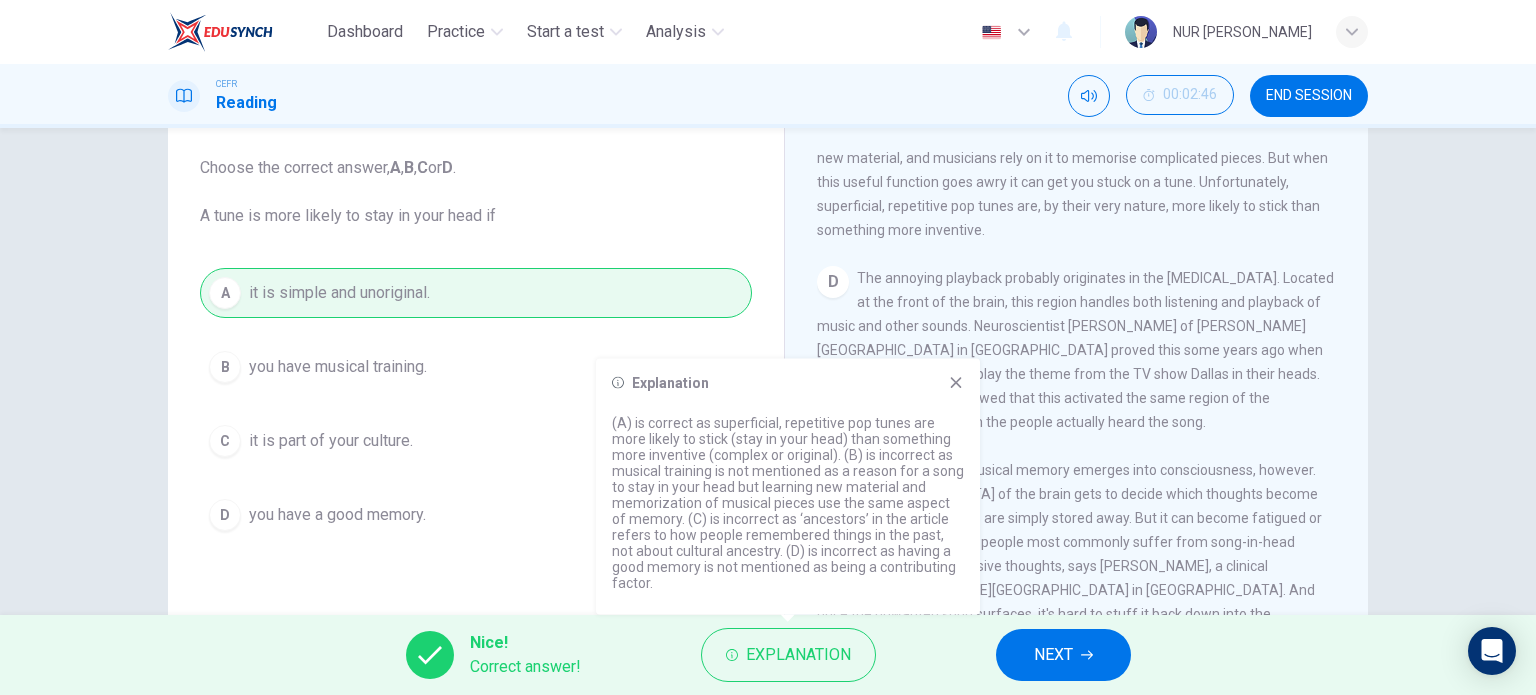 click 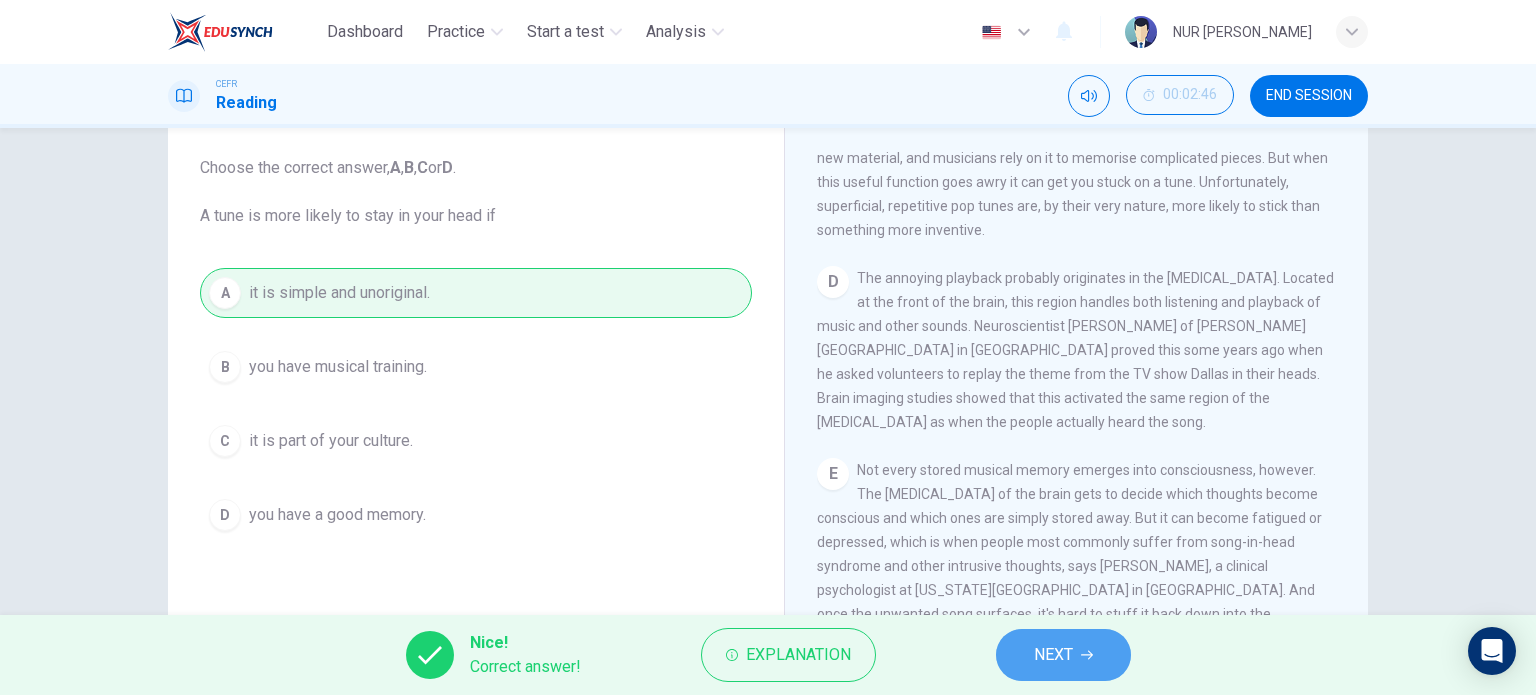 click on "NEXT" at bounding box center [1053, 655] 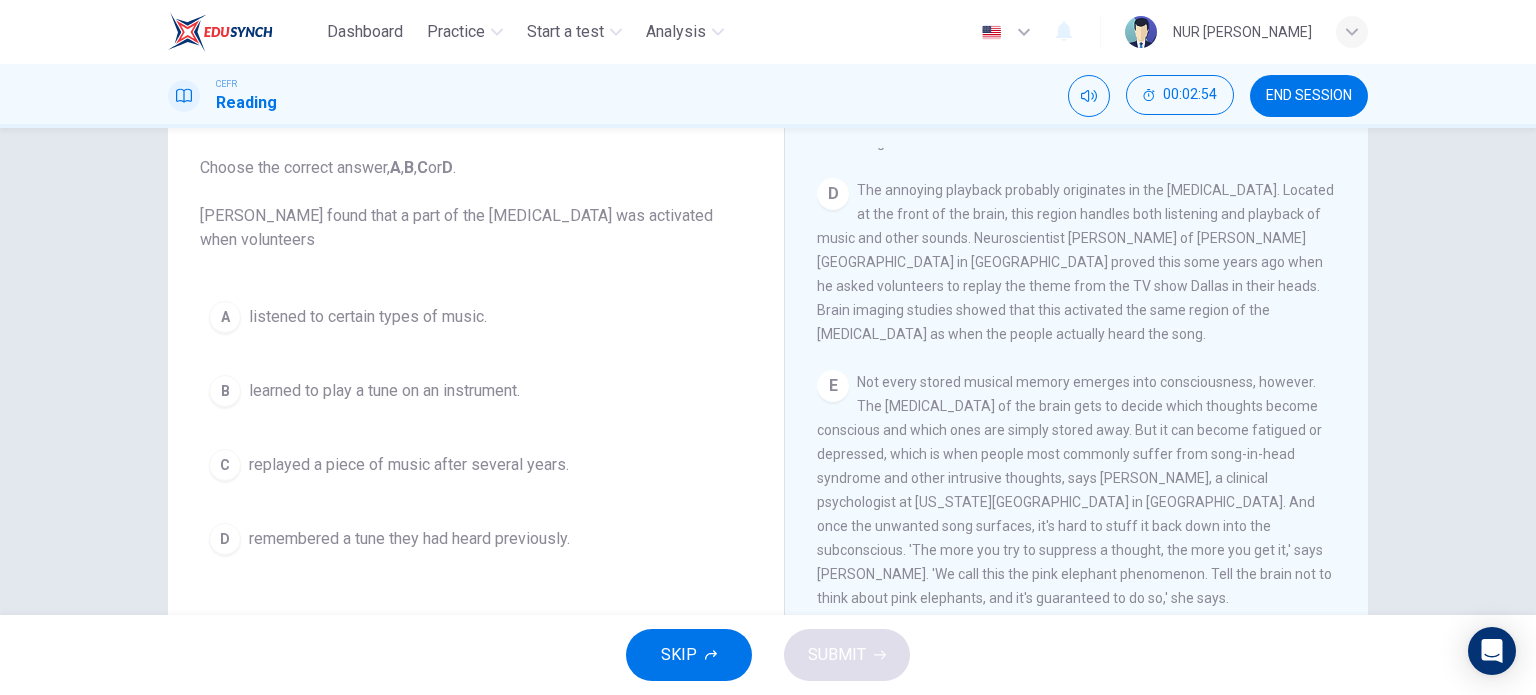 scroll, scrollTop: 871, scrollLeft: 0, axis: vertical 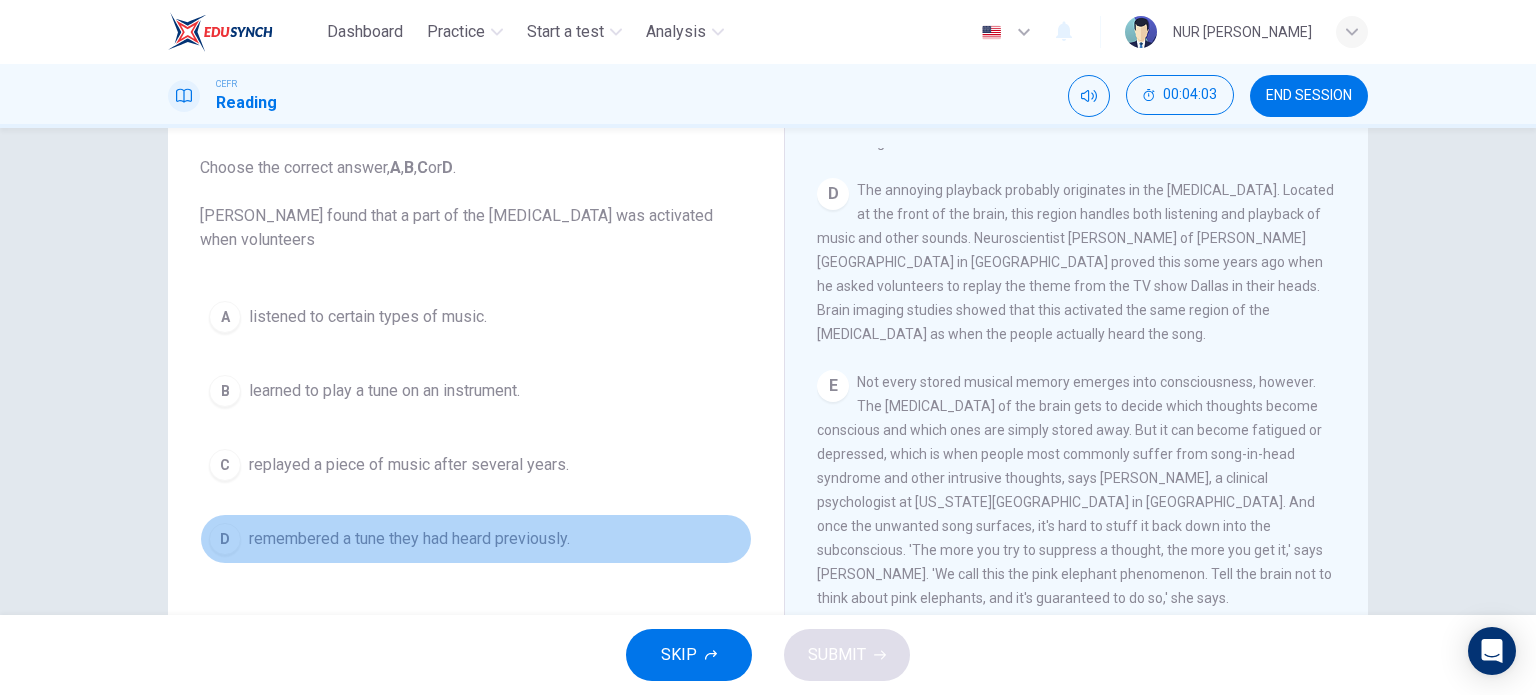 click on "D remembered a tune they had heard previously." at bounding box center [476, 539] 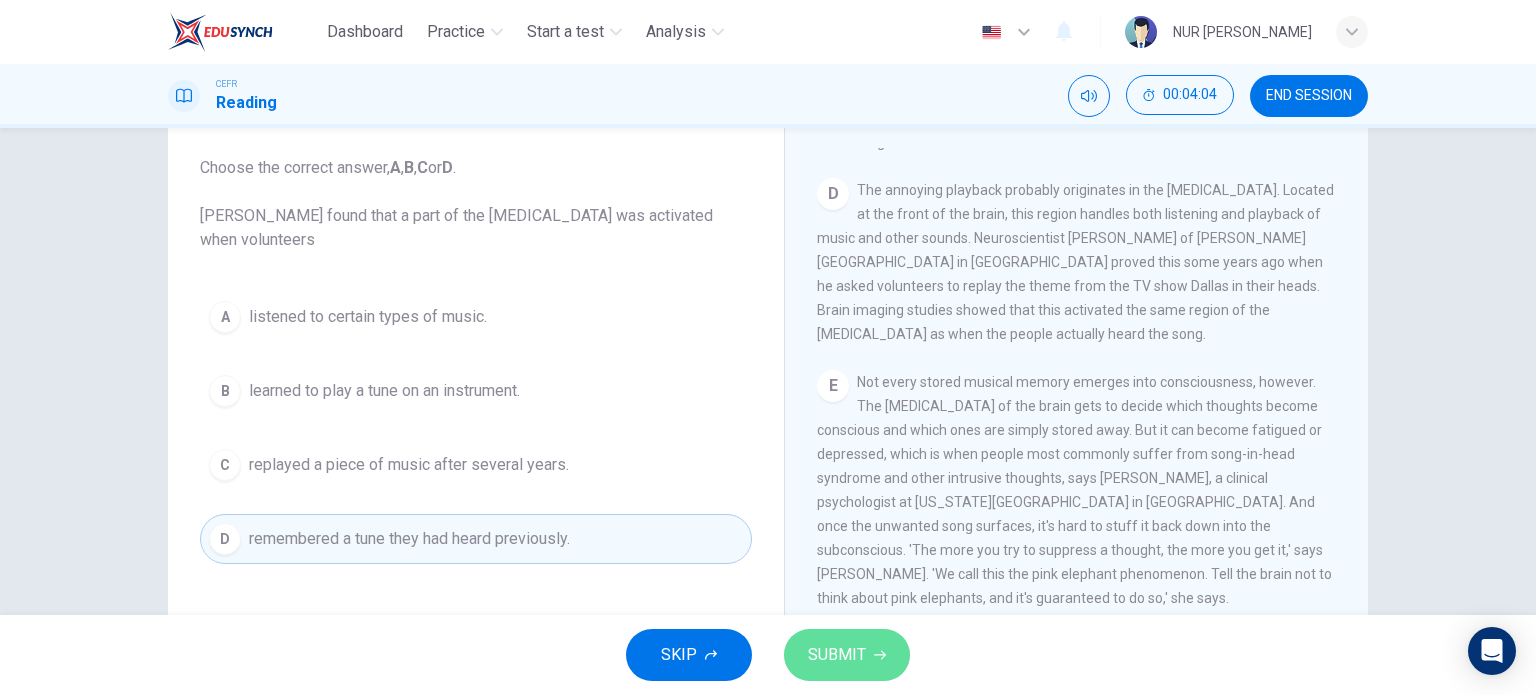 click on "SUBMIT" at bounding box center (837, 655) 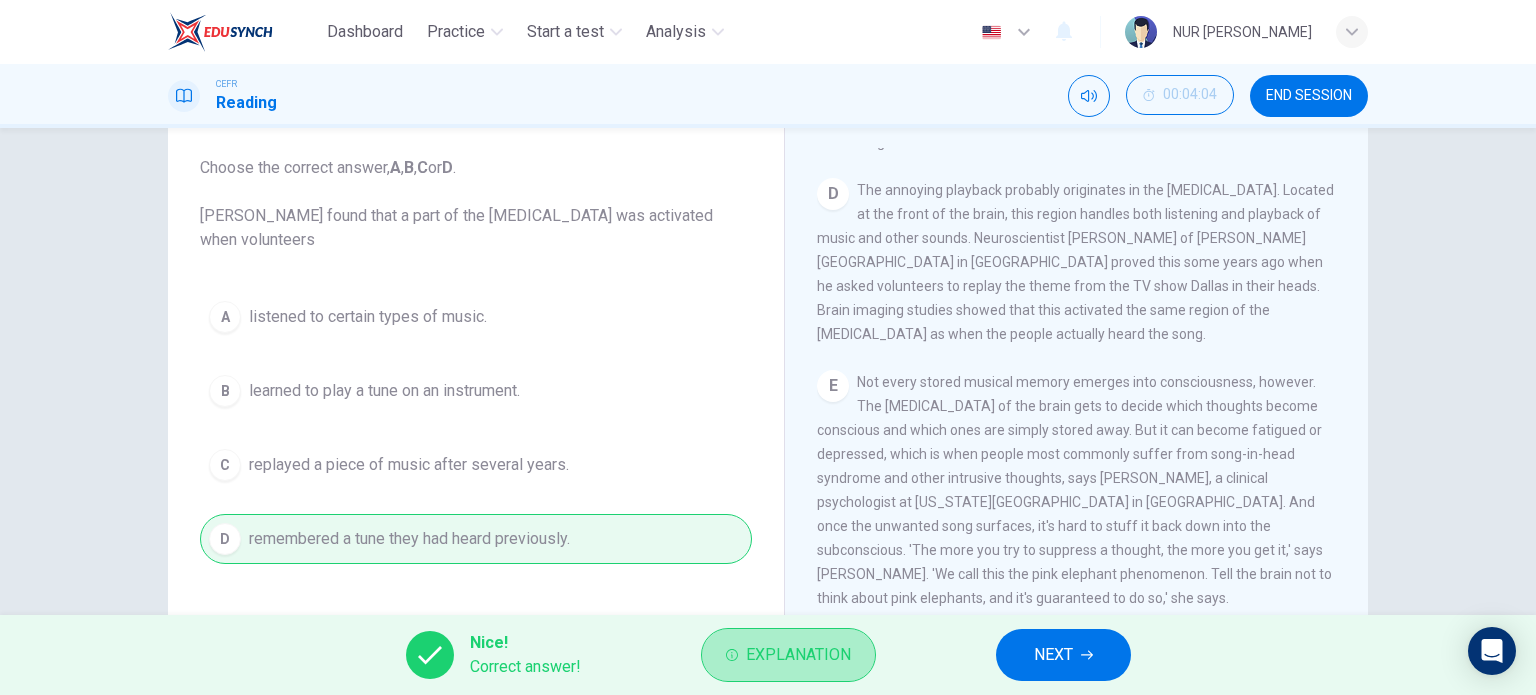 click on "Explanation" at bounding box center (798, 655) 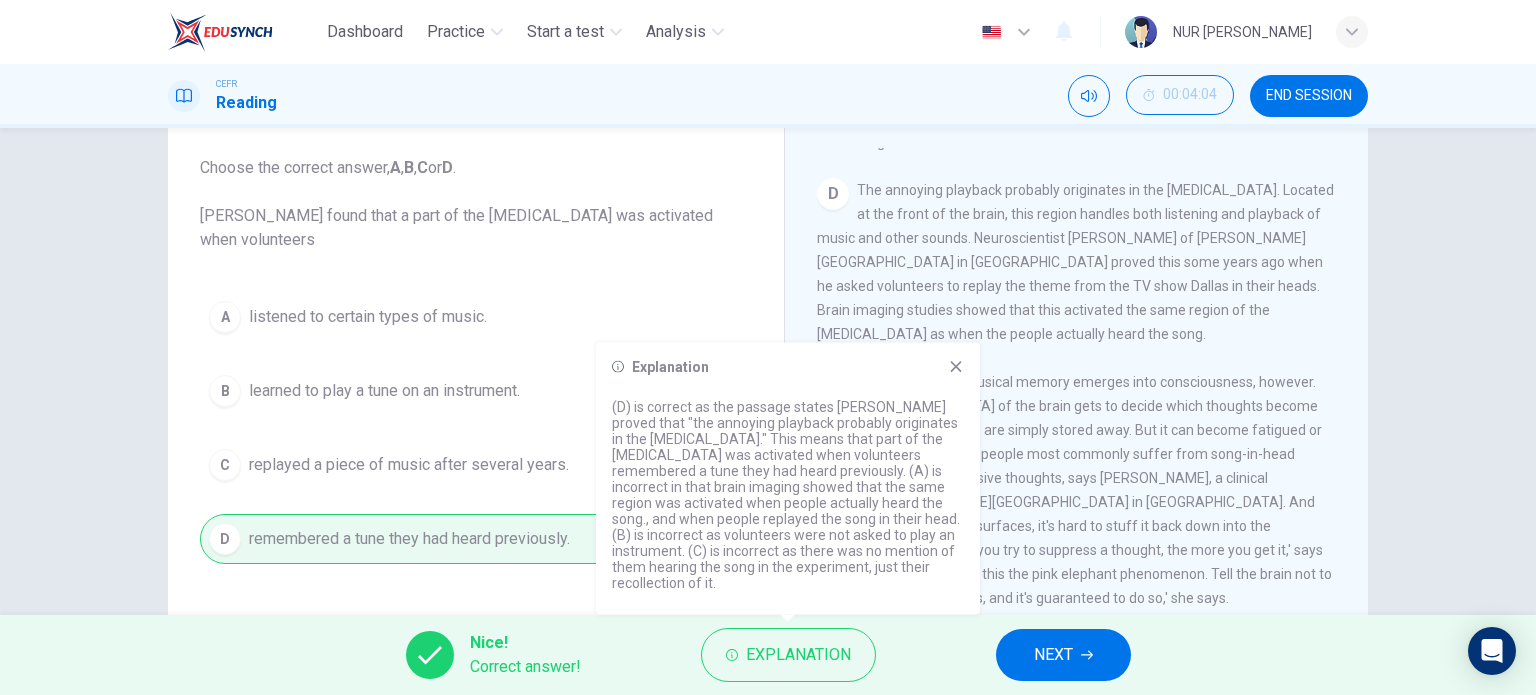 click on "Explanation (D) is correct as the passage states Zatorre proved that "the annoying playback probably originates in the auditory cortex." This means that part of the auditory cortex was activated when volunteers remembered a tune they had heard previously. (A) is incorrect in that brain imaging showed that the same region was activated when people actually heard the song., and when people replayed the song in their head. (B) is incorrect as volunteers were not asked to play an instrument. (C) is incorrect as there was no mention of them hearing the song in the experiment, just their recollection of it." at bounding box center (788, 479) 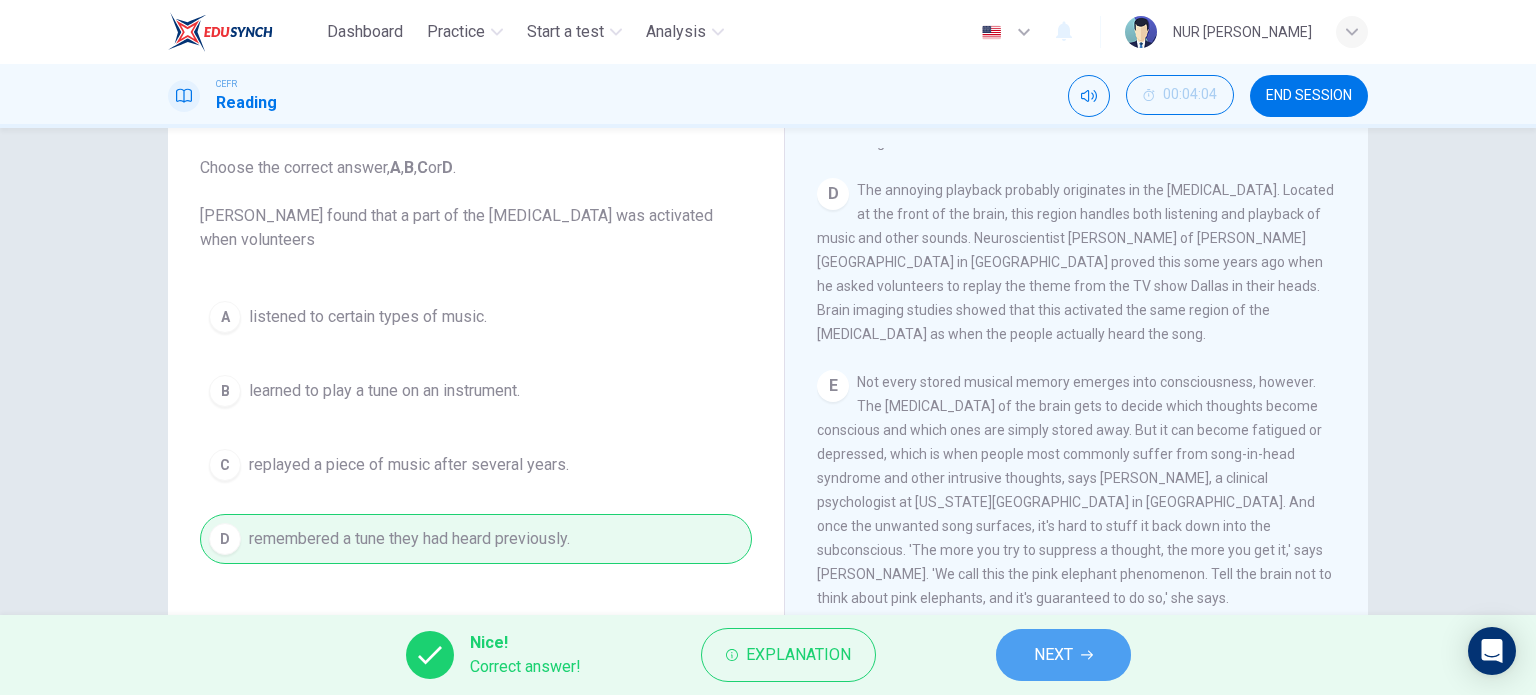 click on "NEXT" at bounding box center [1053, 655] 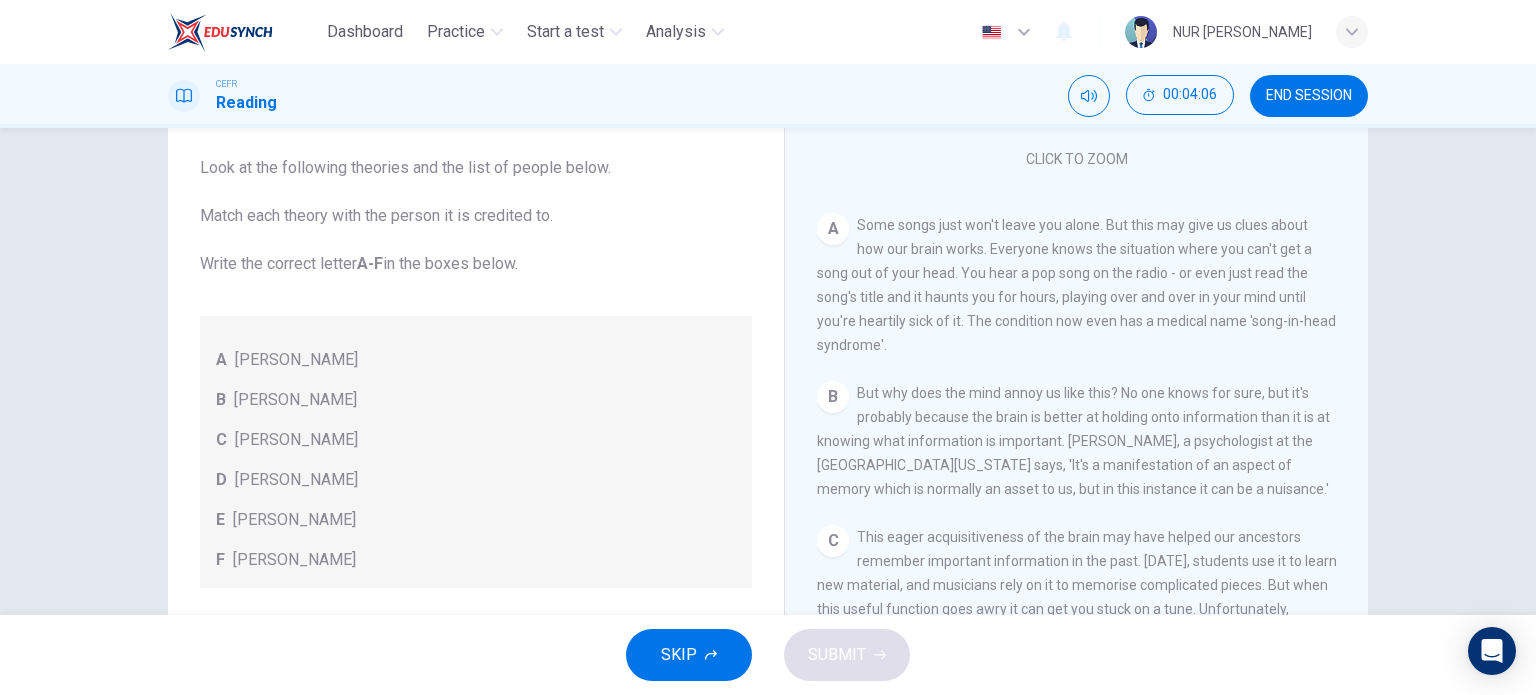 scroll, scrollTop: 368, scrollLeft: 0, axis: vertical 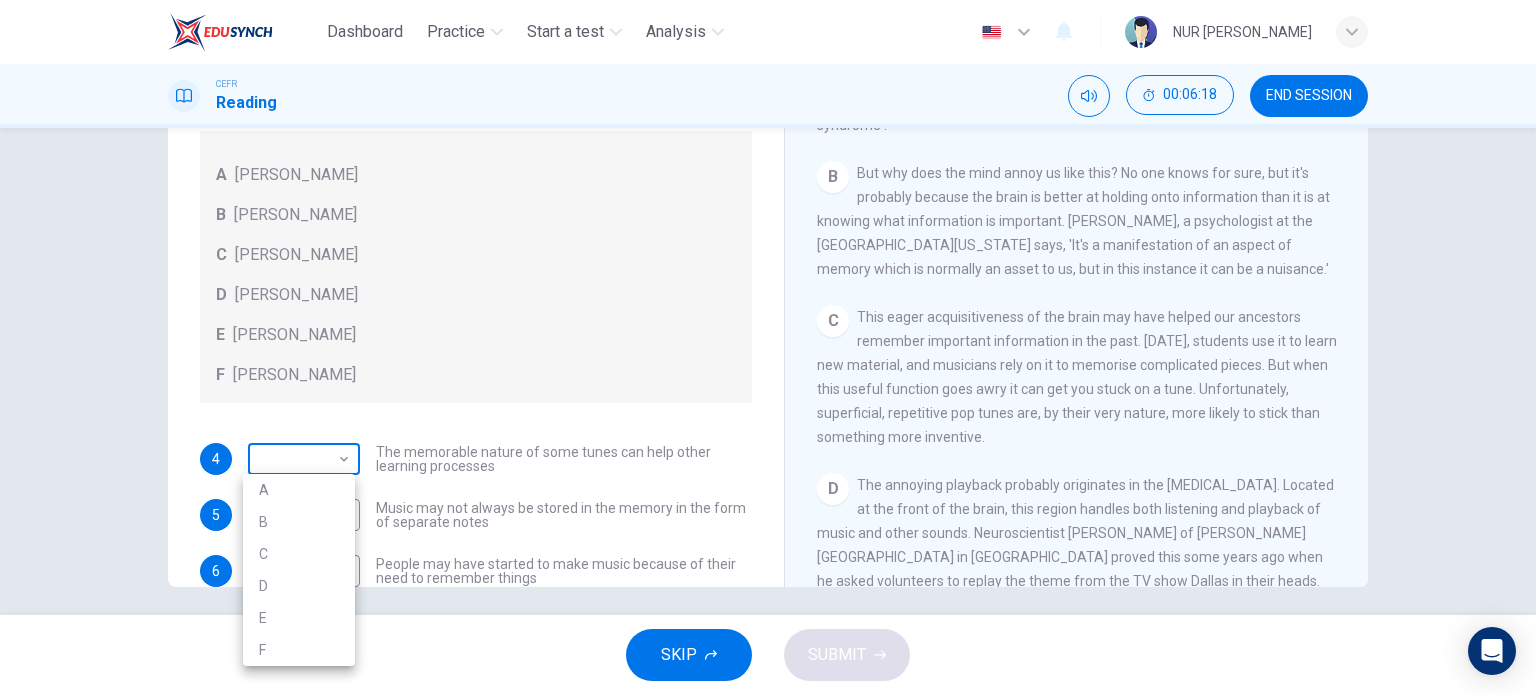 click on "Dashboard Practice Start a test Analysis English en ​ NUR SYAFIQAH BINTI AZLI CEFR Reading 00:06:18 END SESSION Questions 4 - 7 Look at the following theories and the list of people below.
Match each theory with the person it is credited to.
Write the correct letter  A-F  in the boxes below. A Roger Chaffin B Susan Ball C Steven Brown D Caroline Palmer E Sandra Calvert F Leon James 4 ​ ​ The memorable nature of some tunes can help other learning processes 5 ​ ​ Music may not always be stored in the memory in the form of separate notes 6 ​ ​ People may have started to make music because of their need to remember things 7 ​ ​ Having a song going round your head may happen to you more often when one part of the brain is tired A Song on the Brain CLICK TO ZOOM Click to Zoom A B C D E F G H I SKIP SUBMIT EduSynch - Online Language Proficiency Testing
Dashboard Practice Start a test Analysis Notifications © Copyright  2025 A B C D E F" at bounding box center (768, 347) 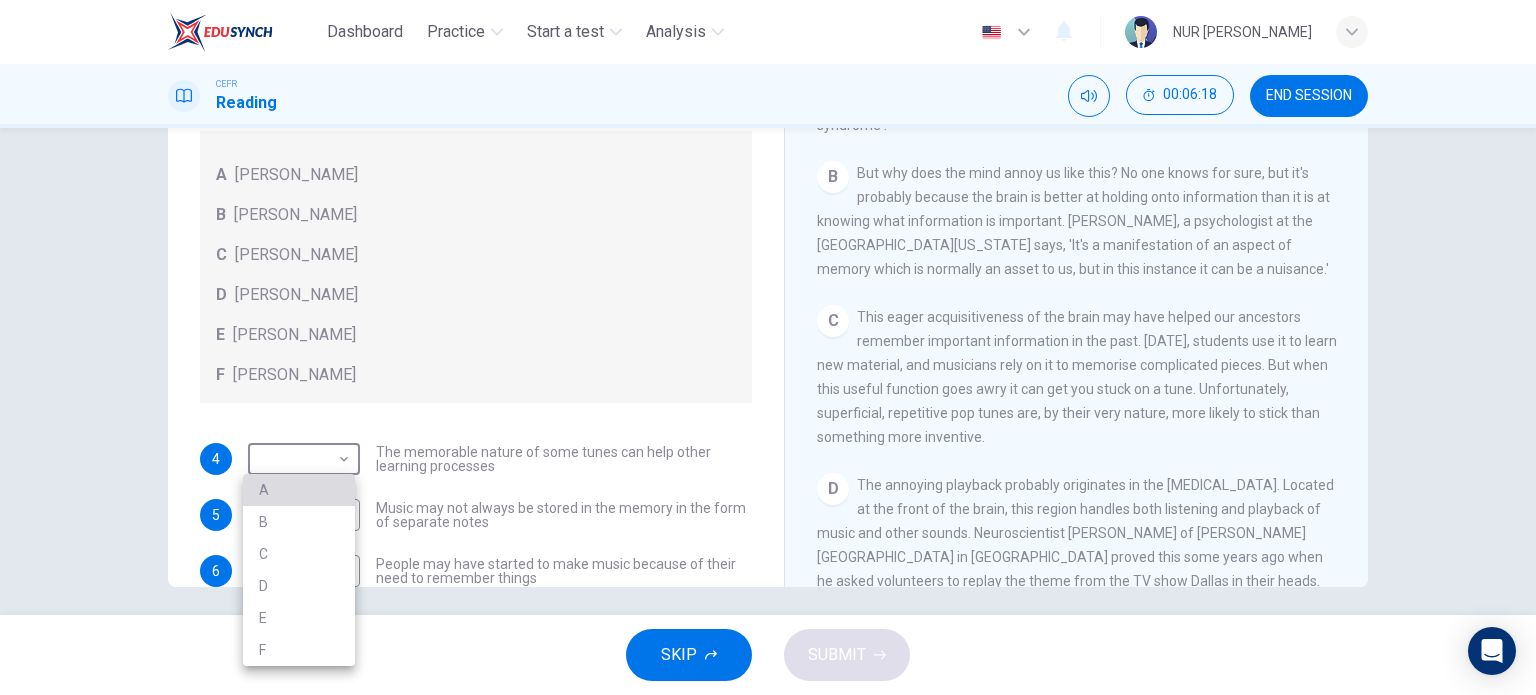 click on "A" at bounding box center (299, 490) 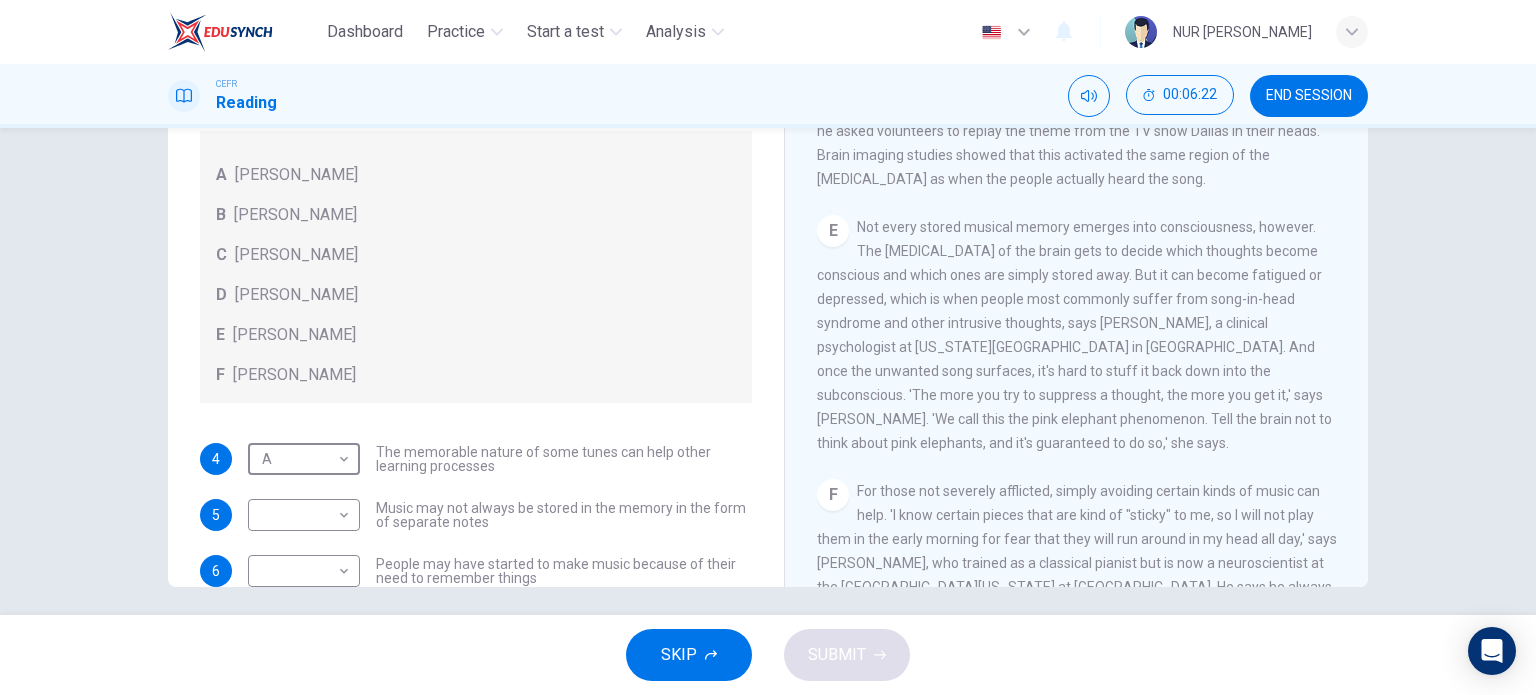 scroll, scrollTop: 858, scrollLeft: 0, axis: vertical 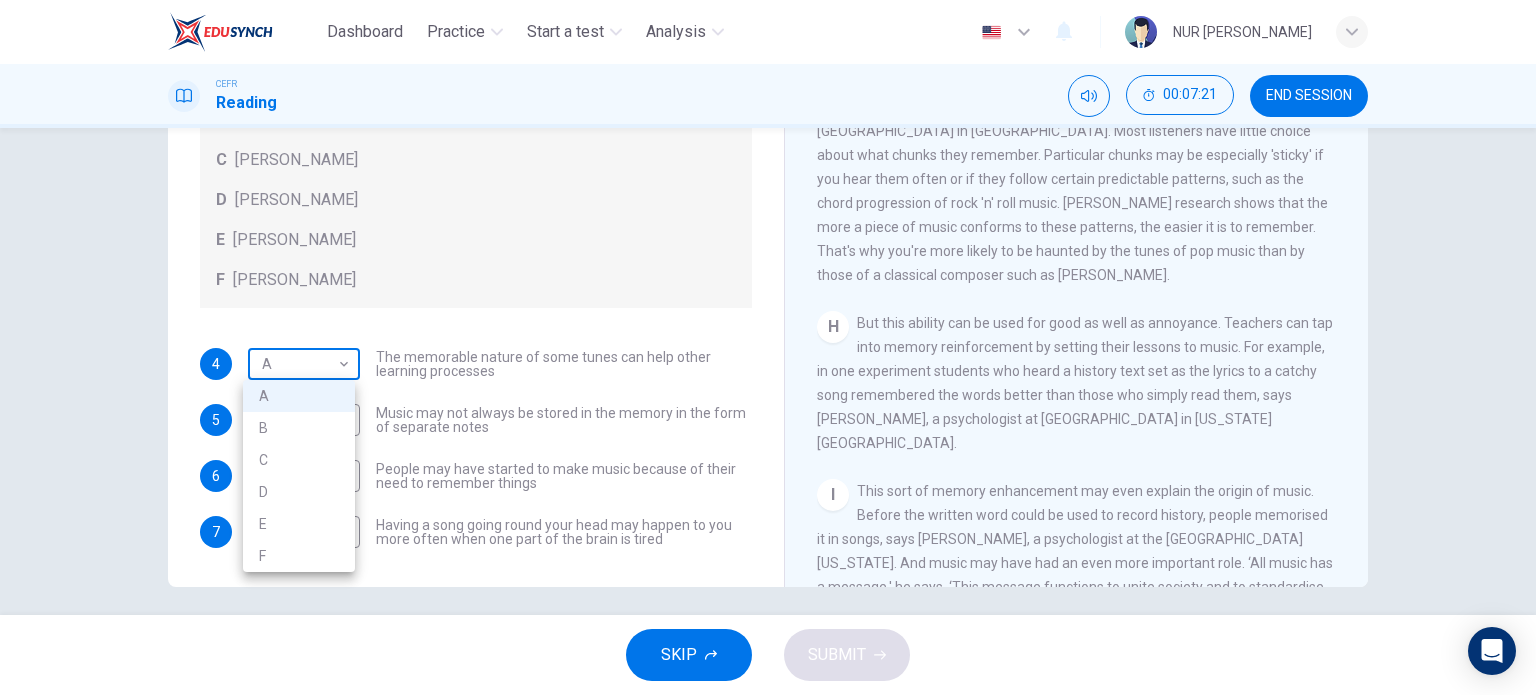 click on "Dashboard Practice Start a test Analysis English en ​ NUR SYAFIQAH BINTI AZLI CEFR Reading 00:07:21 END SESSION Questions 4 - 7 Look at the following theories and the list of people below.
Match each theory with the person it is credited to.
Write the correct letter  A-F  in the boxes below. A Roger Chaffin B Susan Ball C Steven Brown D Caroline Palmer E Sandra Calvert F Leon James 4 A A ​ The memorable nature of some tunes can help other learning processes 5 ​ ​ Music may not always be stored in the memory in the form of separate notes 6 ​ ​ People may have started to make music because of their need to remember things 7 ​ ​ Having a song going round your head may happen to you more often when one part of the brain is tired A Song on the Brain CLICK TO ZOOM Click to Zoom A B C D E F G H I SKIP SUBMIT EduSynch - Online Language Proficiency Testing
Dashboard Practice Start a test Analysis Notifications © Copyright  2025 A B C D E F" at bounding box center [768, 347] 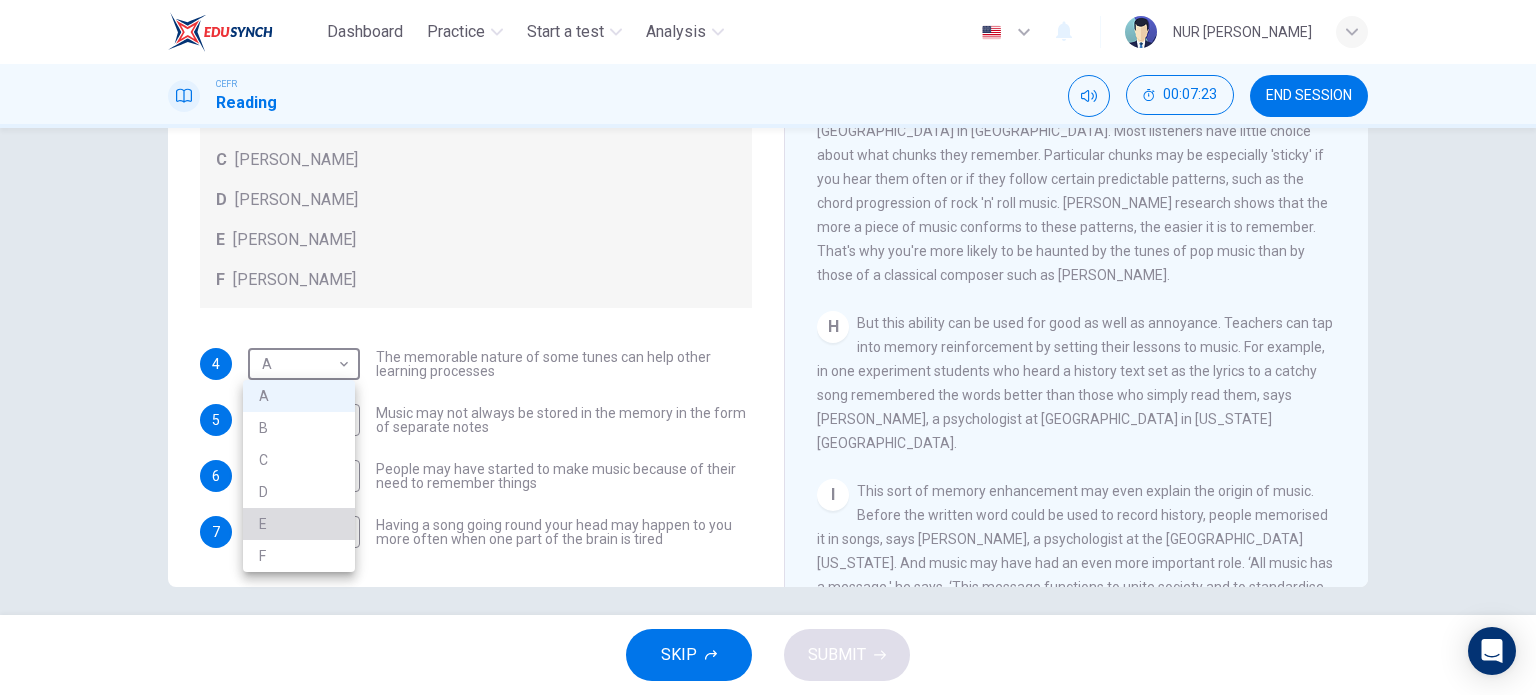 click on "E" at bounding box center [299, 524] 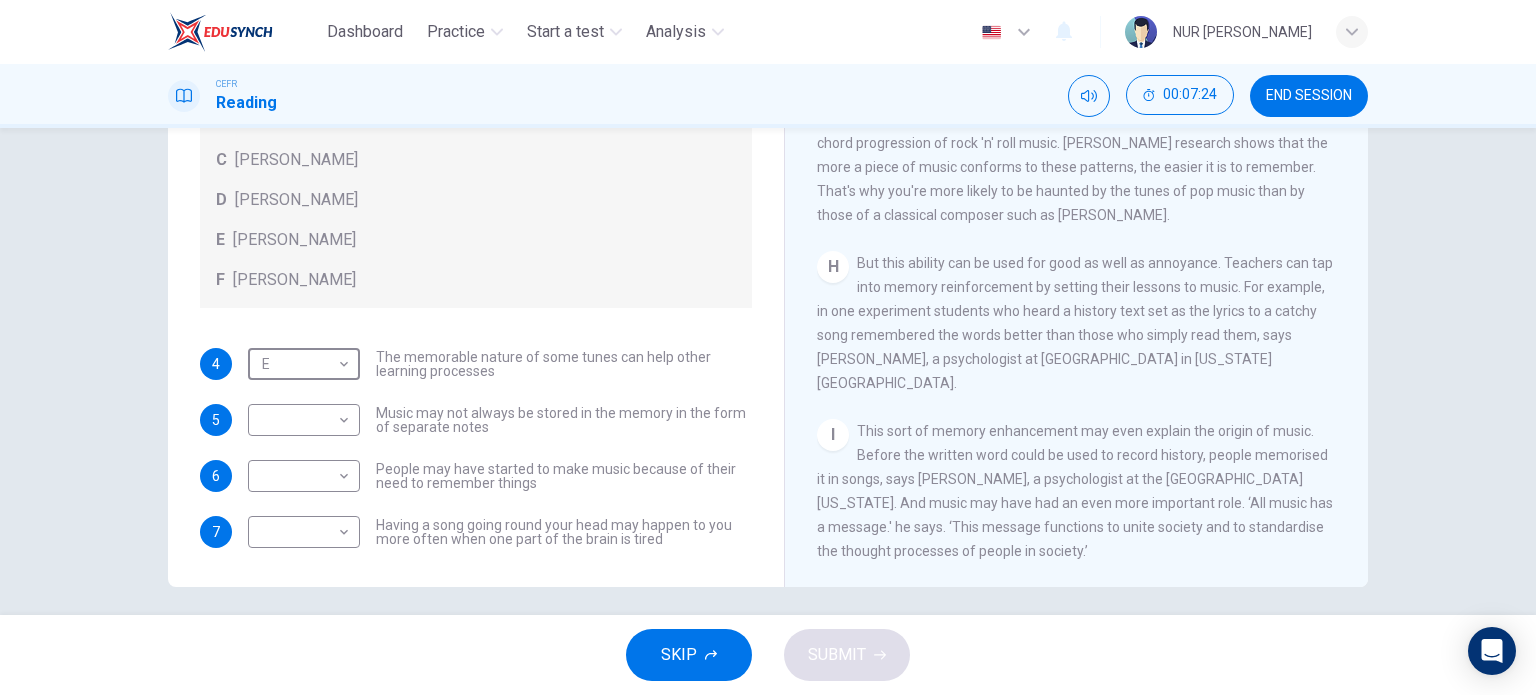 scroll, scrollTop: 1592, scrollLeft: 0, axis: vertical 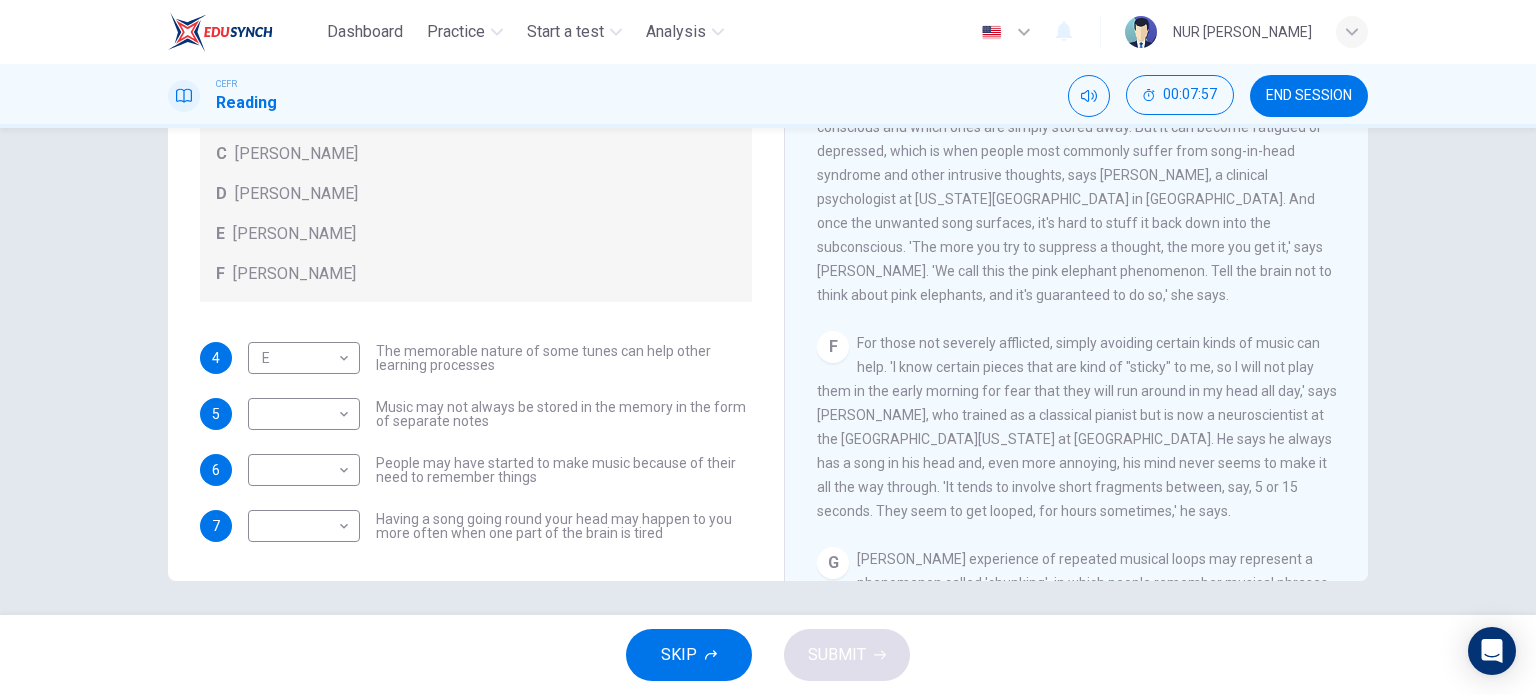 click on "​ ​ Music may not always be stored in the memory in the form of separate notes" at bounding box center [500, 414] 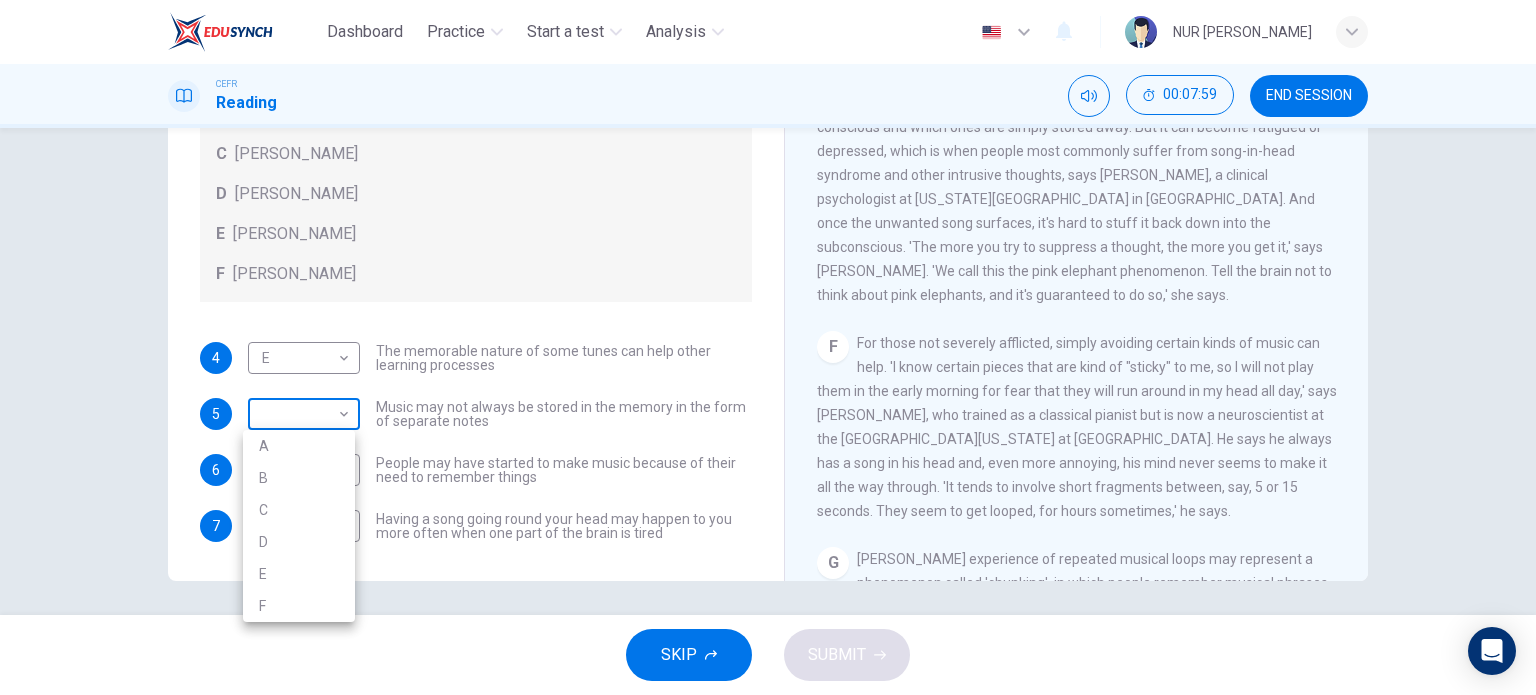 click on "Dashboard Practice Start a test Analysis English en ​ NUR SYAFIQAH BINTI AZLI CEFR Reading 00:07:59 END SESSION Questions 4 - 7 Look at the following theories and the list of people below.
Match each theory with the person it is credited to.
Write the correct letter  A-F  in the boxes below. A Roger Chaffin B Susan Ball C Steven Brown D Caroline Palmer E Sandra Calvert F Leon James 4 E E ​ The memorable nature of some tunes can help other learning processes 5 ​ ​ Music may not always be stored in the memory in the form of separate notes 6 ​ ​ People may have started to make music because of their need to remember things 7 ​ ​ Having a song going round your head may happen to you more often when one part of the brain is tired A Song on the Brain CLICK TO ZOOM Click to Zoom A B C D E F G H I SKIP SUBMIT EduSynch - Online Language Proficiency Testing
Dashboard Practice Start a test Analysis Notifications © Copyright  2025 A B C D E F" at bounding box center [768, 347] 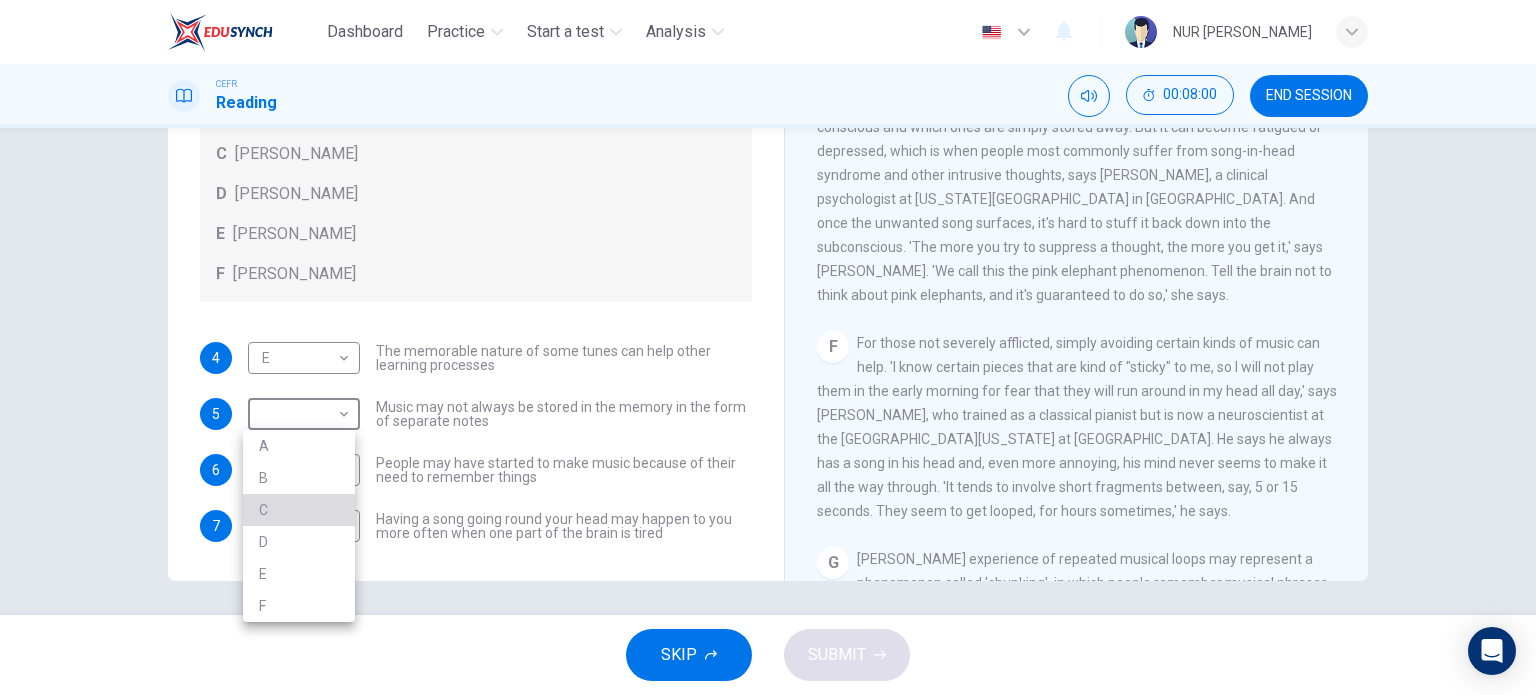 click on "C" at bounding box center [299, 510] 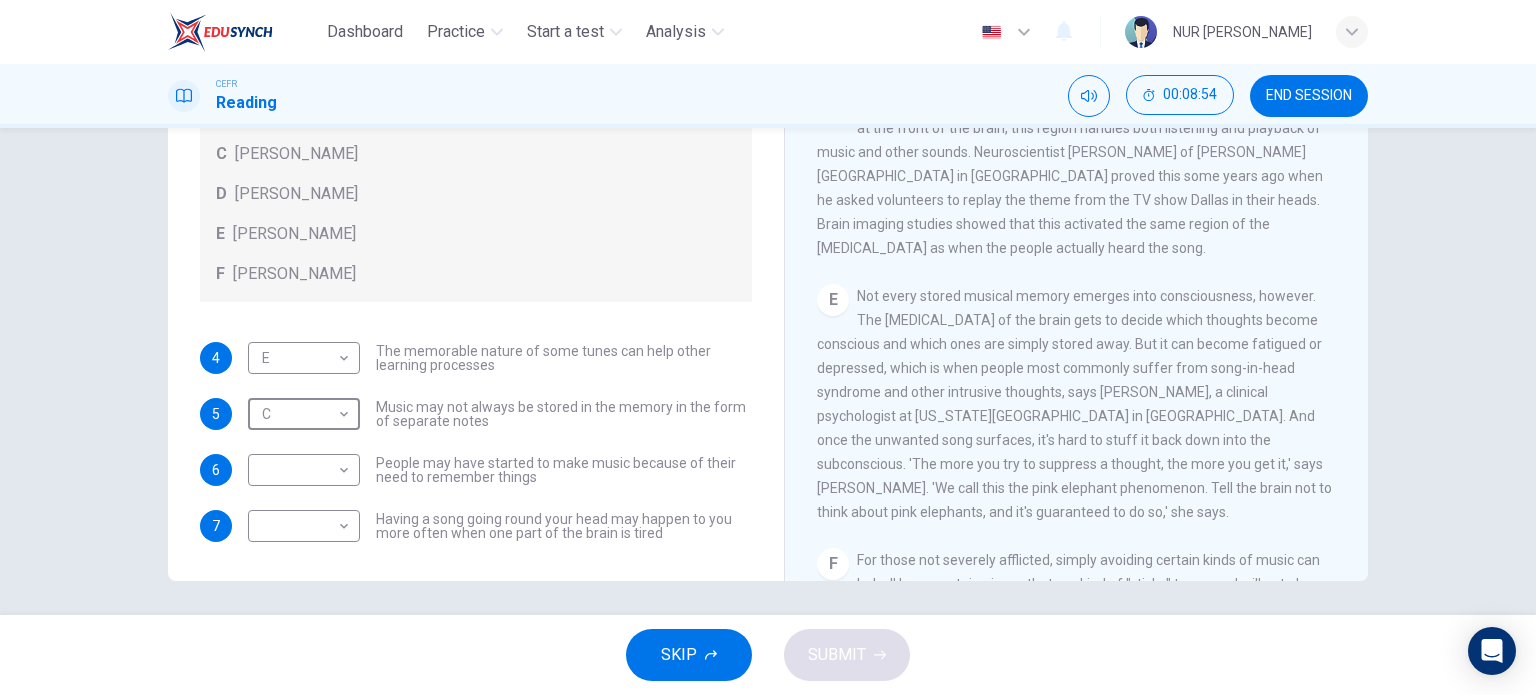 scroll, scrollTop: 782, scrollLeft: 0, axis: vertical 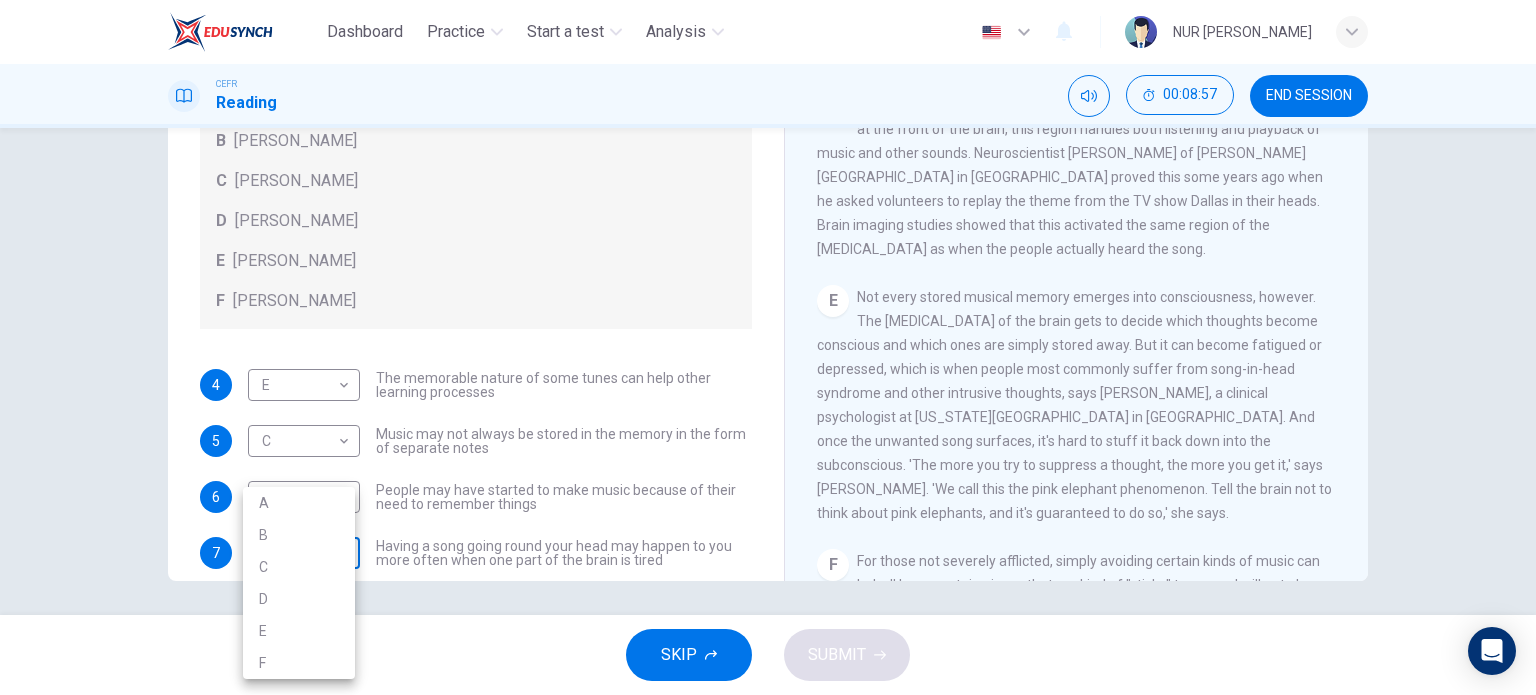 click on "Dashboard Practice Start a test Analysis English en ​ NUR SYAFIQAH BINTI AZLI CEFR Reading 00:08:57 END SESSION Questions 4 - 7 Look at the following theories and the list of people below.
Match each theory with the person it is credited to.
Write the correct letter  A-F  in the boxes below. A Roger Chaffin B Susan Ball C Steven Brown D Caroline Palmer E Sandra Calvert F Leon James 4 E E ​ The memorable nature of some tunes can help other learning processes 5 C C ​ Music may not always be stored in the memory in the form of separate notes 6 ​ ​ People may have started to make music because of their need to remember things 7 ​ ​ Having a song going round your head may happen to you more often when one part of the brain is tired A Song on the Brain CLICK TO ZOOM Click to Zoom A B C D E F G H I SKIP SUBMIT EduSynch - Online Language Proficiency Testing
Dashboard Practice Start a test Analysis Notifications © Copyright  2025 A B C D E F" at bounding box center (768, 347) 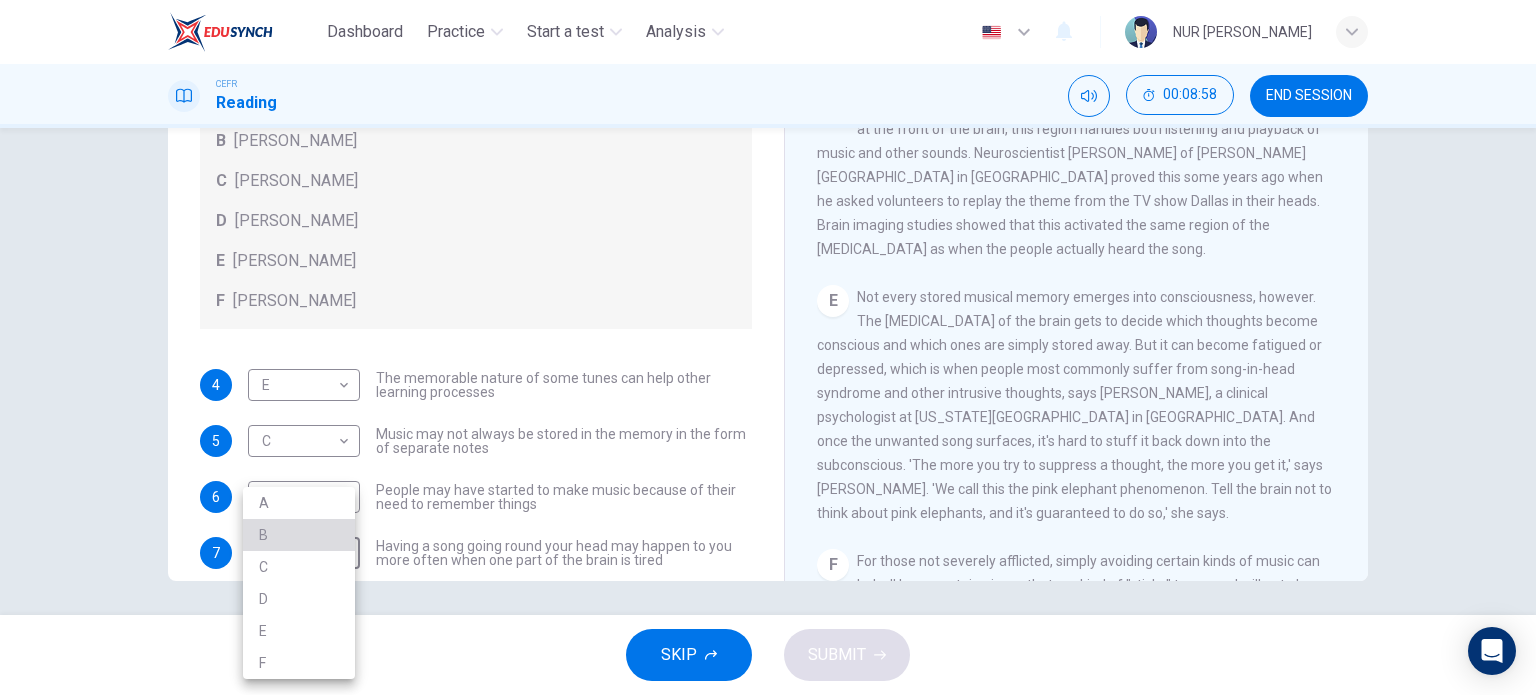 click on "B" at bounding box center (299, 535) 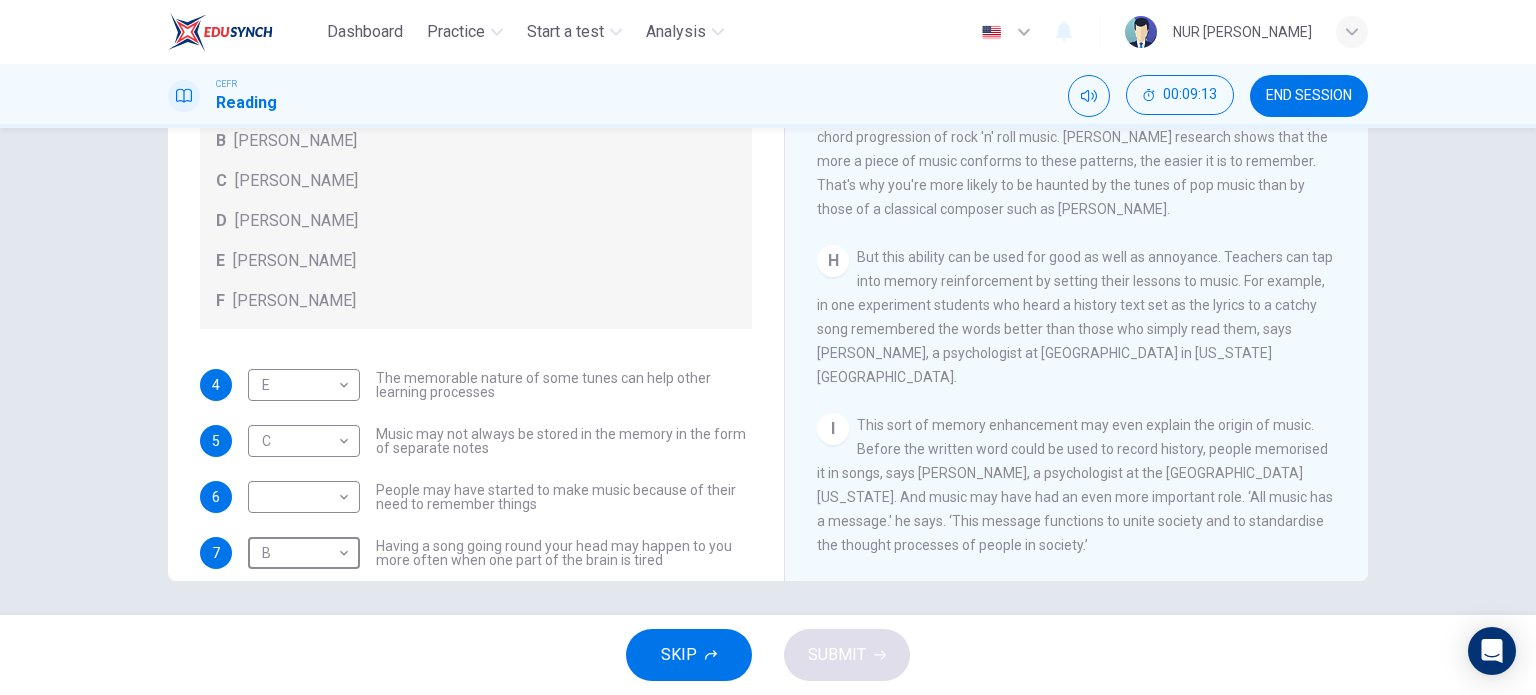 scroll, scrollTop: 1592, scrollLeft: 0, axis: vertical 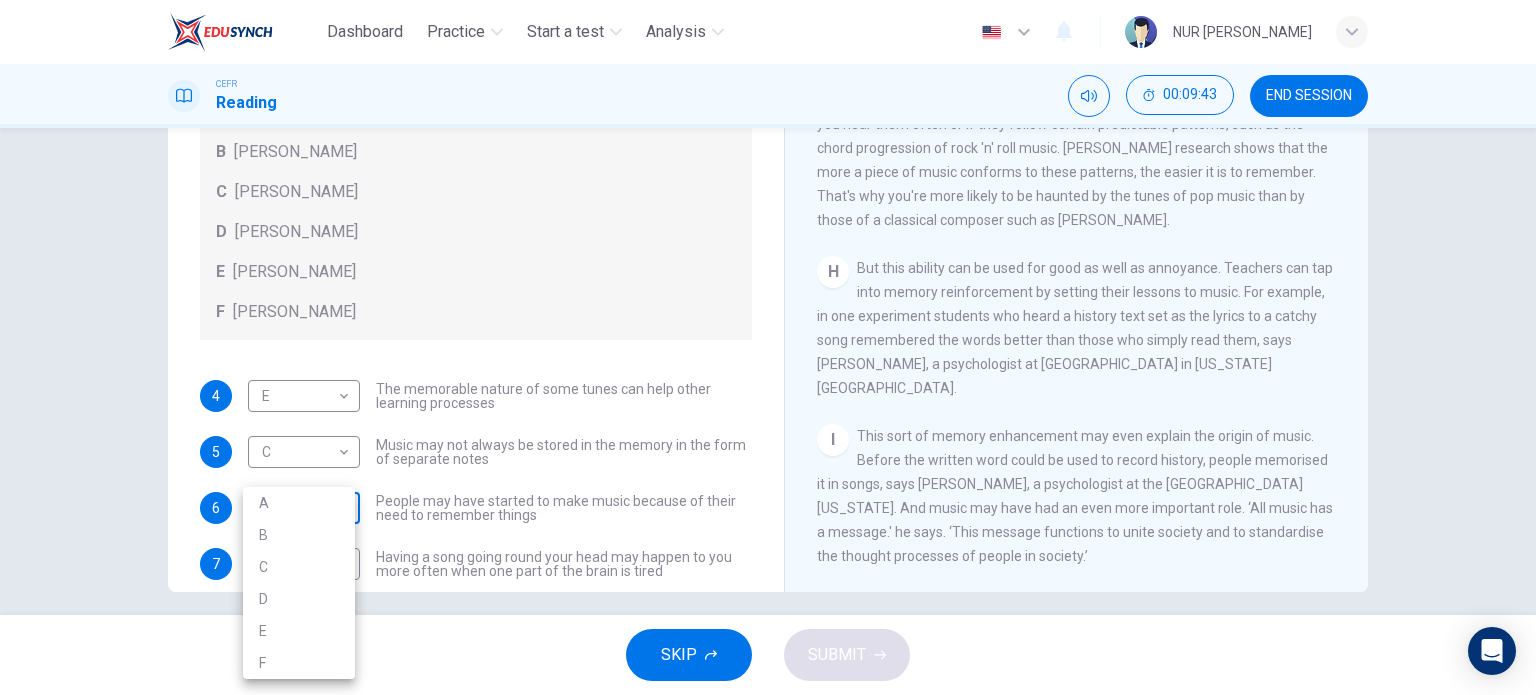 click on "Dashboard Practice Start a test Analysis English en ​ NUR SYAFIQAH BINTI AZLI CEFR Reading 00:09:43 END SESSION Questions 4 - 7 Look at the following theories and the list of people below.
Match each theory with the person it is credited to.
Write the correct letter  A-F  in the boxes below. A Roger Chaffin B Susan Ball C Steven Brown D Caroline Palmer E Sandra Calvert F Leon James 4 E E ​ The memorable nature of some tunes can help other learning processes 5 C C ​ Music may not always be stored in the memory in the form of separate notes 6 ​ ​ People may have started to make music because of their need to remember things 7 B B ​ Having a song going round your head may happen to you more often when one part of the brain is tired A Song on the Brain CLICK TO ZOOM Click to Zoom A B C D E F G H I SKIP SUBMIT EduSynch - Online Language Proficiency Testing
Dashboard Practice Start a test Analysis Notifications © Copyright  2025 A B C D E F" at bounding box center (768, 347) 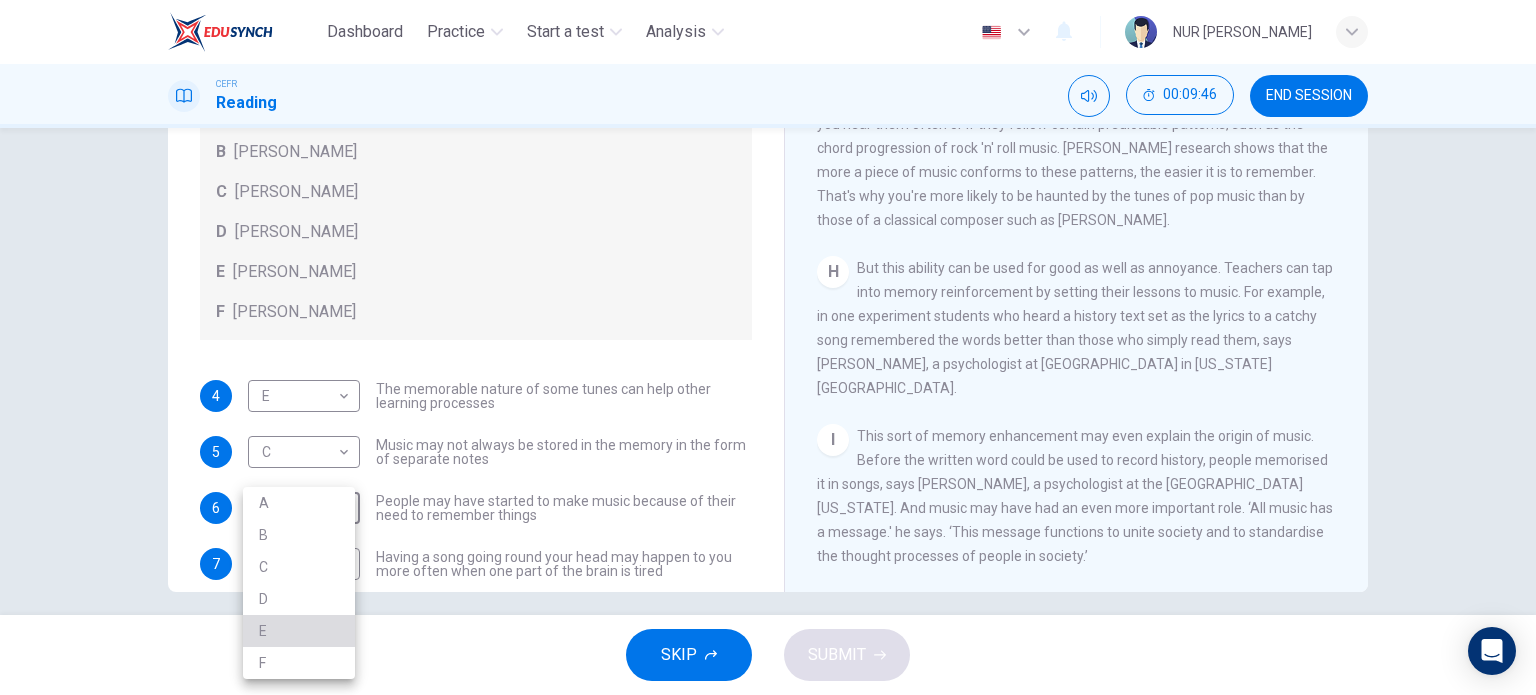 click on "E" at bounding box center [299, 631] 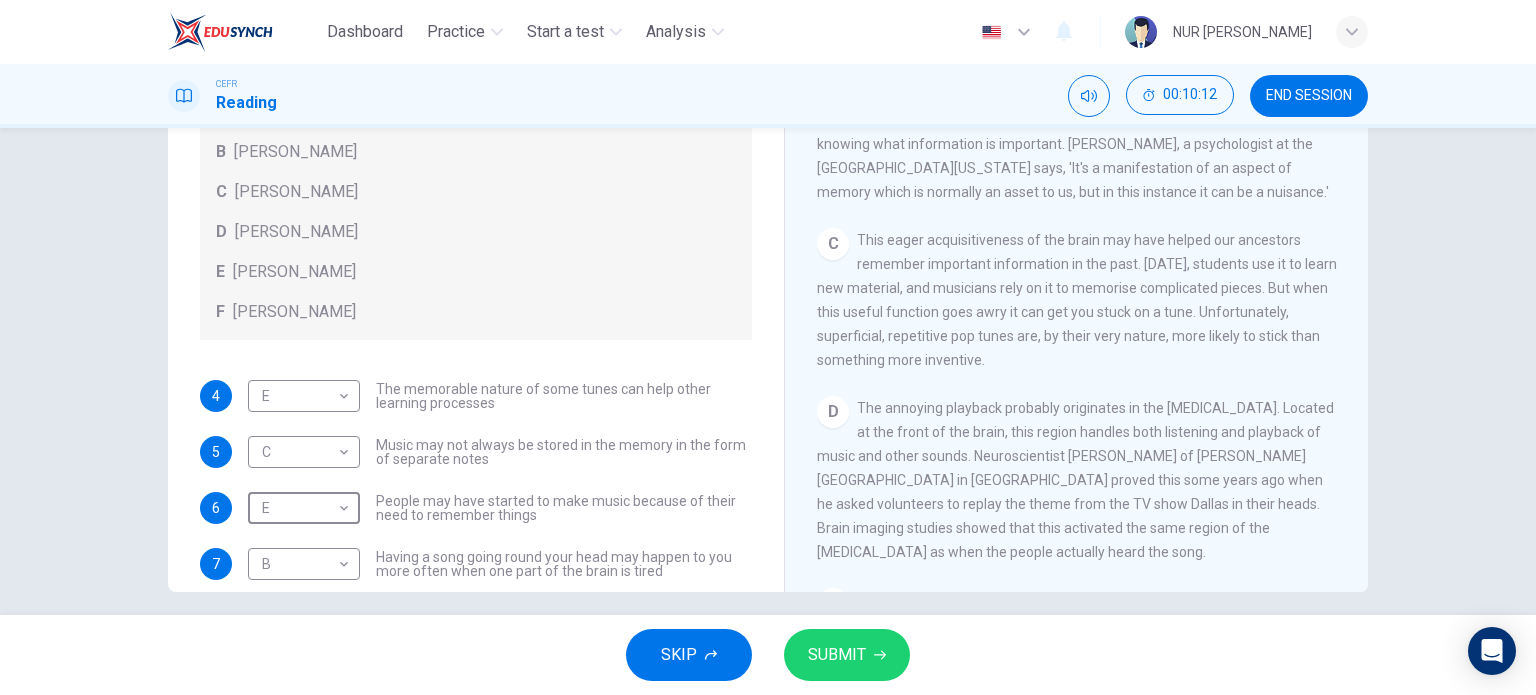 scroll, scrollTop: 488, scrollLeft: 0, axis: vertical 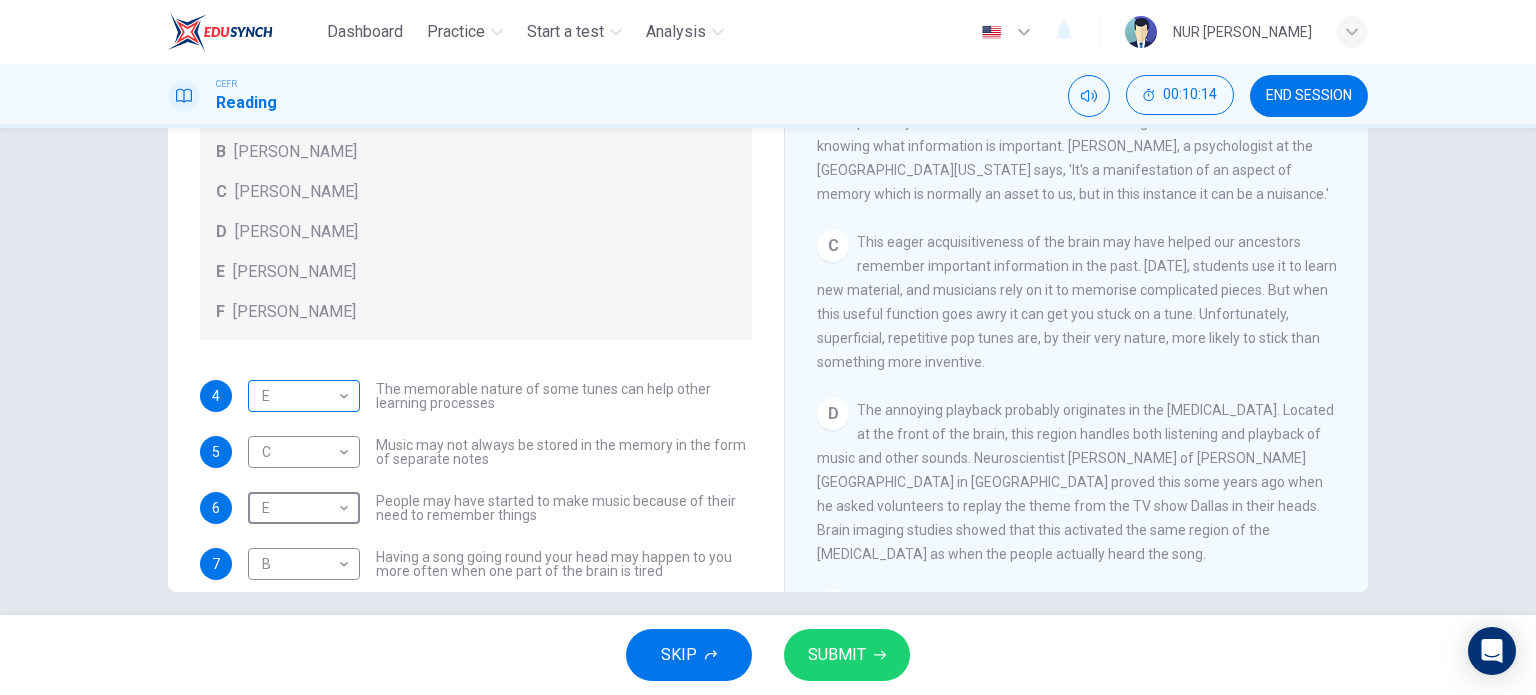 click on "Dashboard Practice Start a test Analysis English en ​ NUR SYAFIQAH BINTI AZLI CEFR Reading 00:10:14 END SESSION Questions 4 - 7 Look at the following theories and the list of people below.
Match each theory with the person it is credited to.
Write the correct letter  A-F  in the boxes below. A Roger Chaffin B Susan Ball C Steven Brown D Caroline Palmer E Sandra Calvert F Leon James 4 E E ​ The memorable nature of some tunes can help other learning processes 5 C C ​ Music may not always be stored in the memory in the form of separate notes 6 E E ​ People may have started to make music because of their need to remember things 7 B B ​ Having a song going round your head may happen to you more often when one part of the brain is tired A Song on the Brain CLICK TO ZOOM Click to Zoom A B C D E F G H I SKIP SUBMIT EduSynch - Online Language Proficiency Testing
Dashboard Practice Start a test Analysis Notifications © Copyright  2025" at bounding box center (768, 347) 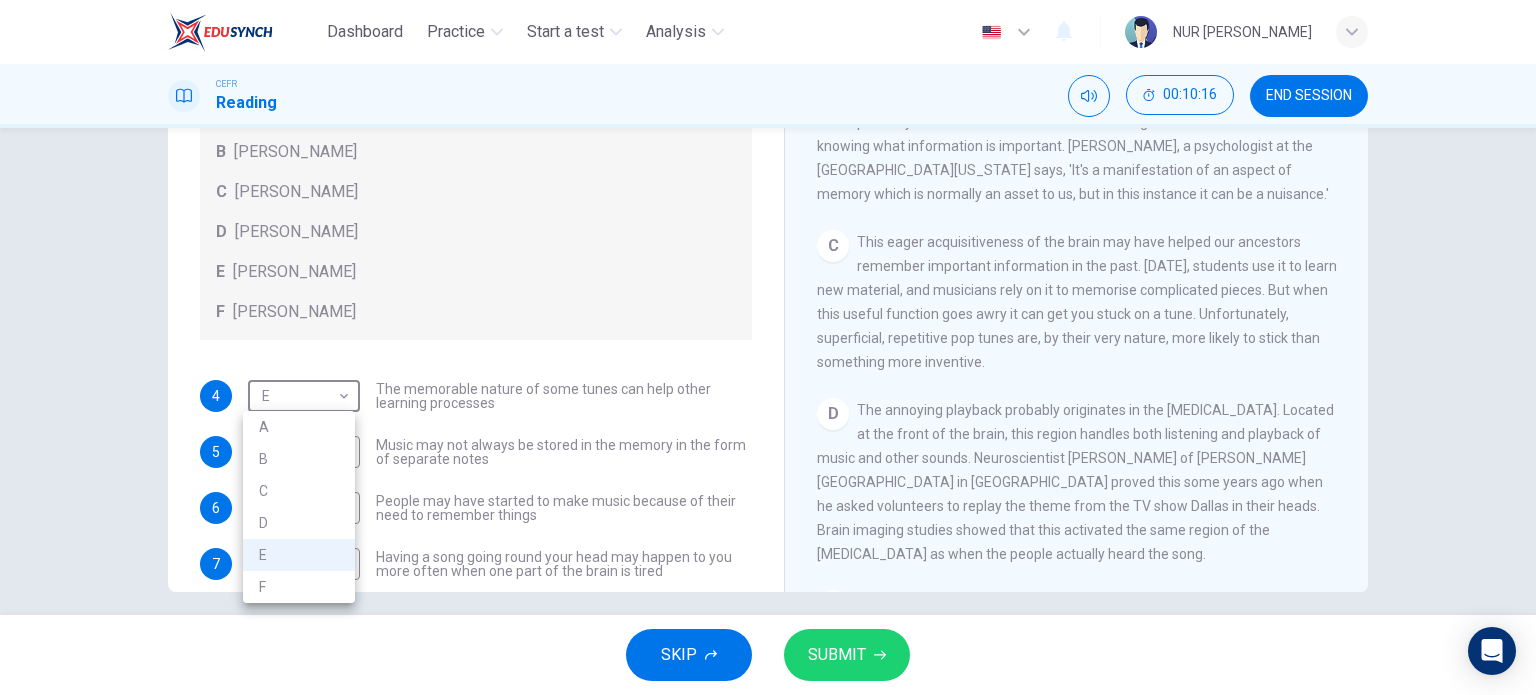 click at bounding box center (768, 347) 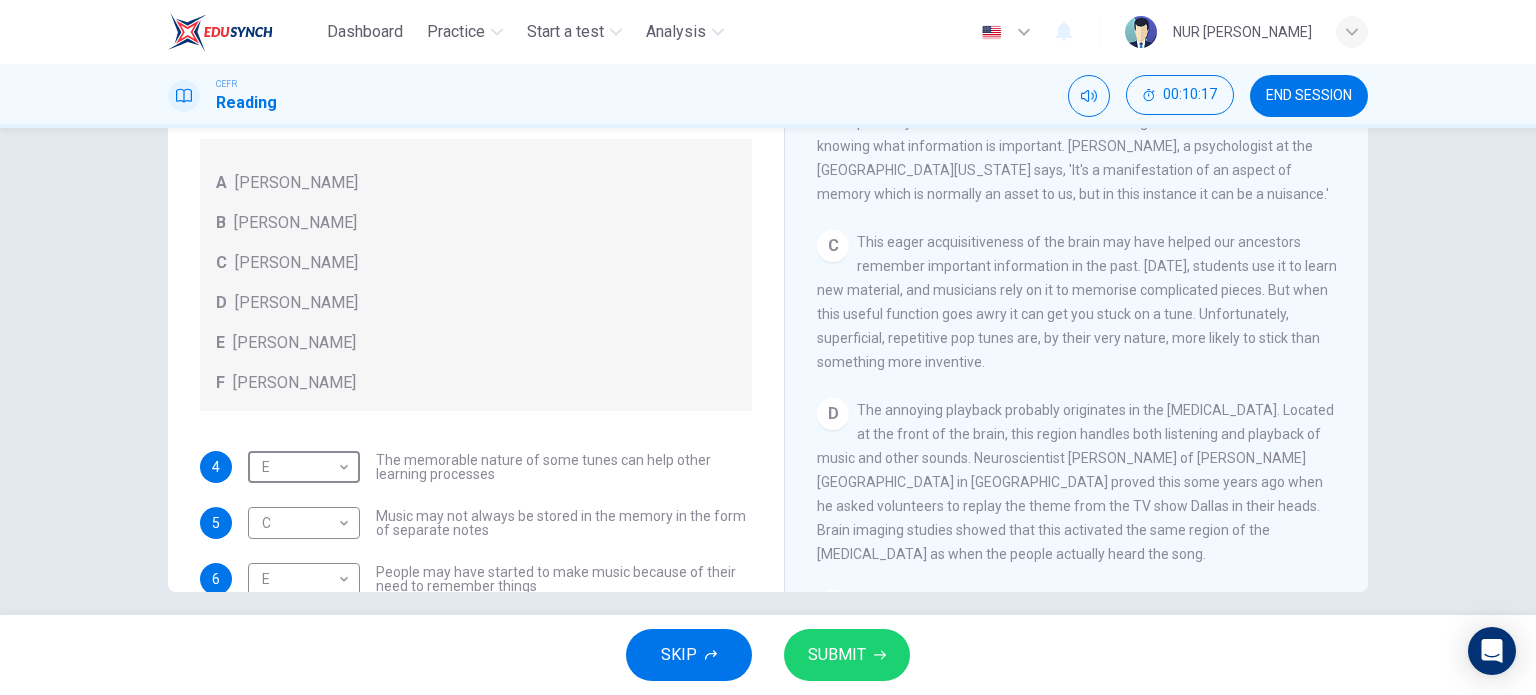 scroll, scrollTop: 61, scrollLeft: 0, axis: vertical 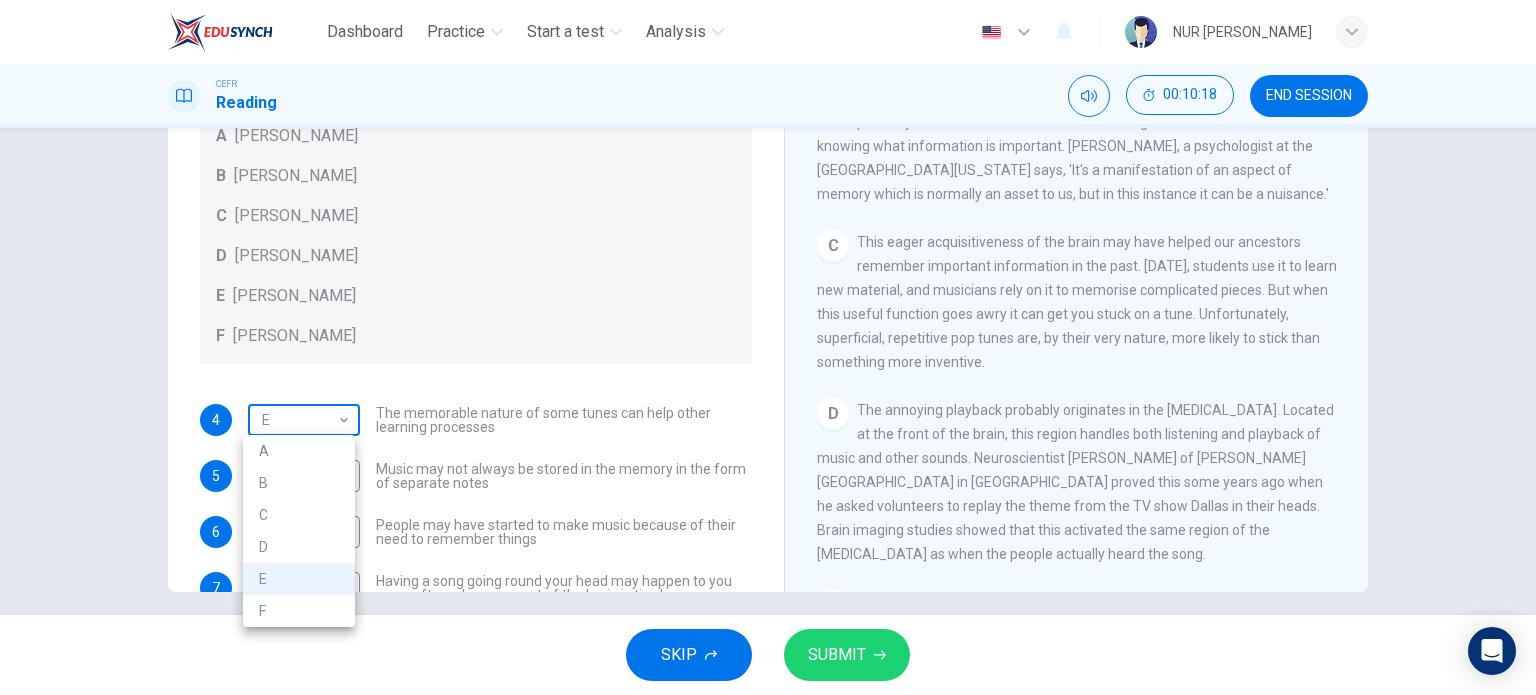 click on "Dashboard Practice Start a test Analysis English en ​ NUR SYAFIQAH BINTI AZLI CEFR Reading 00:10:18 END SESSION Questions 4 - 7 Look at the following theories and the list of people below.
Match each theory with the person it is credited to.
Write the correct letter  A-F  in the boxes below. A Roger Chaffin B Susan Ball C Steven Brown D Caroline Palmer E Sandra Calvert F Leon James 4 E E ​ The memorable nature of some tunes can help other learning processes 5 C C ​ Music may not always be stored in the memory in the form of separate notes 6 E E ​ People may have started to make music because of their need to remember things 7 B B ​ Having a song going round your head may happen to you more often when one part of the brain is tired A Song on the Brain CLICK TO ZOOM Click to Zoom A B C D E F G H I SKIP SUBMIT EduSynch - Online Language Proficiency Testing
Dashboard Practice Start a test Analysis Notifications © Copyright  2025 A B C D E F" at bounding box center [768, 347] 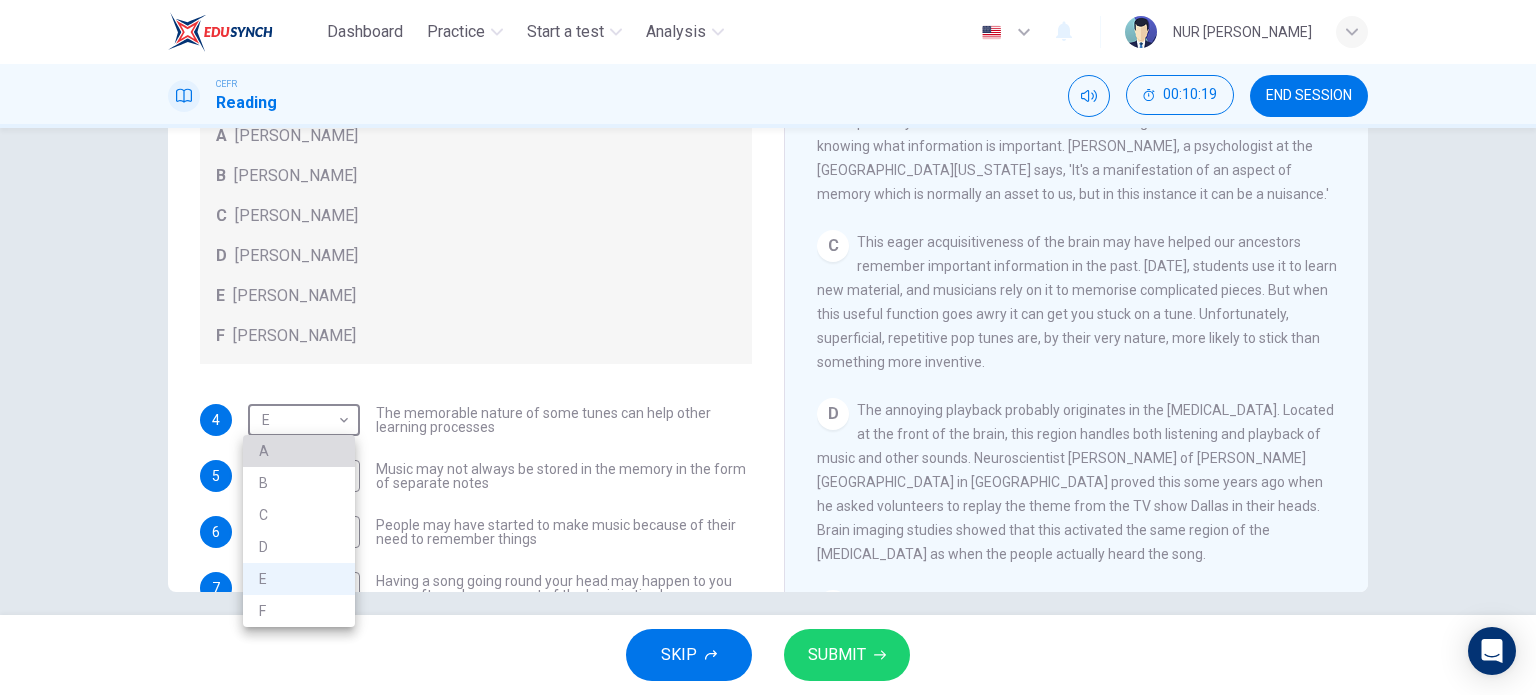 click on "A" at bounding box center [299, 451] 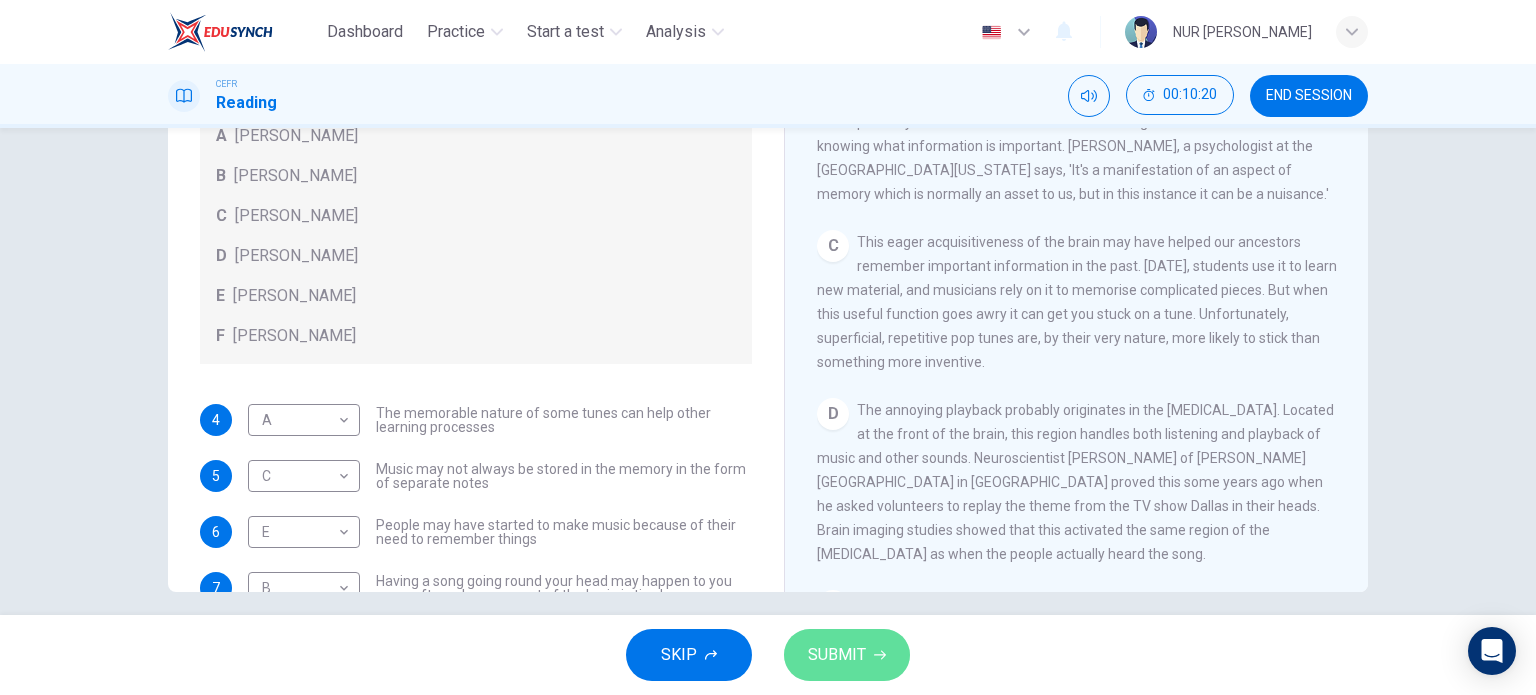click on "SUBMIT" at bounding box center [837, 655] 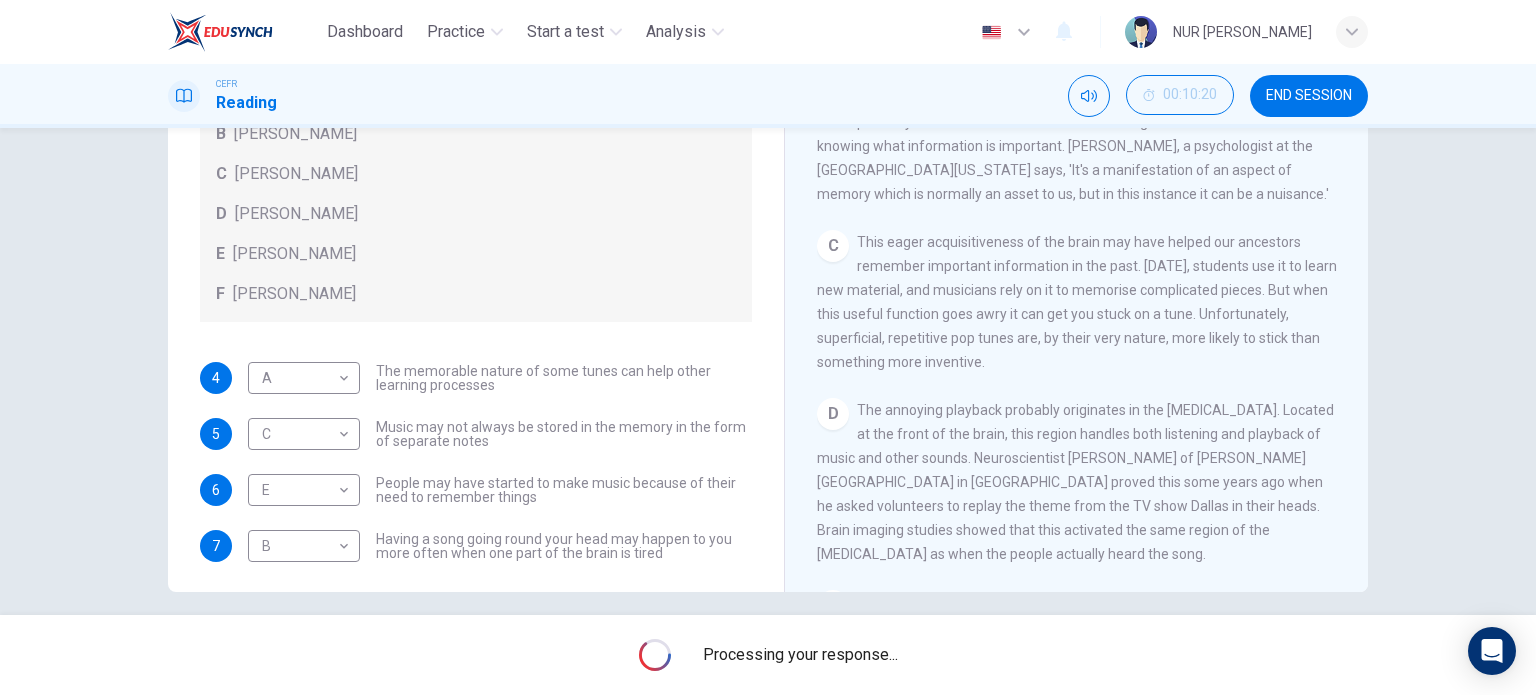 scroll, scrollTop: 112, scrollLeft: 0, axis: vertical 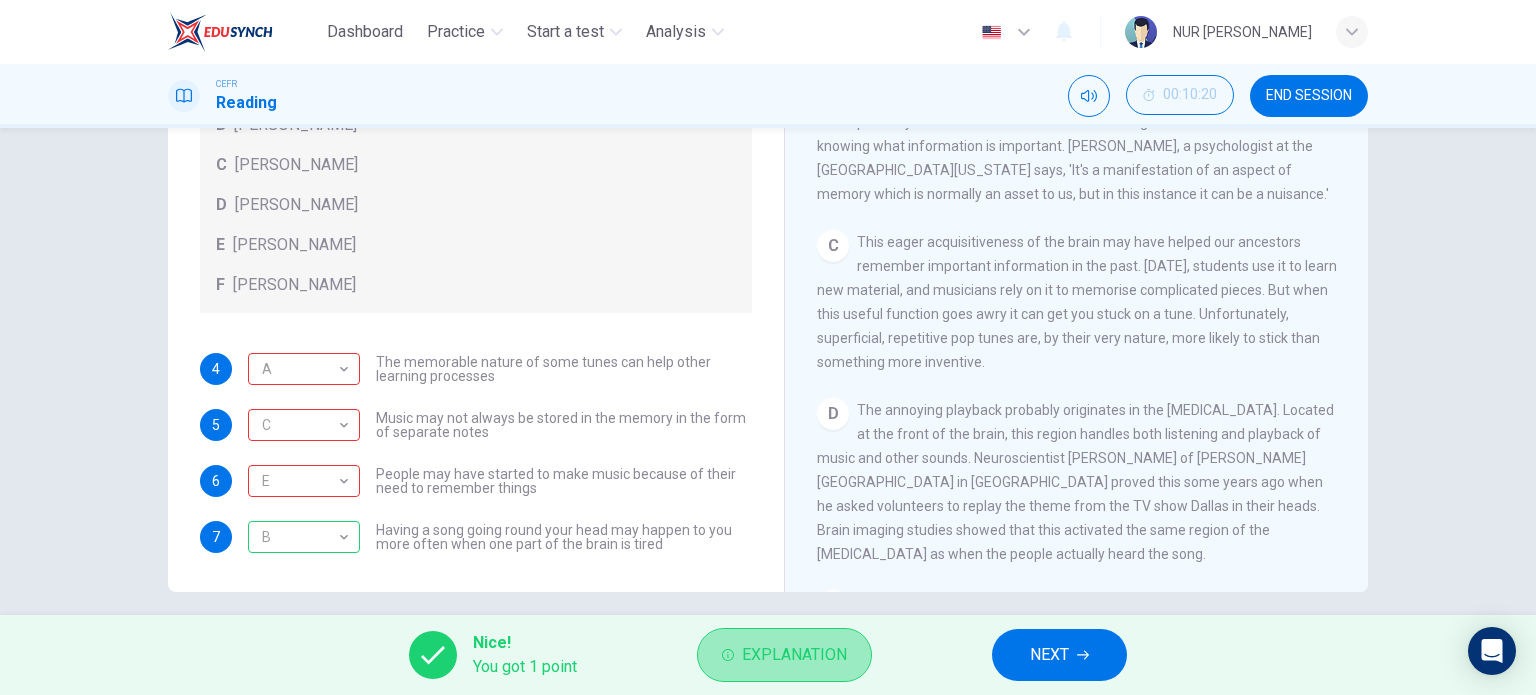 click on "Explanation" at bounding box center [794, 655] 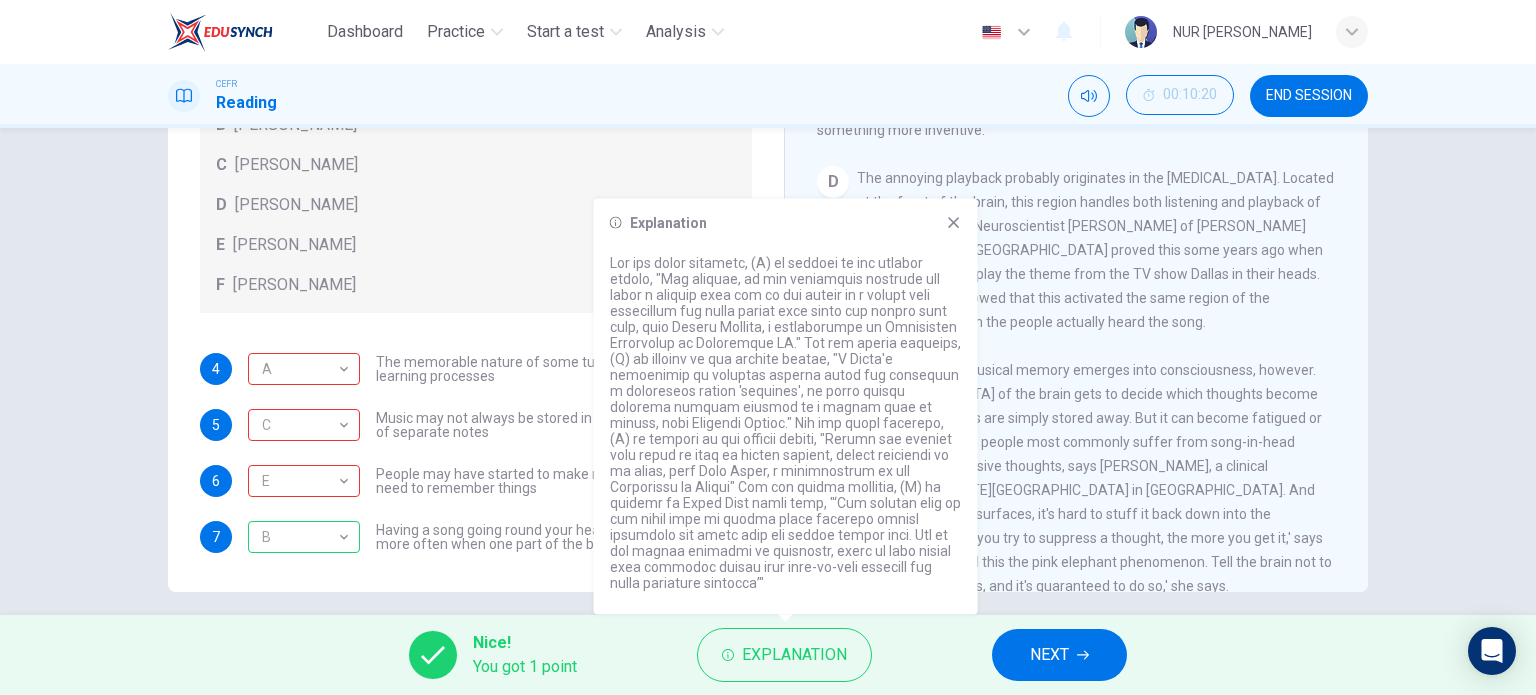 scroll, scrollTop: 722, scrollLeft: 0, axis: vertical 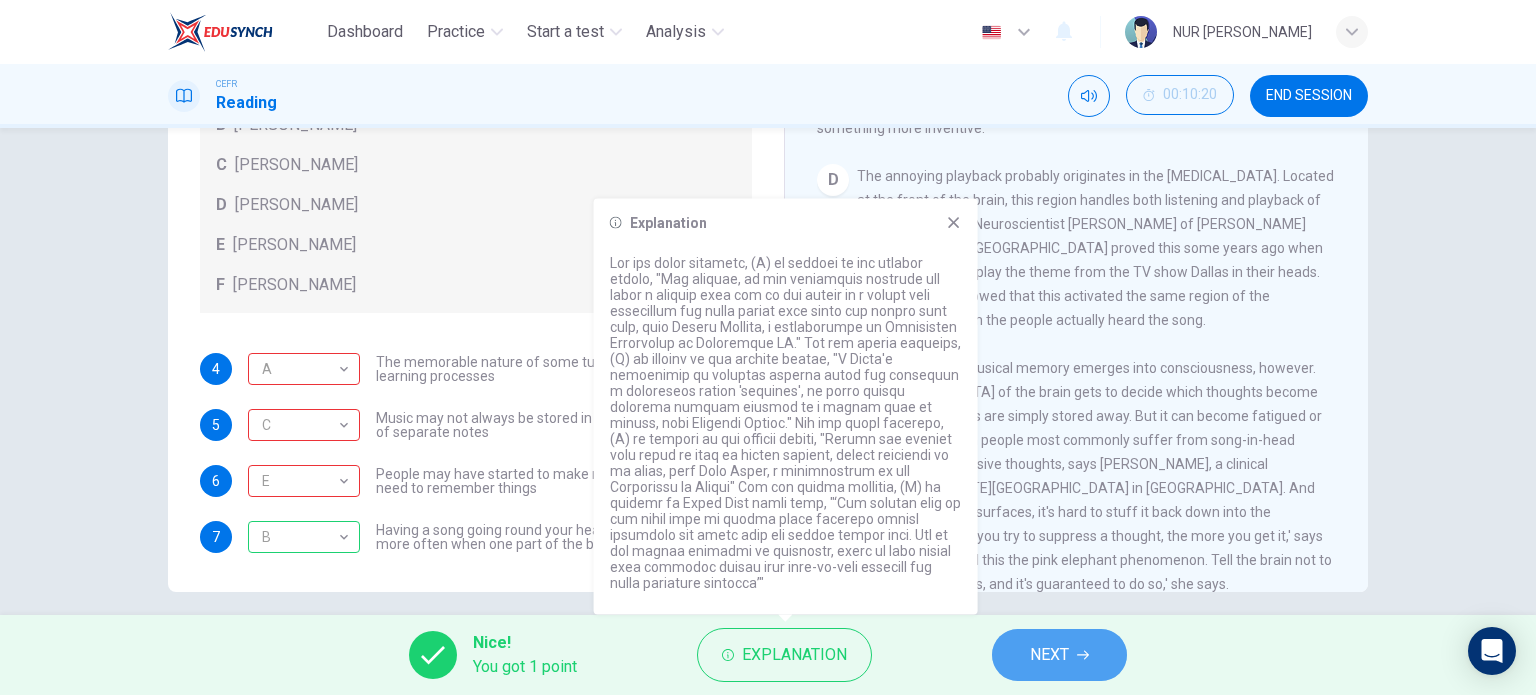 click 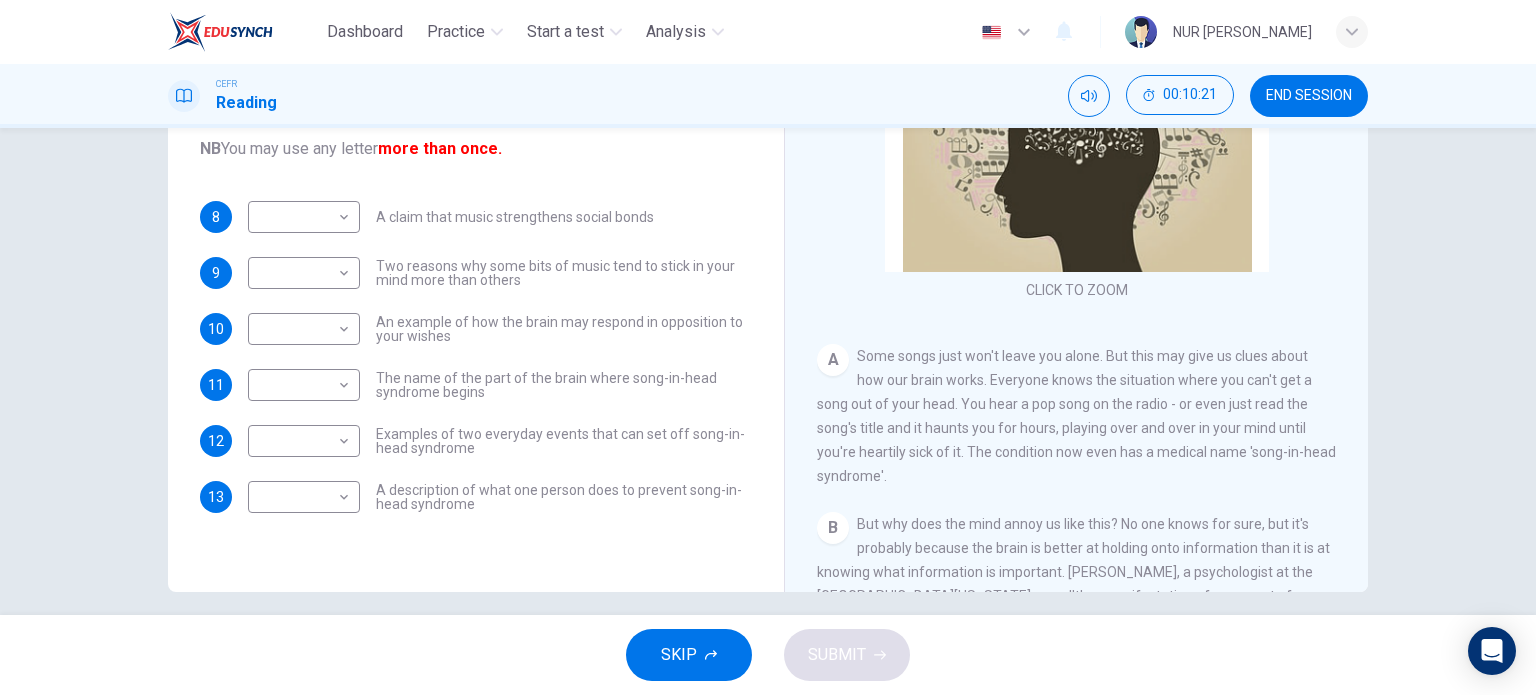 scroll, scrollTop: 63, scrollLeft: 0, axis: vertical 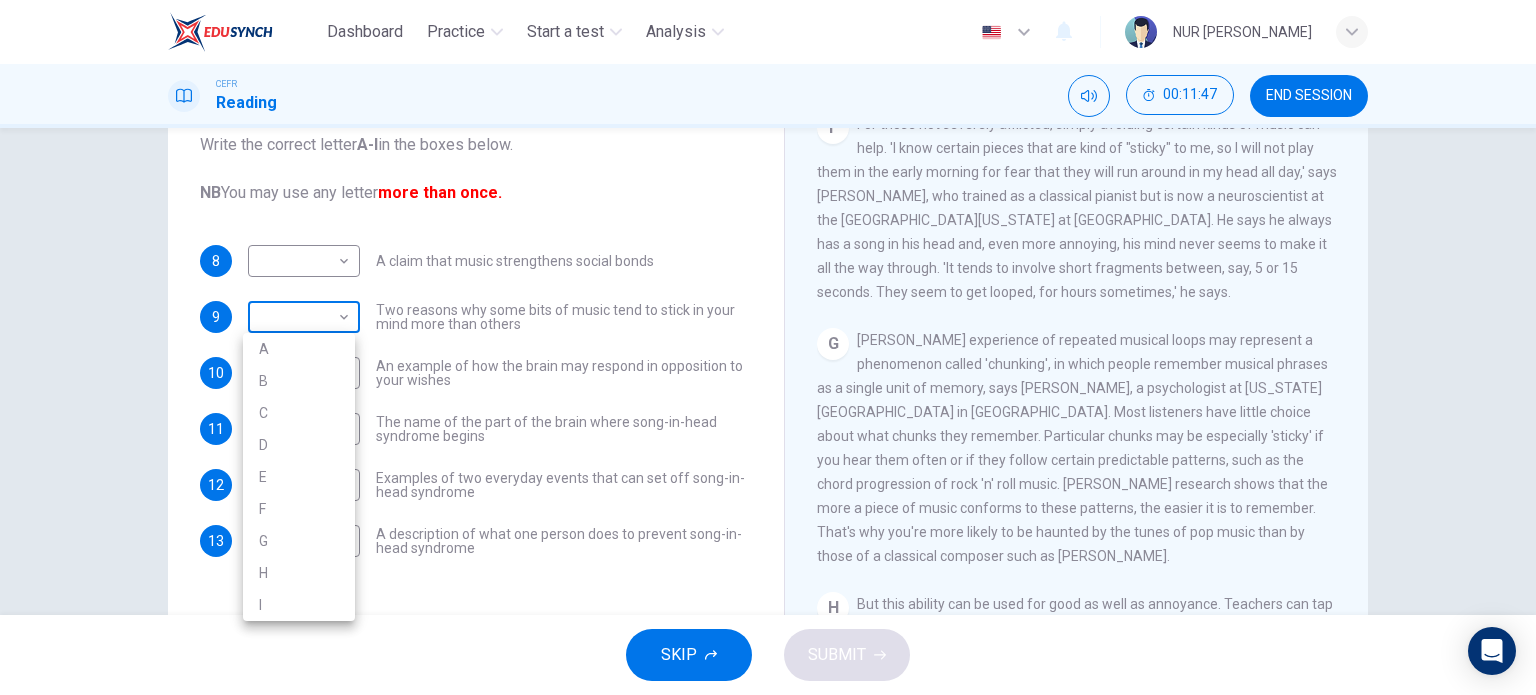click on "Dashboard Practice Start a test Analysis English en ​ NUR SYAFIQAH BINTI AZLI CEFR Reading 00:11:47 END SESSION Questions 8 - 13 The Reading Passage has nine paragraphs labelled  A-l .
Which paragraph contains the following information?
Write the correct letter  A-l  in the boxes below.
NB  You may use any letter  more than once. 8 ​ ​ A claim that music strengthens social bonds 9 ​ ​ Two reasons why some bits of music tend to stick in your mind more than others 10 ​ ​ An example of how the brain may respond in opposition to your wishes 11 ​ ​ The name of the part of the brain where song-in-head syndrome begins 12 ​ ​ Examples of two everyday events that can set off song-in-head syndrome 13 ​ ​ A description of what one person does to prevent song-in-head syndrome A Song on the Brain CLICK TO ZOOM Click to Zoom A B C D E F G H I SKIP SUBMIT EduSynch - Online Language Proficiency Testing
Dashboard Practice Start a test Analysis Notifications © Copyright  2025 A B C D E F" at bounding box center [768, 347] 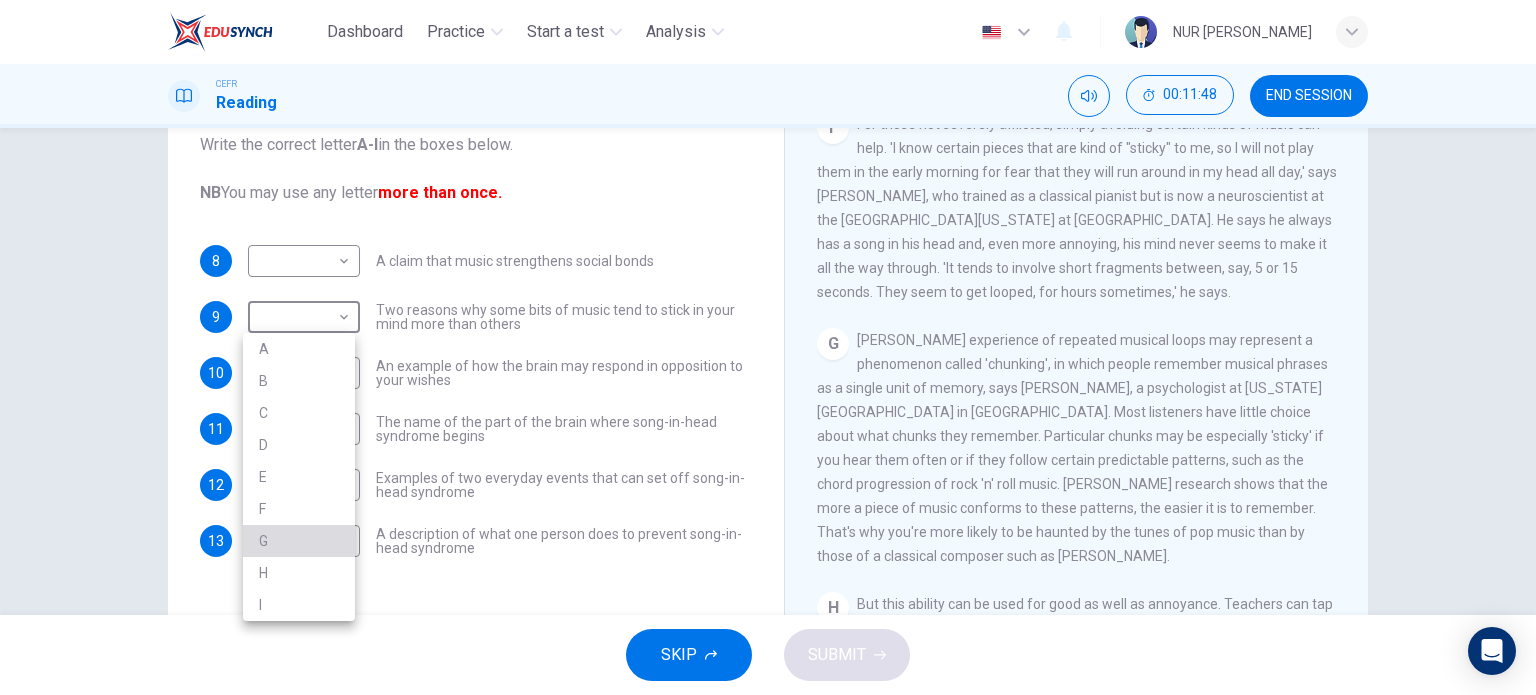 click on "G" at bounding box center [299, 541] 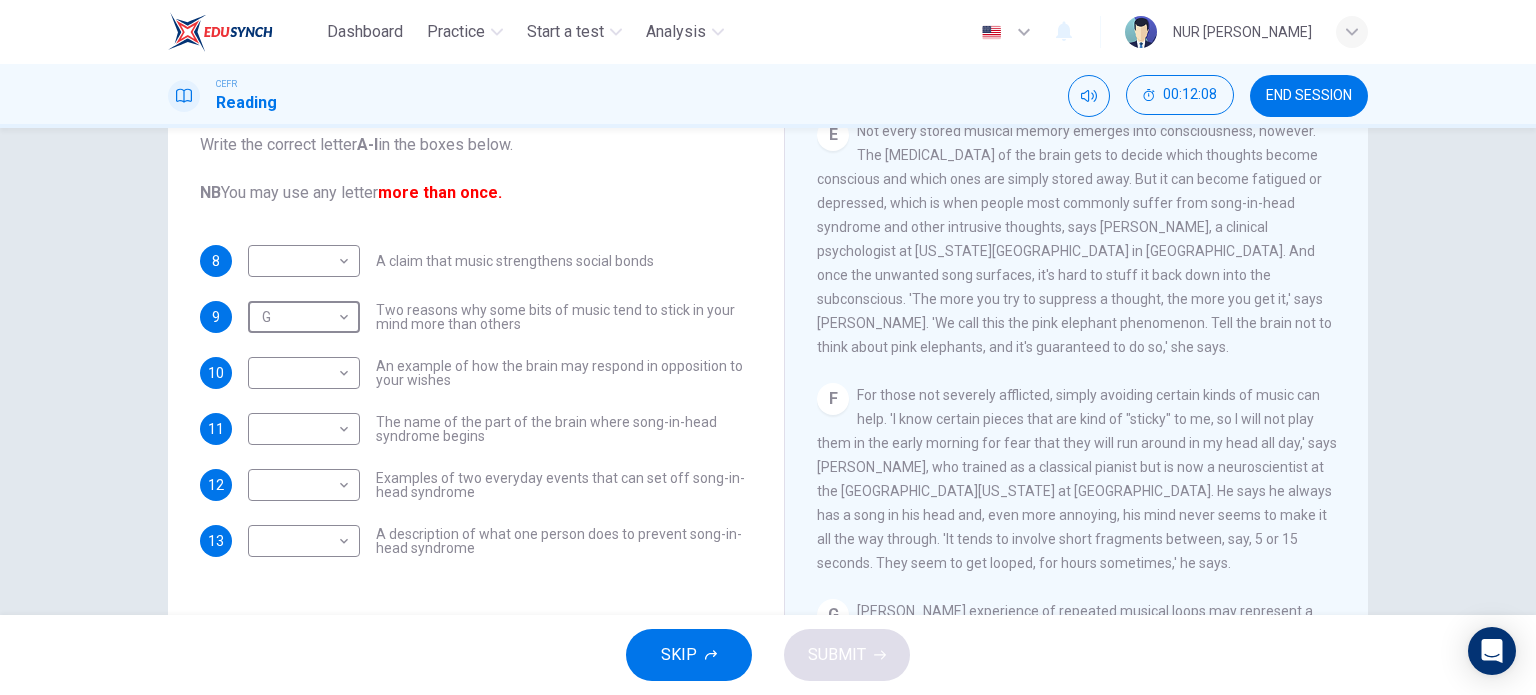scroll, scrollTop: 1006, scrollLeft: 0, axis: vertical 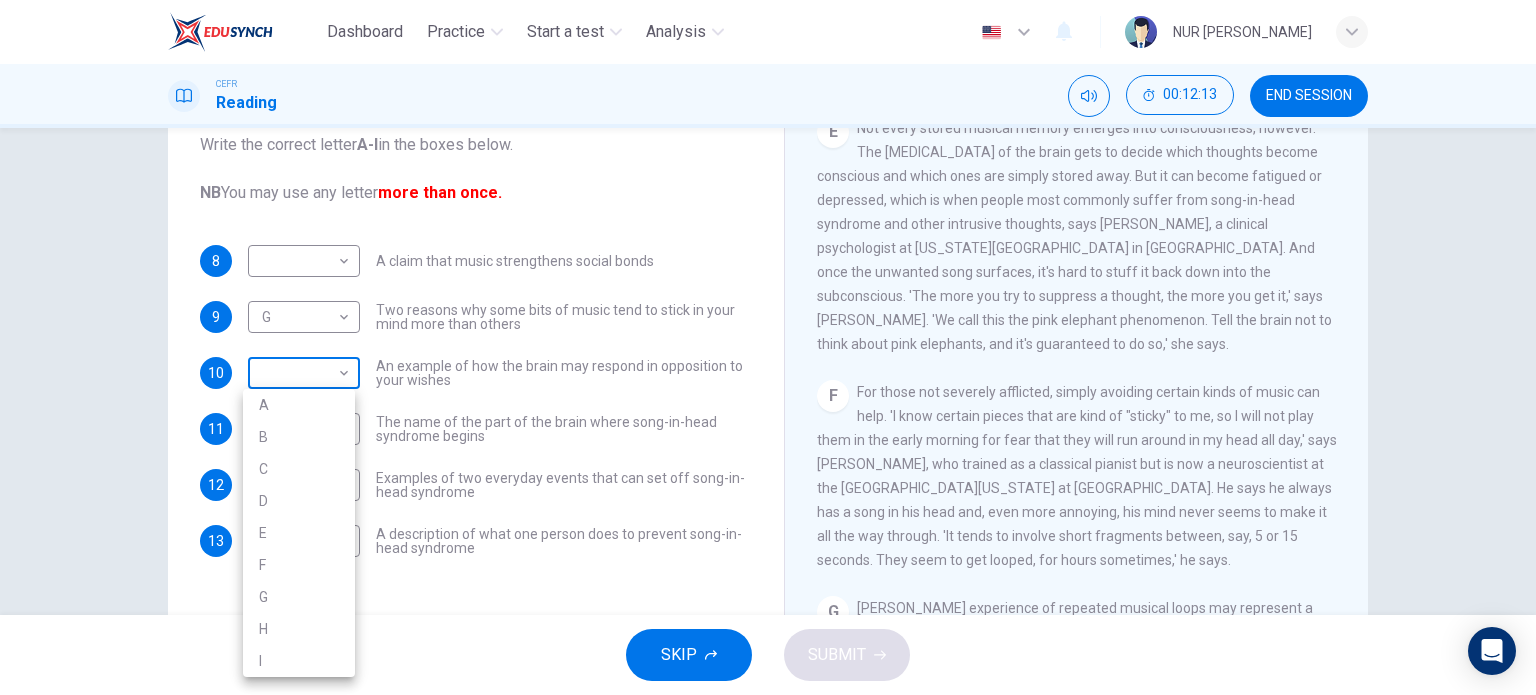 click on "Dashboard Practice Start a test Analysis English en ​ NUR SYAFIQAH BINTI AZLI CEFR Reading 00:12:13 END SESSION Questions 8 - 13 The Reading Passage has nine paragraphs labelled  A-l .
Which paragraph contains the following information?
Write the correct letter  A-l  in the boxes below.
NB  You may use any letter  more than once. 8 ​ ​ A claim that music strengthens social bonds 9 G G ​ Two reasons why some bits of music tend to stick in your mind more than others 10 ​ ​ An example of how the brain may respond in opposition to your wishes 11 ​ ​ The name of the part of the brain where song-in-head syndrome begins 12 ​ ​ Examples of two everyday events that can set off song-in-head syndrome 13 ​ ​ A description of what one person does to prevent song-in-head syndrome A Song on the Brain CLICK TO ZOOM Click to Zoom A B C D E F G H I SKIP SUBMIT EduSynch - Online Language Proficiency Testing
Dashboard Practice Start a test Analysis Notifications © Copyright  2025 A B C D E F" at bounding box center (768, 347) 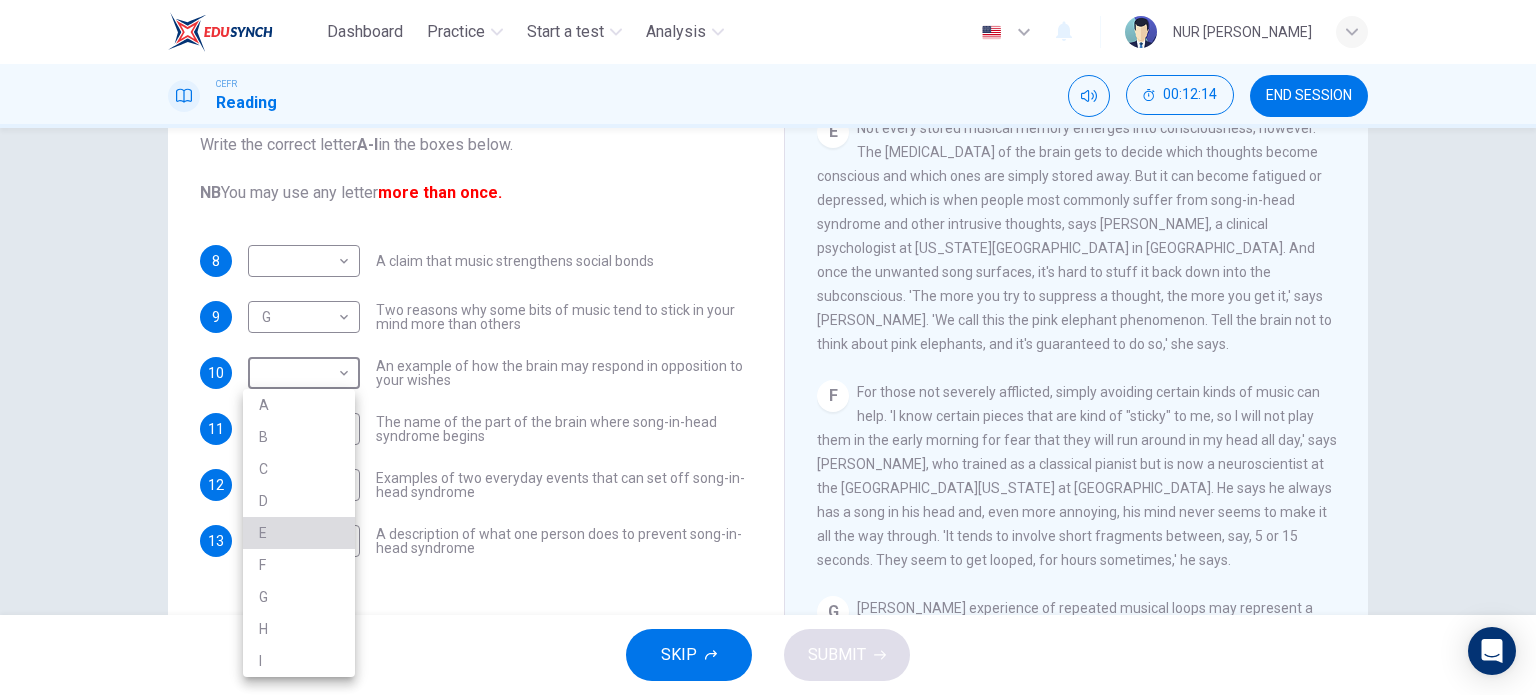 click on "E" at bounding box center (299, 533) 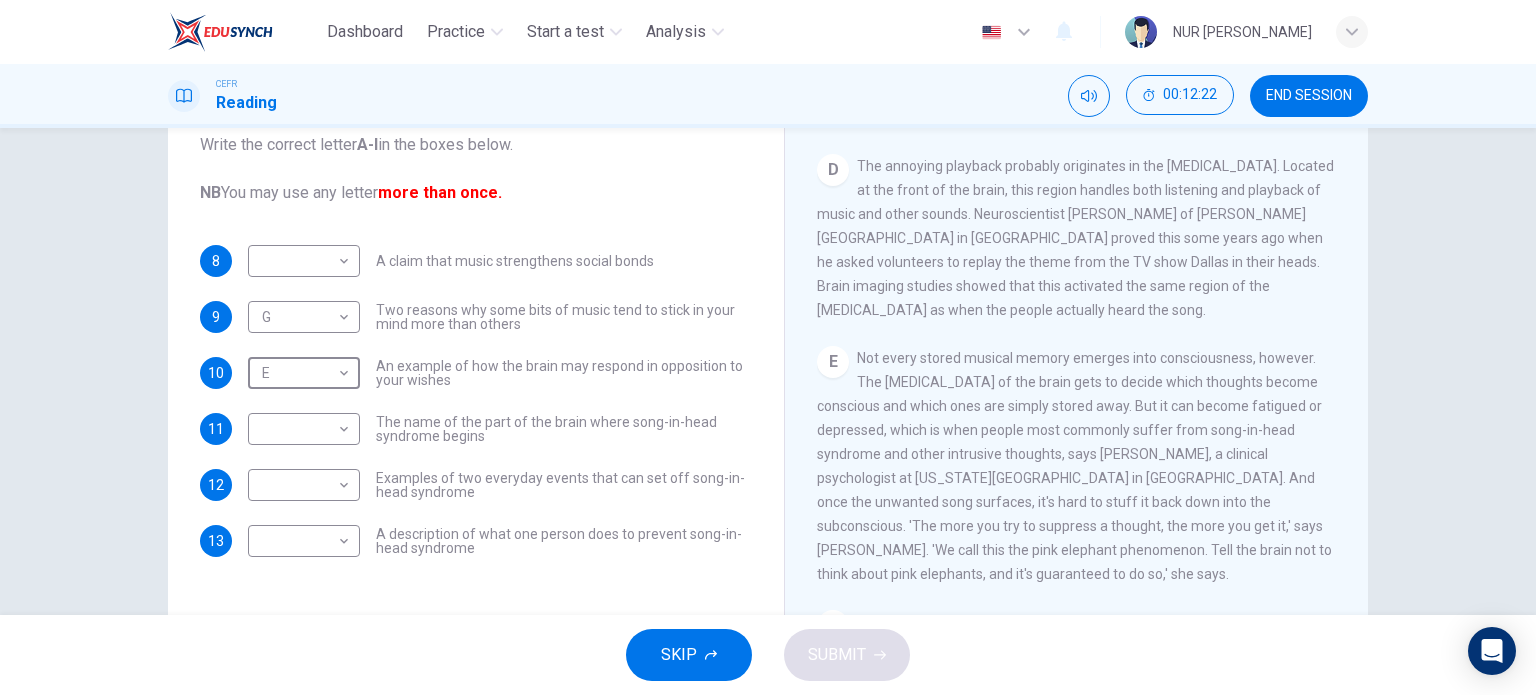 scroll, scrollTop: 776, scrollLeft: 0, axis: vertical 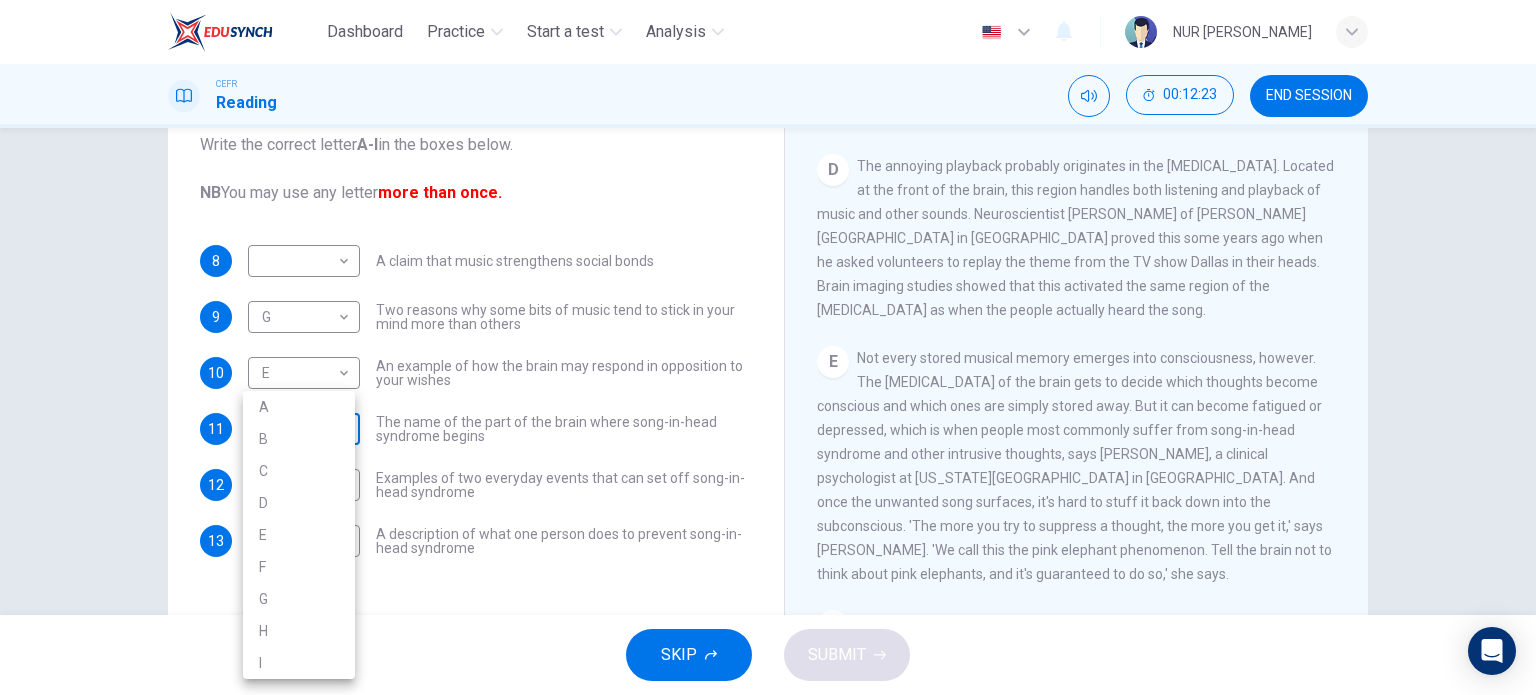 click on "Dashboard Practice Start a test Analysis English en ​ NUR SYAFIQAH BINTI AZLI CEFR Reading 00:12:23 END SESSION Questions 8 - 13 The Reading Passage has nine paragraphs labelled  A-l .
Which paragraph contains the following information?
Write the correct letter  A-l  in the boxes below.
NB  You may use any letter  more than once. 8 ​ ​ A claim that music strengthens social bonds 9 G G ​ Two reasons why some bits of music tend to stick in your mind more than others 10 E E ​ An example of how the brain may respond in opposition to your wishes 11 ​ ​ The name of the part of the brain where song-in-head syndrome begins 12 ​ ​ Examples of two everyday events that can set off song-in-head syndrome 13 ​ ​ A description of what one person does to prevent song-in-head syndrome A Song on the Brain CLICK TO ZOOM Click to Zoom A B C D E F G H I SKIP SUBMIT EduSynch - Online Language Proficiency Testing
Dashboard Practice Start a test Analysis Notifications © Copyright  2025 A B C D E F" at bounding box center [768, 347] 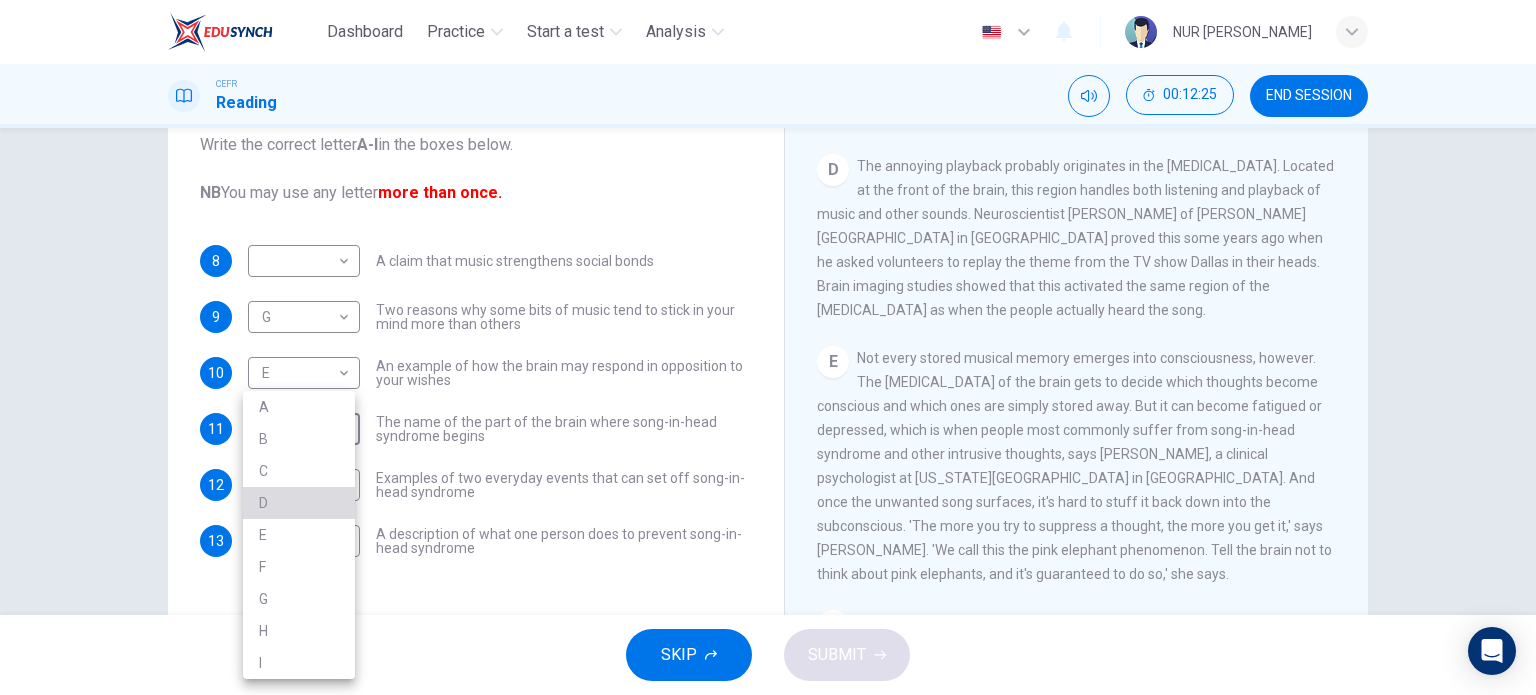 click on "D" at bounding box center [299, 503] 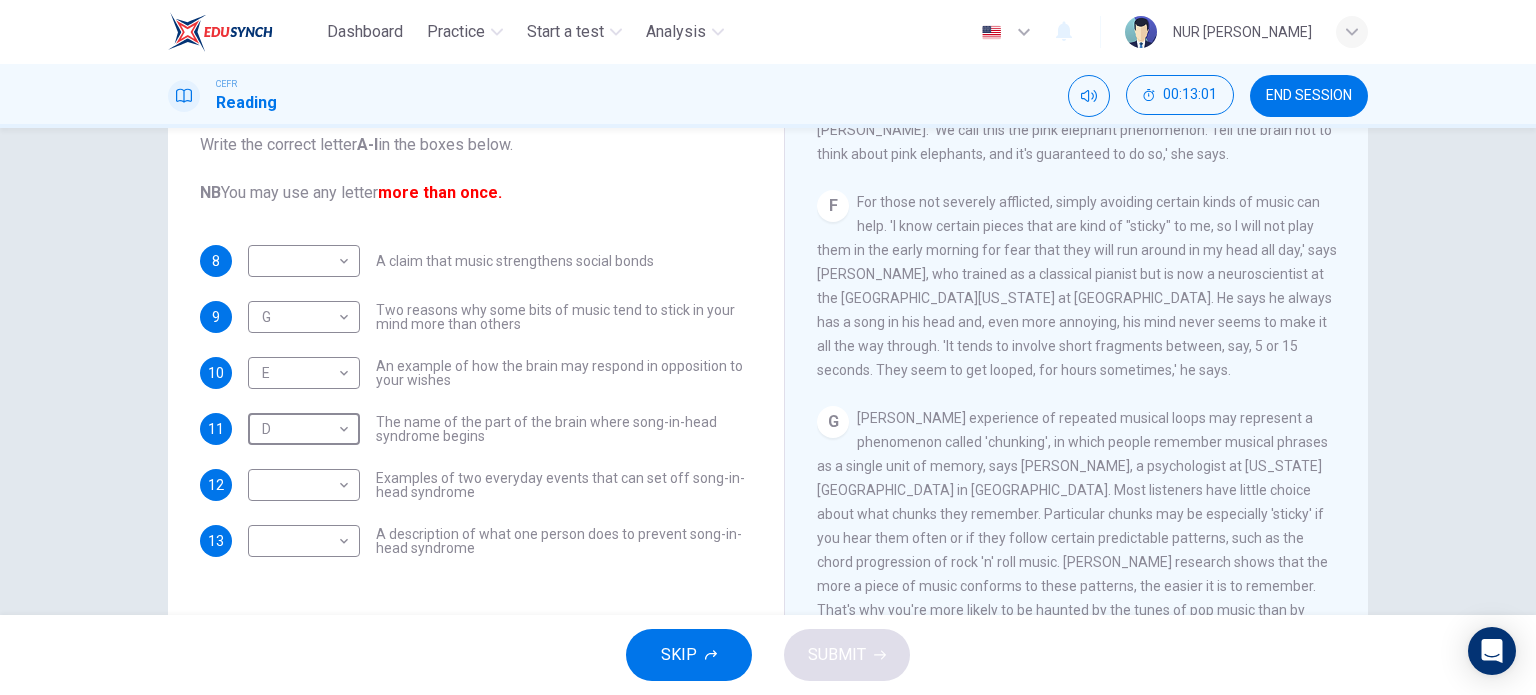 scroll, scrollTop: 1199, scrollLeft: 0, axis: vertical 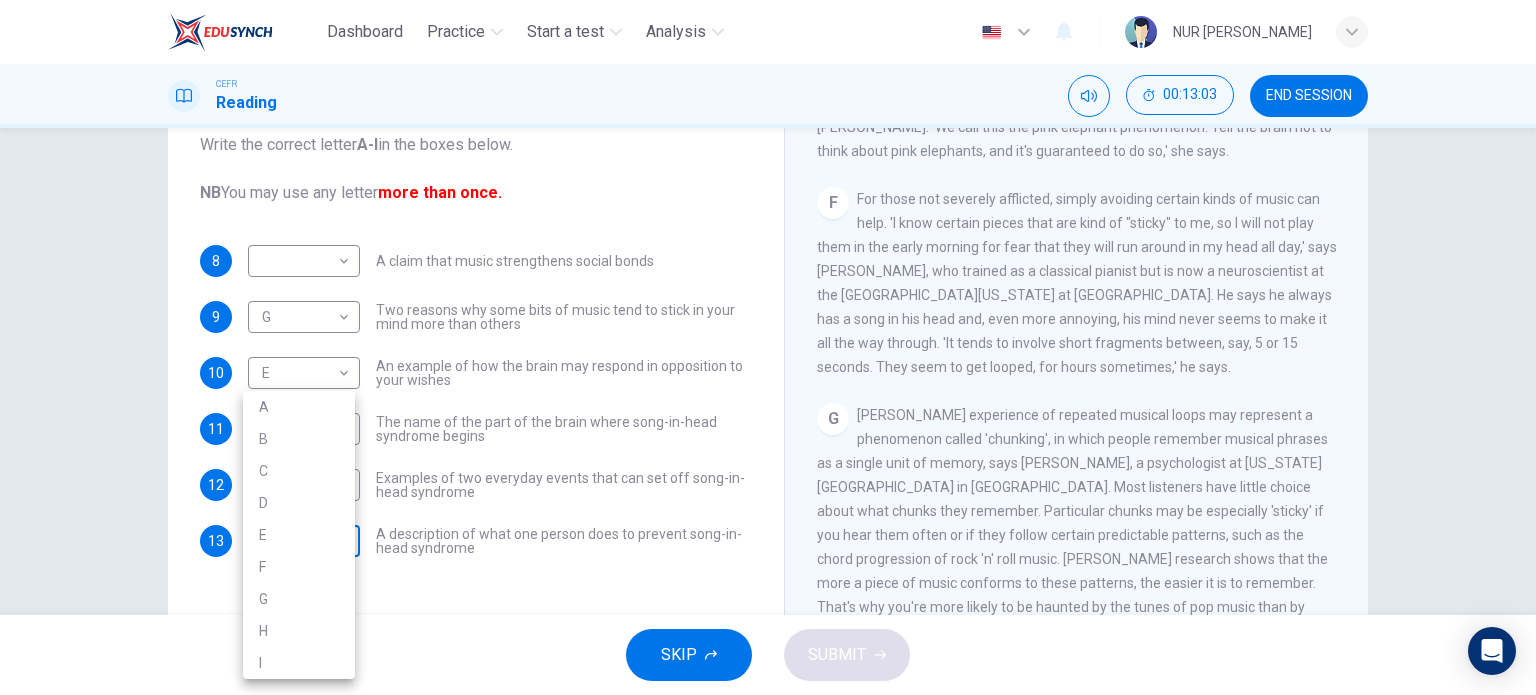 click on "Dashboard Practice Start a test Analysis English en ​ NUR SYAFIQAH BINTI AZLI CEFR Reading 00:13:03 END SESSION Questions 8 - 13 The Reading Passage has nine paragraphs labelled  A-l .
Which paragraph contains the following information?
Write the correct letter  A-l  in the boxes below.
NB  You may use any letter  more than once. 8 ​ ​ A claim that music strengthens social bonds 9 G G ​ Two reasons why some bits of music tend to stick in your mind more than others 10 E E ​ An example of how the brain may respond in opposition to your wishes 11 D D ​ The name of the part of the brain where song-in-head syndrome begins 12 ​ ​ Examples of two everyday events that can set off song-in-head syndrome 13 ​ ​ A description of what one person does to prevent song-in-head syndrome A Song on the Brain CLICK TO ZOOM Click to Zoom A B C D E F G H I SKIP SUBMIT EduSynch - Online Language Proficiency Testing
Dashboard Practice Start a test Analysis Notifications © Copyright  2025 A B C D E F" at bounding box center [768, 347] 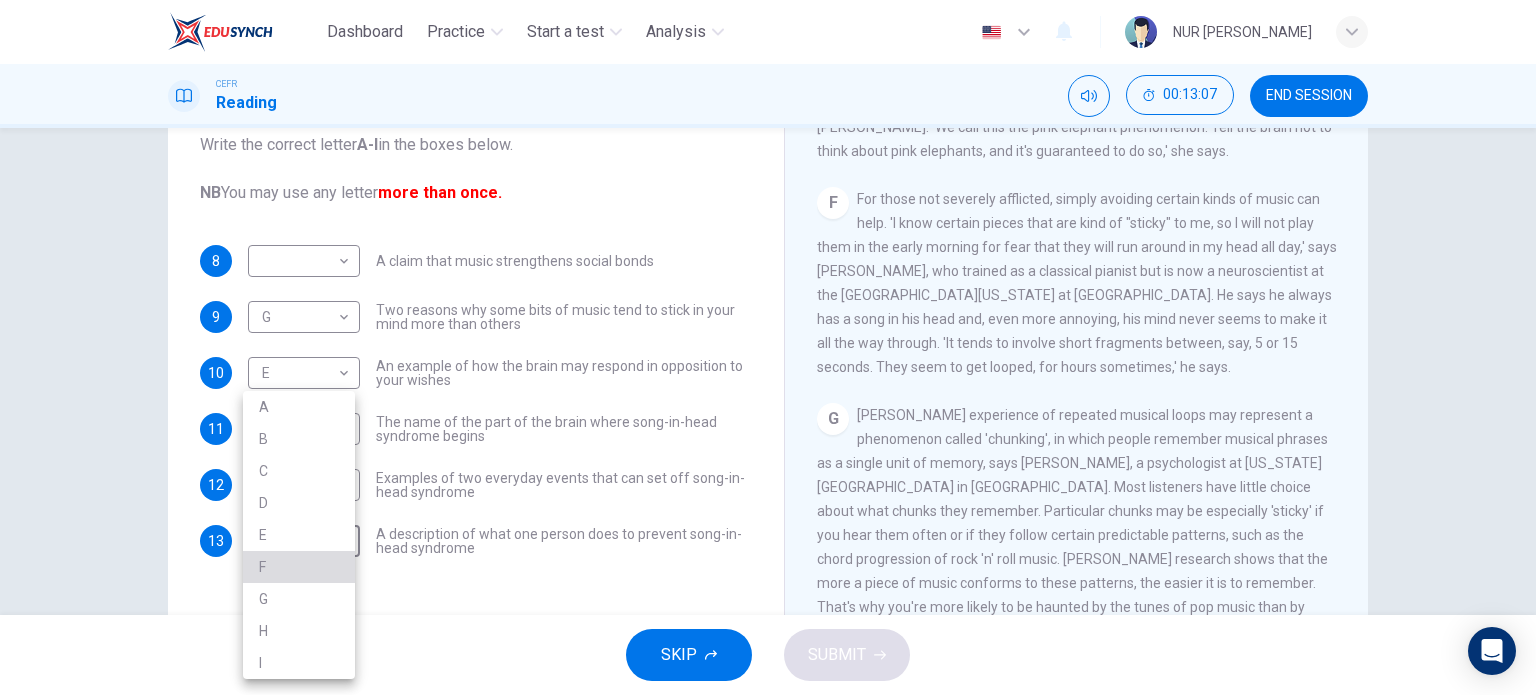 click on "F" at bounding box center (299, 567) 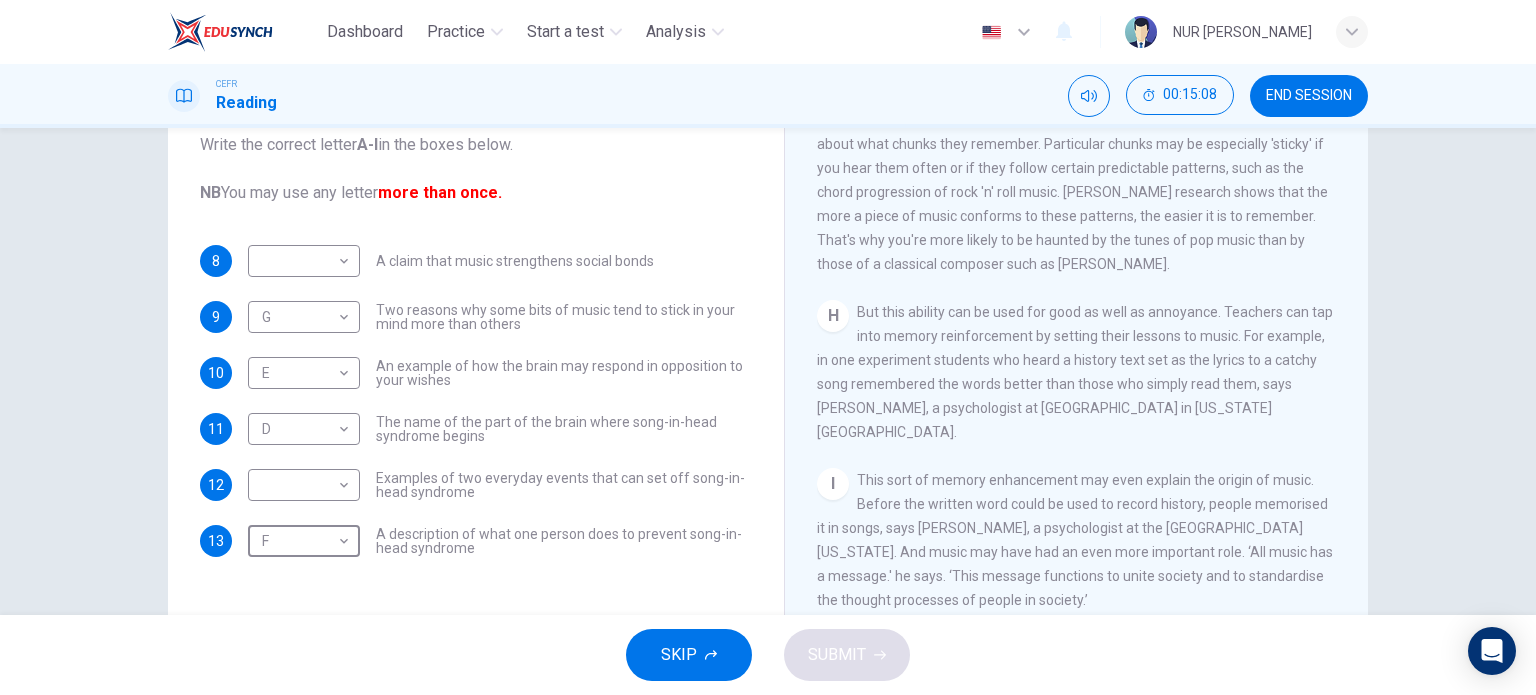 scroll, scrollTop: 1591, scrollLeft: 0, axis: vertical 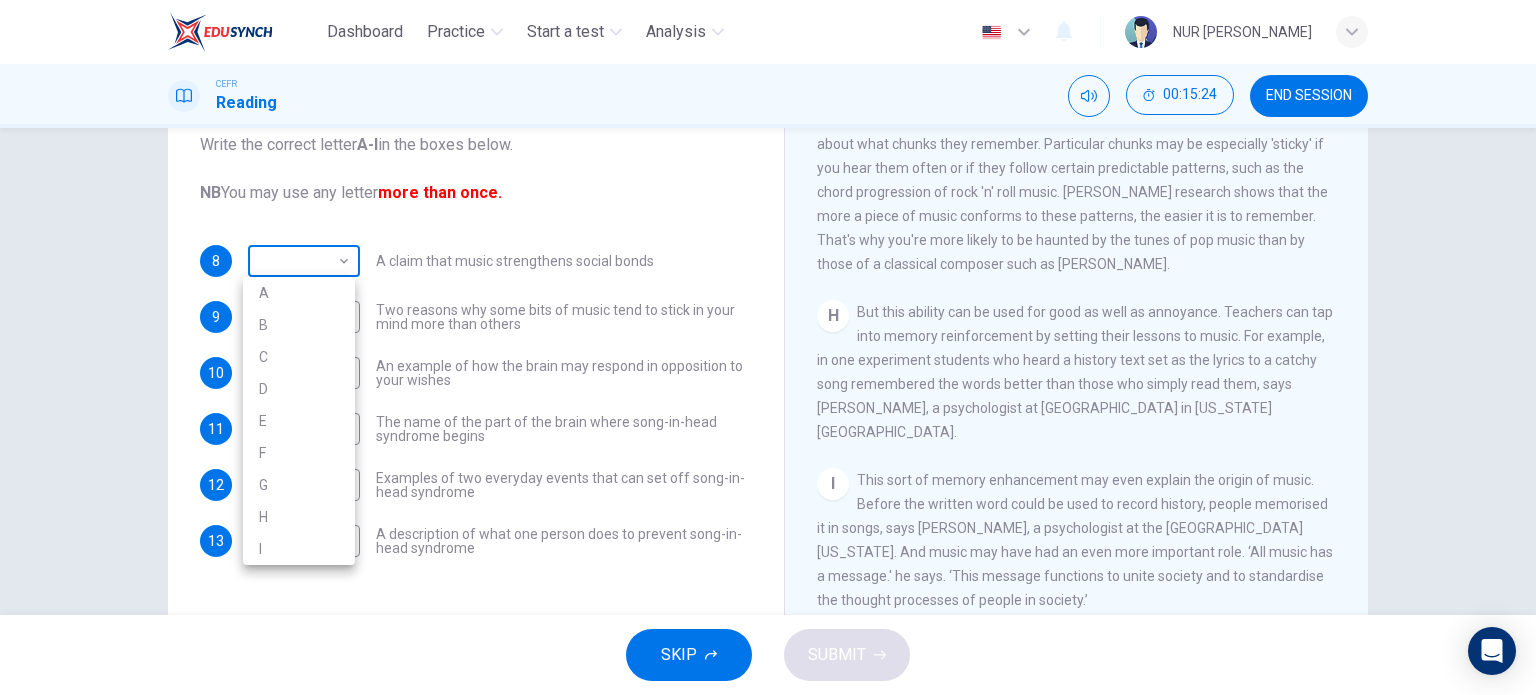 click on "Dashboard Practice Start a test Analysis English en ​ NUR SYAFIQAH BINTI AZLI CEFR Reading 00:15:24 END SESSION Questions 8 - 13 The Reading Passage has nine paragraphs labelled  A-l .
Which paragraph contains the following information?
Write the correct letter  A-l  in the boxes below.
NB  You may use any letter  more than once. 8 ​ ​ A claim that music strengthens social bonds 9 G G ​ Two reasons why some bits of music tend to stick in your mind more than others 10 E E ​ An example of how the brain may respond in opposition to your wishes 11 D D ​ The name of the part of the brain where song-in-head syndrome begins 12 ​ ​ Examples of two everyday events that can set off song-in-head syndrome 13 F F ​ A description of what one person does to prevent song-in-head syndrome A Song on the Brain CLICK TO ZOOM Click to Zoom A B C D E F G H I SKIP SUBMIT EduSynch - Online Language Proficiency Testing
Dashboard Practice Start a test Analysis Notifications © Copyright  2025 A B C D E F" at bounding box center [768, 347] 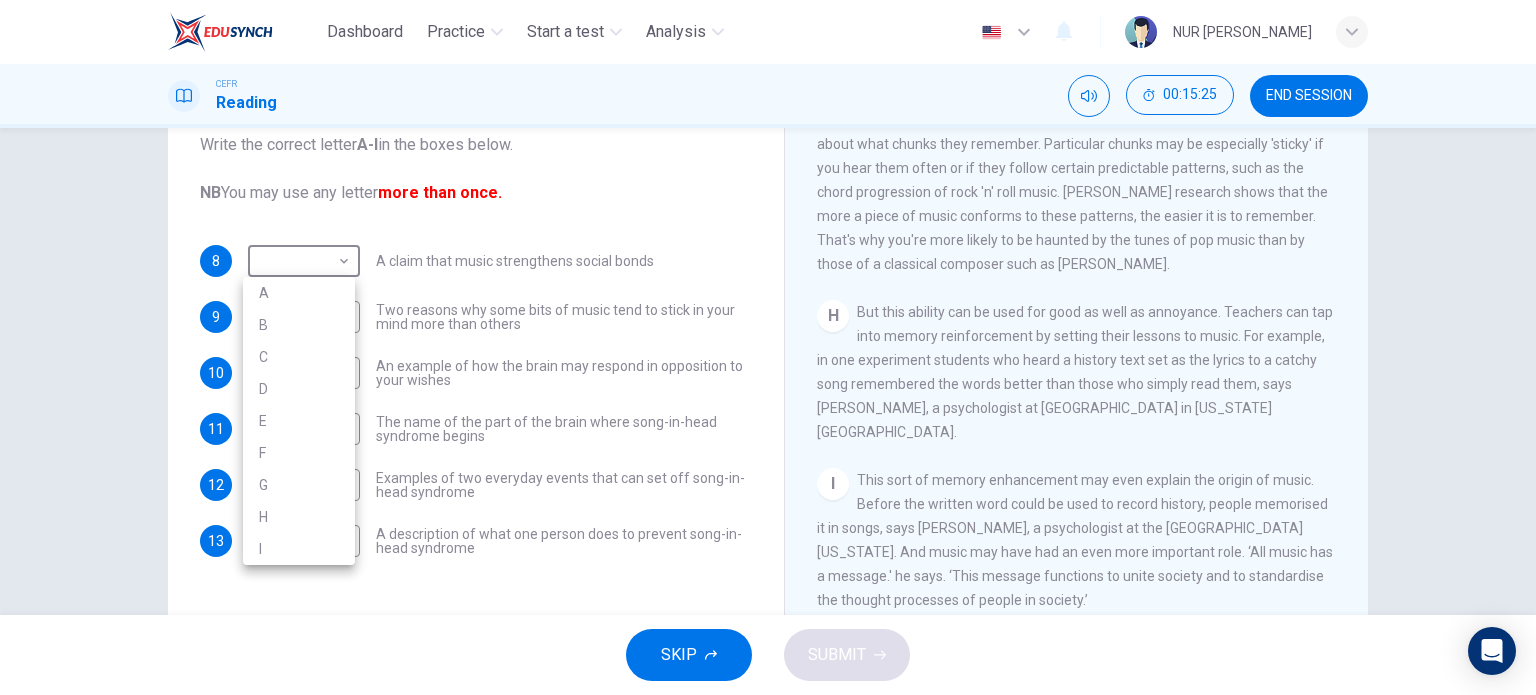 click on "I" at bounding box center (299, 549) 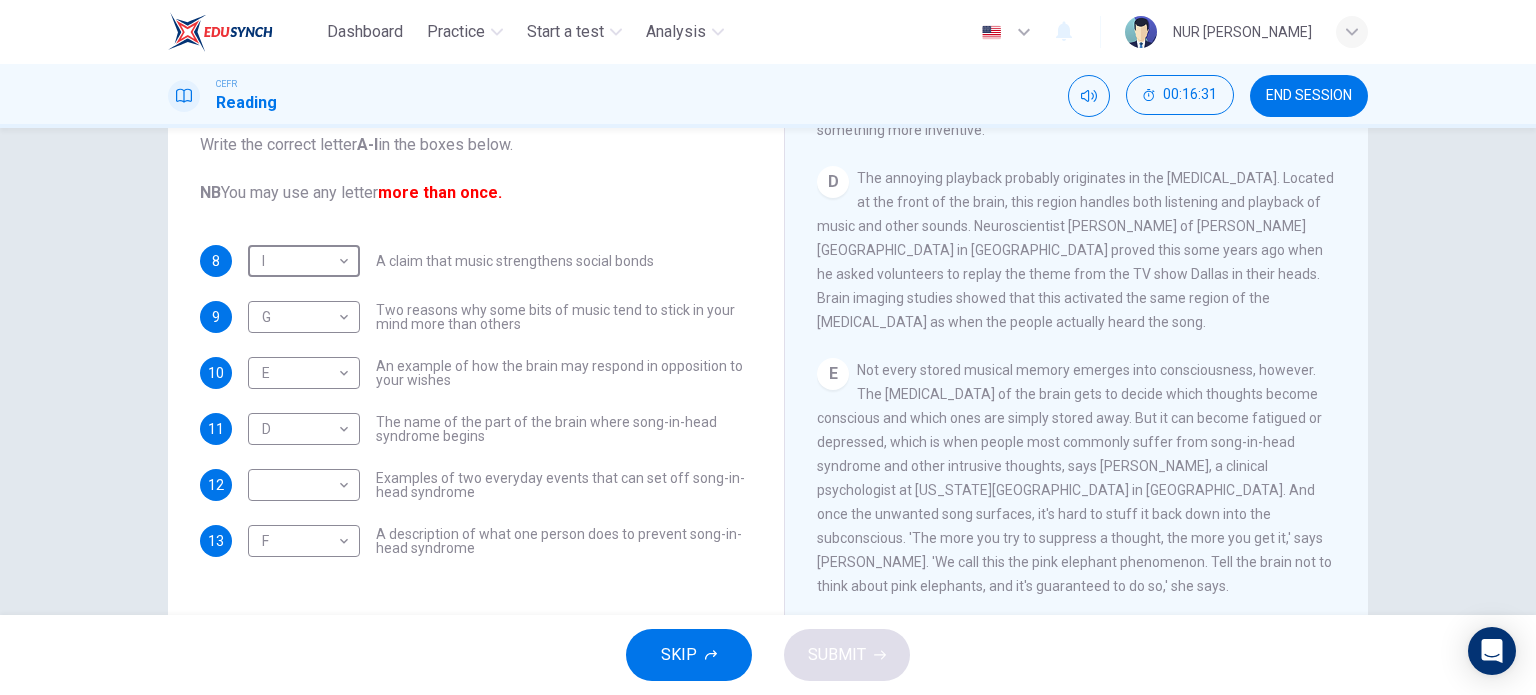 scroll, scrollTop: 764, scrollLeft: 0, axis: vertical 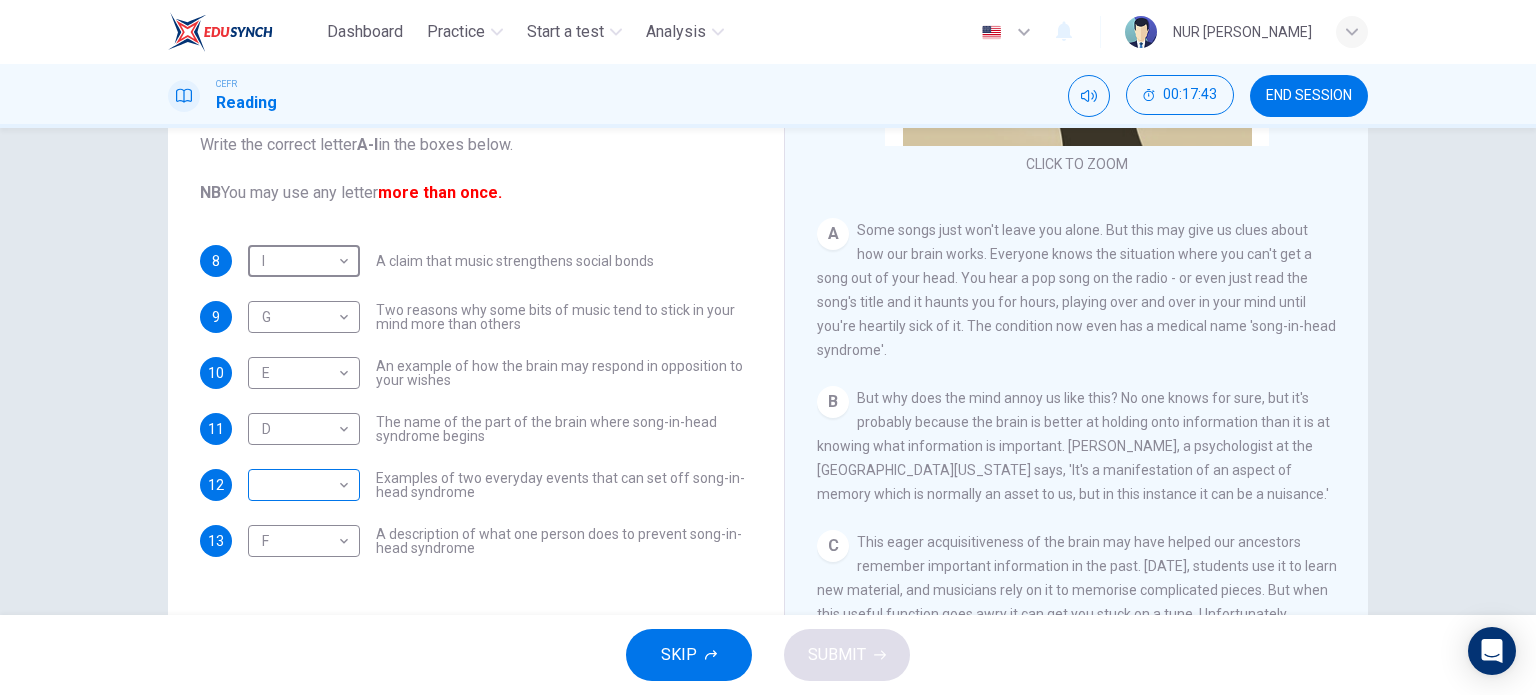 click on "Dashboard Practice Start a test Analysis English en ​ NUR SYAFIQAH BINTI AZLI CEFR Reading 00:17:43 END SESSION Questions 8 - 13 The Reading Passage has nine paragraphs labelled  A-l .
Which paragraph contains the following information?
Write the correct letter  A-l  in the boxes below.
NB  You may use any letter  more than once. 8 I I ​ A claim that music strengthens social bonds 9 G G ​ Two reasons why some bits of music tend to stick in your mind more than others 10 E E ​ An example of how the brain may respond in opposition to your wishes 11 D D ​ The name of the part of the brain where song-in-head syndrome begins 12 ​ ​ Examples of two everyday events that can set off song-in-head syndrome 13 F F ​ A description of what one person does to prevent song-in-head syndrome A Song on the Brain CLICK TO ZOOM Click to Zoom A B C D E F G H I SKIP SUBMIT EduSynch - Online Language Proficiency Testing
Dashboard Practice Start a test Analysis Notifications © Copyright  2025" at bounding box center (768, 347) 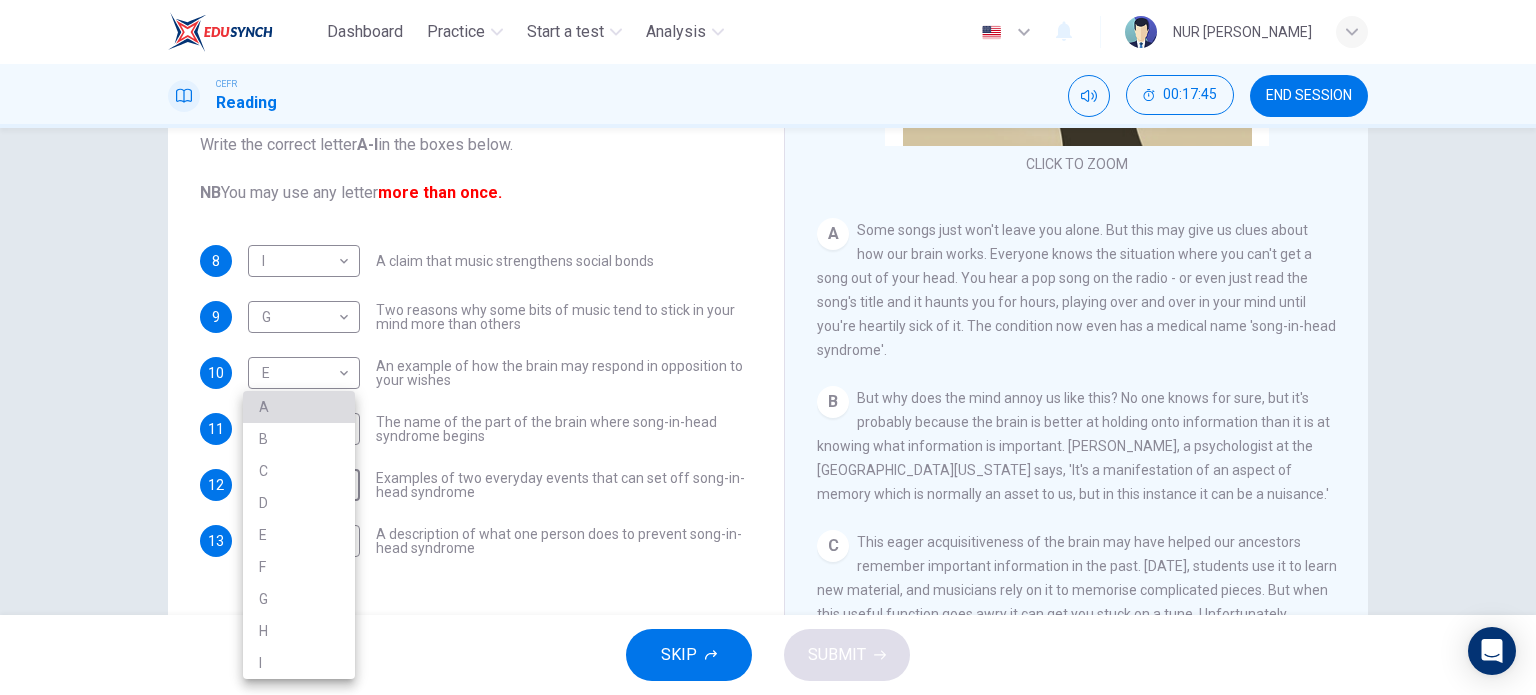 click on "A" at bounding box center [299, 407] 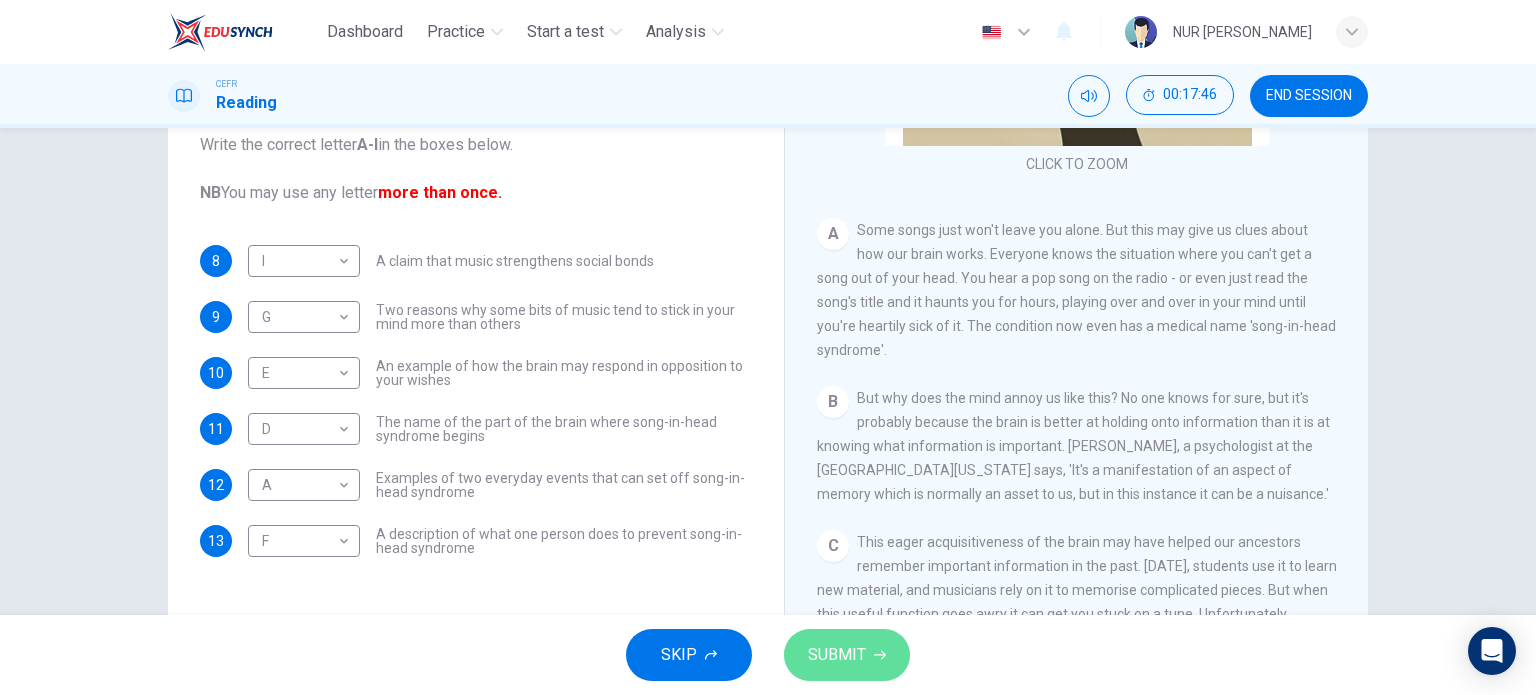 click on "SUBMIT" at bounding box center (837, 655) 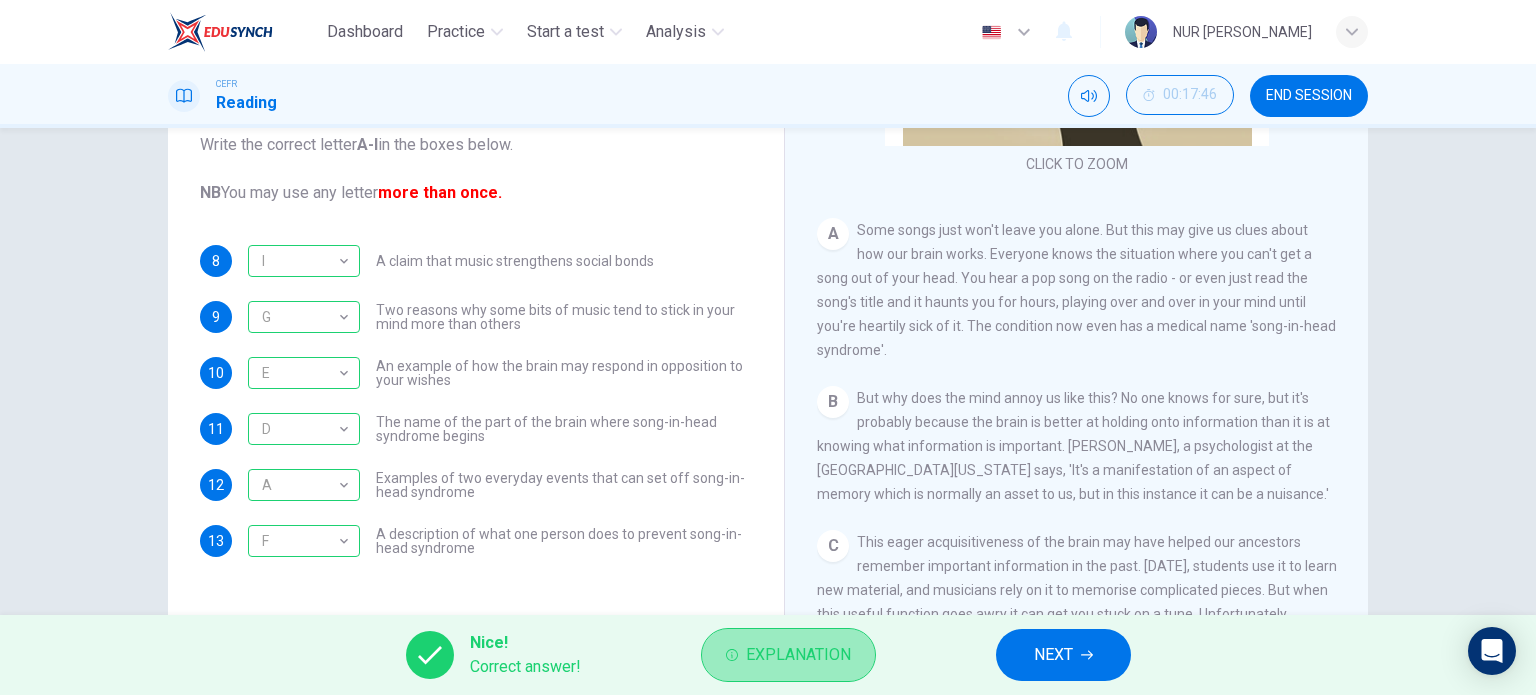click on "Explanation" at bounding box center (798, 655) 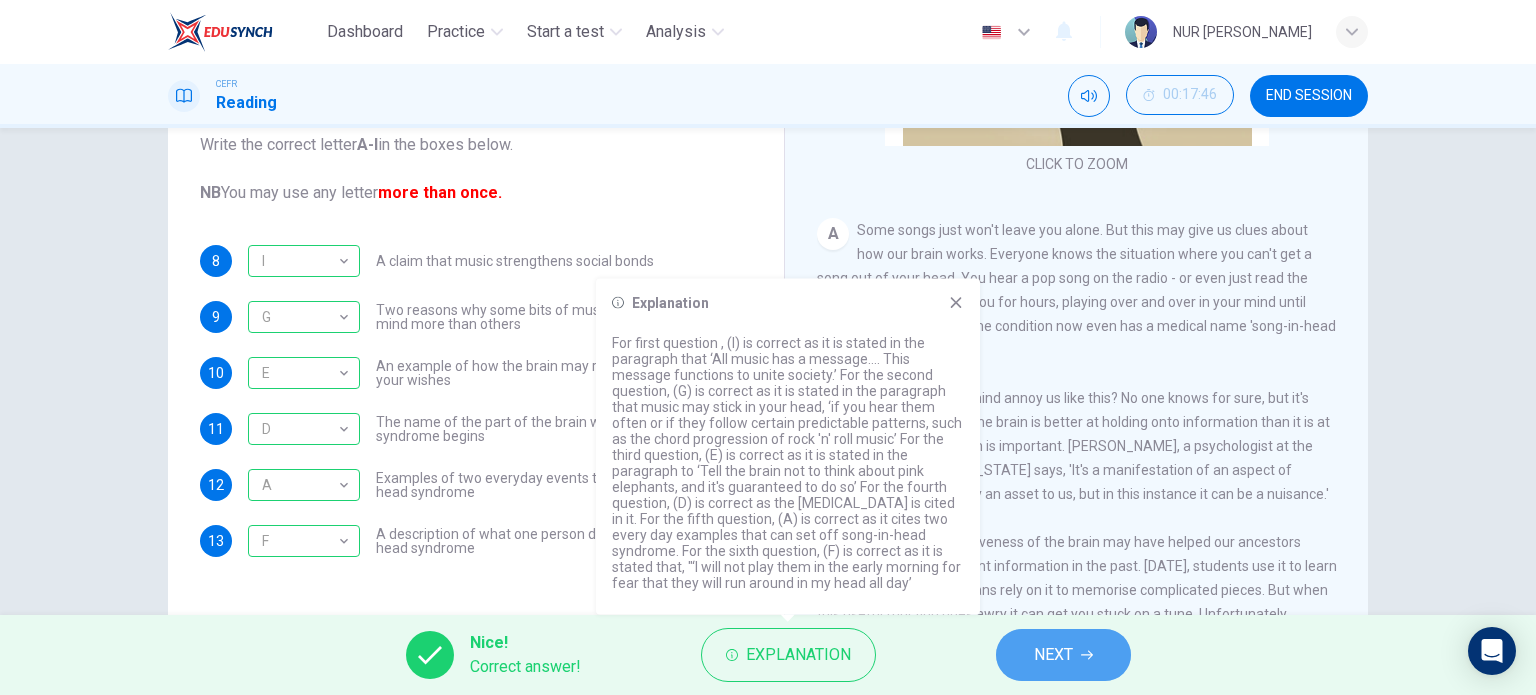 click on "NEXT" at bounding box center [1053, 655] 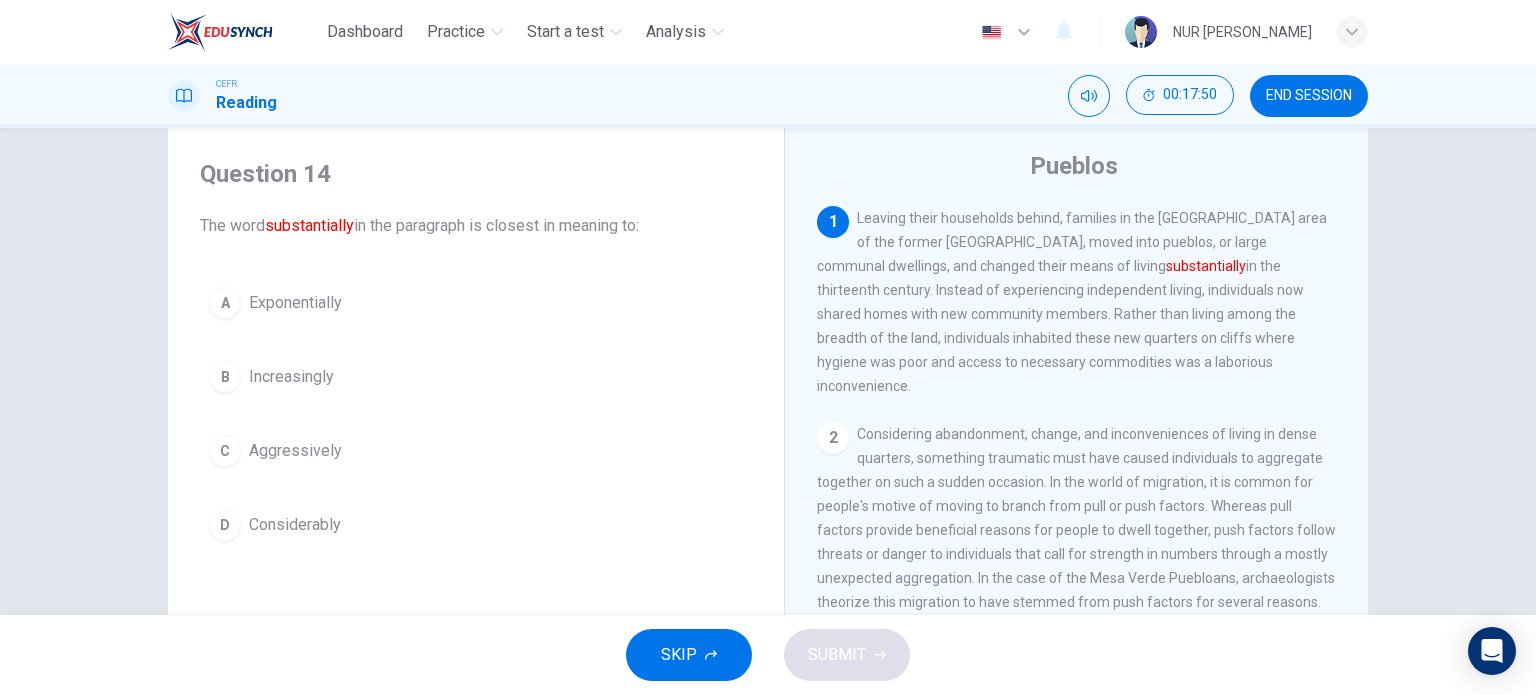 scroll, scrollTop: 52, scrollLeft: 0, axis: vertical 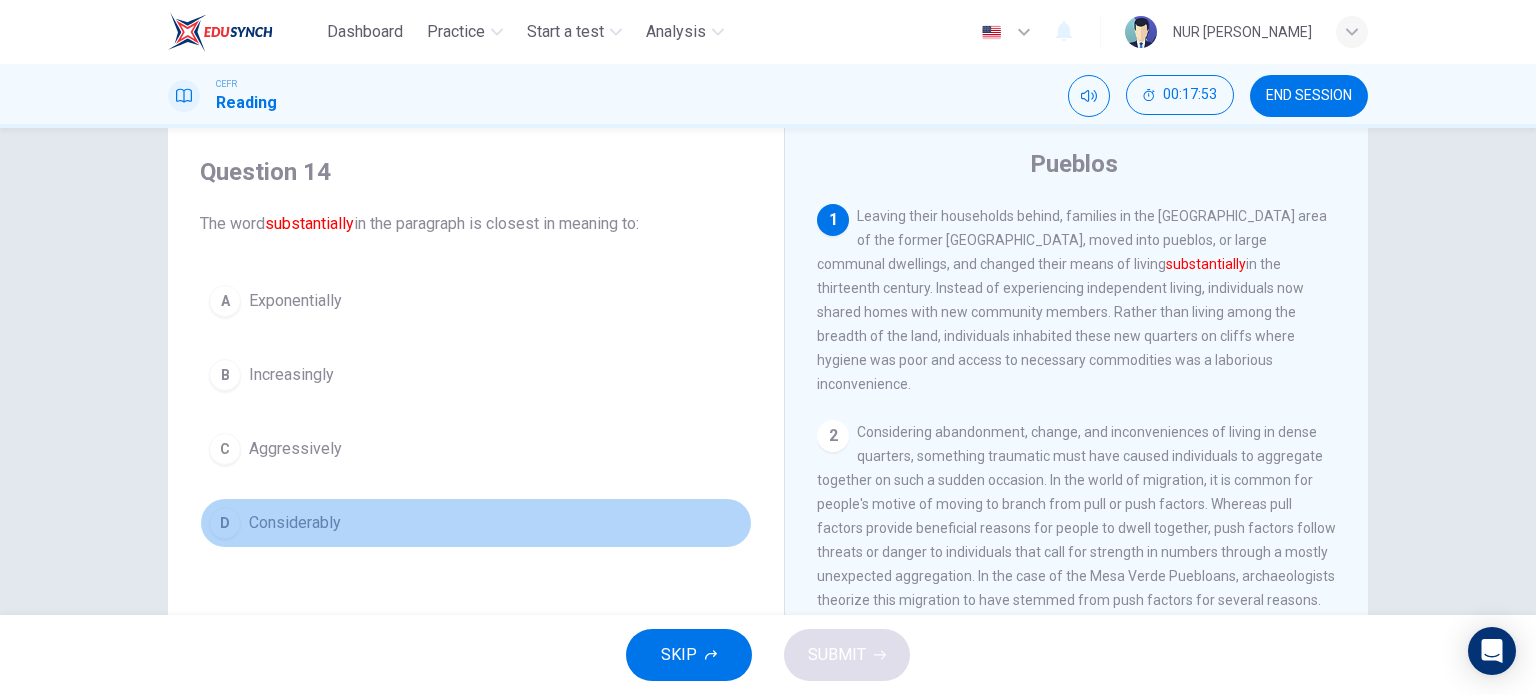 click on "Considerably" at bounding box center (295, 523) 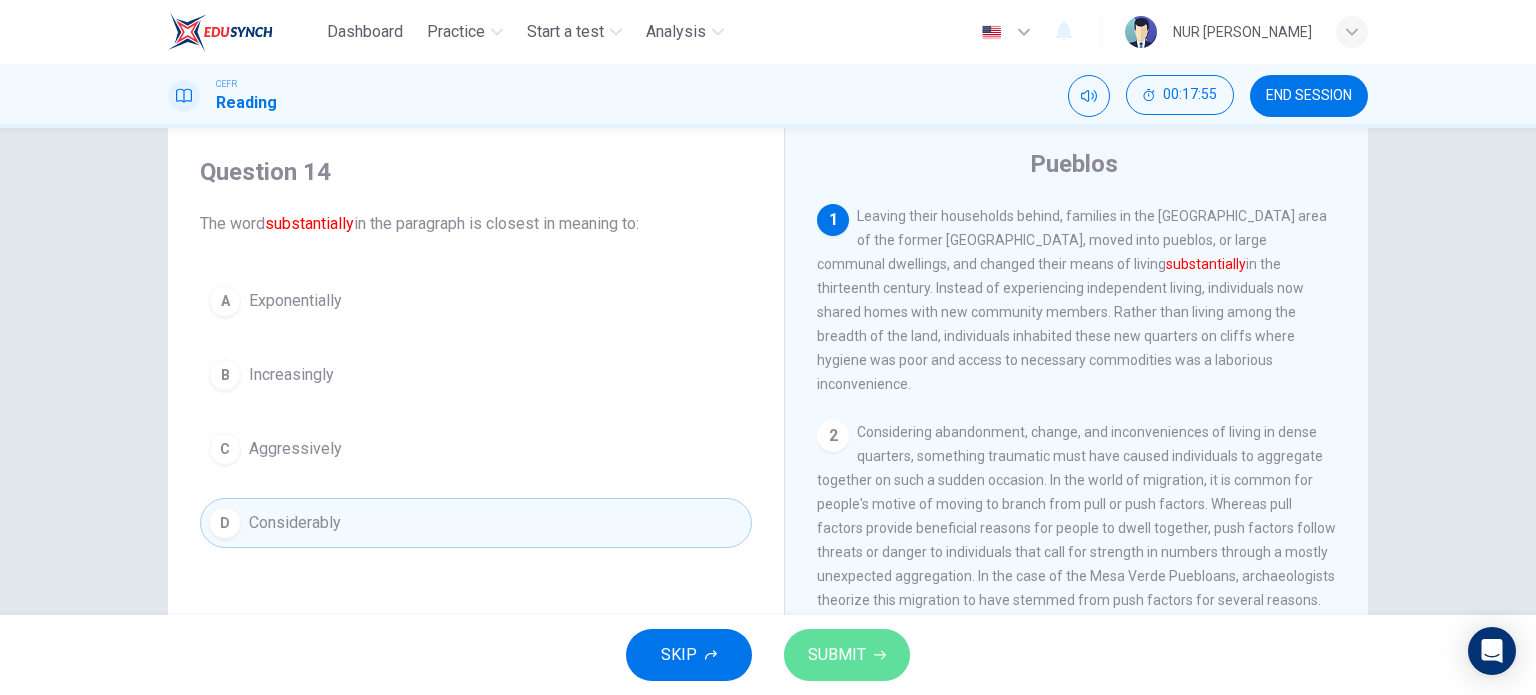 click on "SUBMIT" at bounding box center (837, 655) 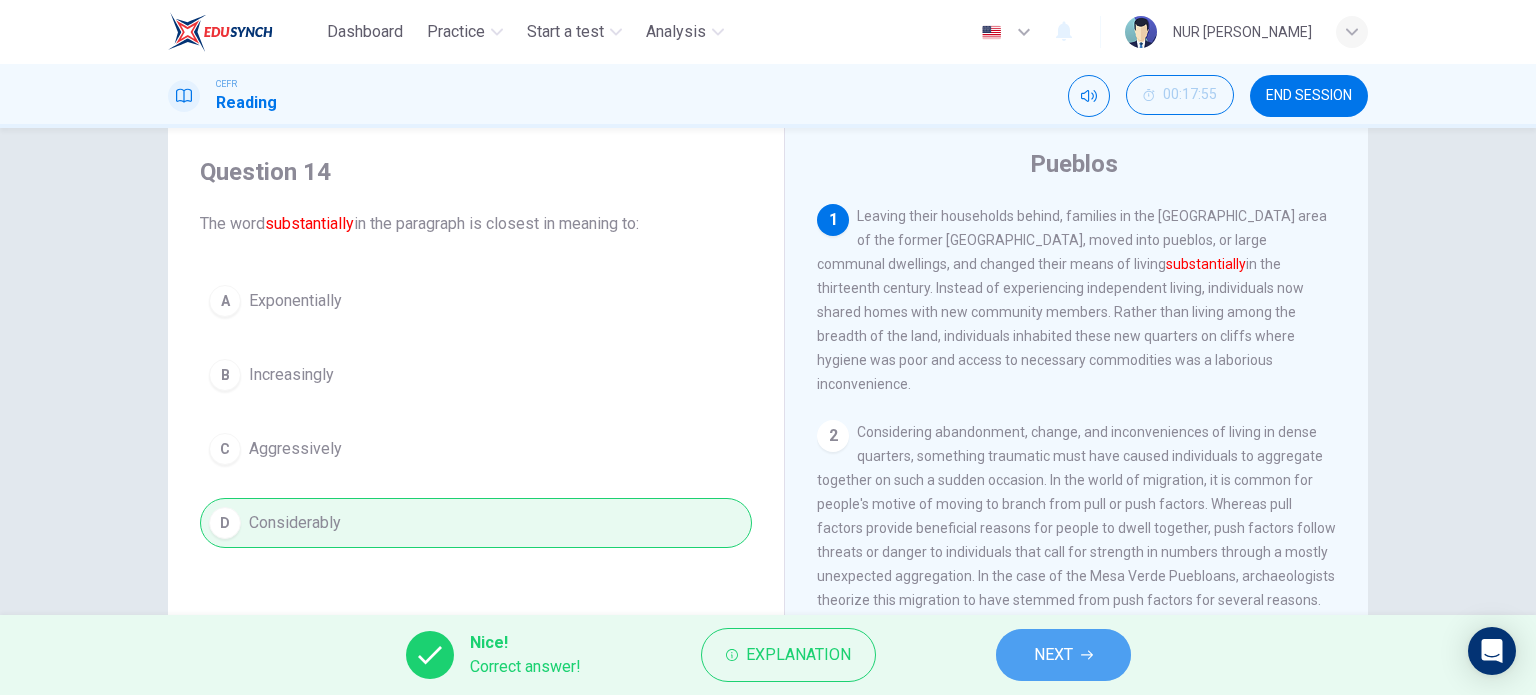 click on "NEXT" at bounding box center (1053, 655) 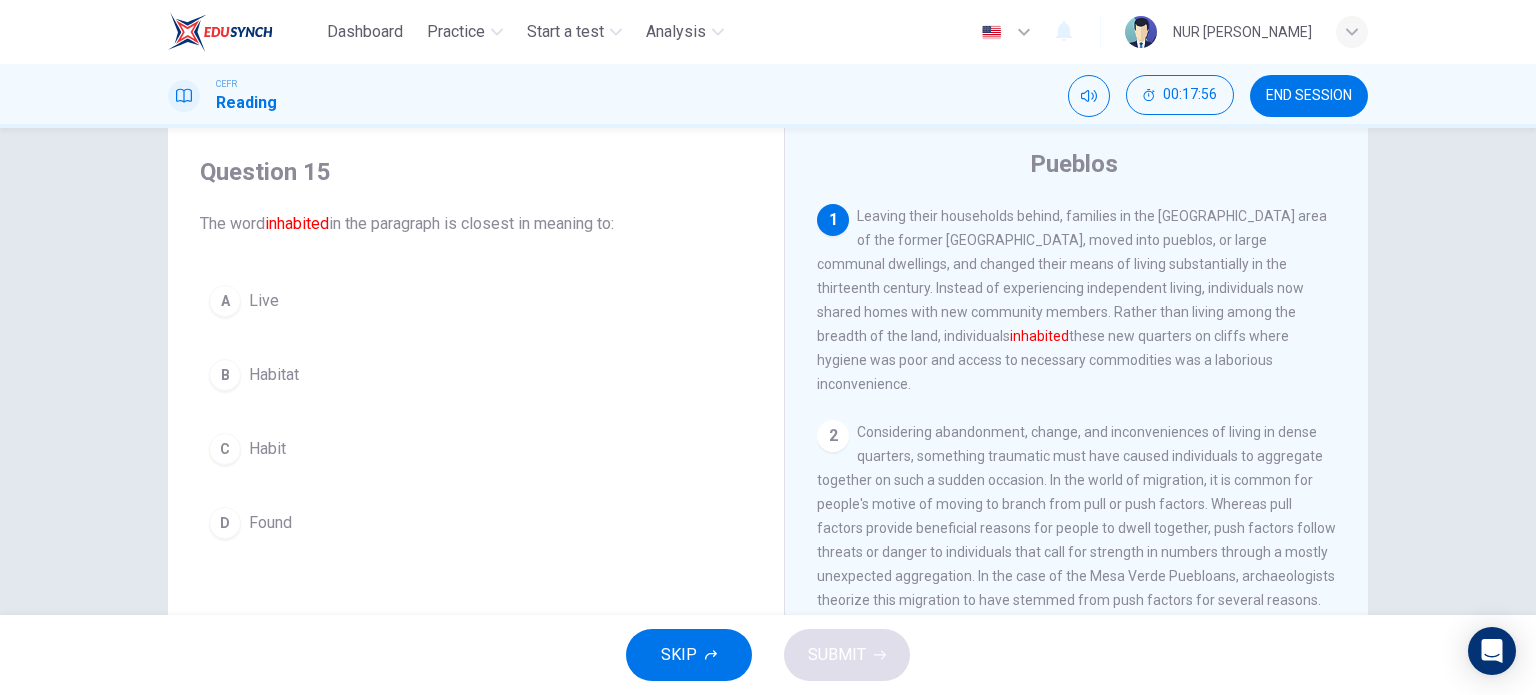 scroll, scrollTop: 32, scrollLeft: 0, axis: vertical 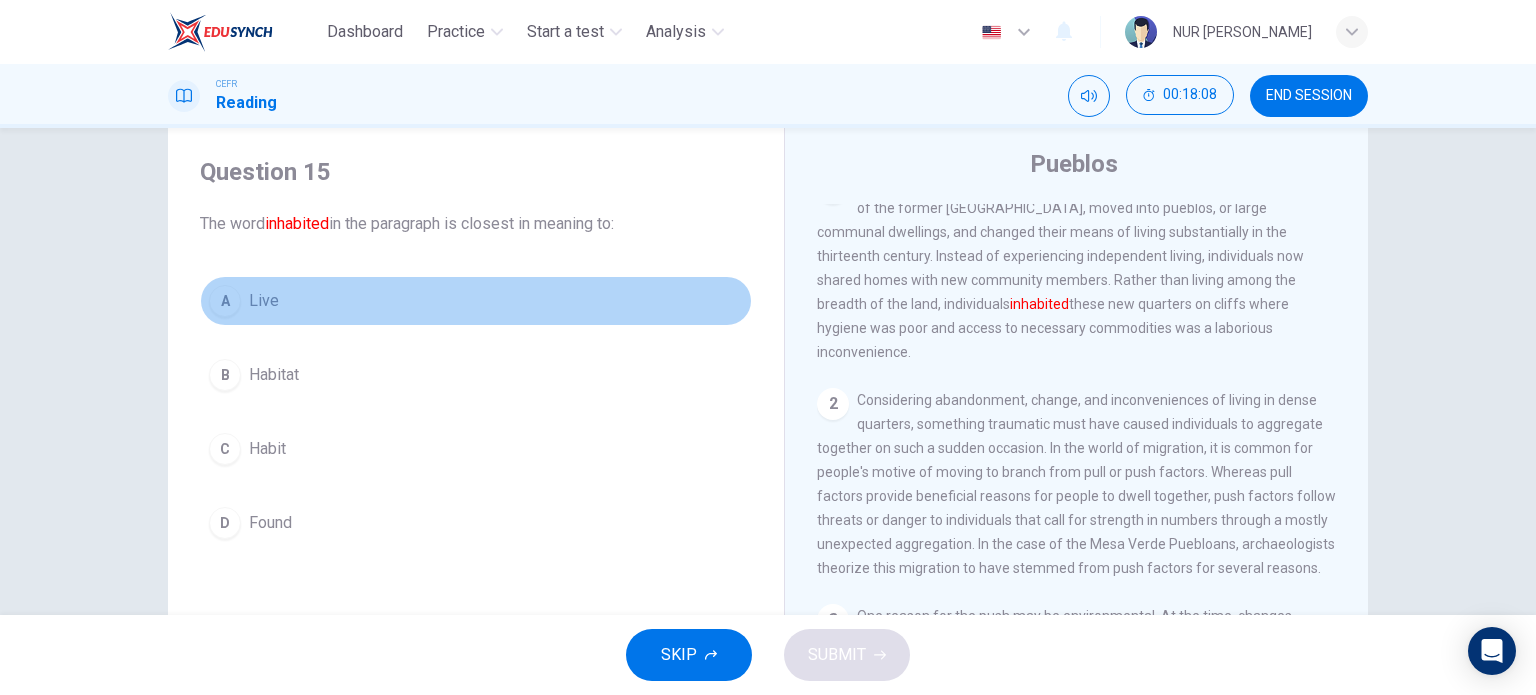click on "Live" at bounding box center (264, 301) 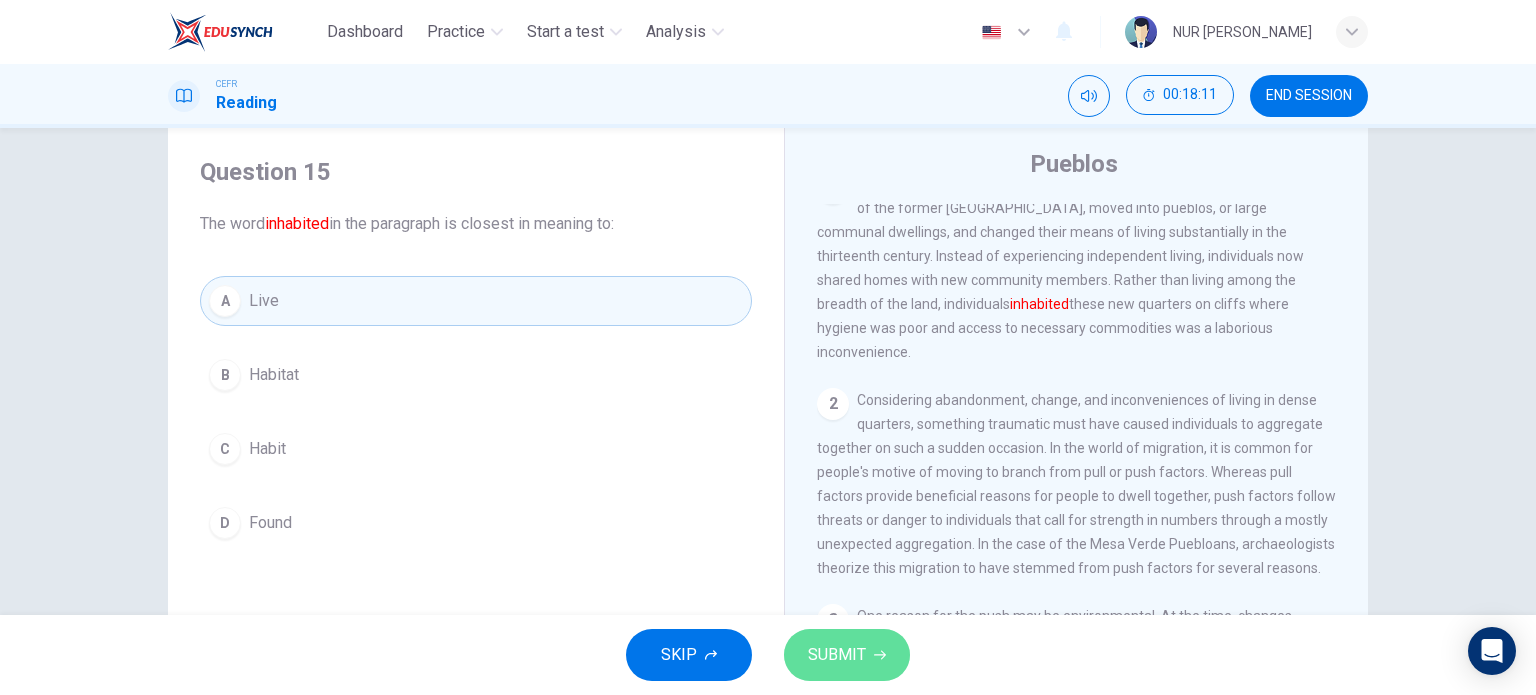 click on "SUBMIT" at bounding box center [847, 655] 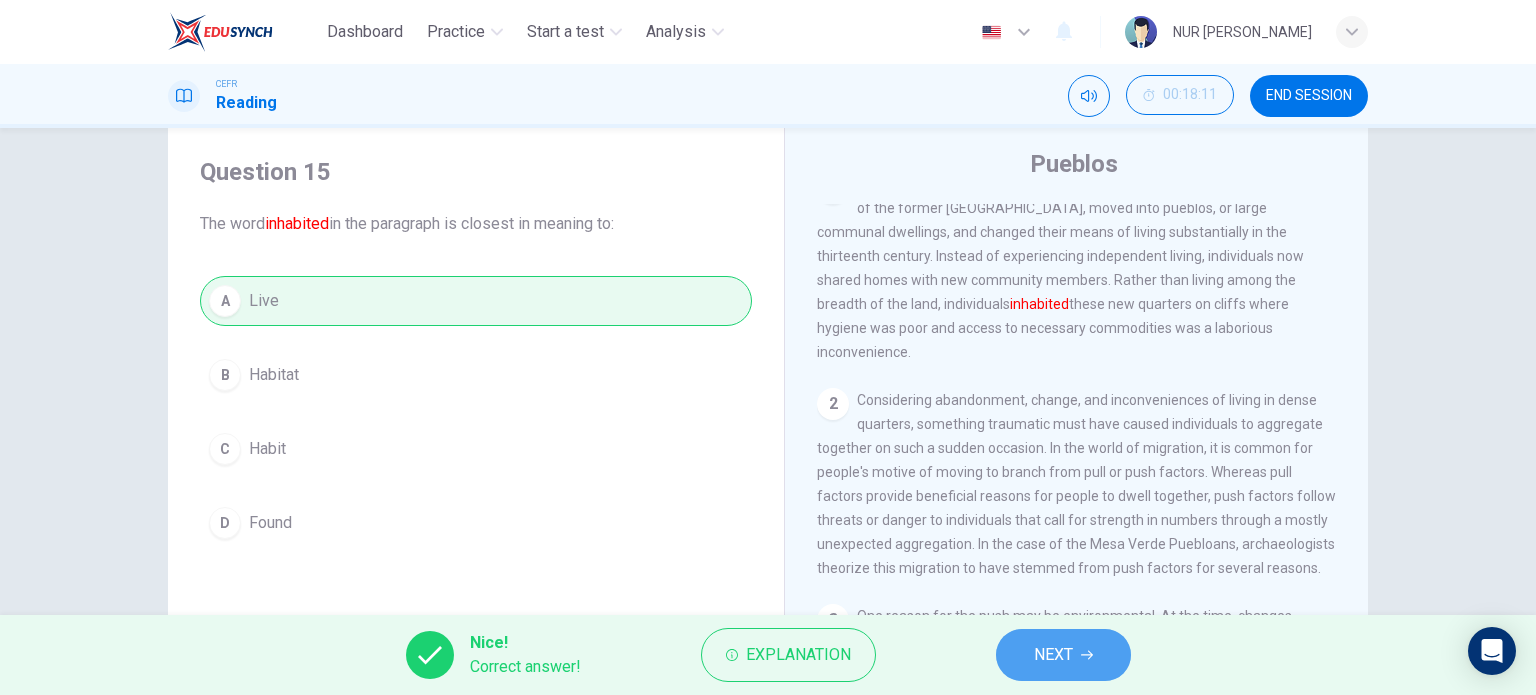click on "NEXT" at bounding box center (1053, 655) 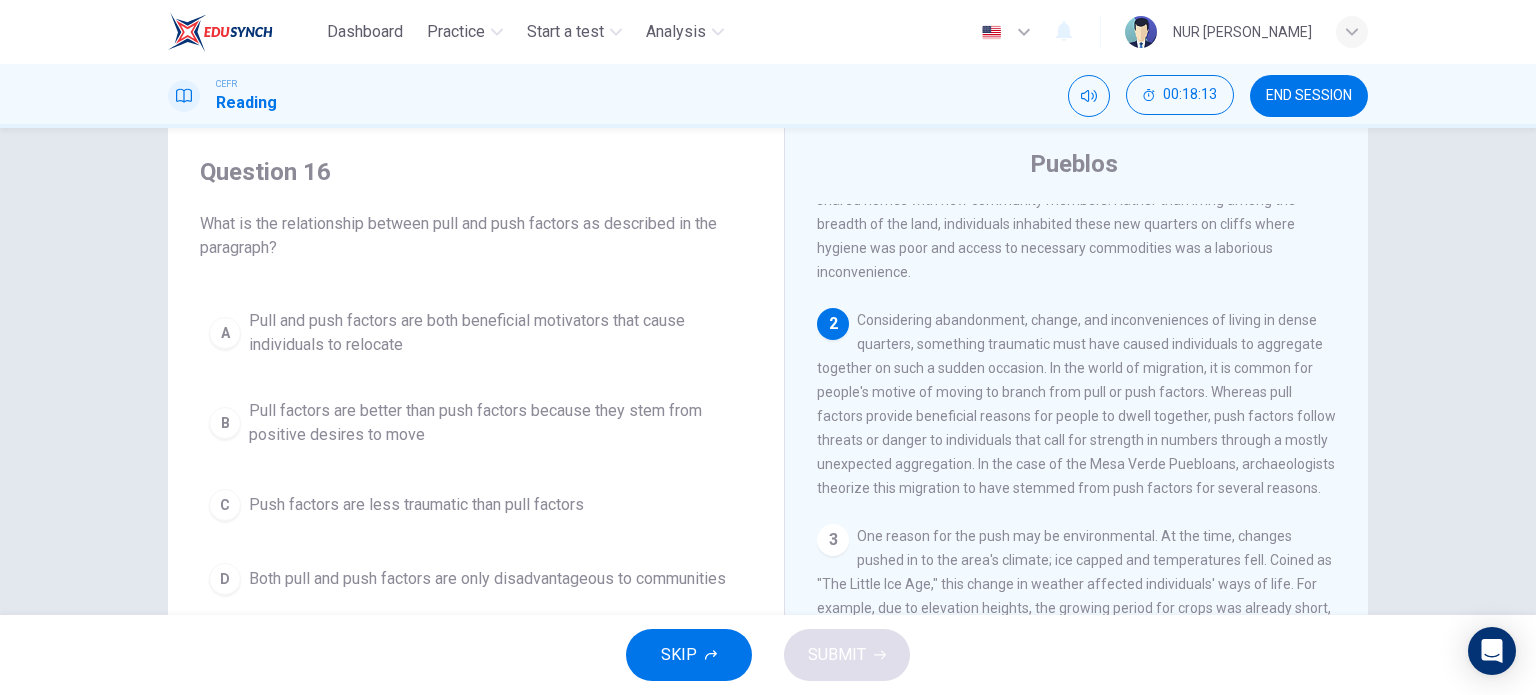 scroll, scrollTop: 111, scrollLeft: 0, axis: vertical 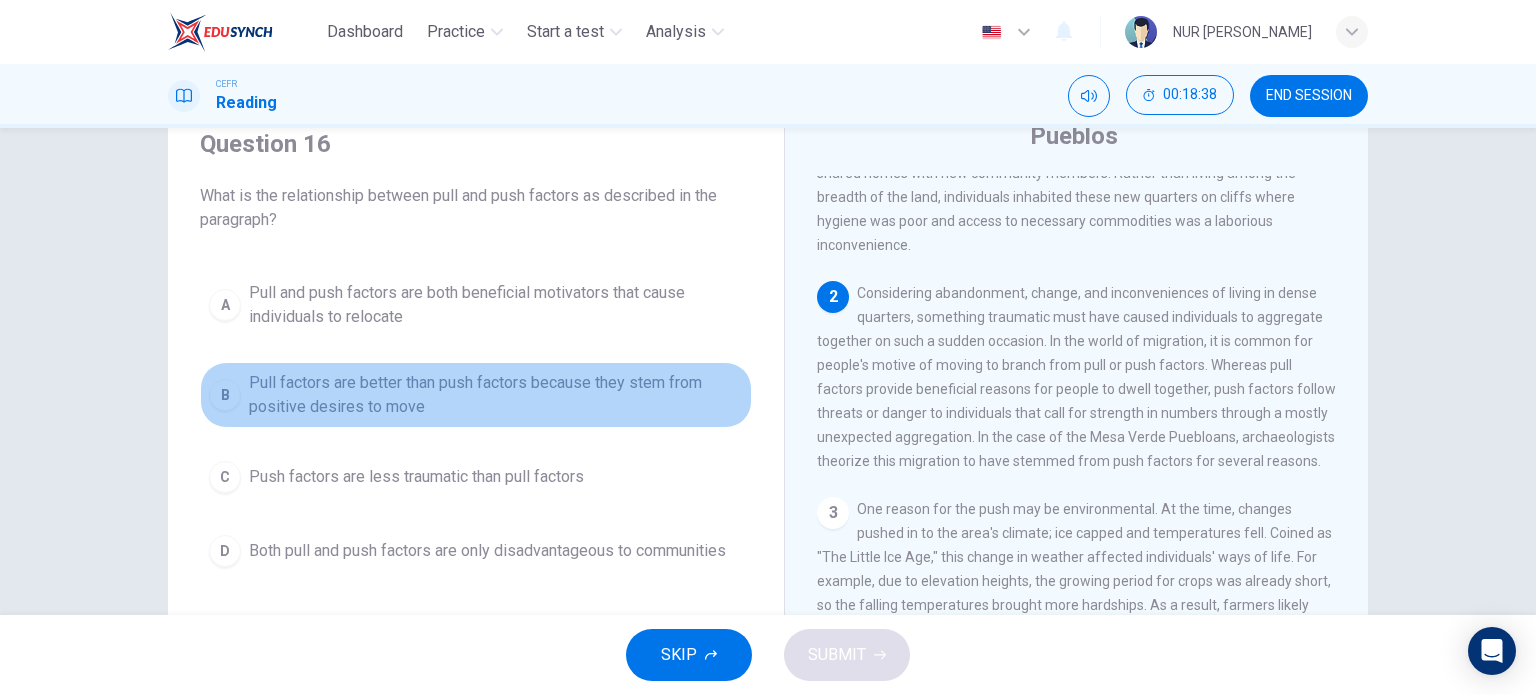 click on "Pull factors are better than push factors because they stem from positive desires to move" at bounding box center (496, 395) 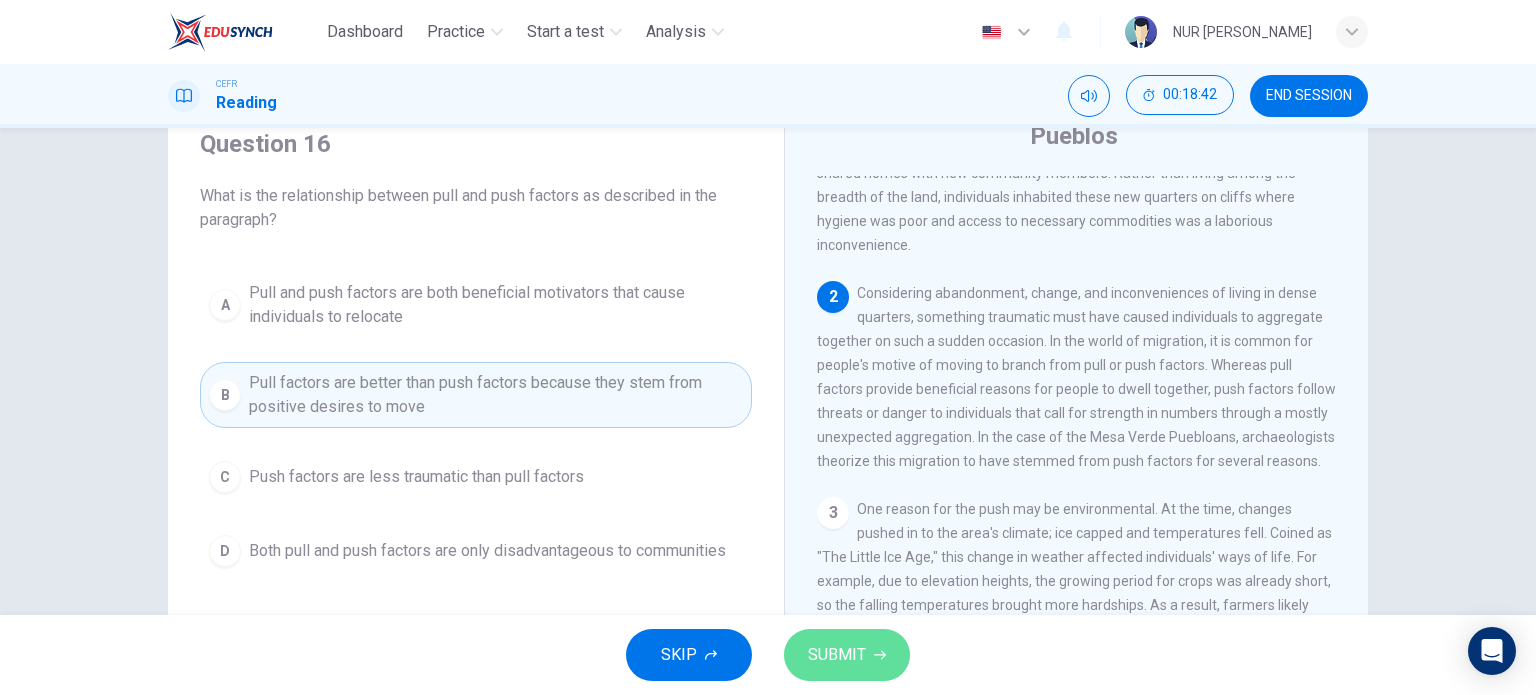 click on "SUBMIT" at bounding box center [837, 655] 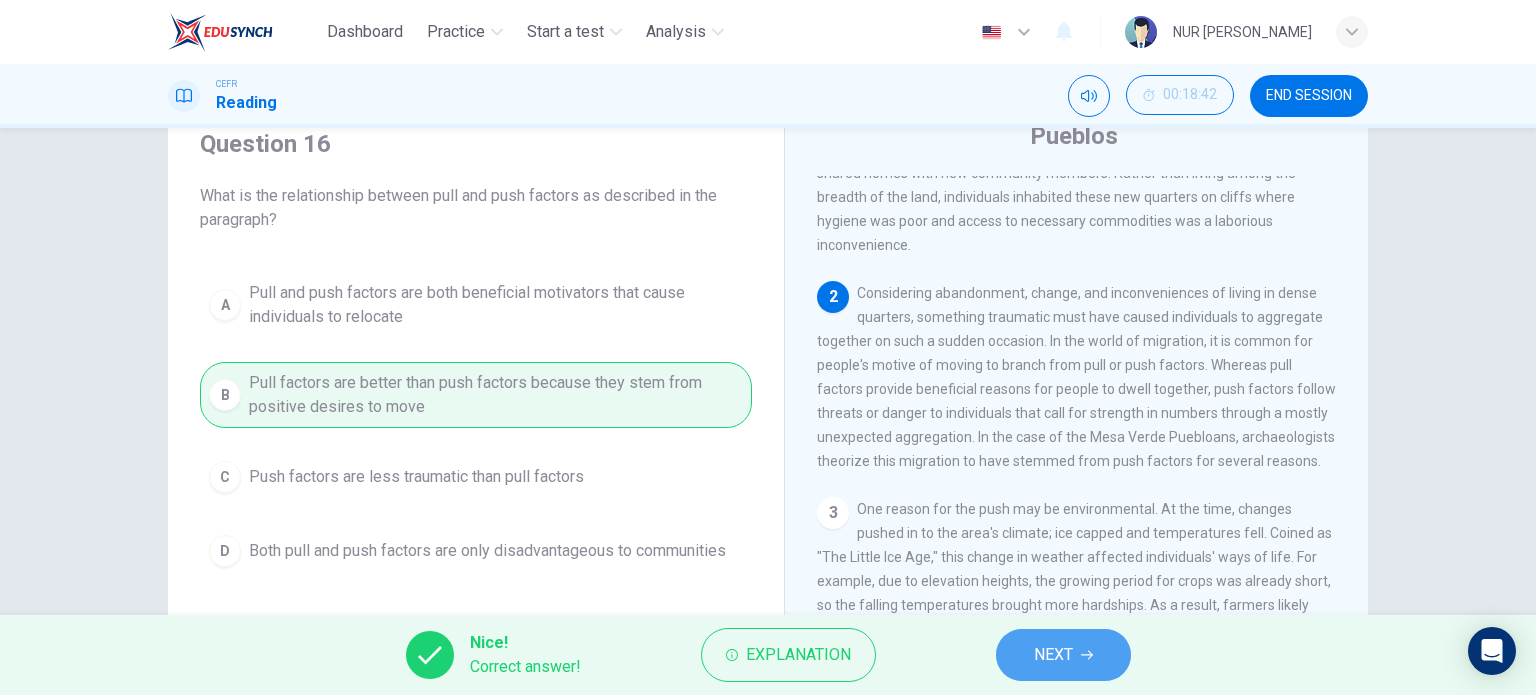 click on "NEXT" at bounding box center [1053, 655] 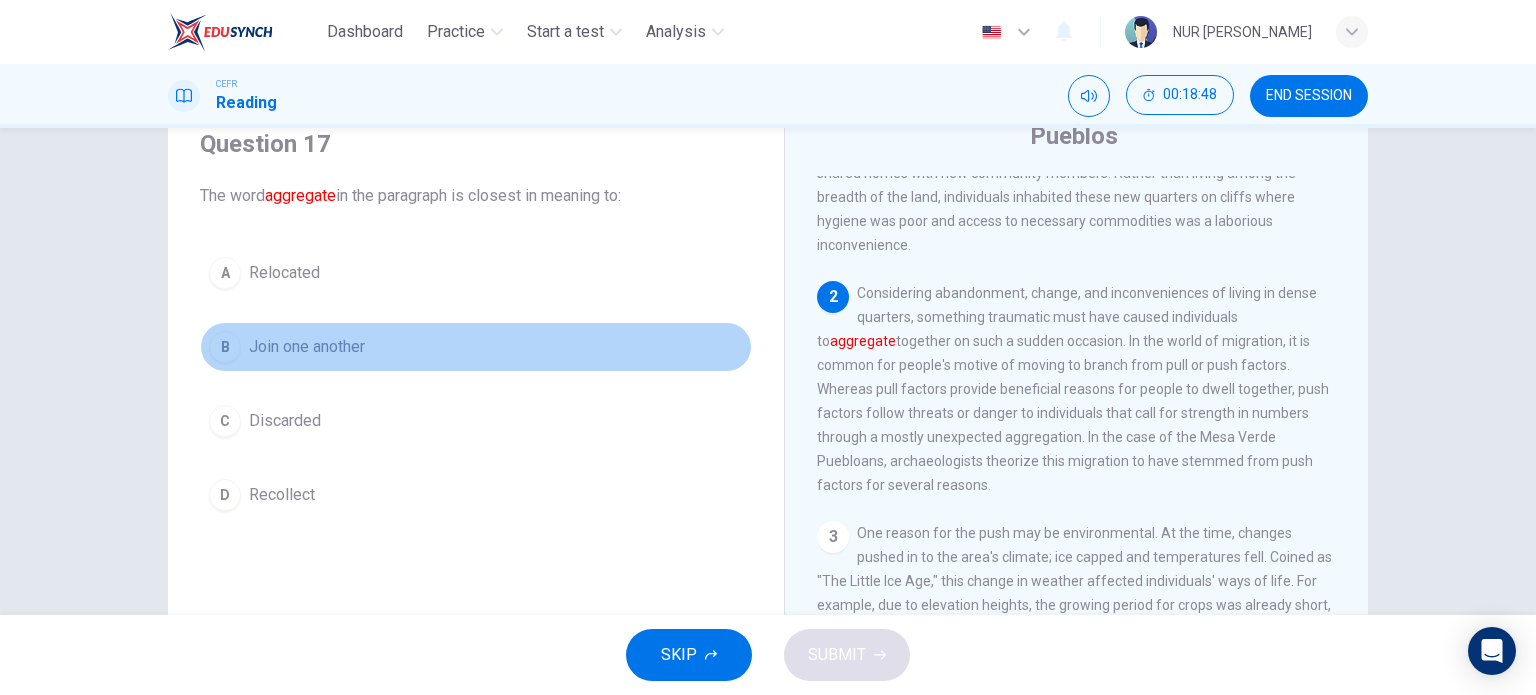 click on "Join one another" at bounding box center (307, 347) 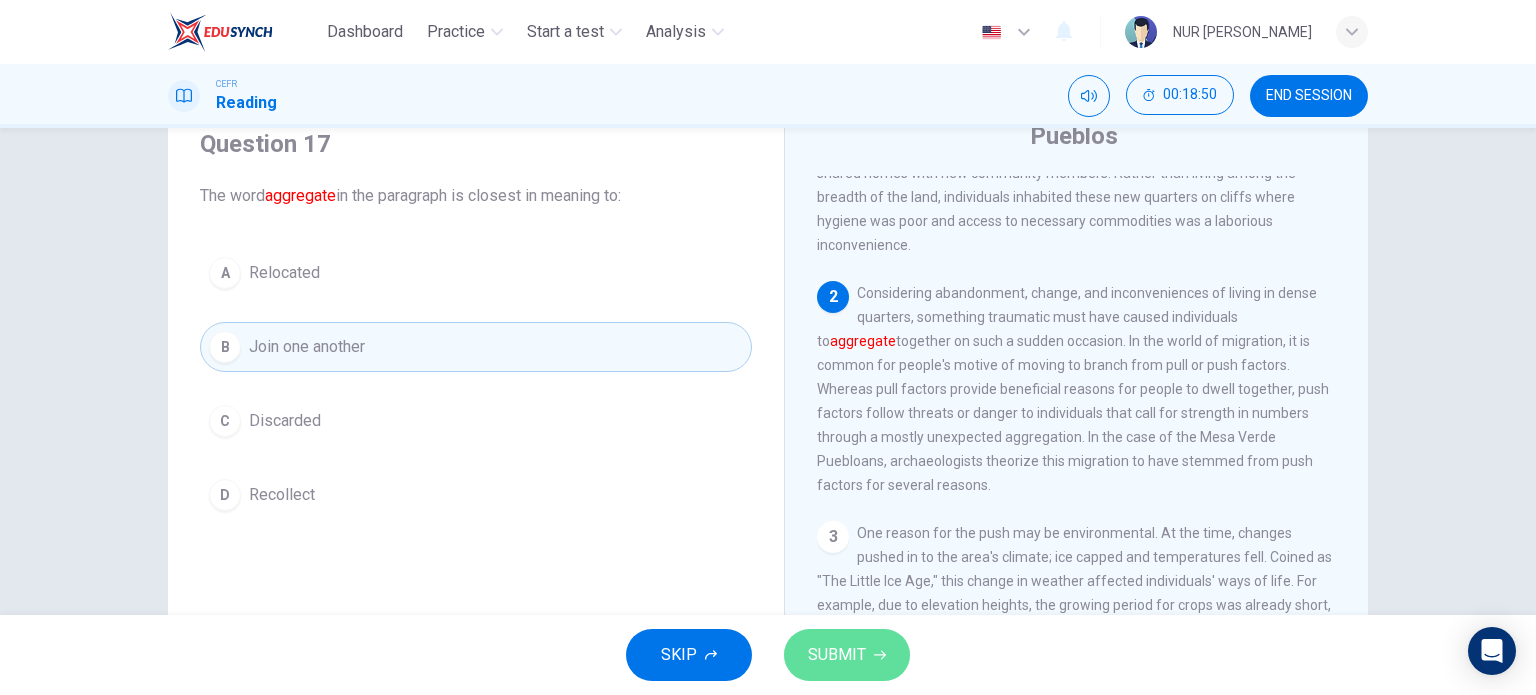 click on "SUBMIT" at bounding box center [847, 655] 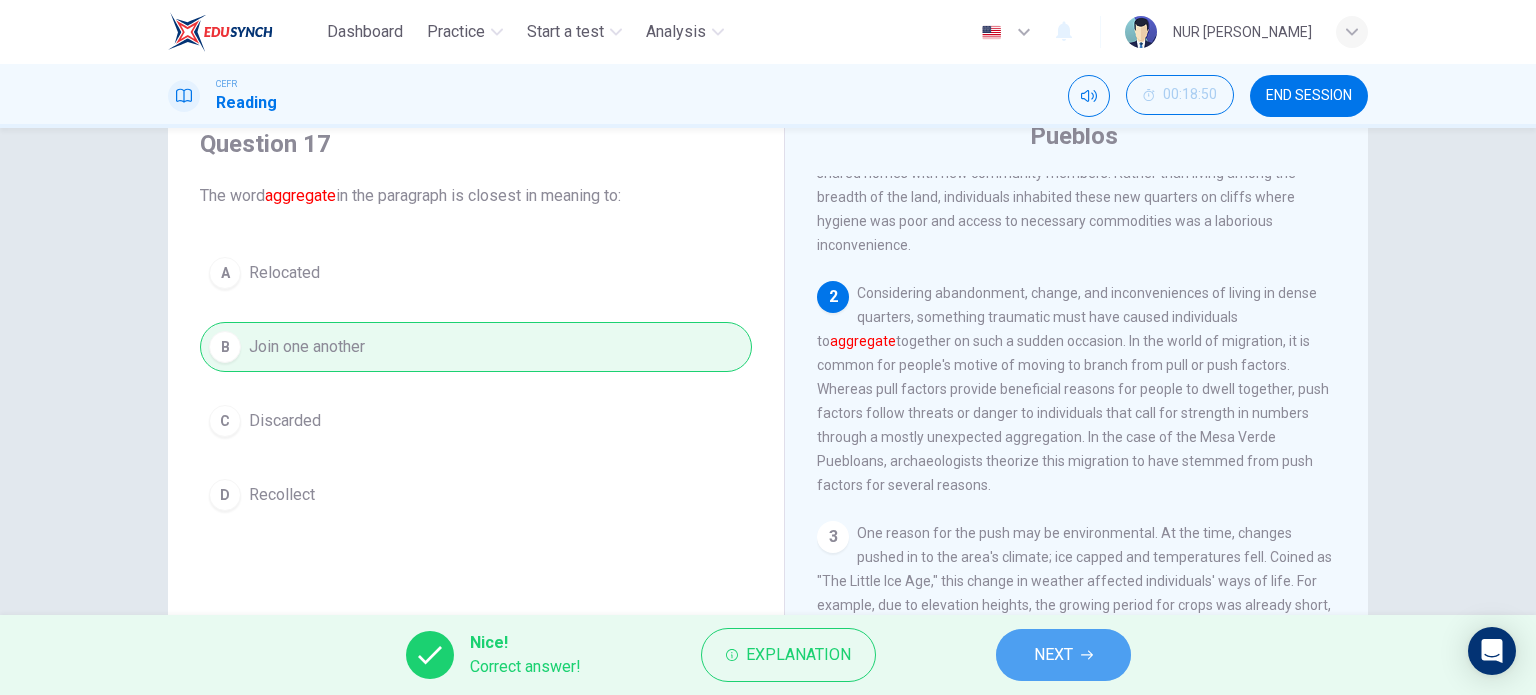 click 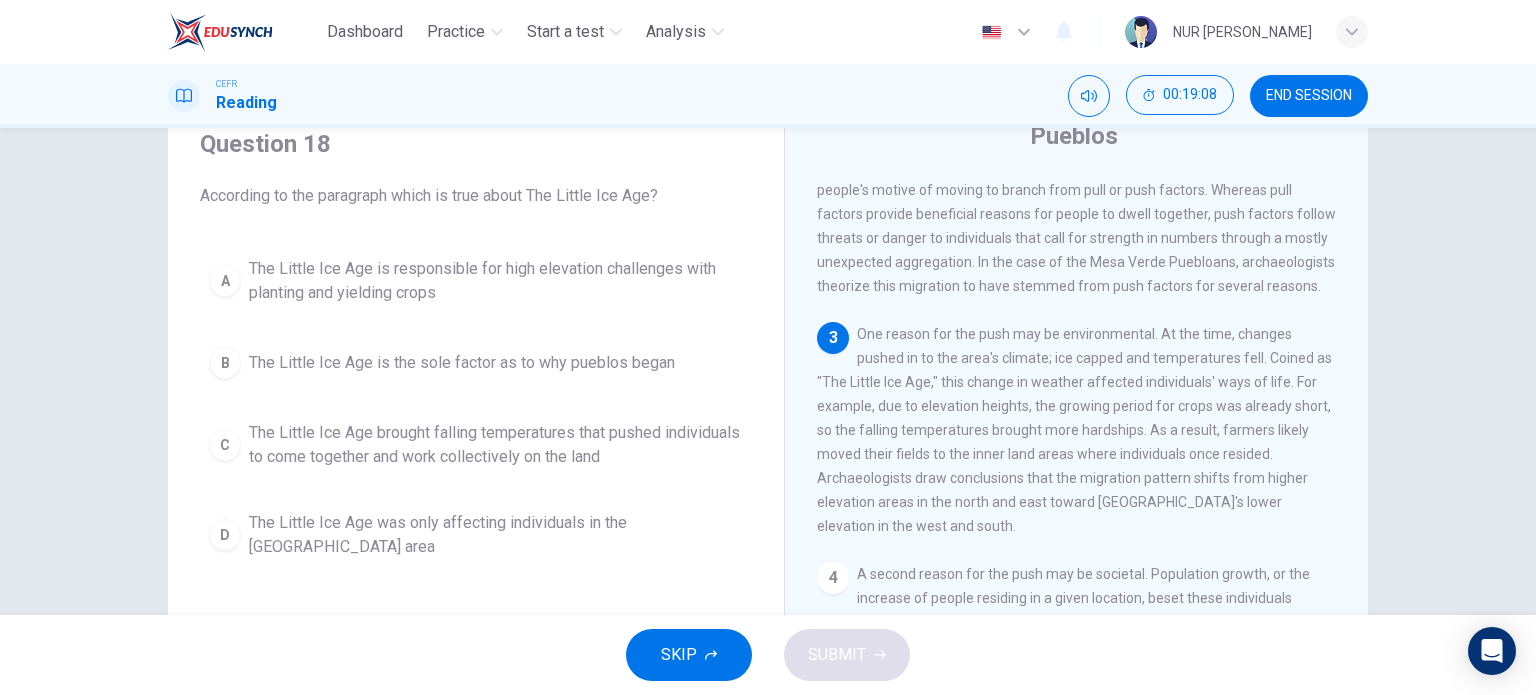 scroll, scrollTop: 283, scrollLeft: 0, axis: vertical 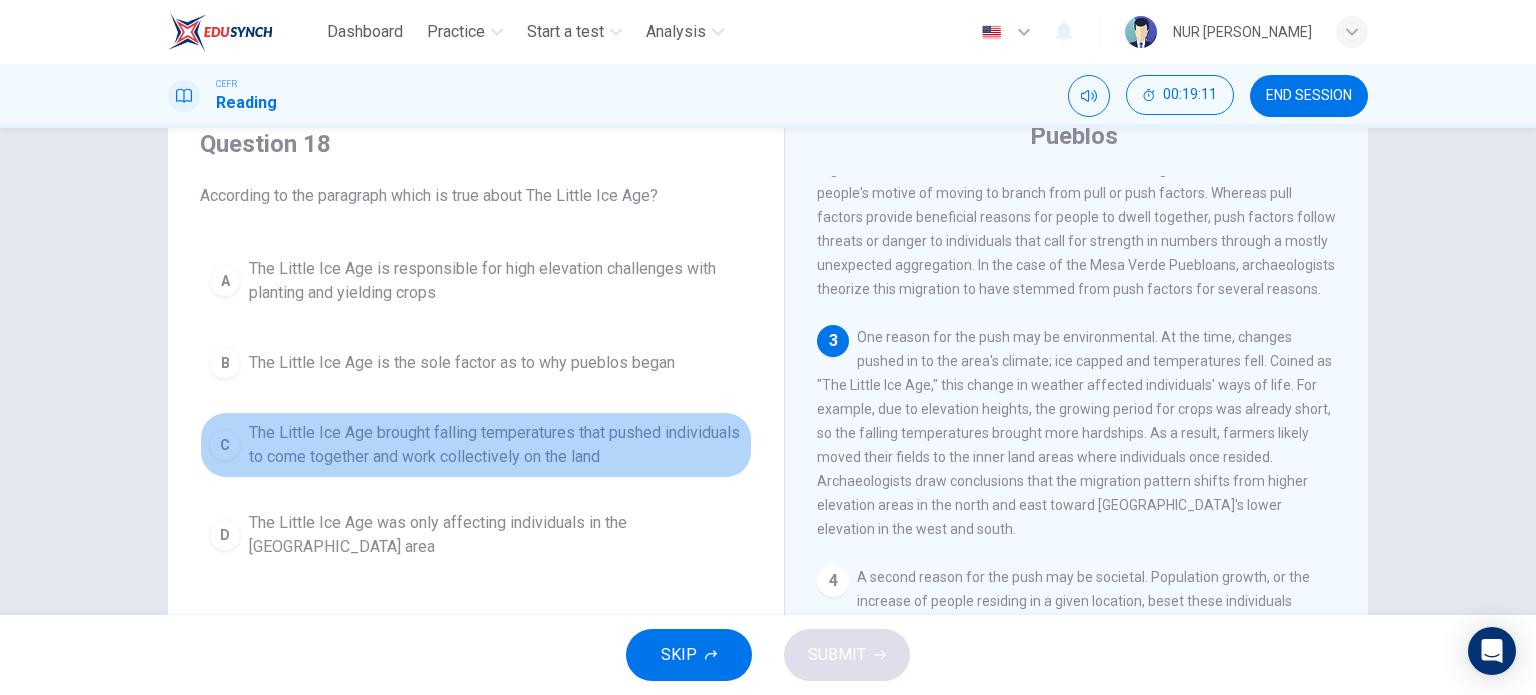 click on "The Little Ice Age brought falling temperatures that pushed individuals to come together and work collectively on the land" at bounding box center [496, 445] 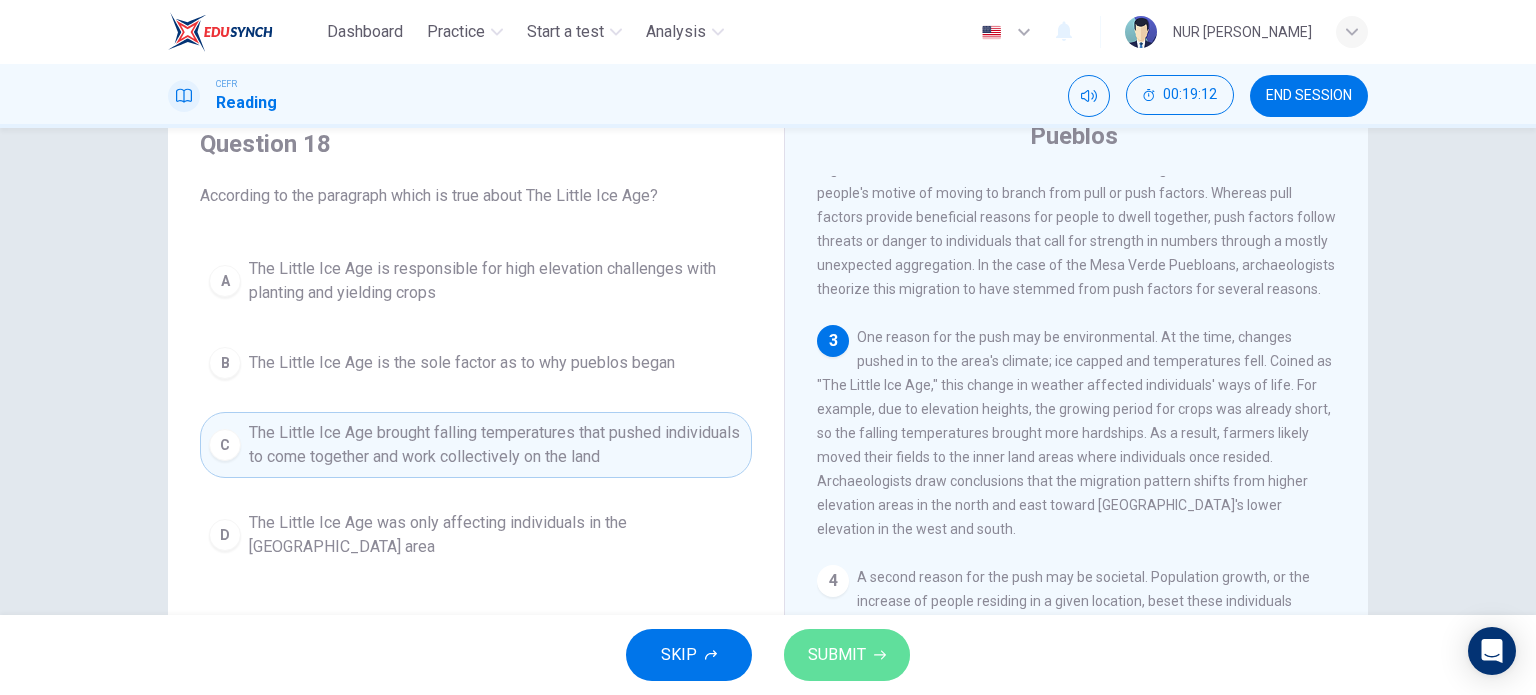 click on "SUBMIT" at bounding box center [847, 655] 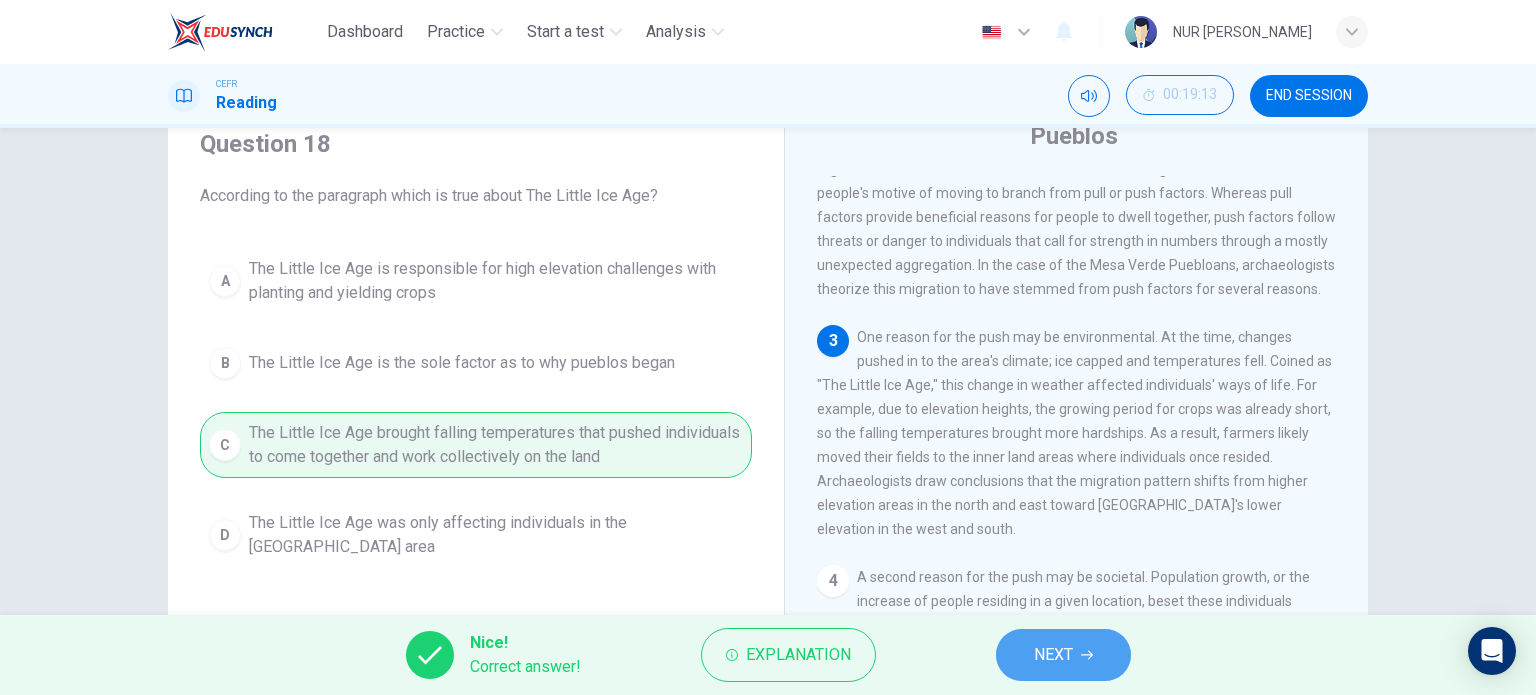 click on "NEXT" at bounding box center (1053, 655) 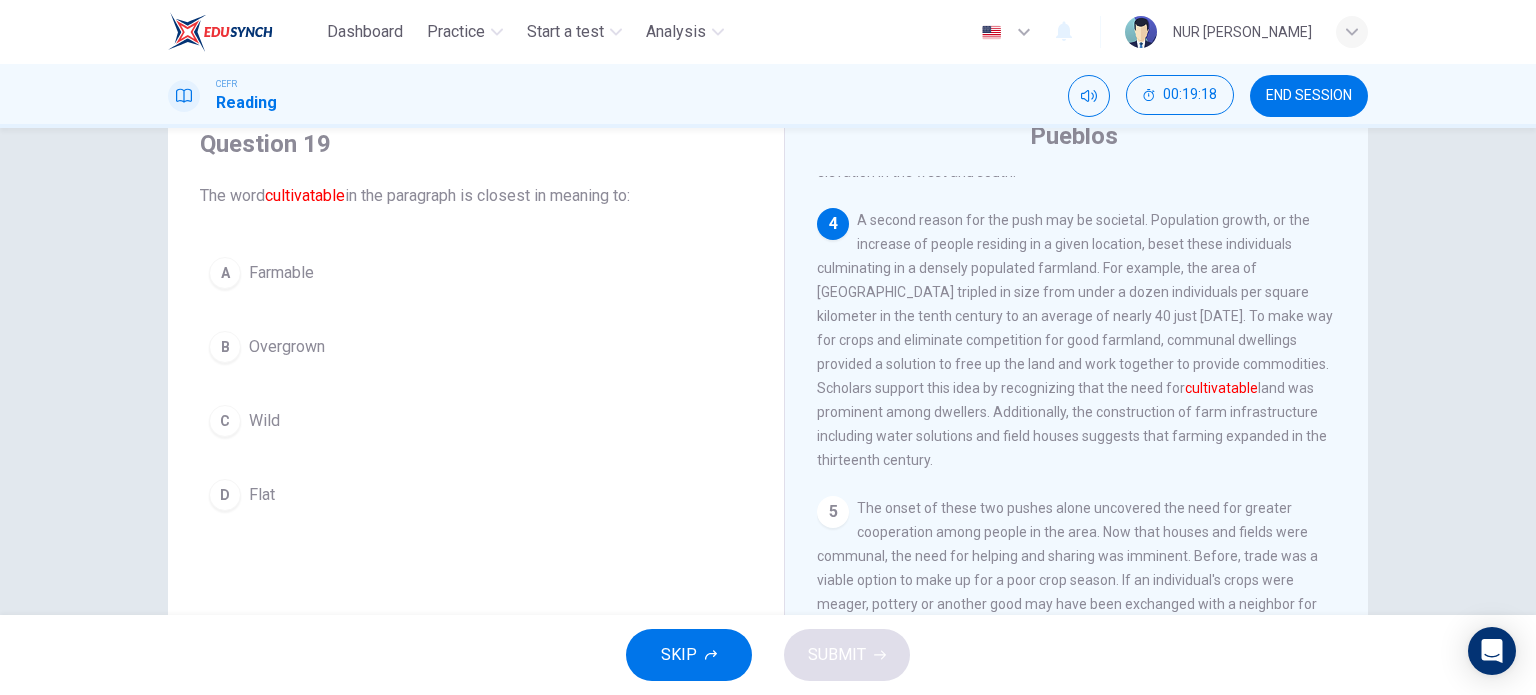 scroll, scrollTop: 639, scrollLeft: 0, axis: vertical 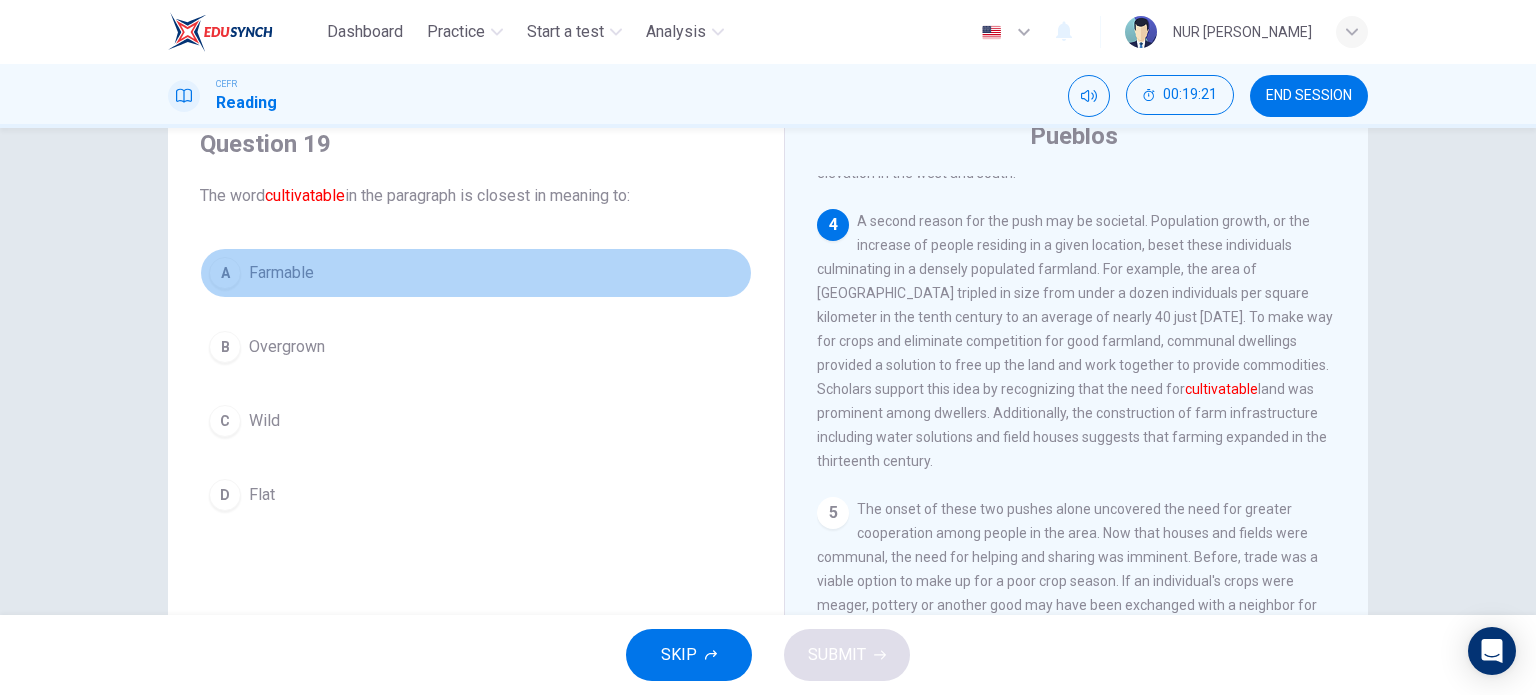 click on "A" at bounding box center (225, 273) 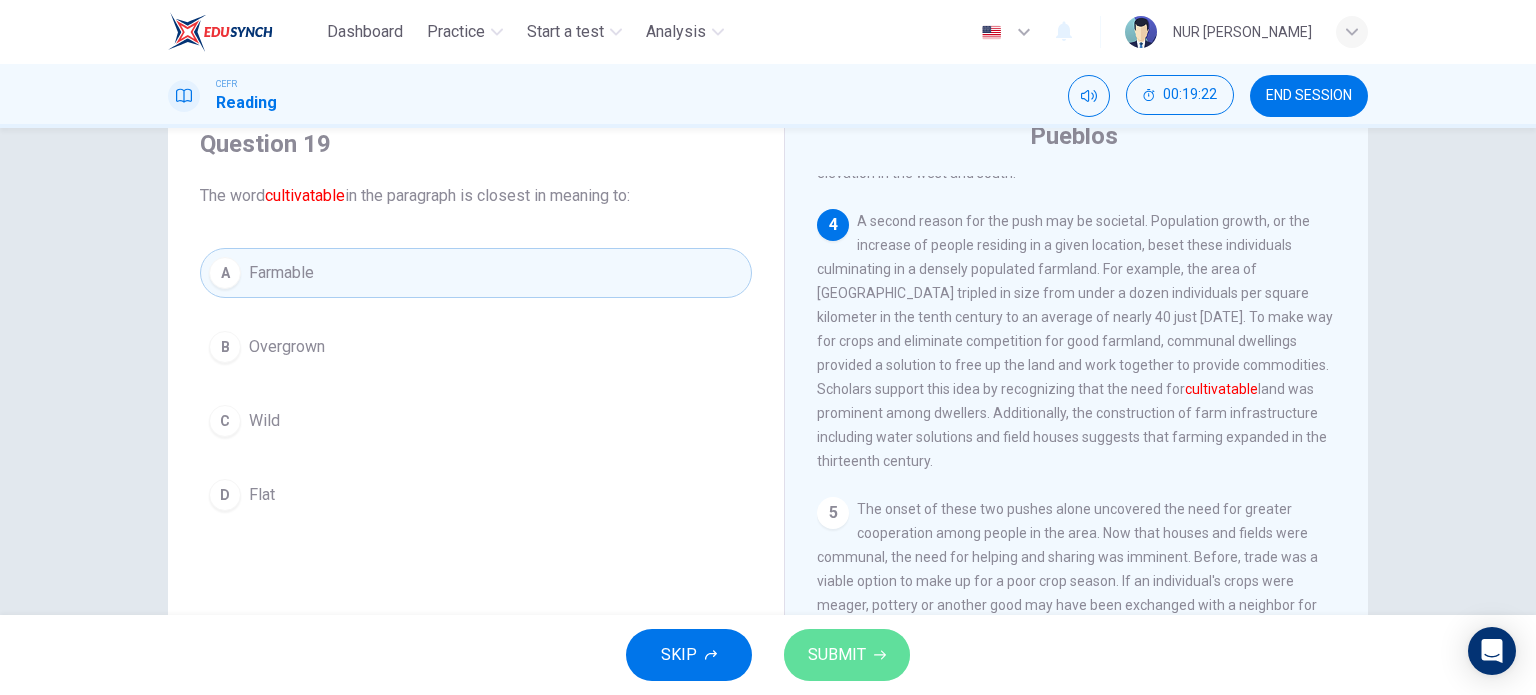 click on "SUBMIT" at bounding box center (837, 655) 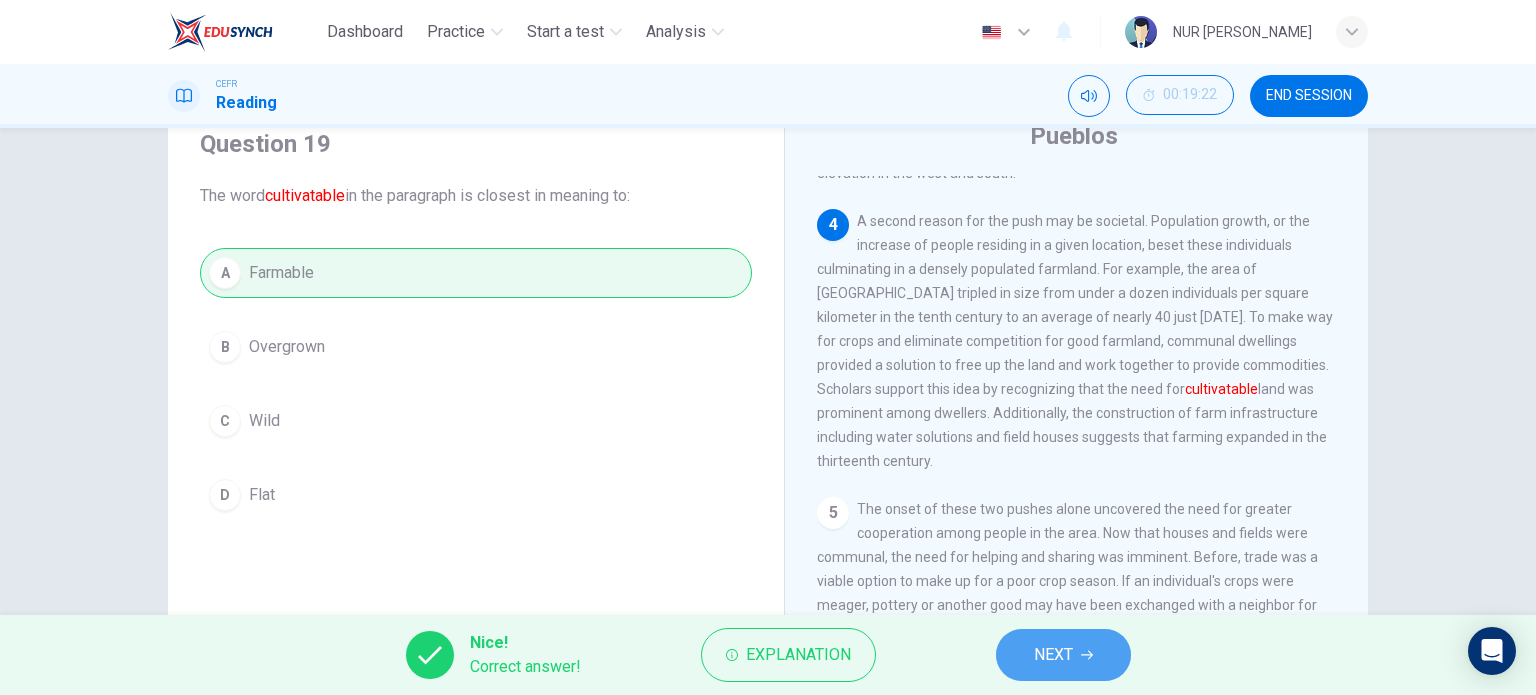 click 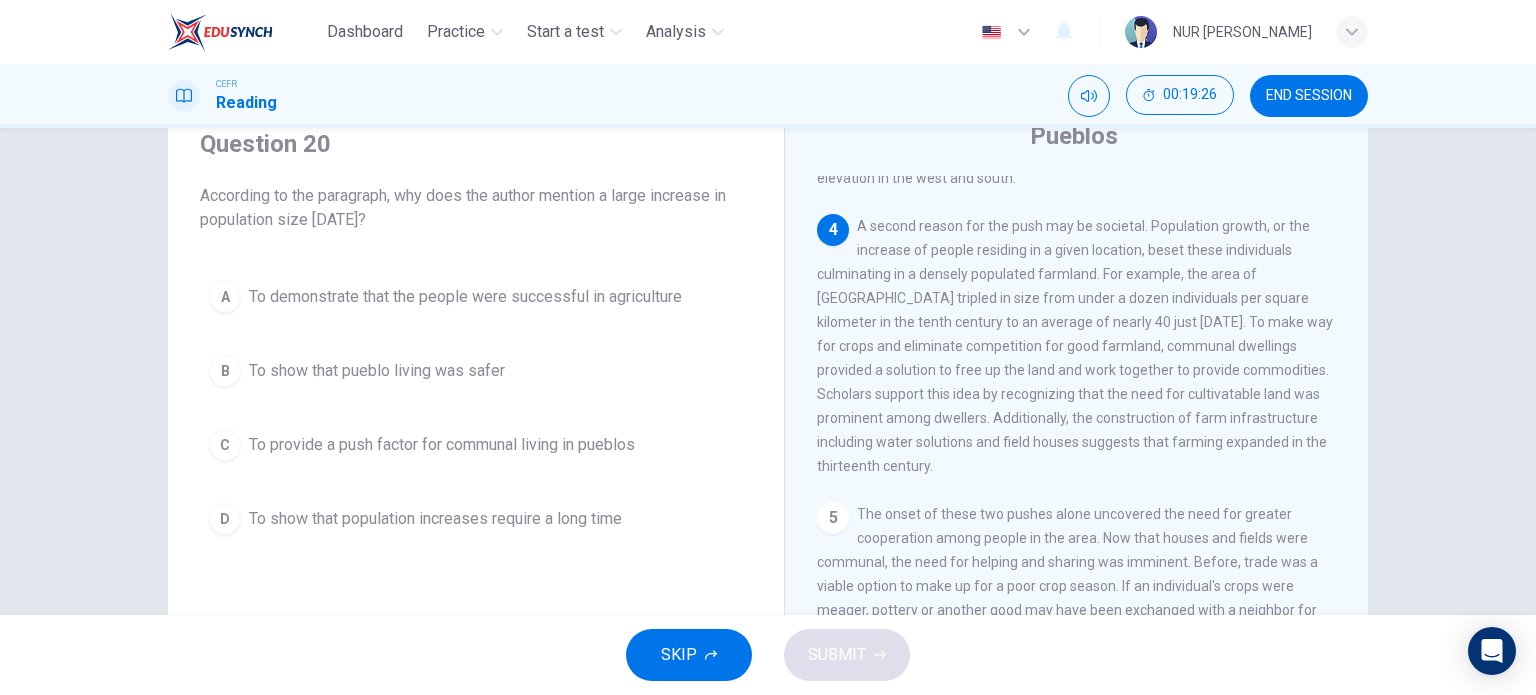 scroll, scrollTop: 632, scrollLeft: 0, axis: vertical 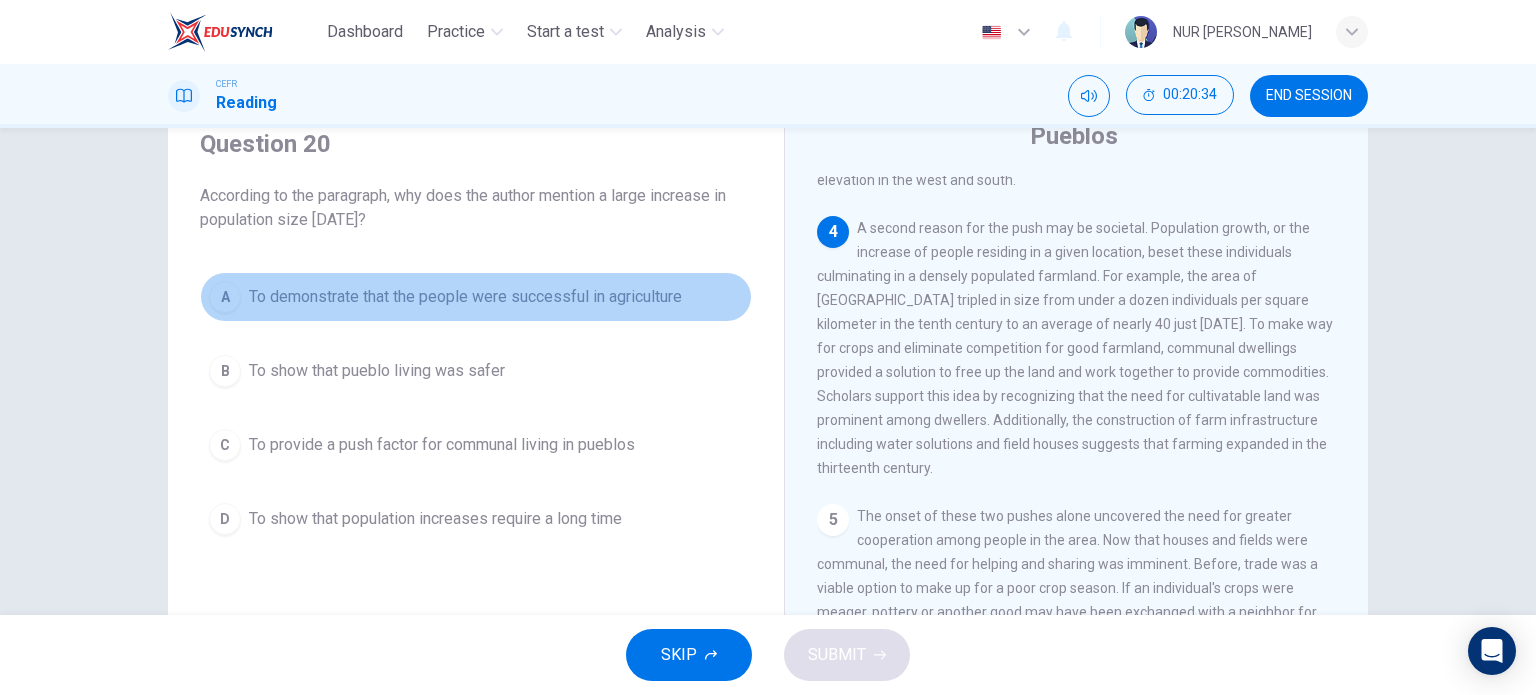 click on "To demonstrate that the people were successful in agriculture" at bounding box center (465, 297) 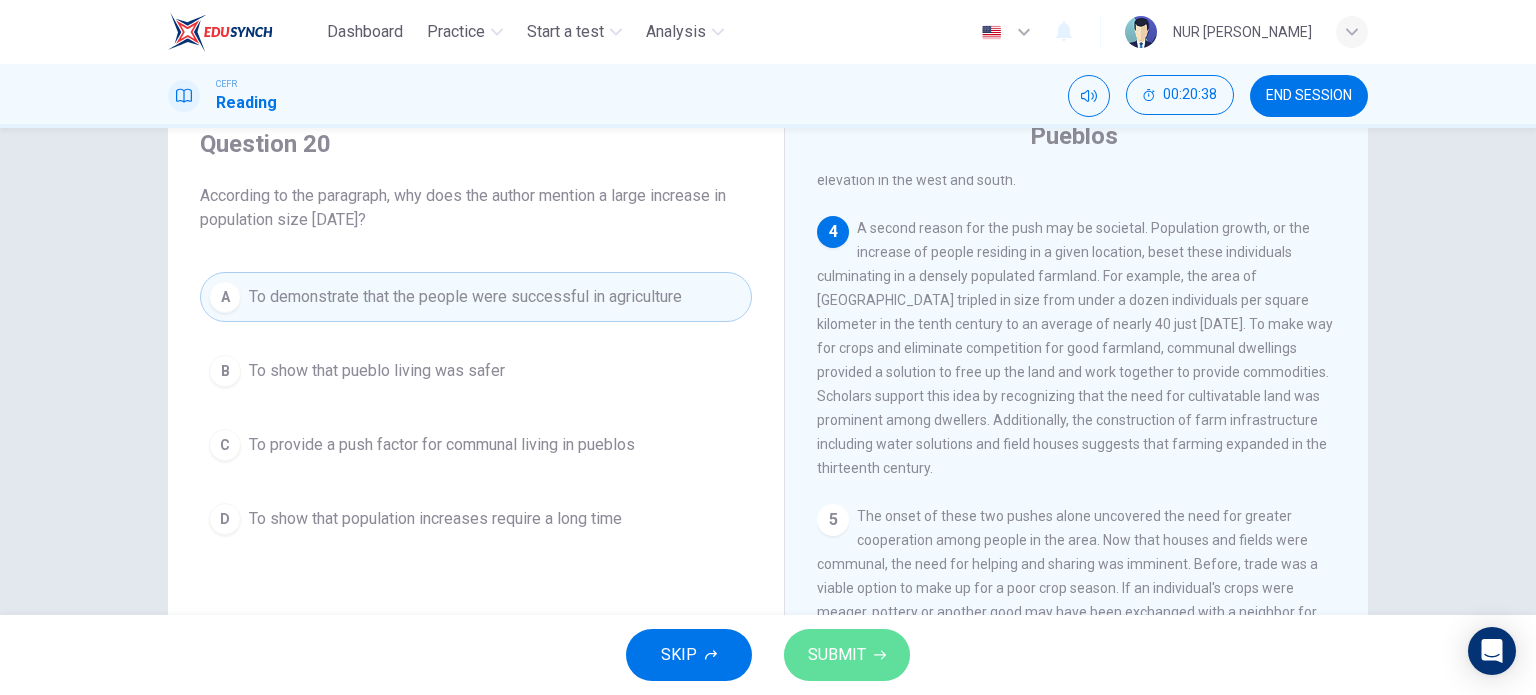 click on "SUBMIT" at bounding box center [837, 655] 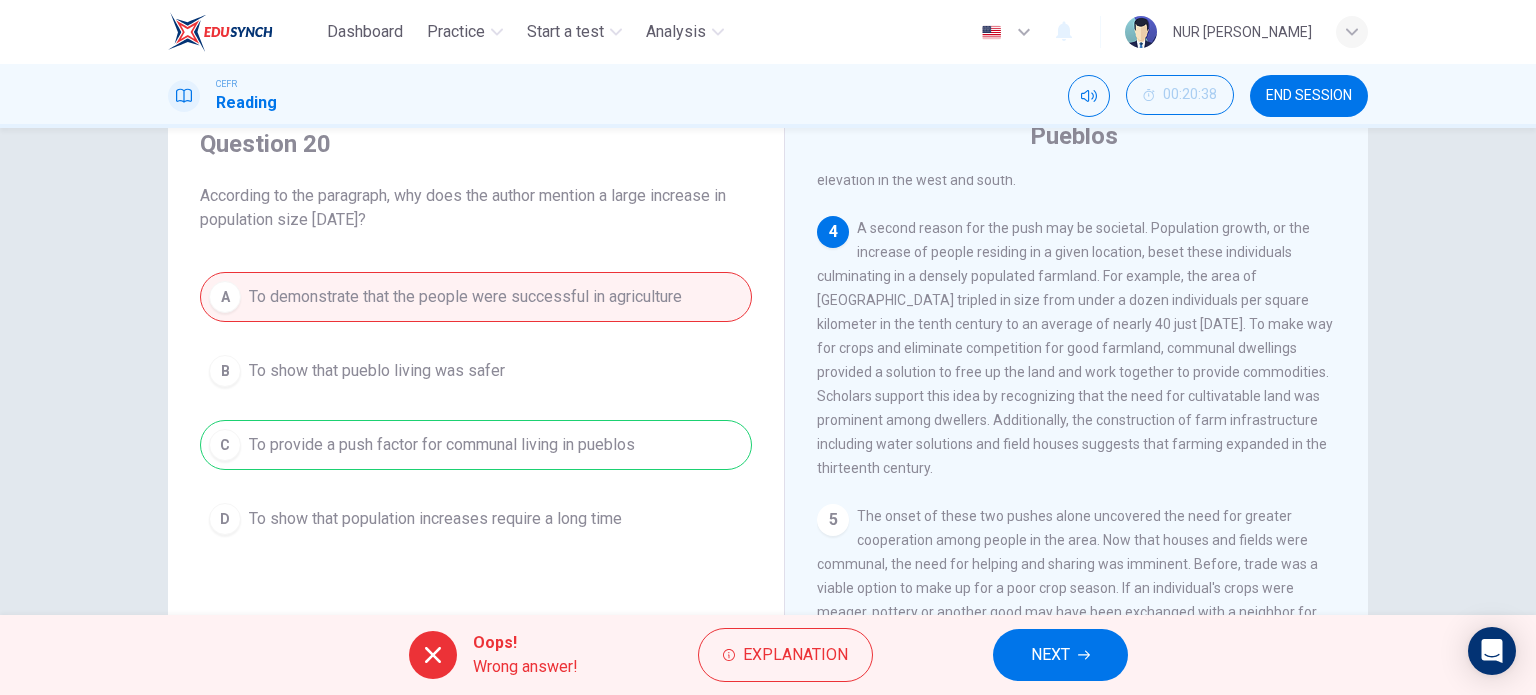 click on "A To demonstrate that the people were successful in agriculture B To show that pueblo living was safer C To provide a push factor for communal living in pueblos D To show that population increases require a long time" at bounding box center [476, 408] 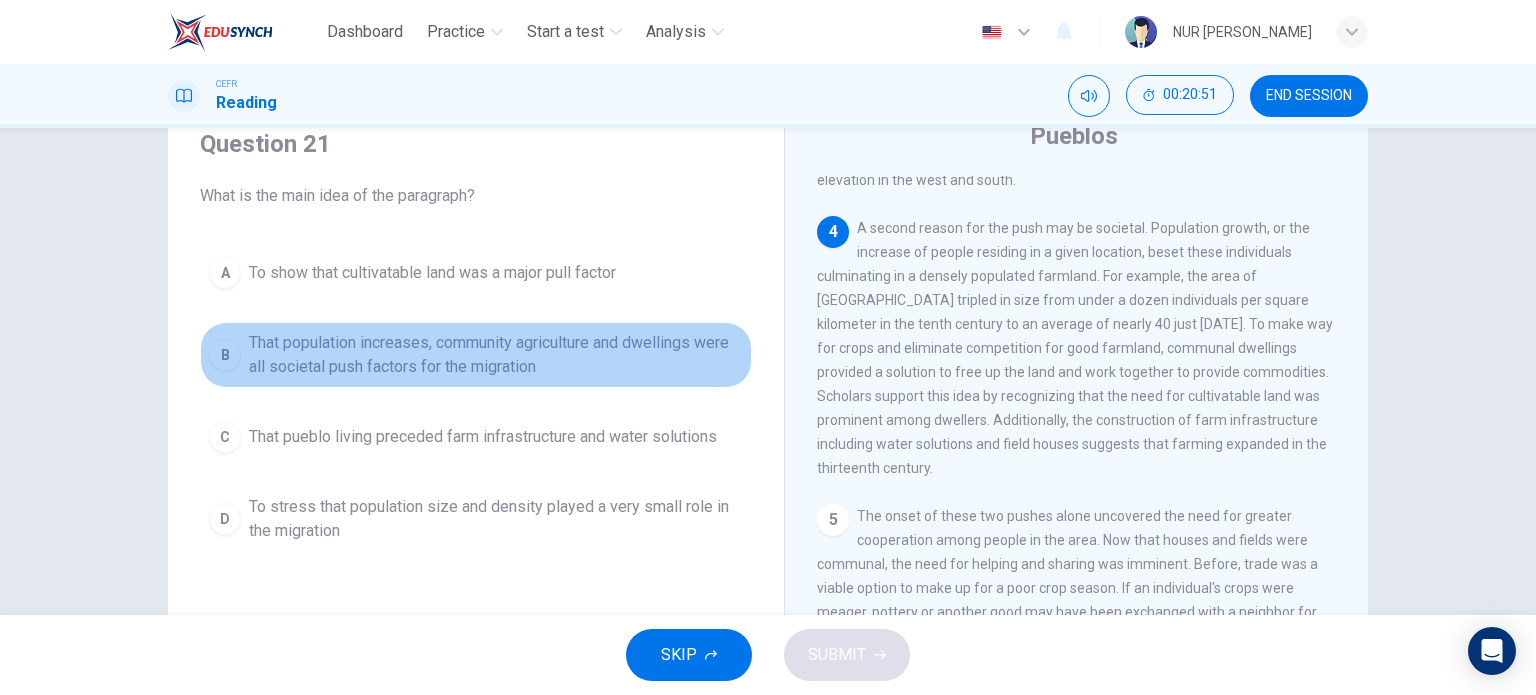 click on "That population increases, community agriculture and dwellings were all societal push factors for the migration" at bounding box center (496, 355) 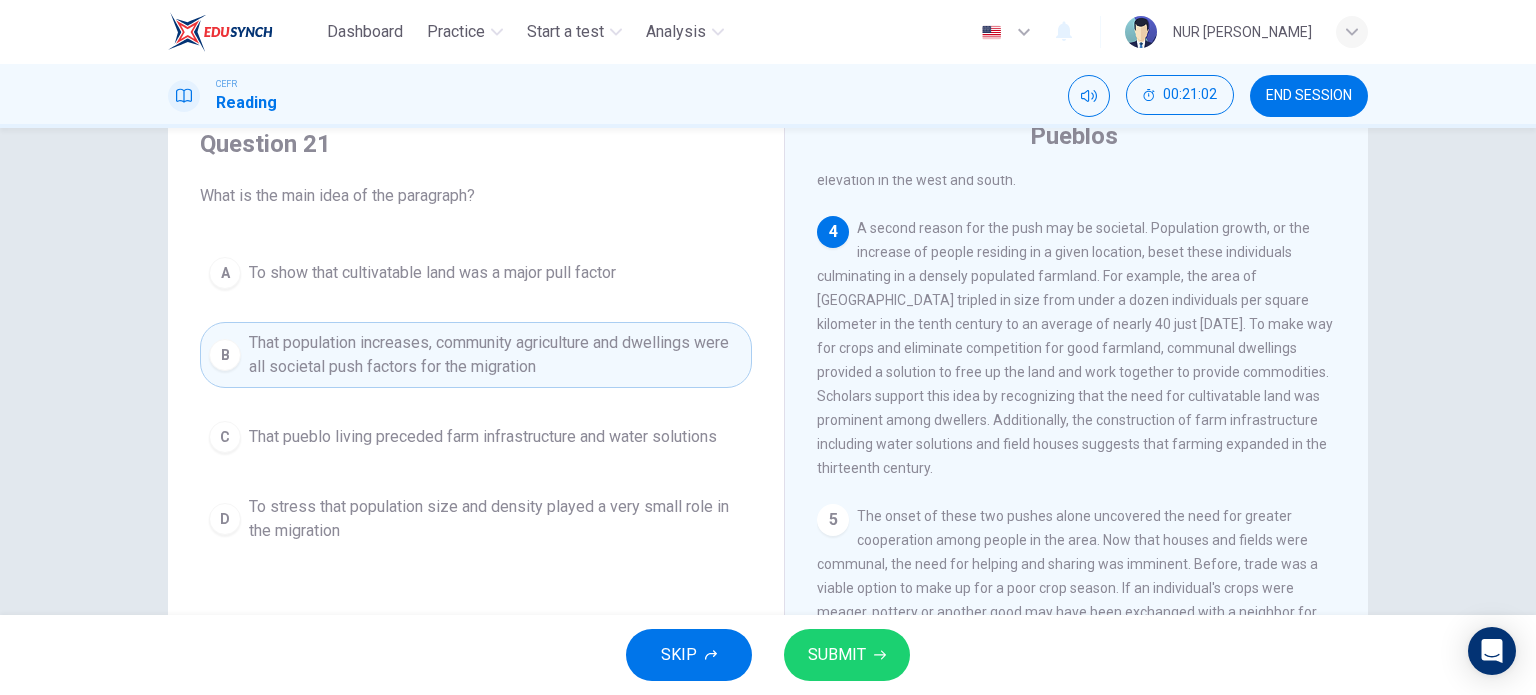 click on "SUBMIT" at bounding box center [837, 655] 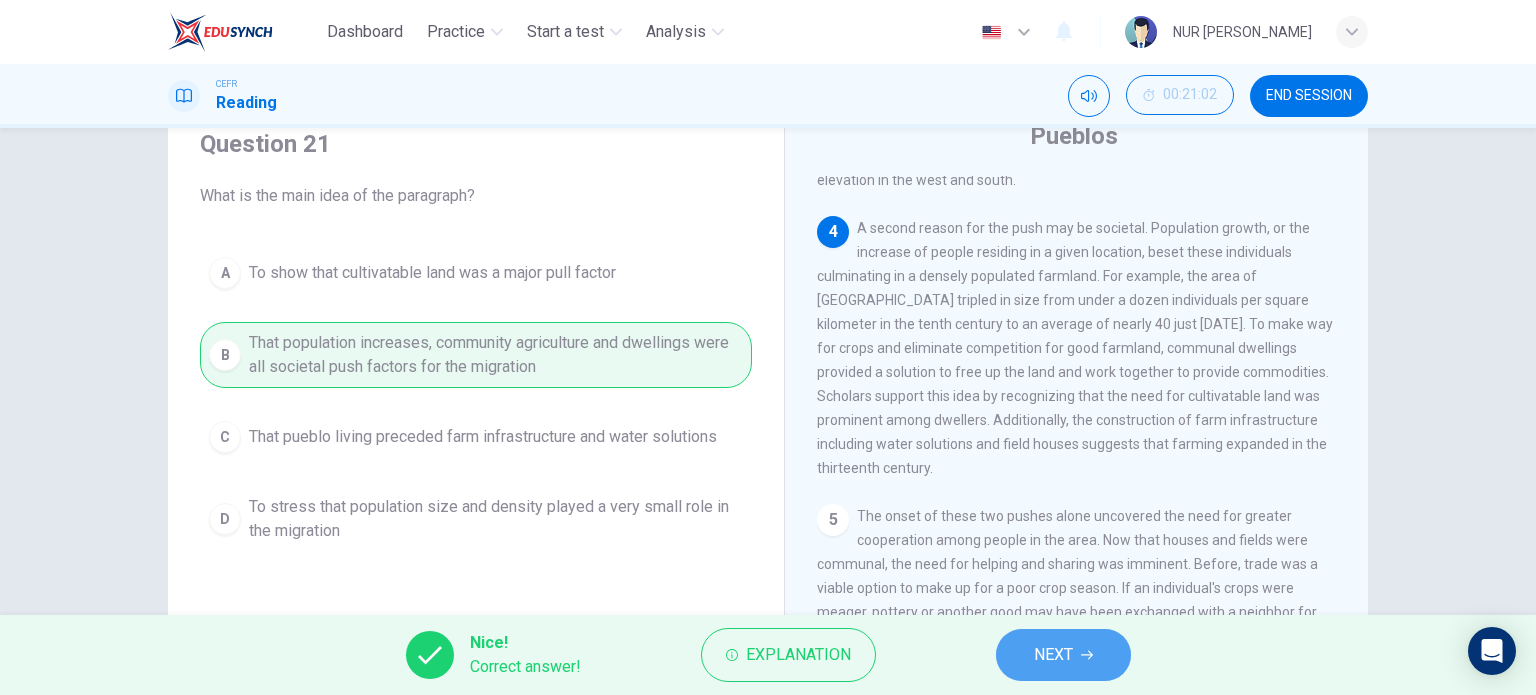 click on "NEXT" at bounding box center (1063, 655) 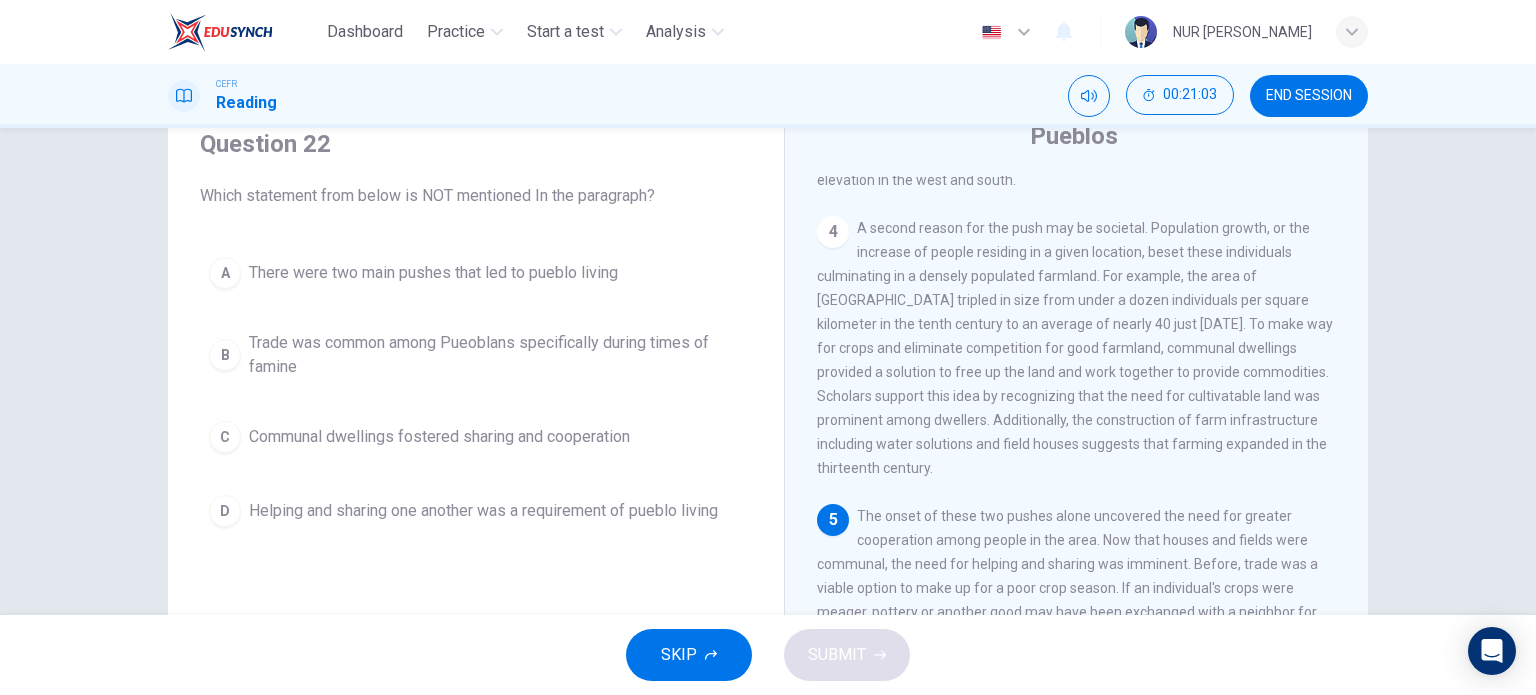 scroll, scrollTop: 653, scrollLeft: 0, axis: vertical 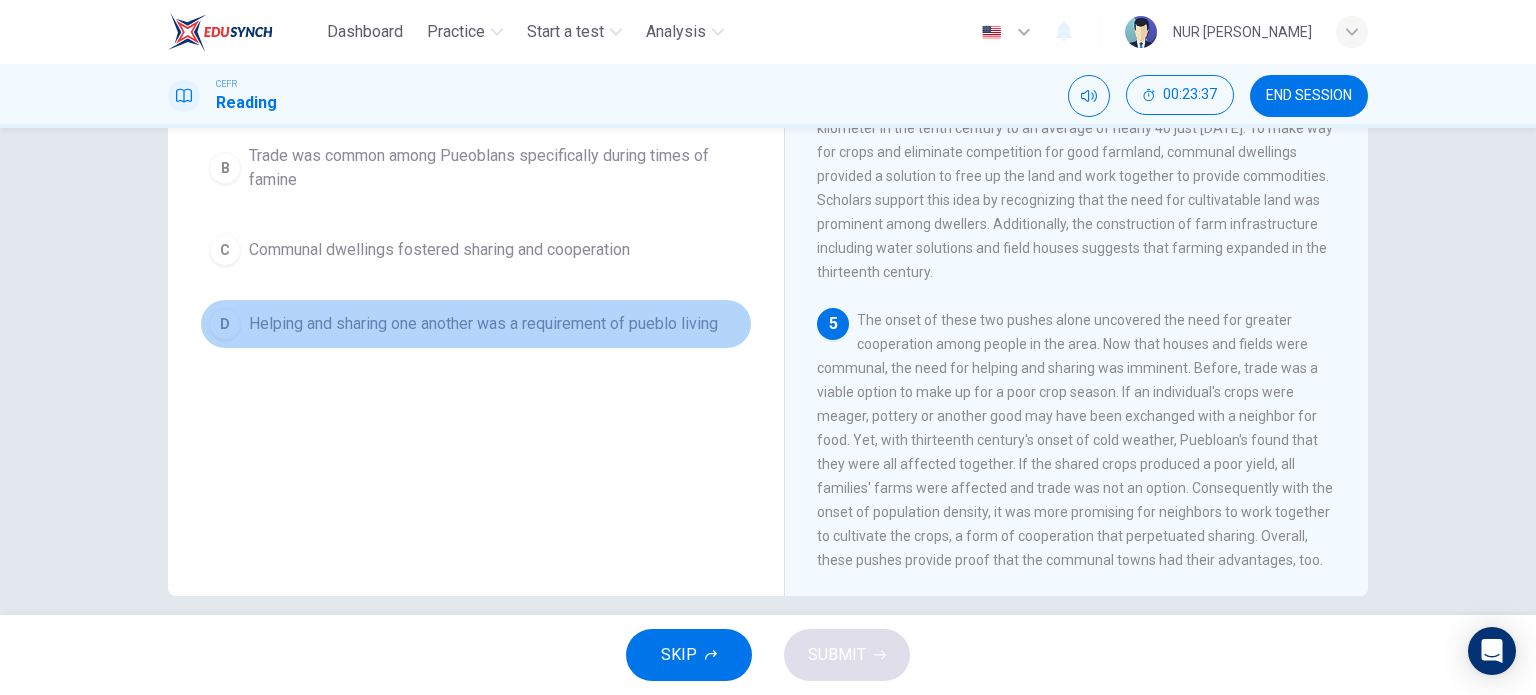 click on "Helping and sharing one another was a requirement of pueblo living" at bounding box center (483, 324) 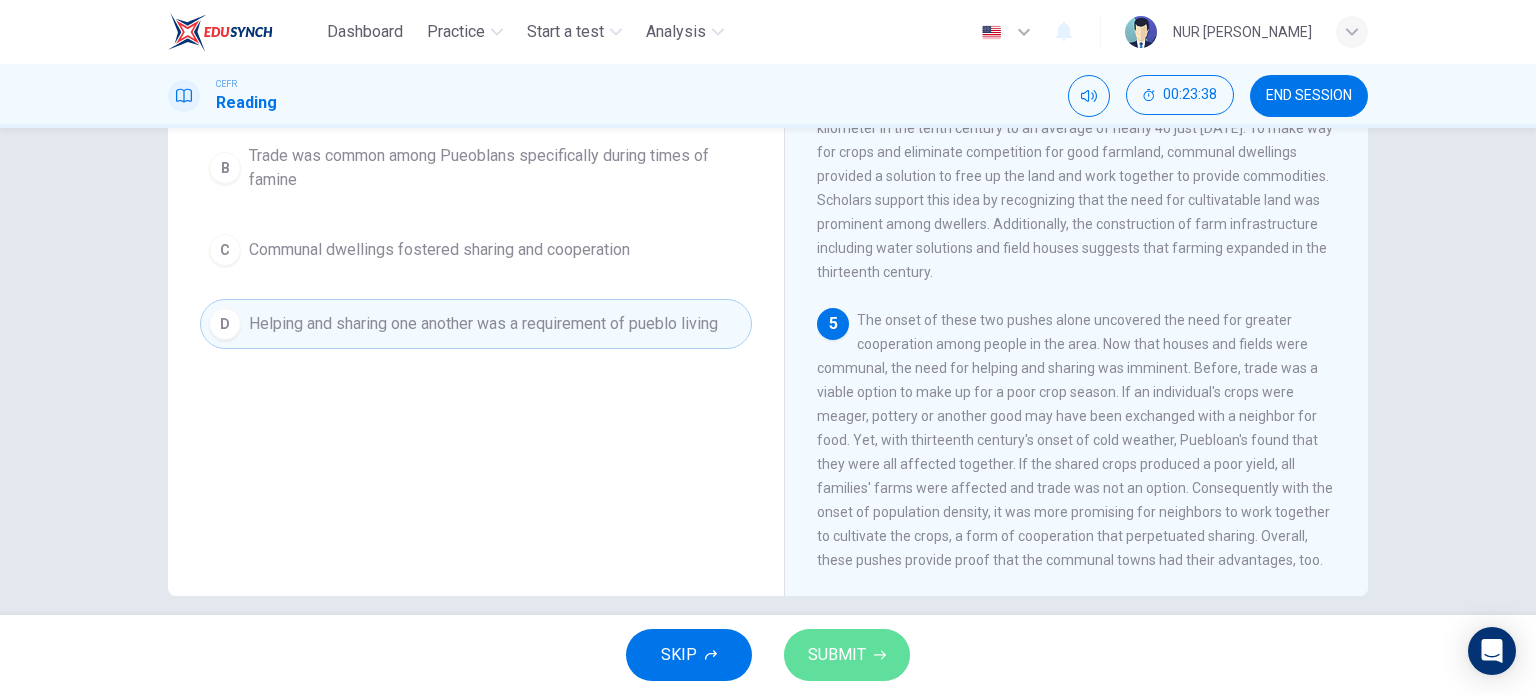 click on "SUBMIT" at bounding box center [837, 655] 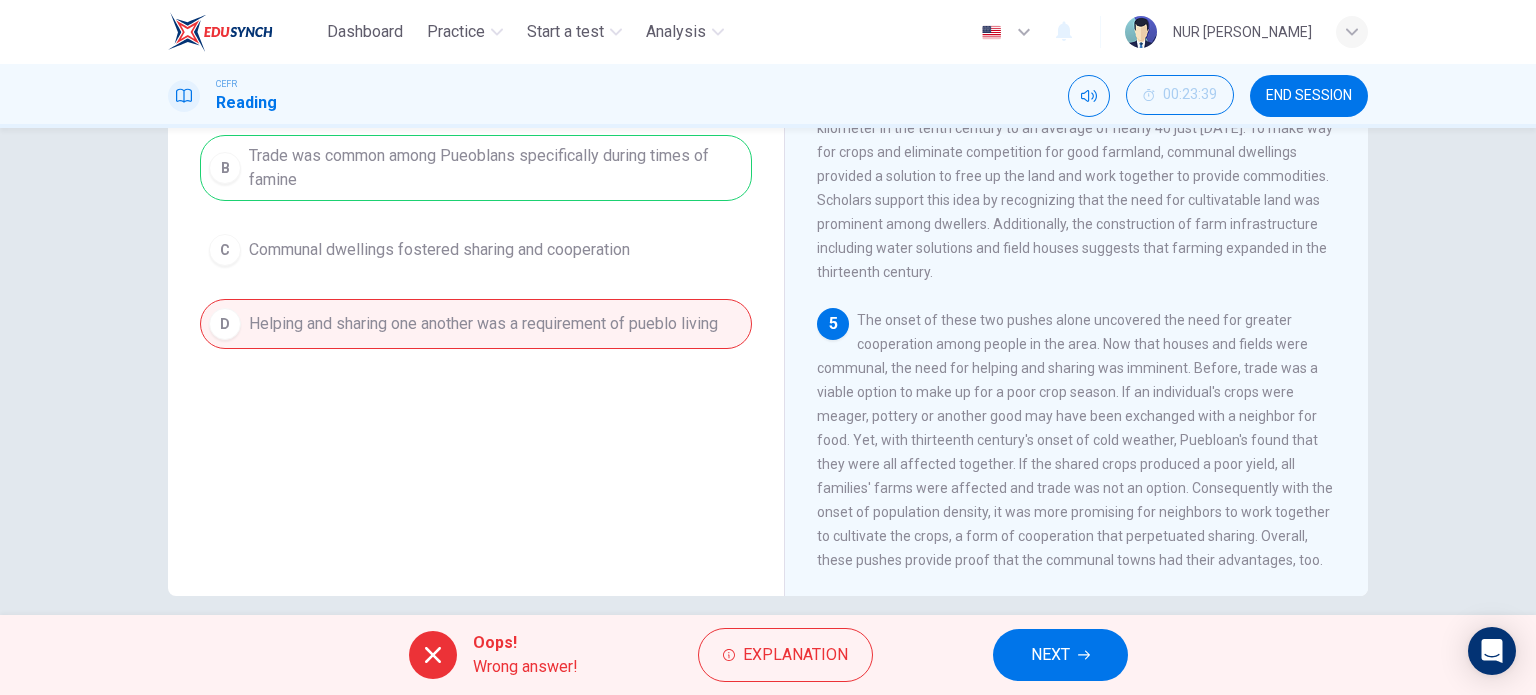 click on "A There were two main pushes that led to pueblo living B Trade was common among Pueoblans specifically during times of famine C Communal dwellings fostered sharing and cooperation D Helping and sharing one another was a requirement of pueblo living" at bounding box center [476, 205] 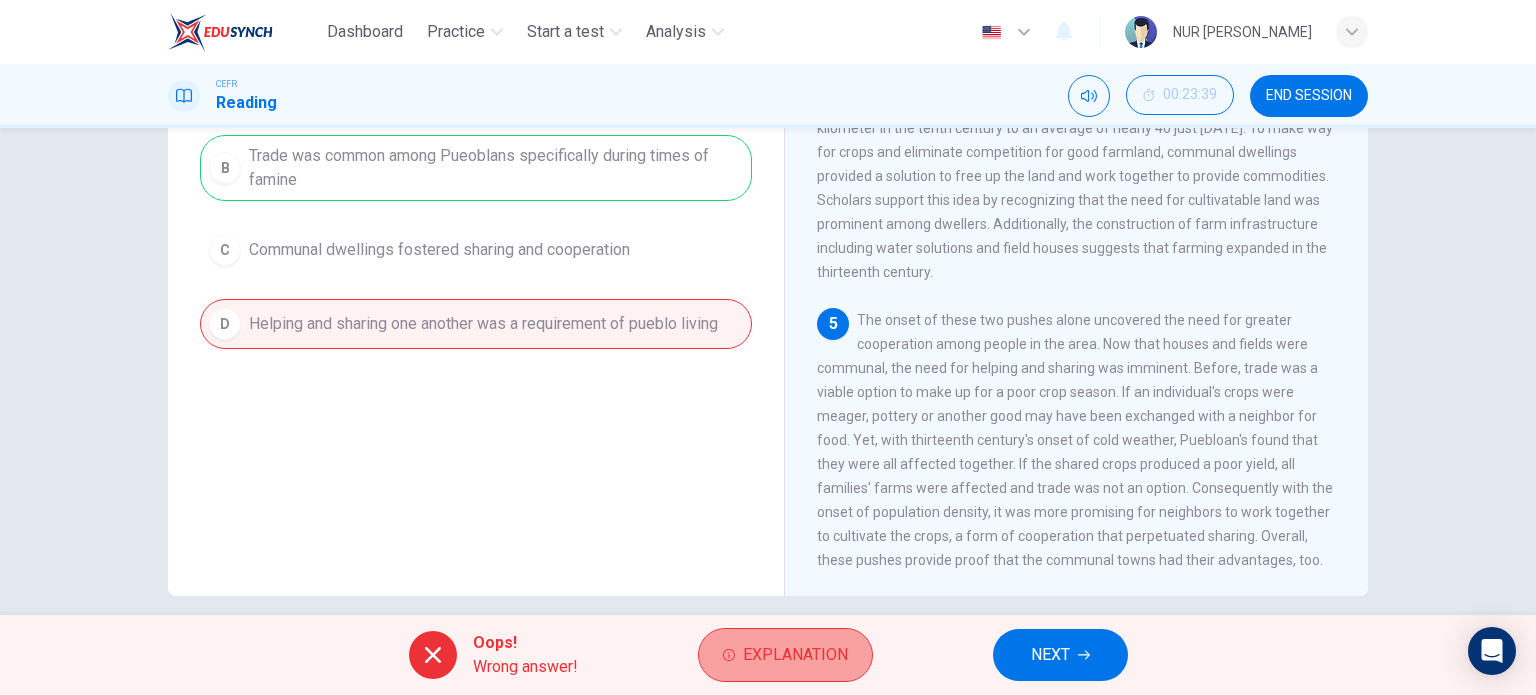 click on "Explanation" at bounding box center [795, 655] 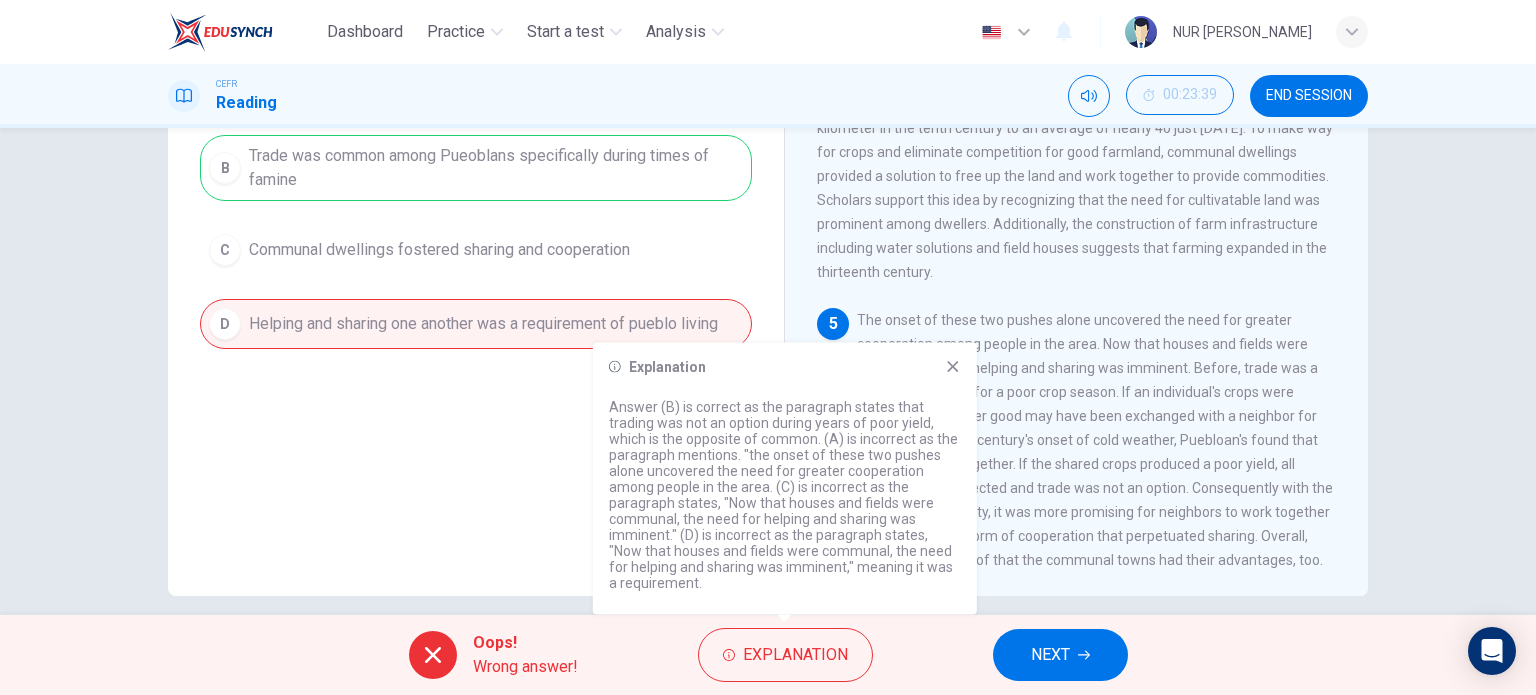 drag, startPoint x: 814, startPoint y: 439, endPoint x: 744, endPoint y: 440, distance: 70.00714 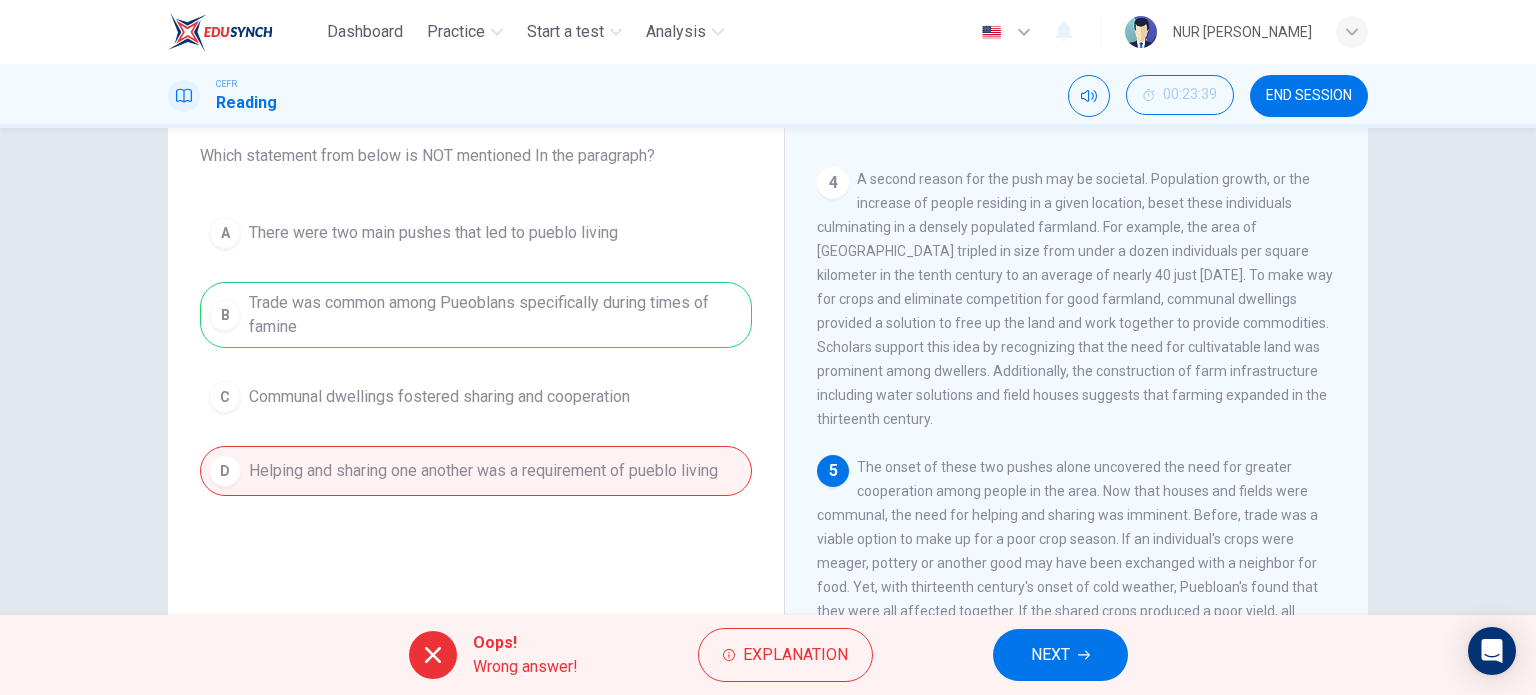 scroll, scrollTop: 119, scrollLeft: 0, axis: vertical 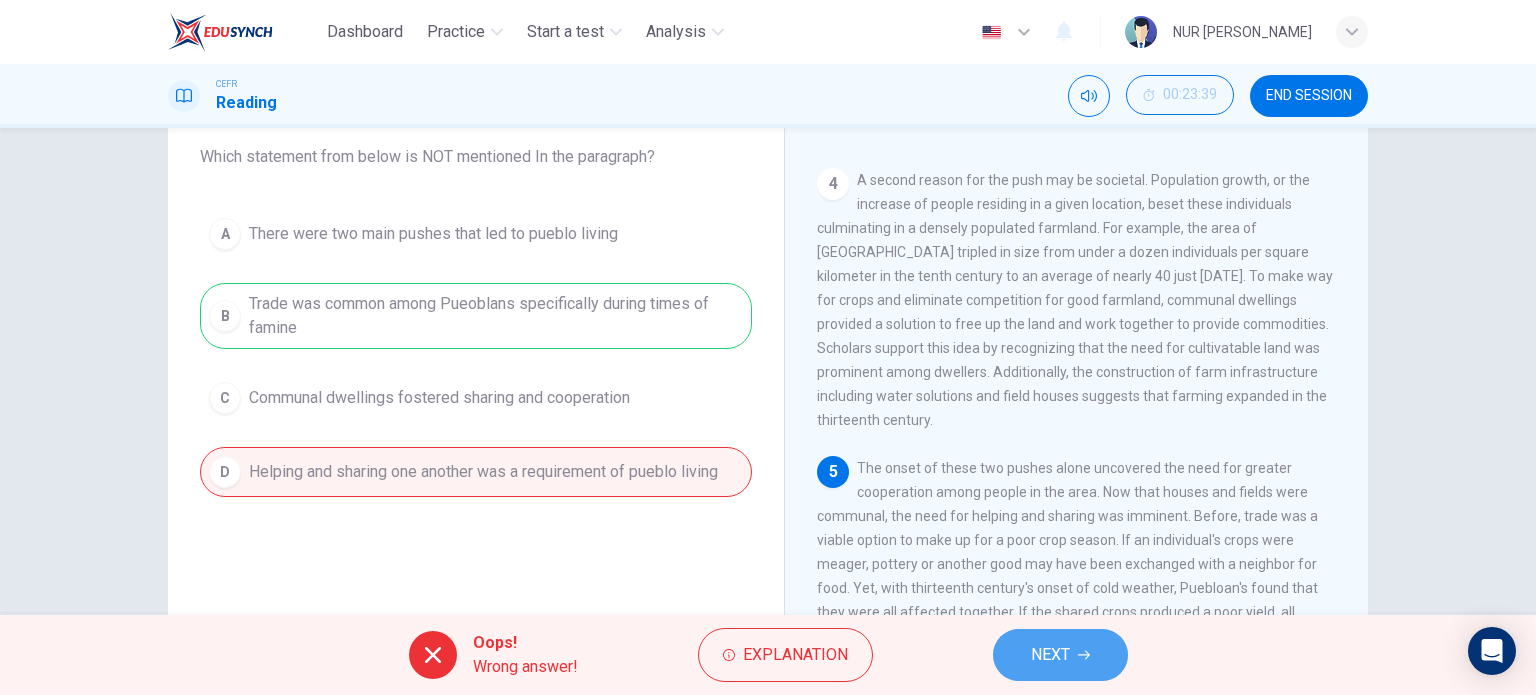 click on "NEXT" at bounding box center [1050, 655] 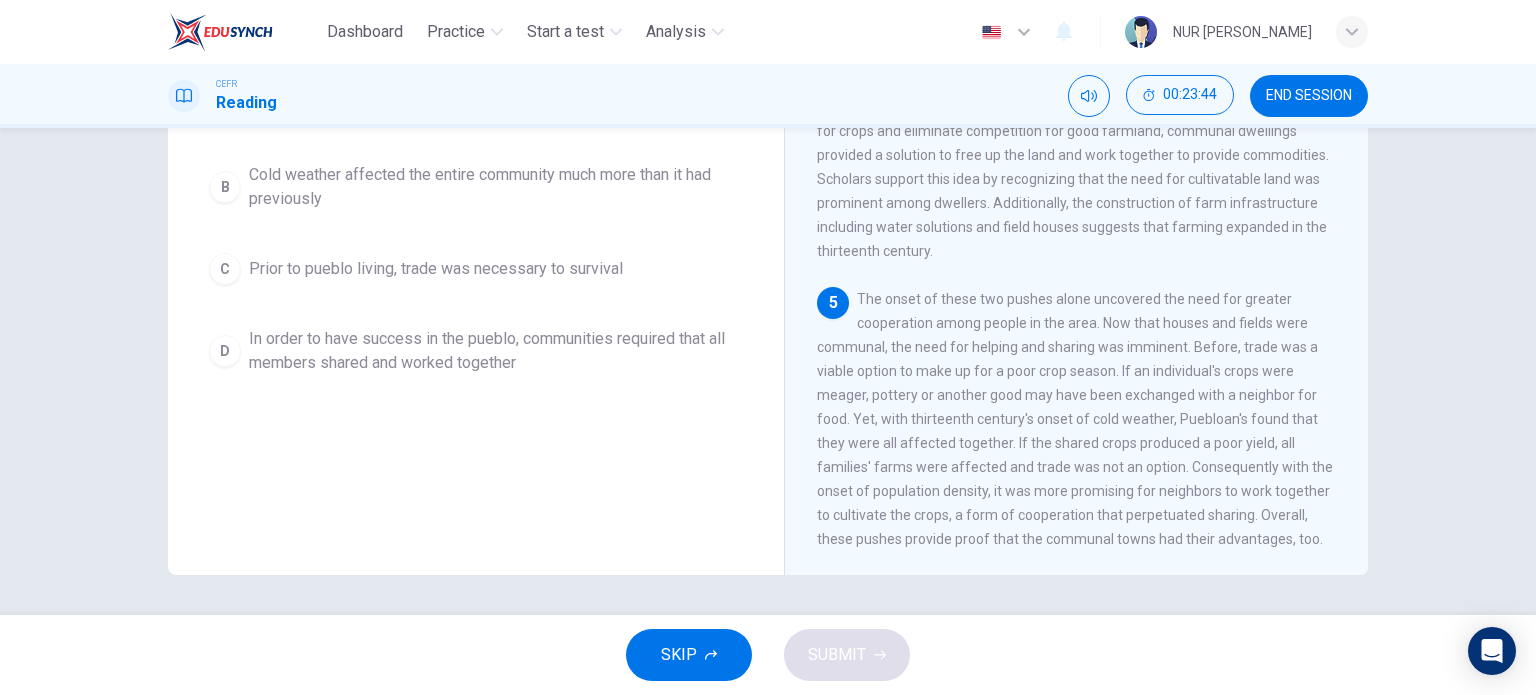 scroll, scrollTop: 228, scrollLeft: 0, axis: vertical 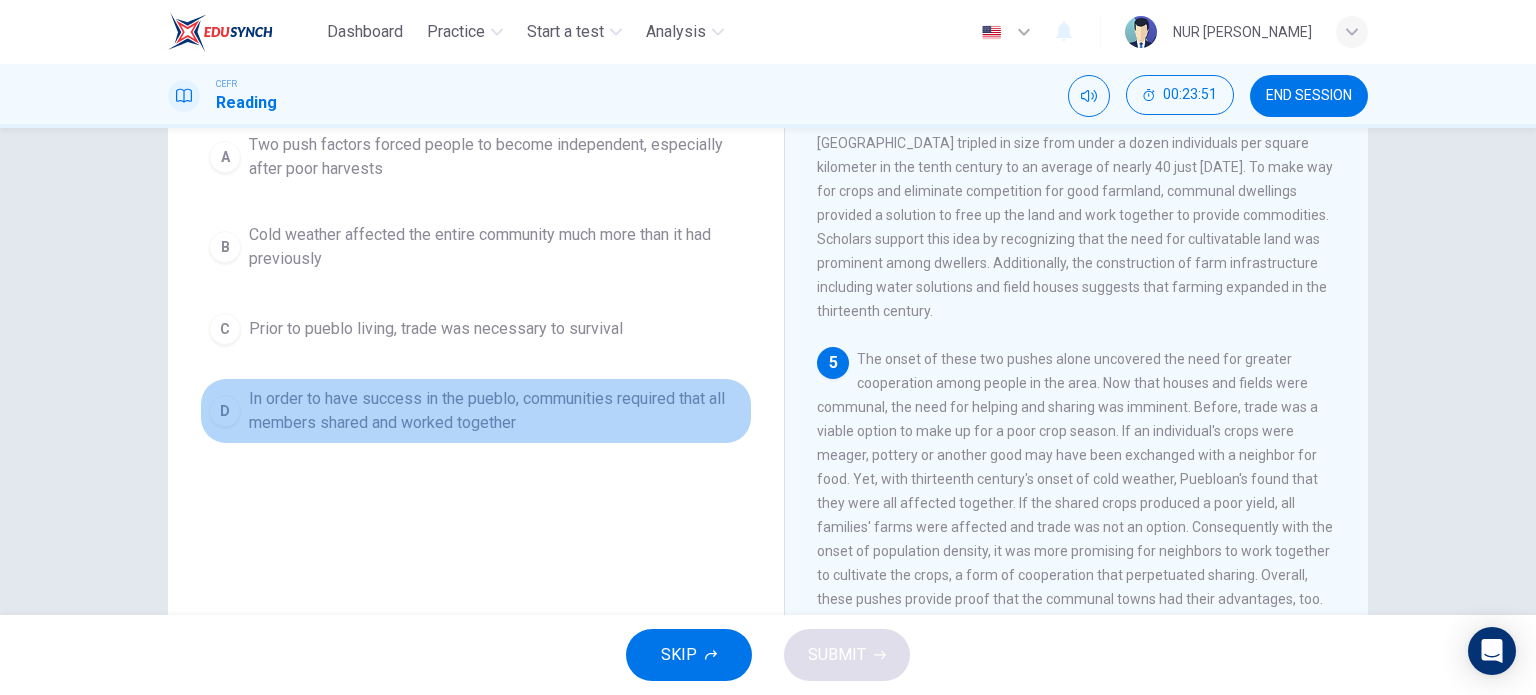 click on "In order to have success in the pueblo, communities required that all members shared and worked together" at bounding box center (496, 411) 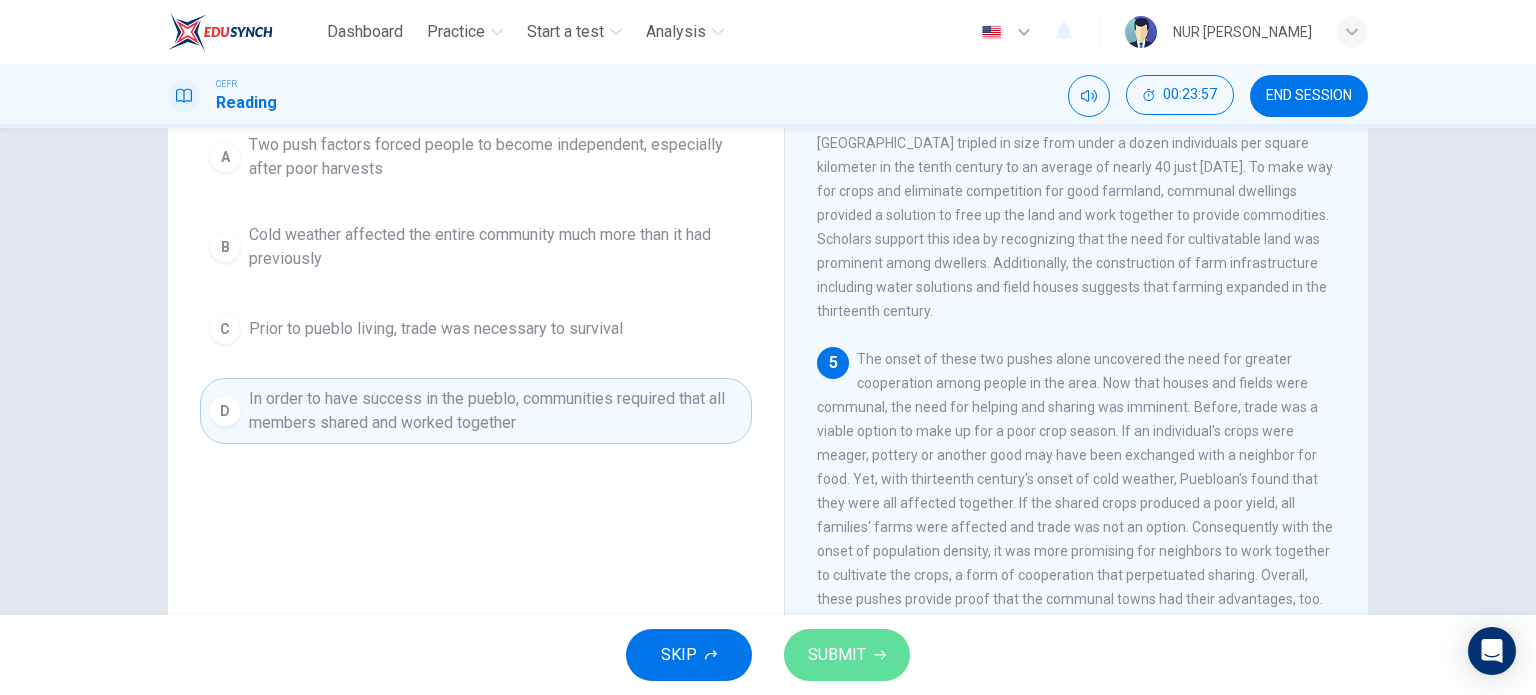 click on "SUBMIT" at bounding box center (837, 655) 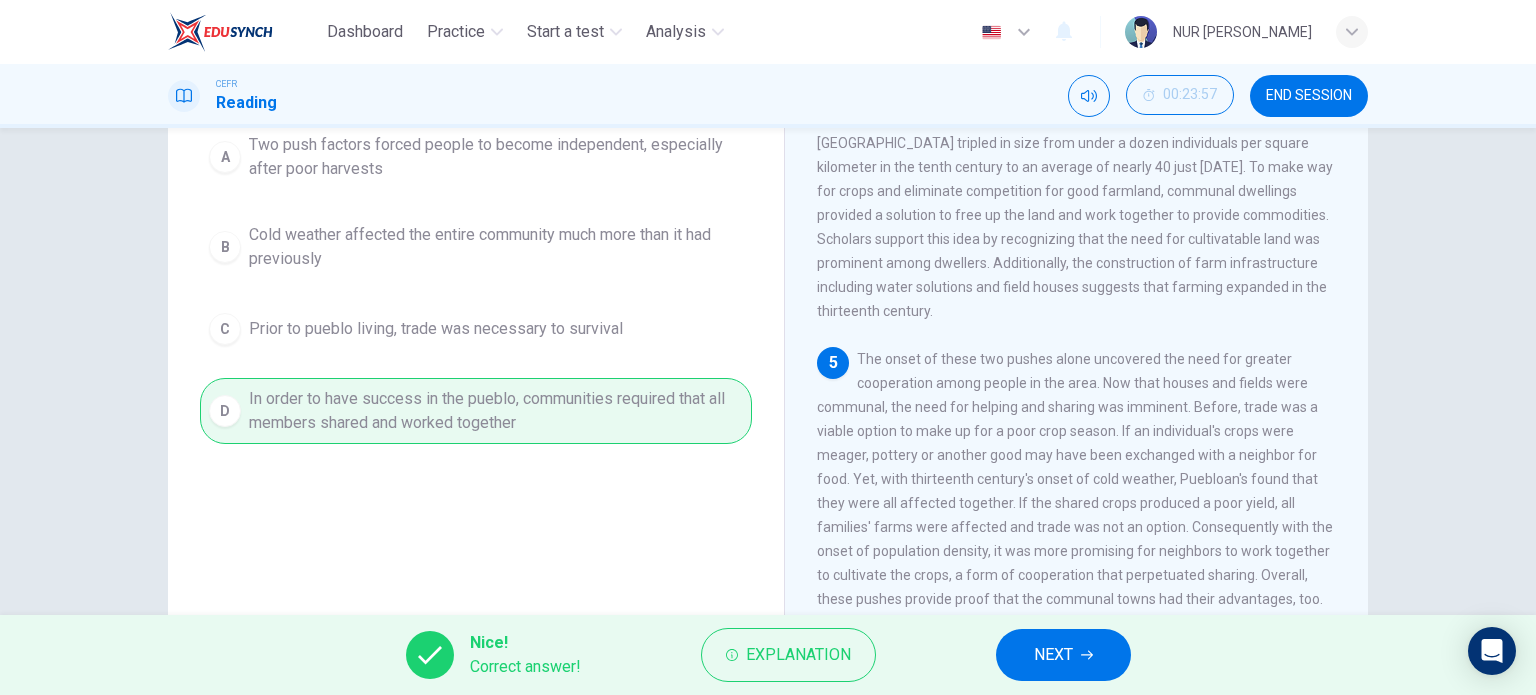 click on "NEXT" at bounding box center (1063, 655) 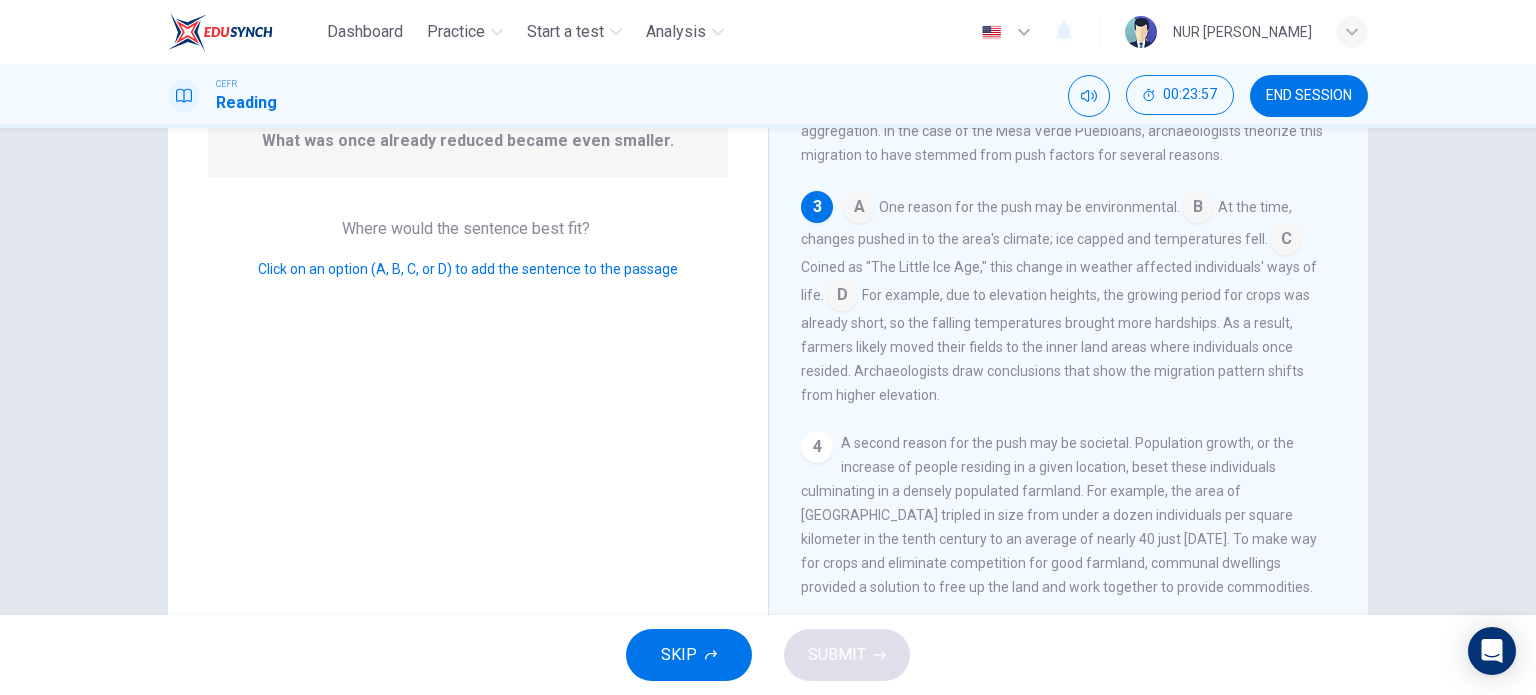 scroll, scrollTop: 260, scrollLeft: 0, axis: vertical 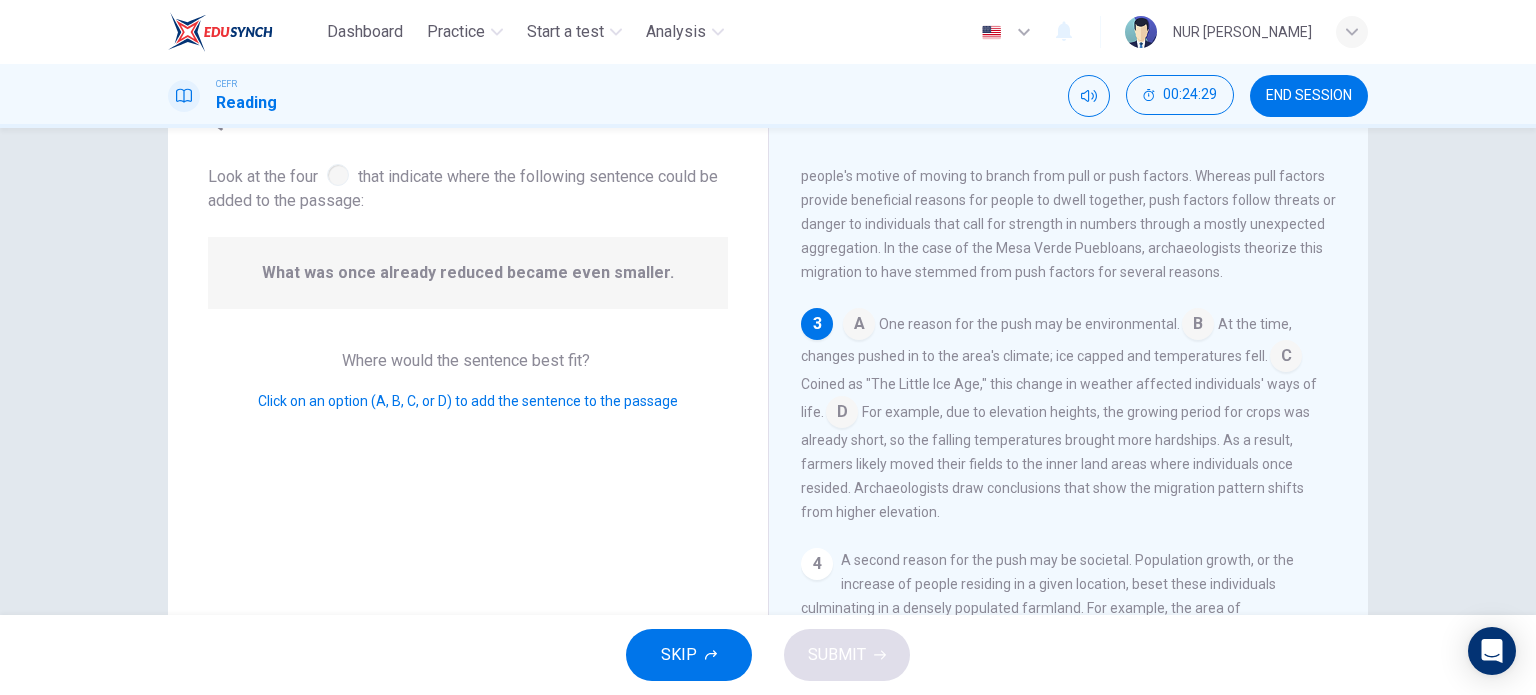 click at bounding box center (842, 414) 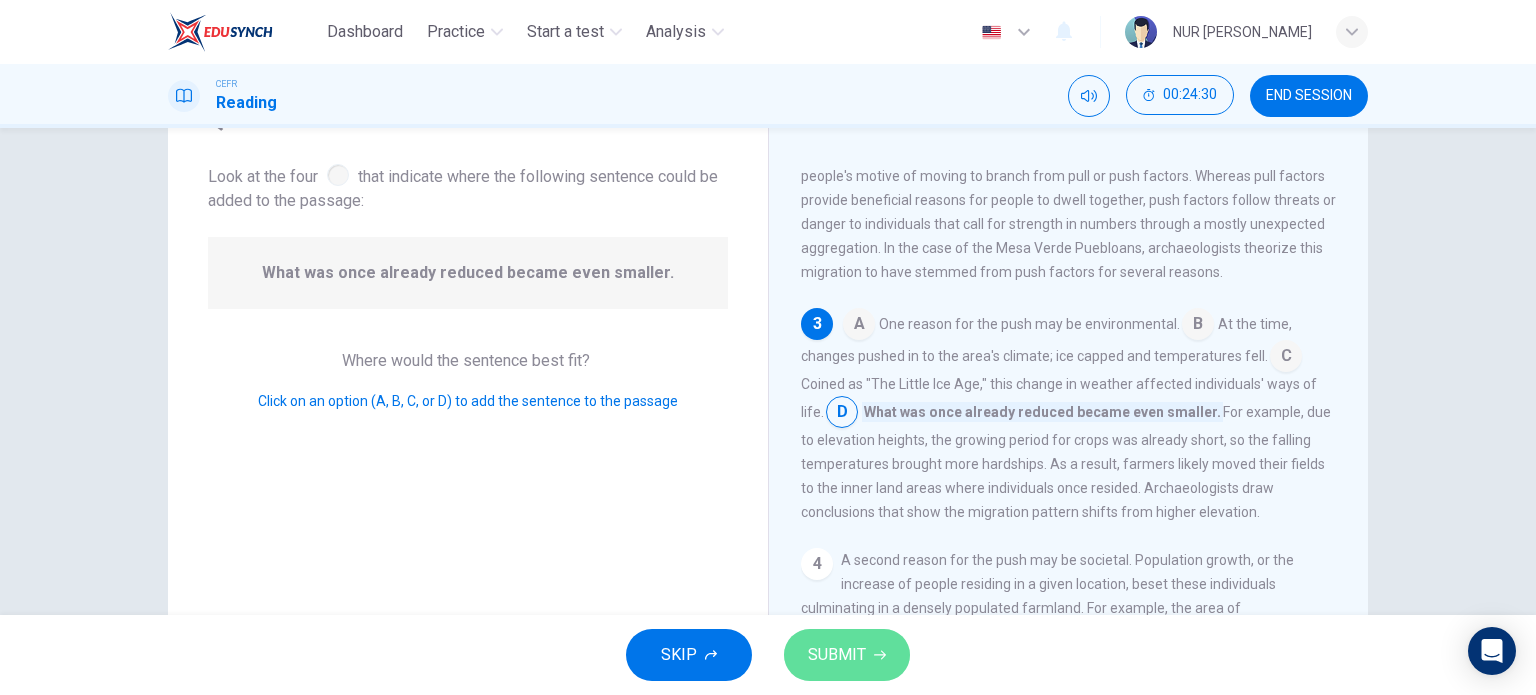 click on "SUBMIT" at bounding box center [837, 655] 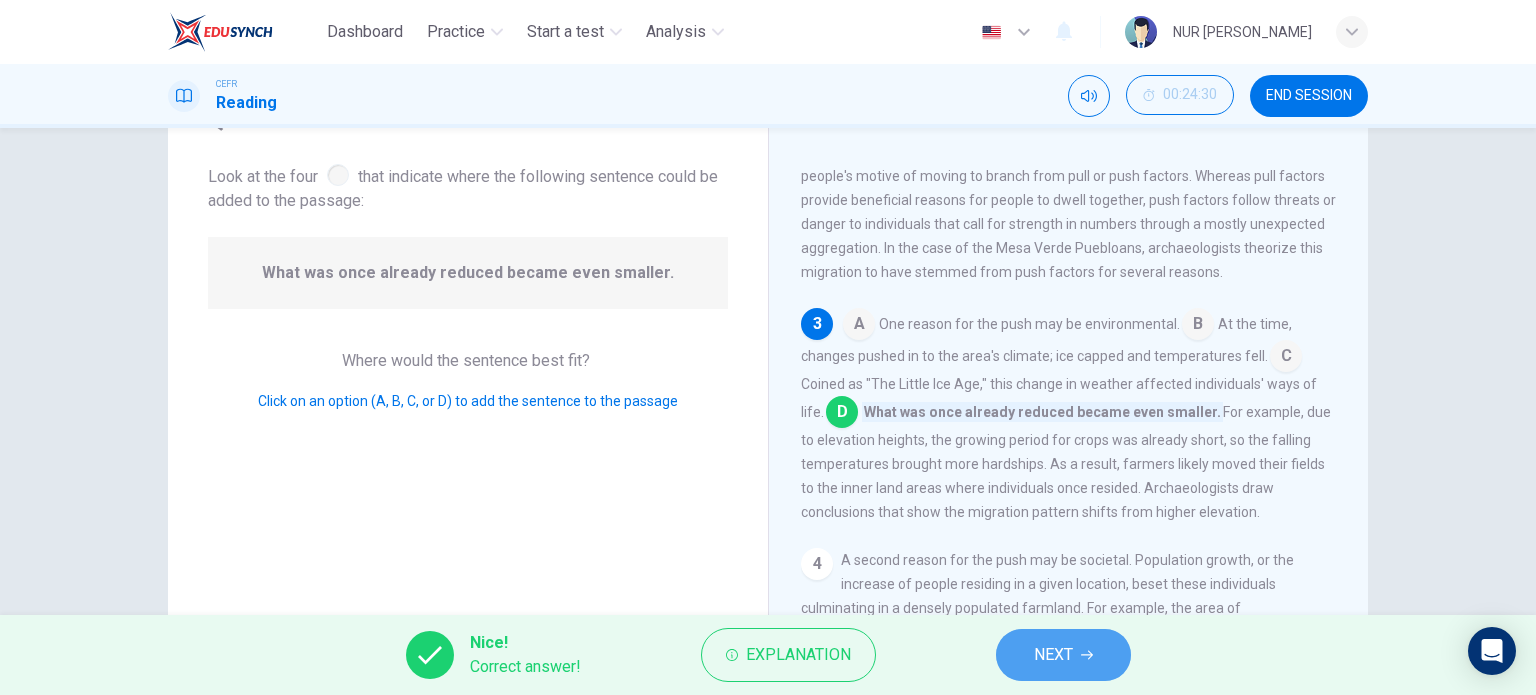 click on "NEXT" at bounding box center (1063, 655) 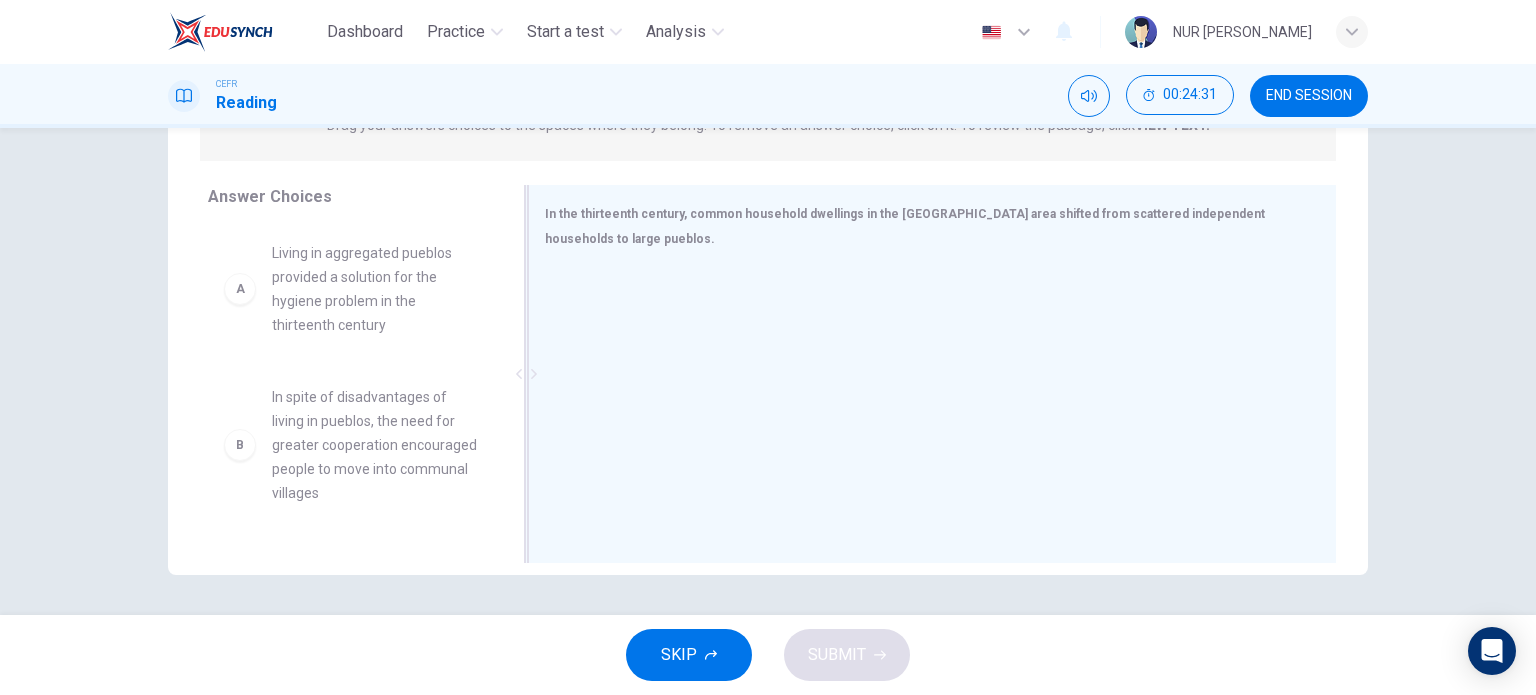scroll, scrollTop: 286, scrollLeft: 0, axis: vertical 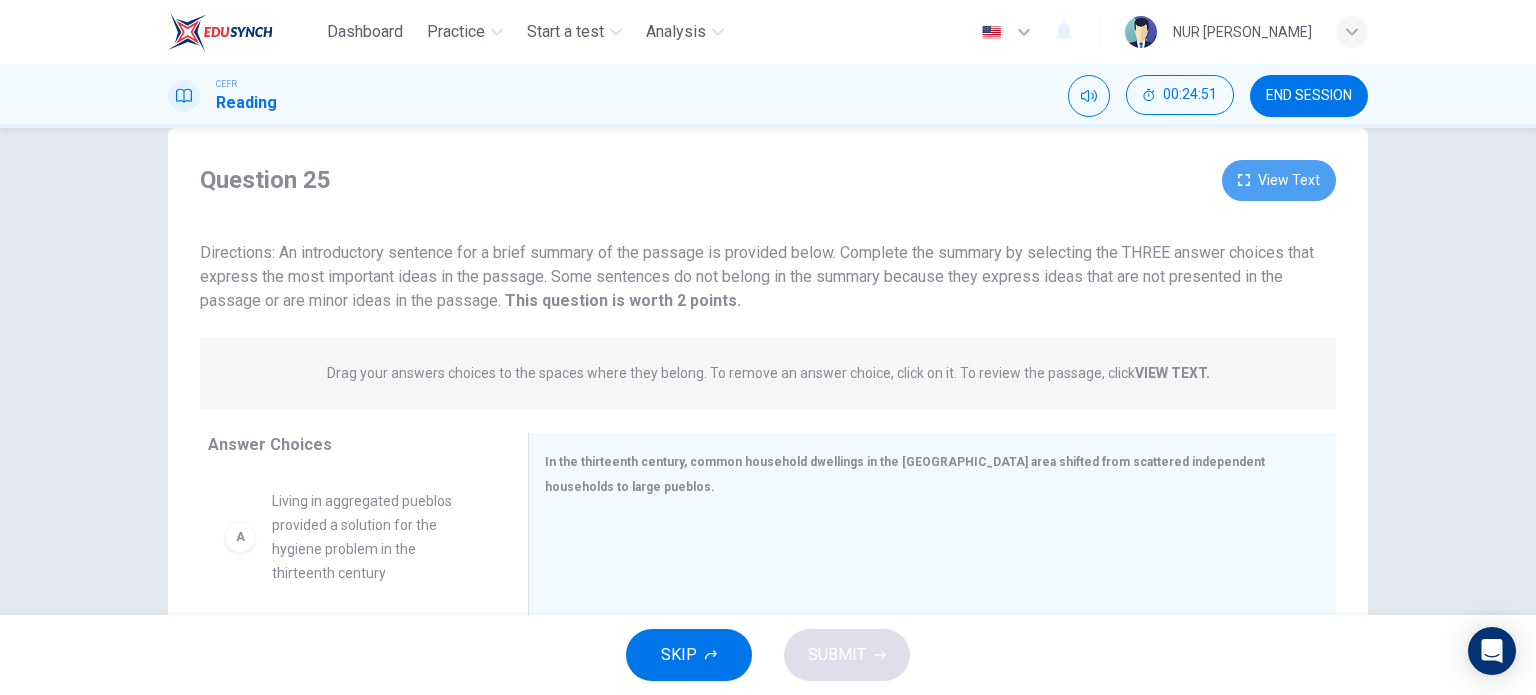 click on "View Text" at bounding box center (1279, 180) 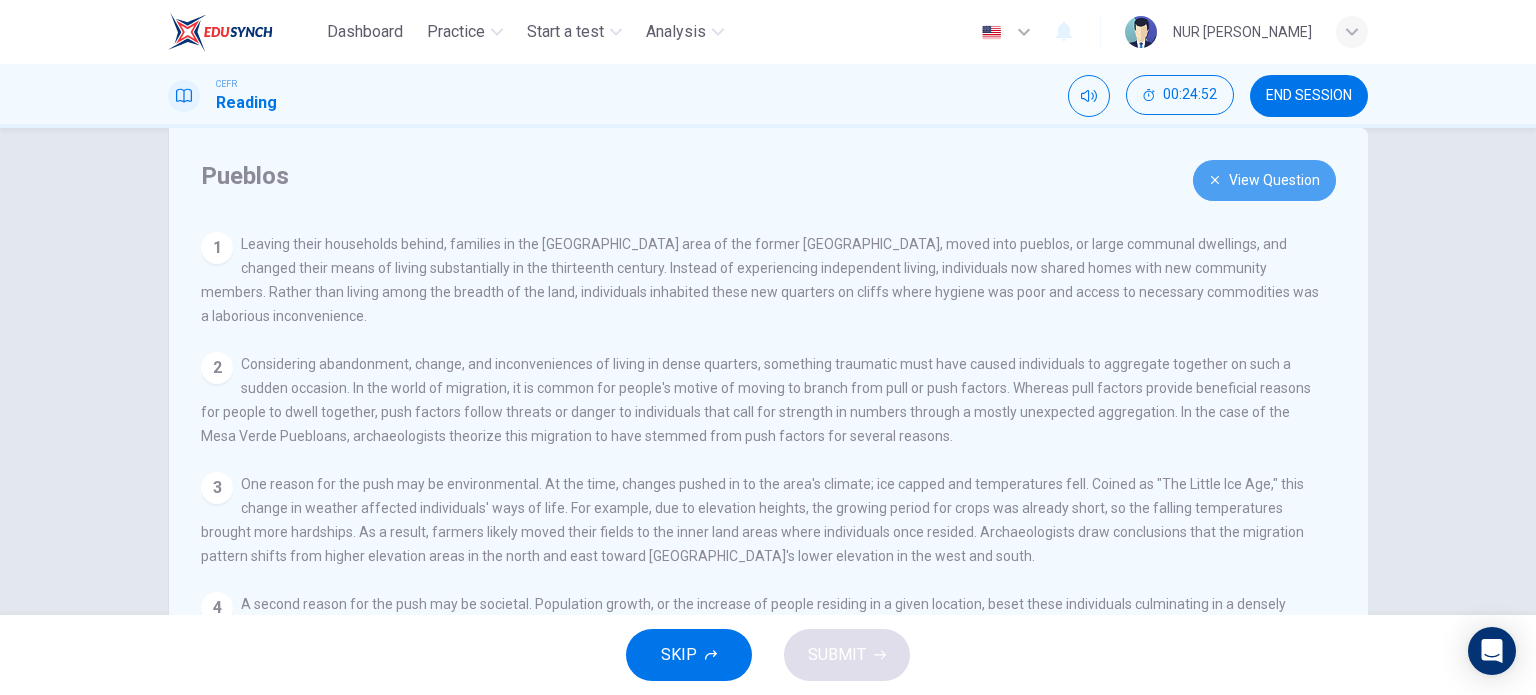 click on "View Question" at bounding box center (1264, 180) 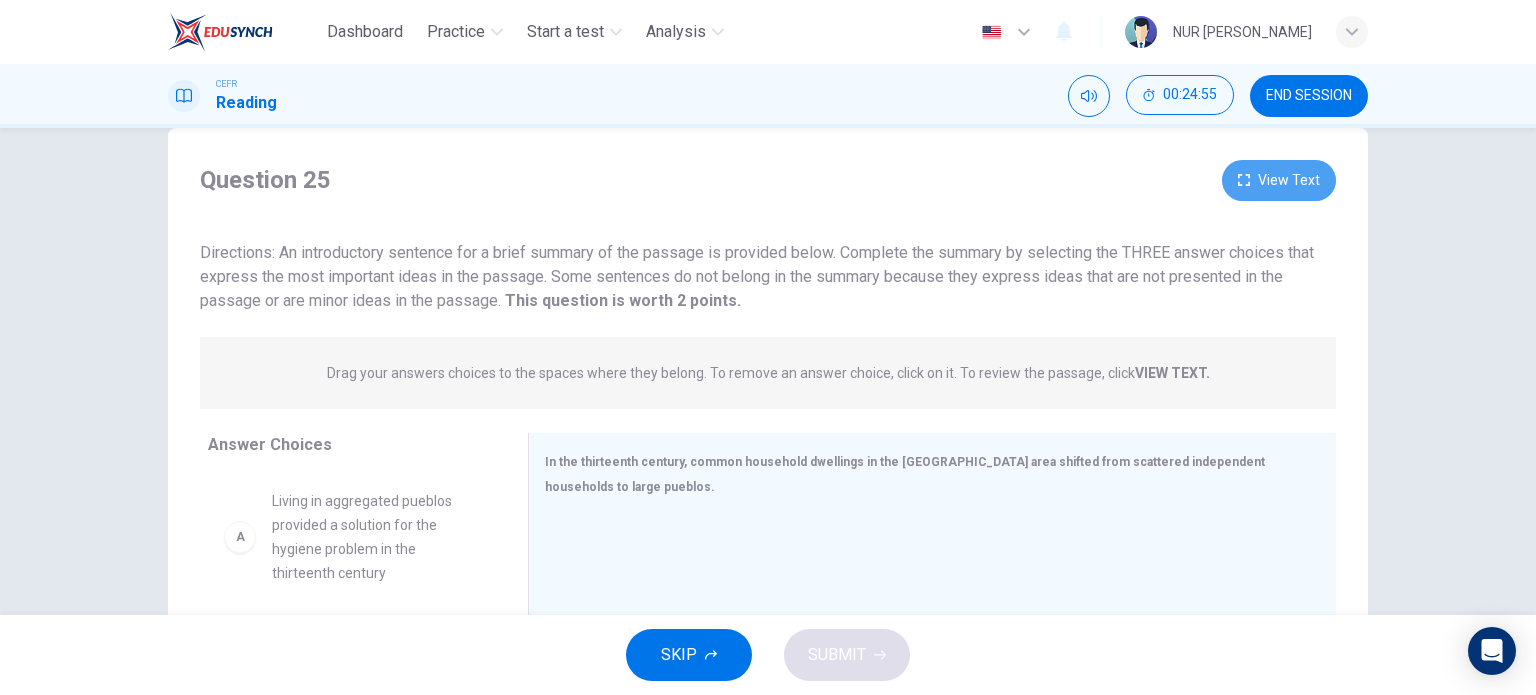 click on "View Text" at bounding box center (1279, 180) 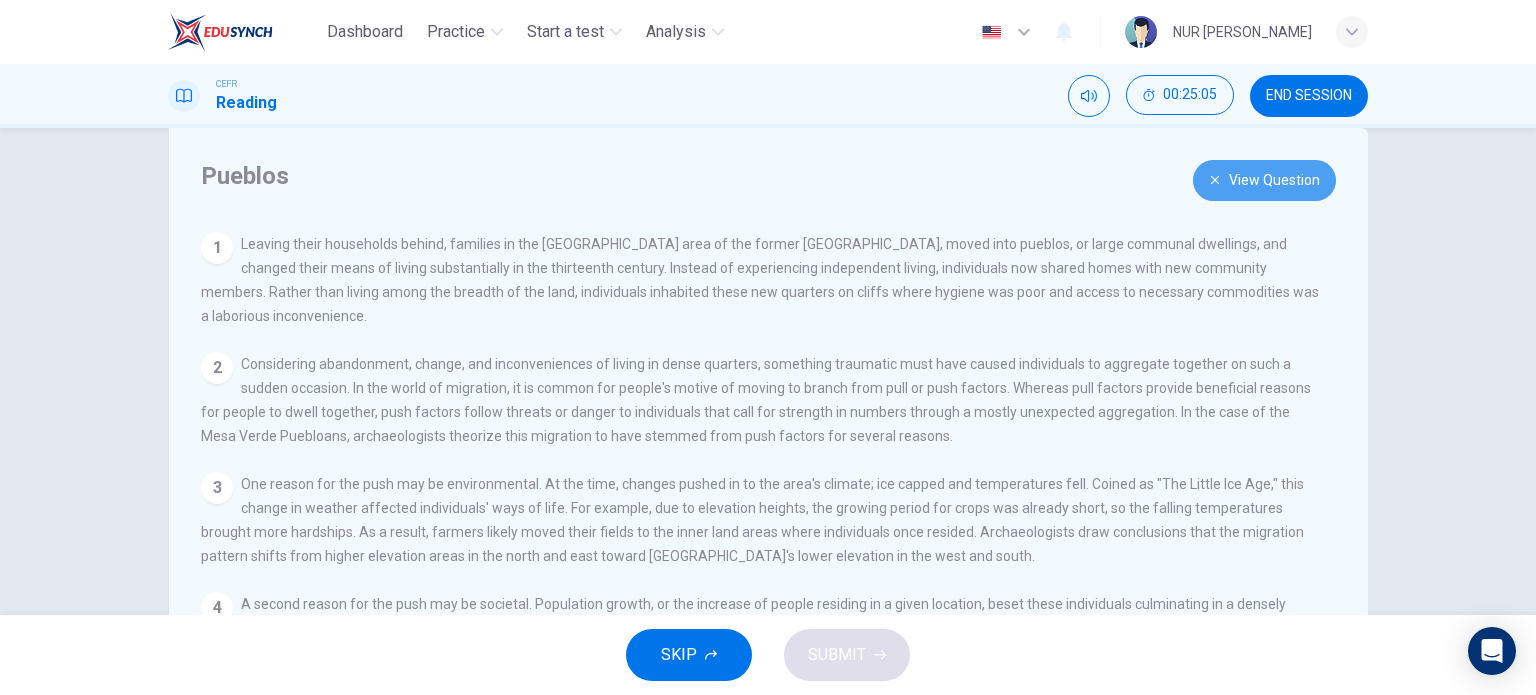 click on "View Question" at bounding box center [1264, 180] 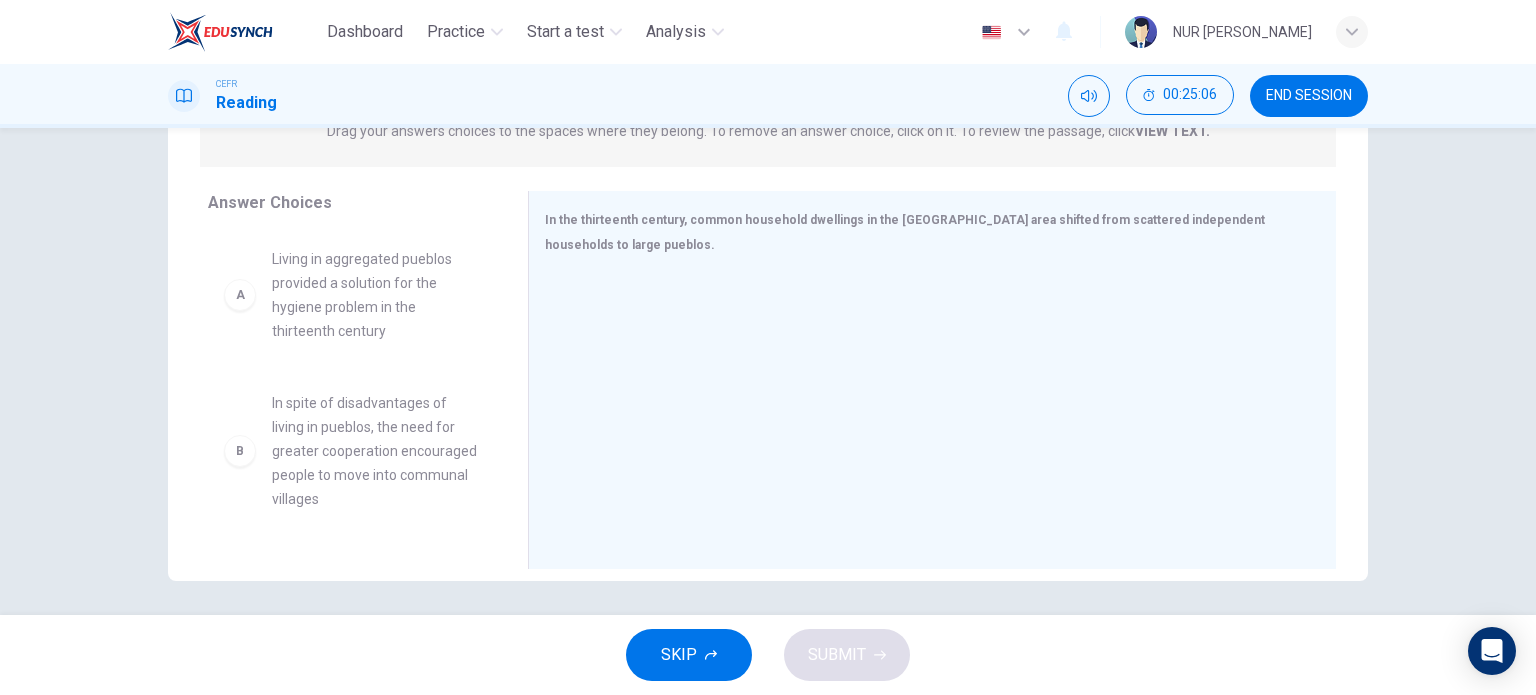 scroll, scrollTop: 283, scrollLeft: 0, axis: vertical 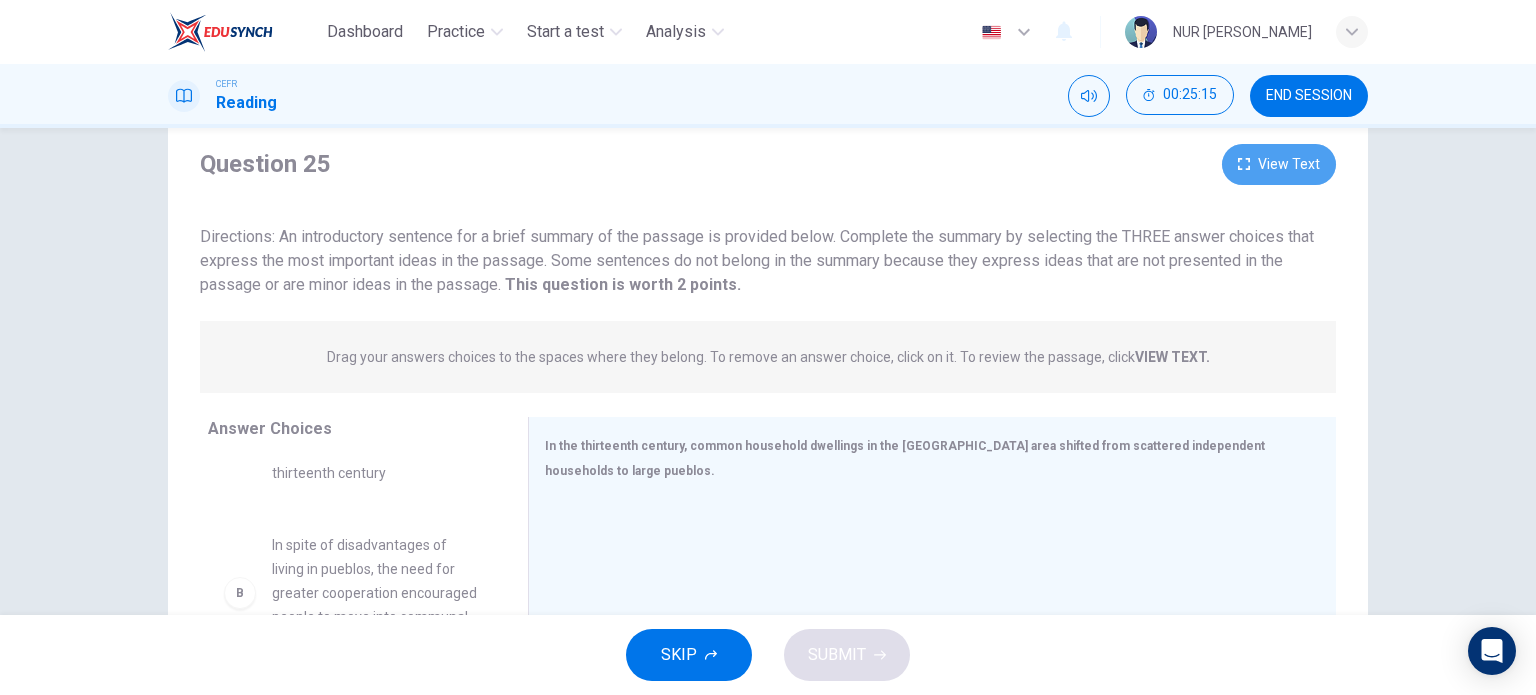 click on "View Text" at bounding box center (1279, 164) 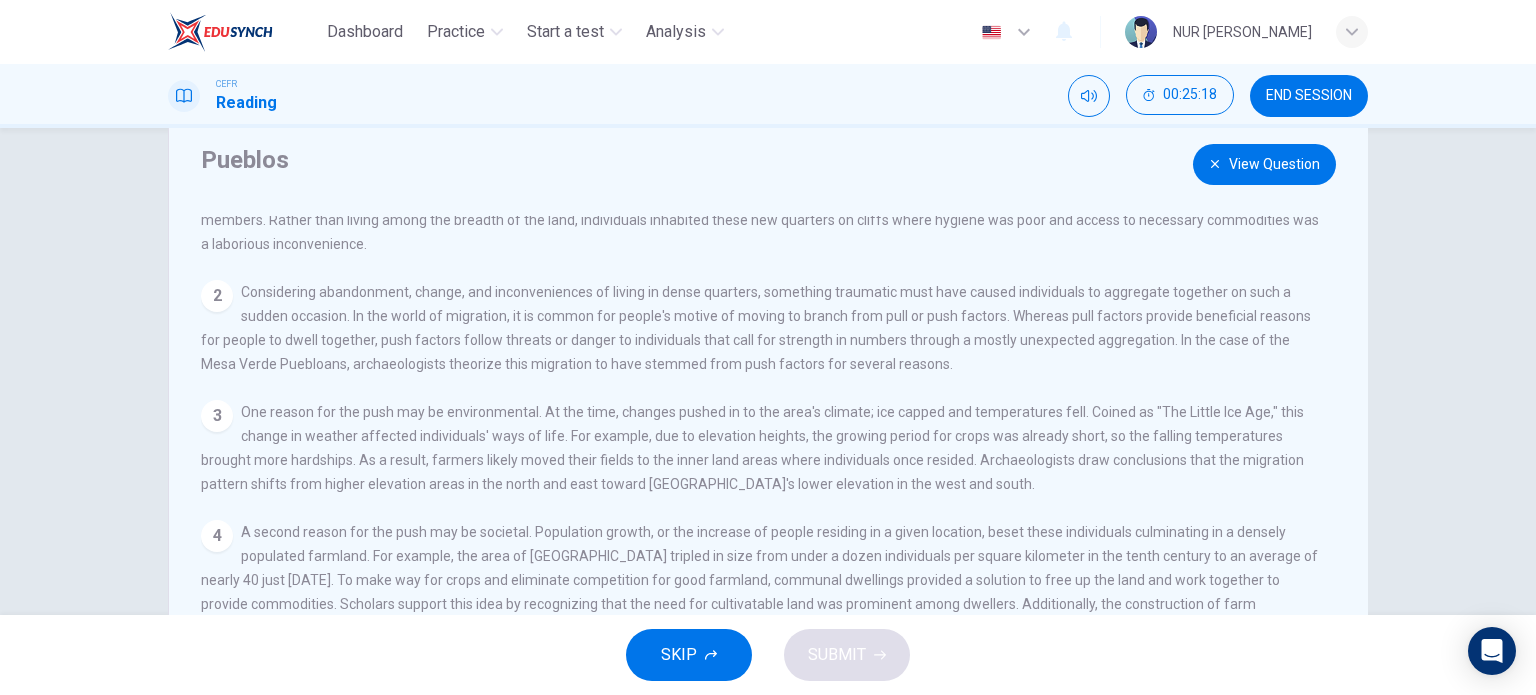 scroll, scrollTop: 90, scrollLeft: 0, axis: vertical 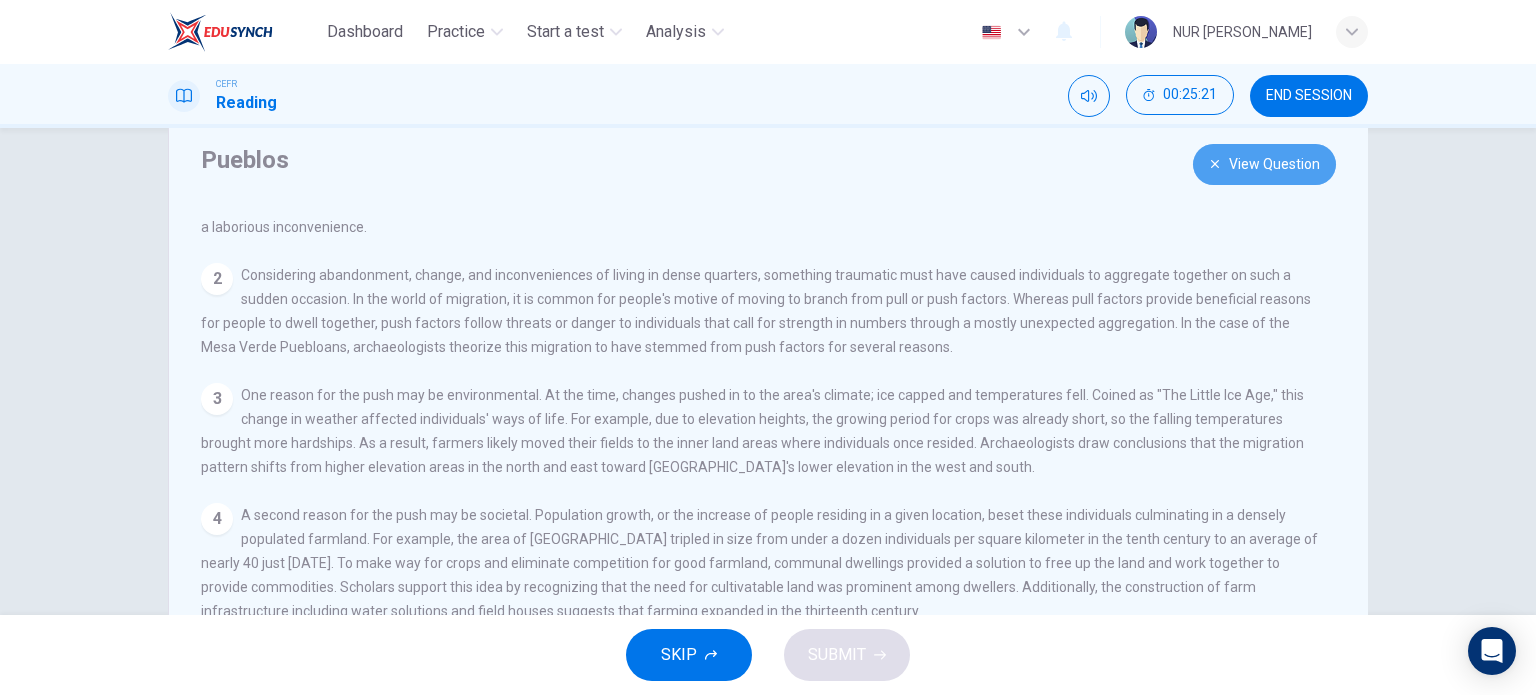 click on "View Question" at bounding box center [1264, 164] 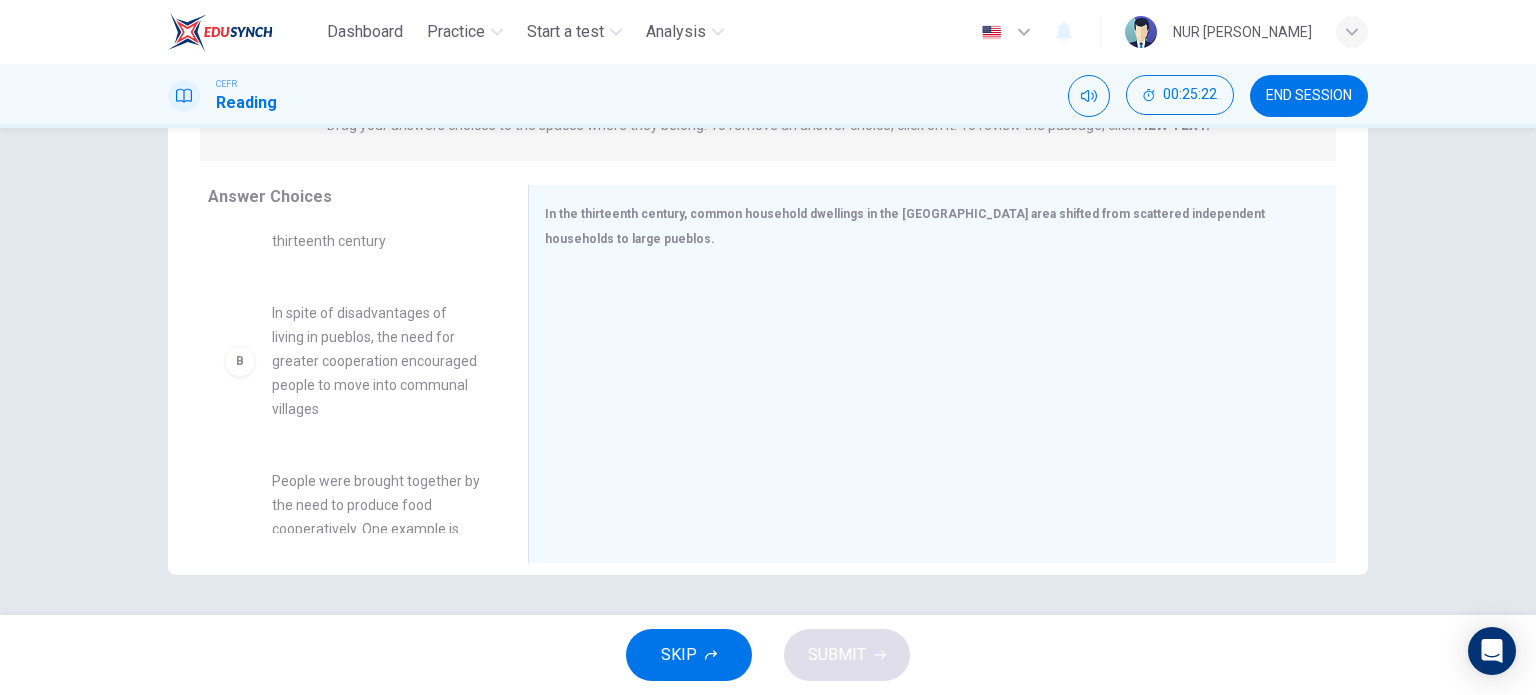scroll, scrollTop: 287, scrollLeft: 0, axis: vertical 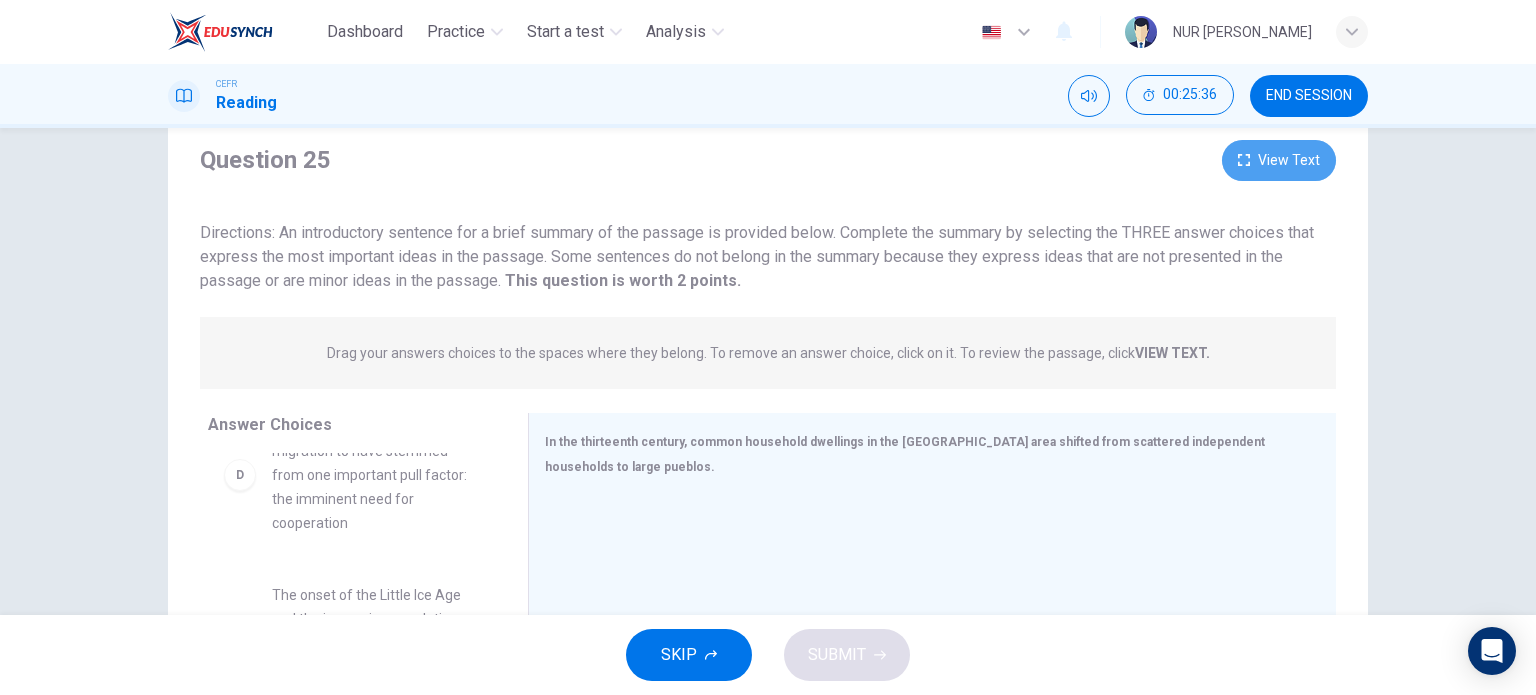 click on "View Text" at bounding box center (1279, 160) 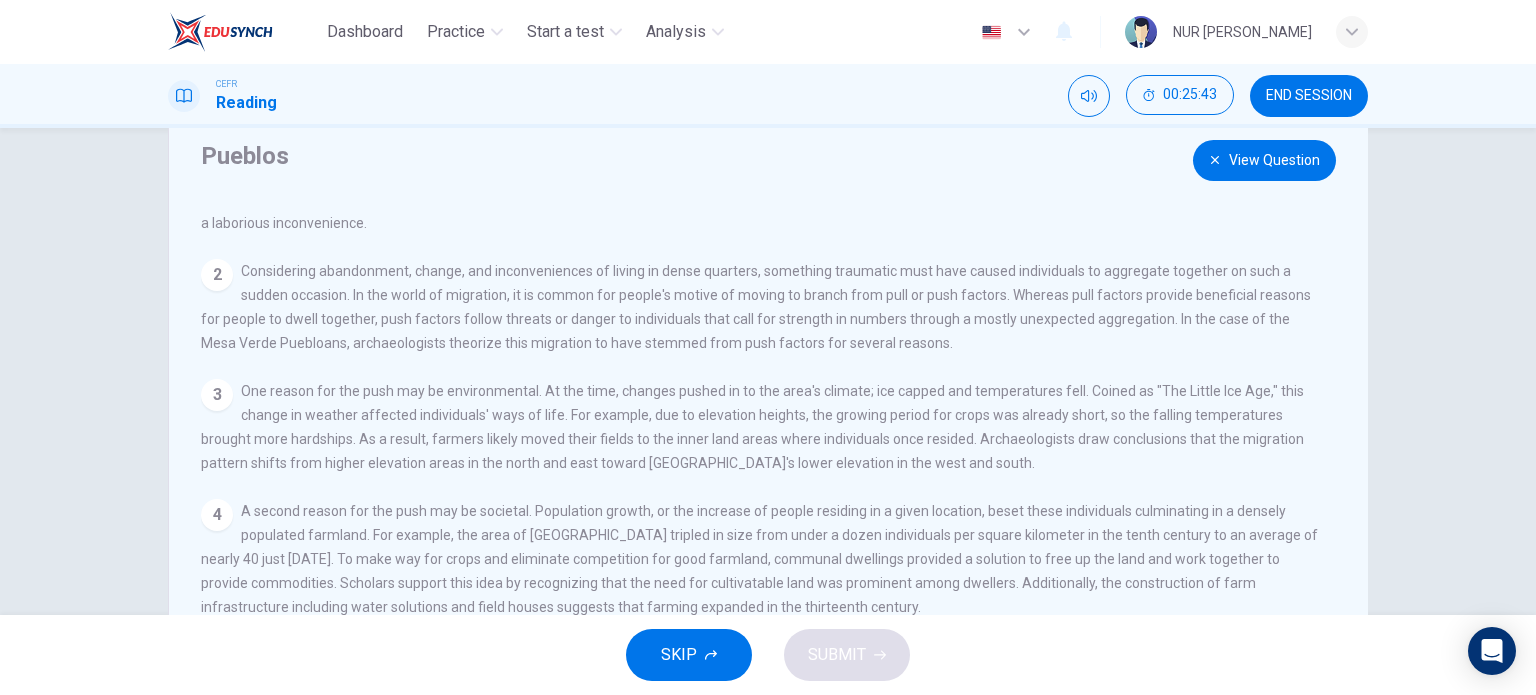 scroll, scrollTop: 83, scrollLeft: 0, axis: vertical 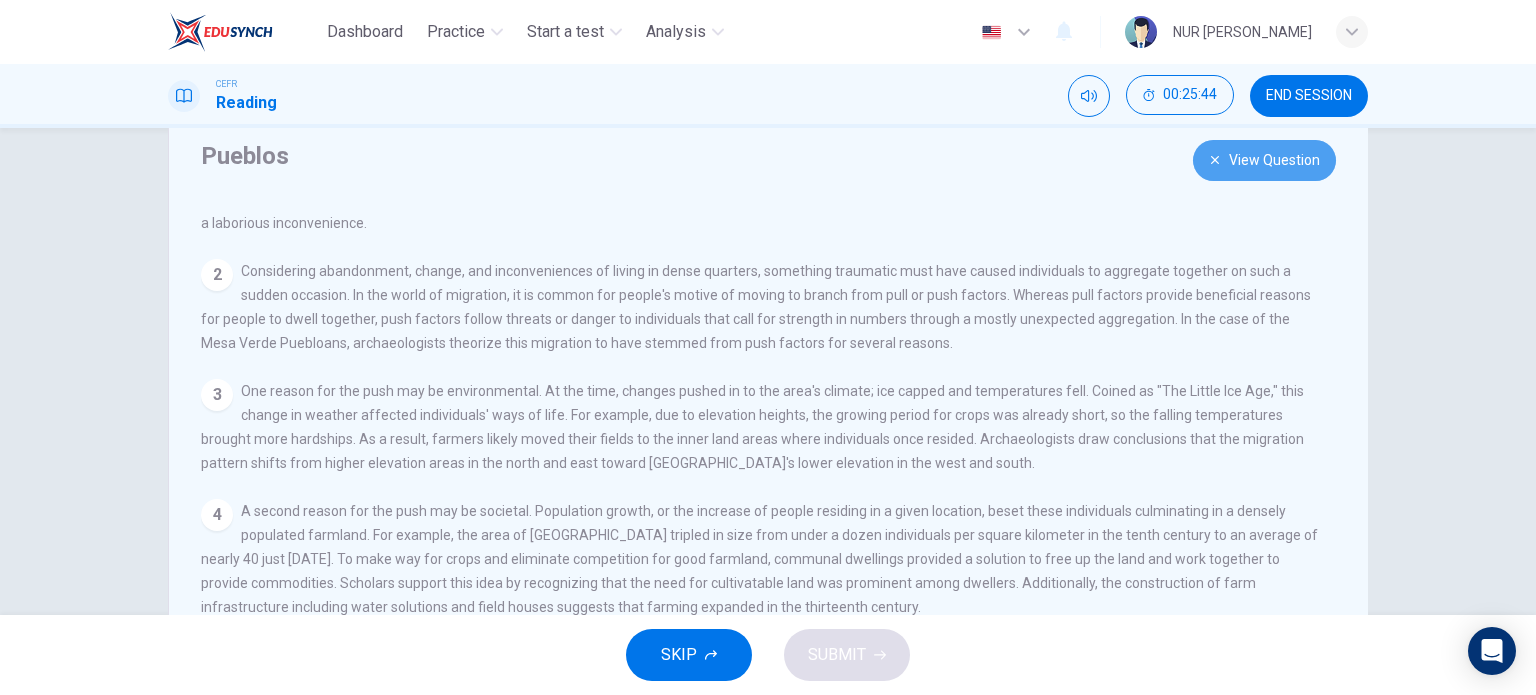 click on "View Question" at bounding box center (1264, 160) 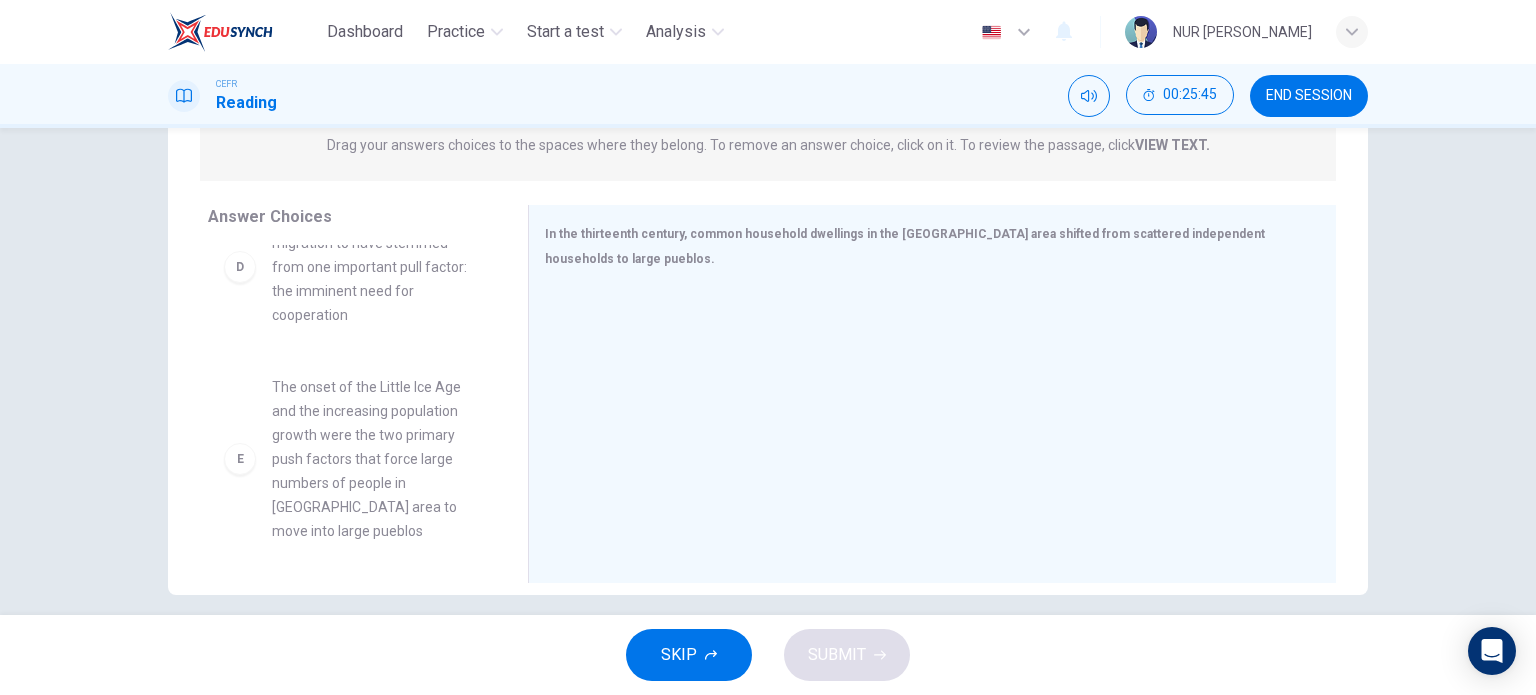 scroll, scrollTop: 270, scrollLeft: 0, axis: vertical 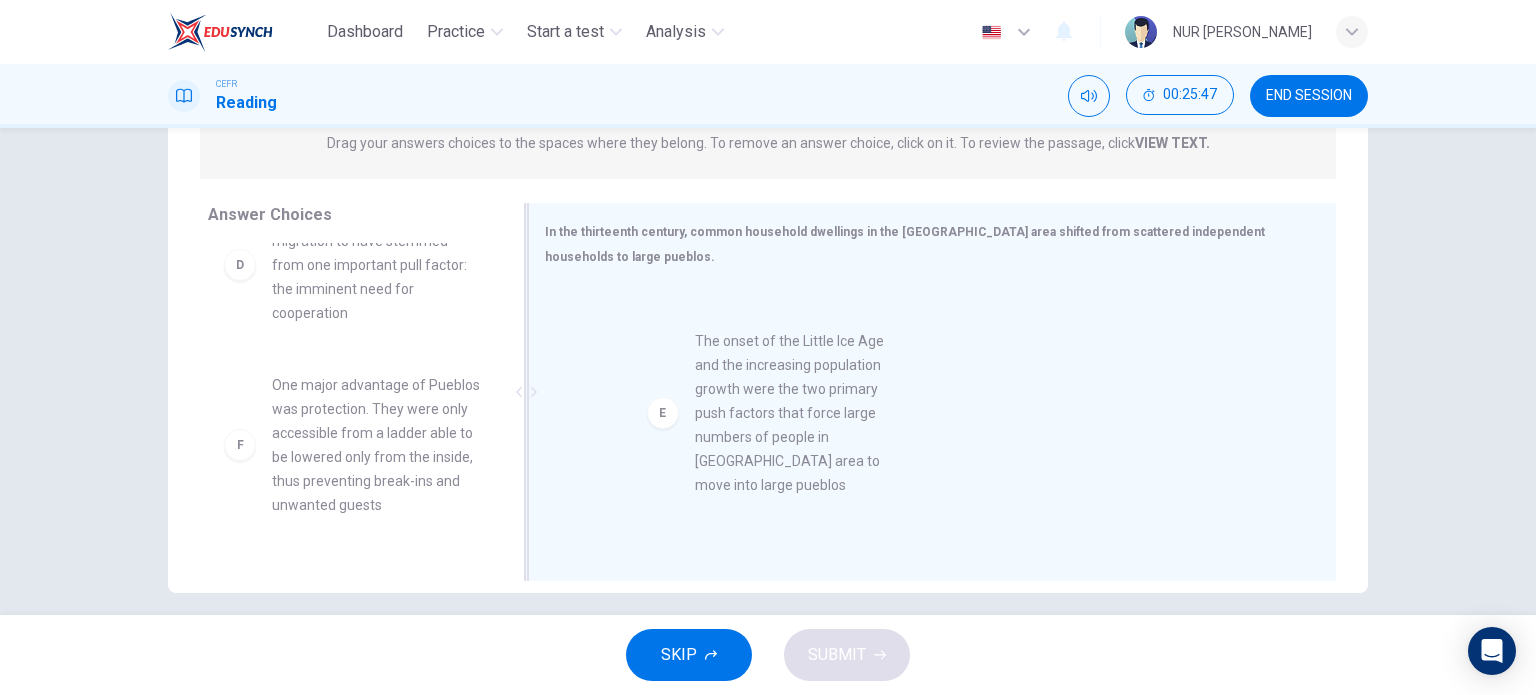 drag, startPoint x: 328, startPoint y: 442, endPoint x: 763, endPoint y: 397, distance: 437.32138 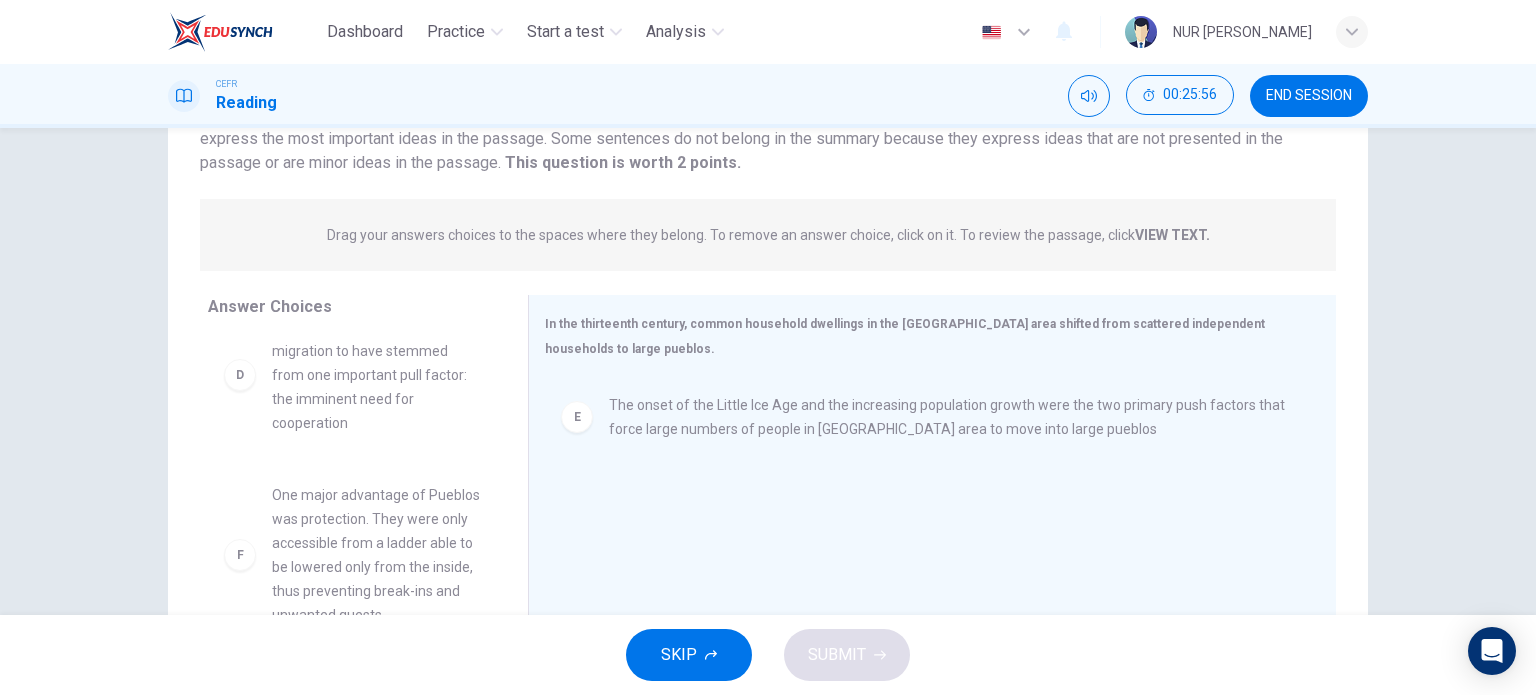 scroll, scrollTop: 91, scrollLeft: 0, axis: vertical 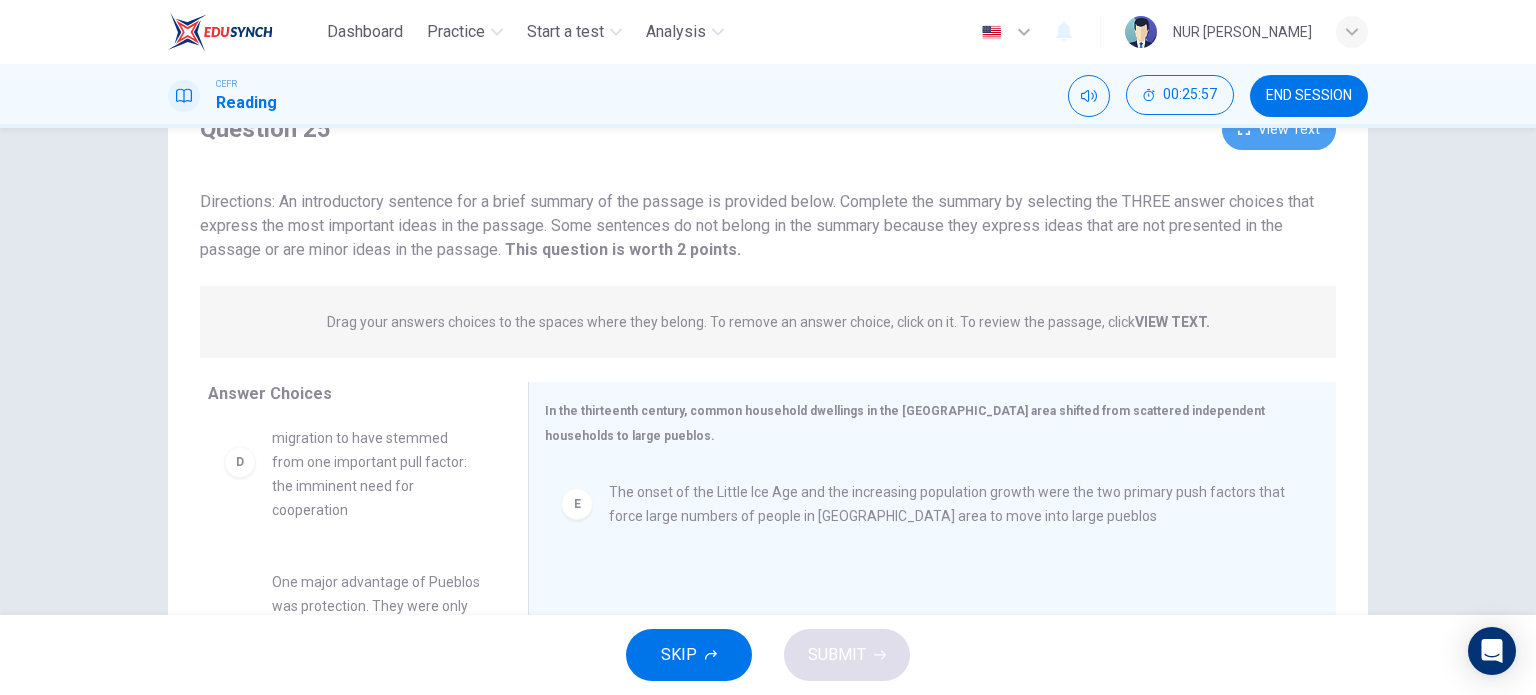 click on "View Text" at bounding box center [1279, 129] 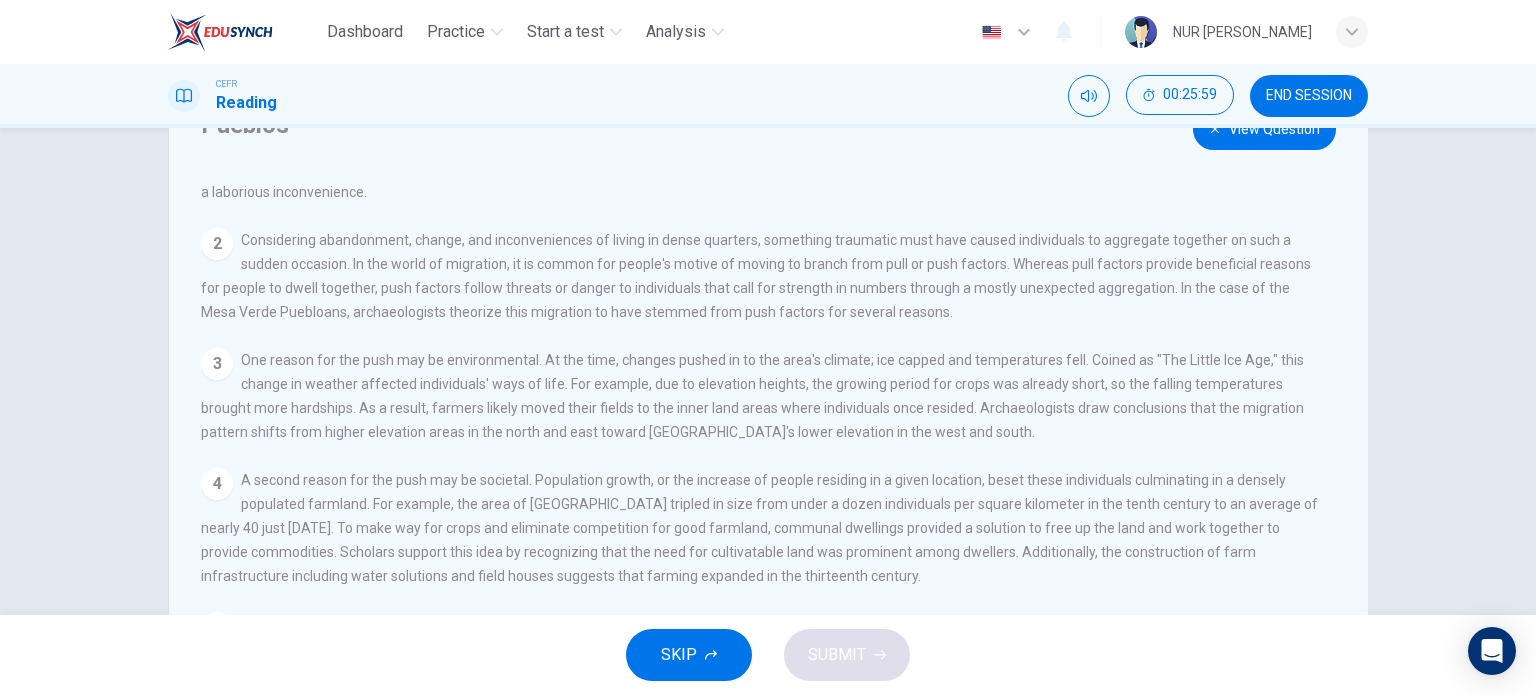 scroll, scrollTop: 90, scrollLeft: 0, axis: vertical 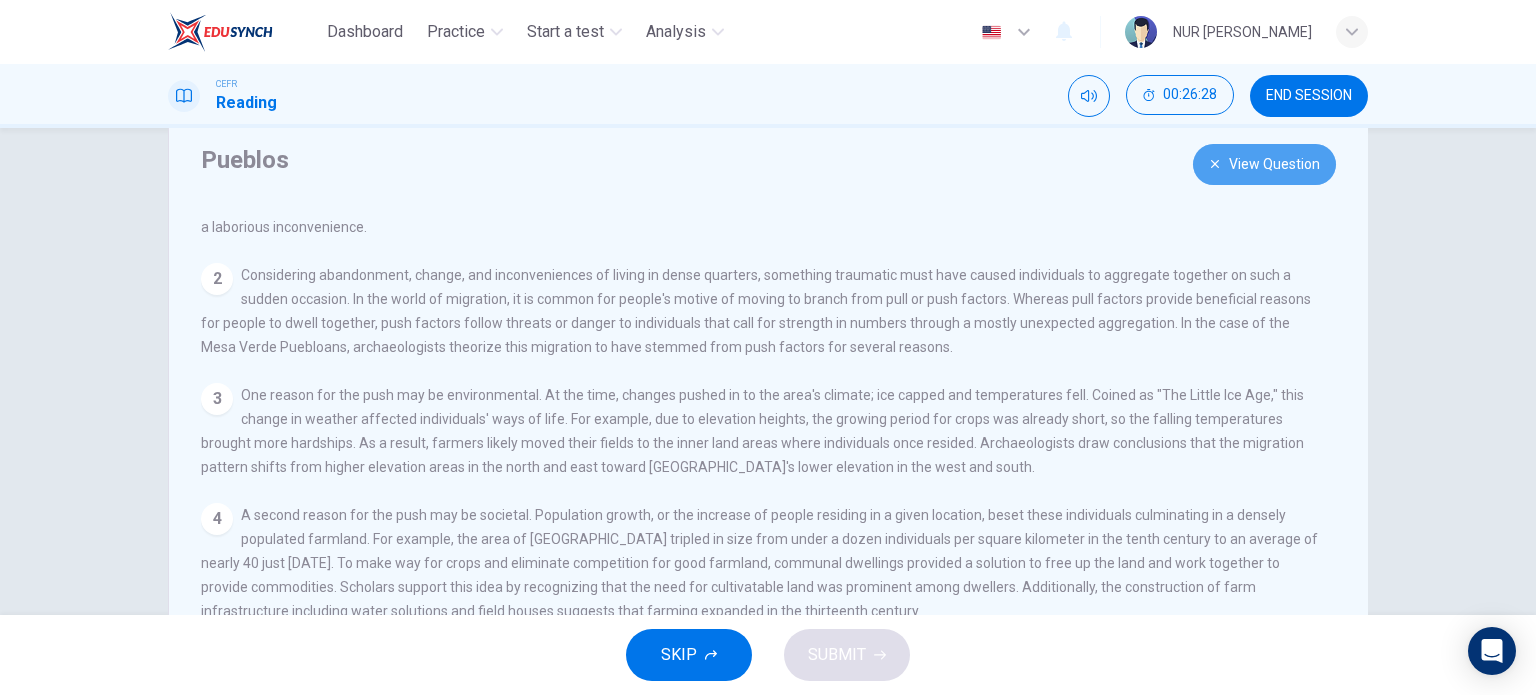 click on "View Question" at bounding box center (1264, 164) 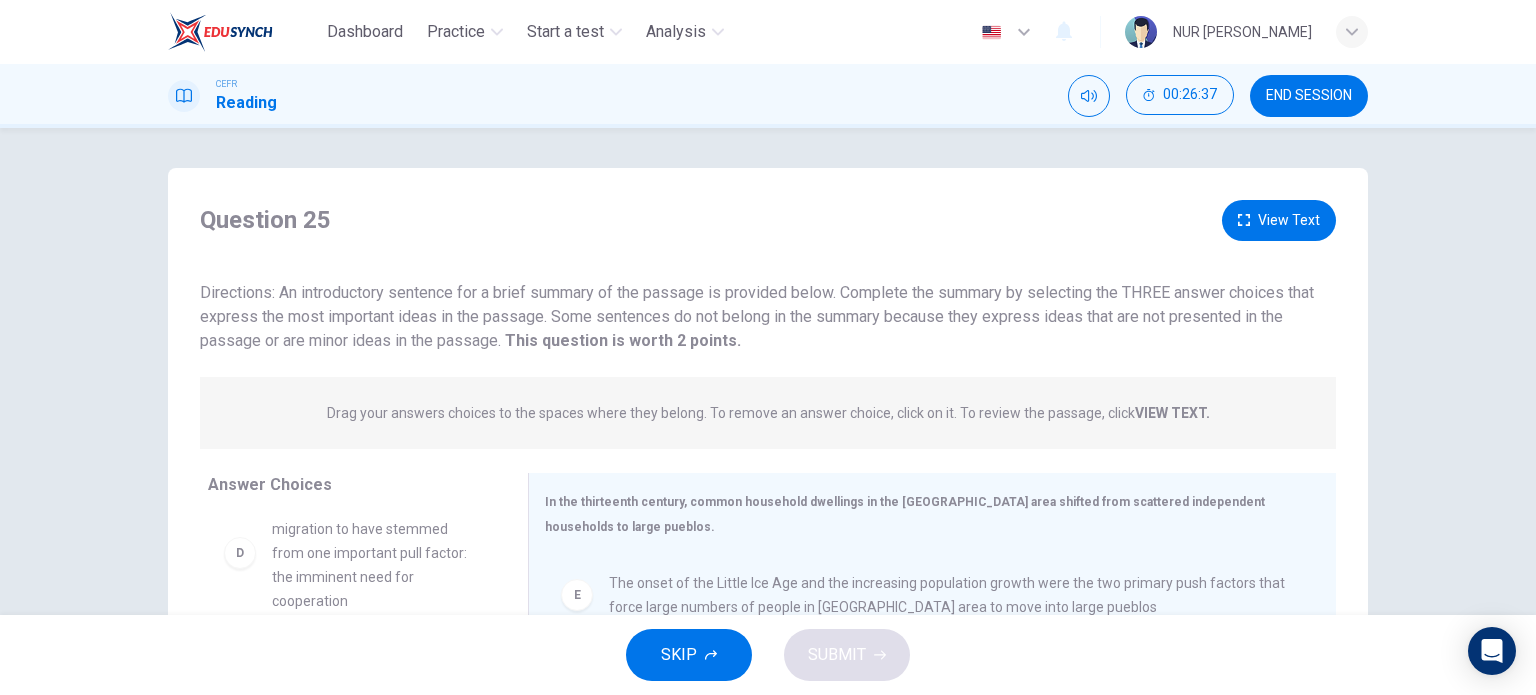 scroll, scrollTop: 0, scrollLeft: 0, axis: both 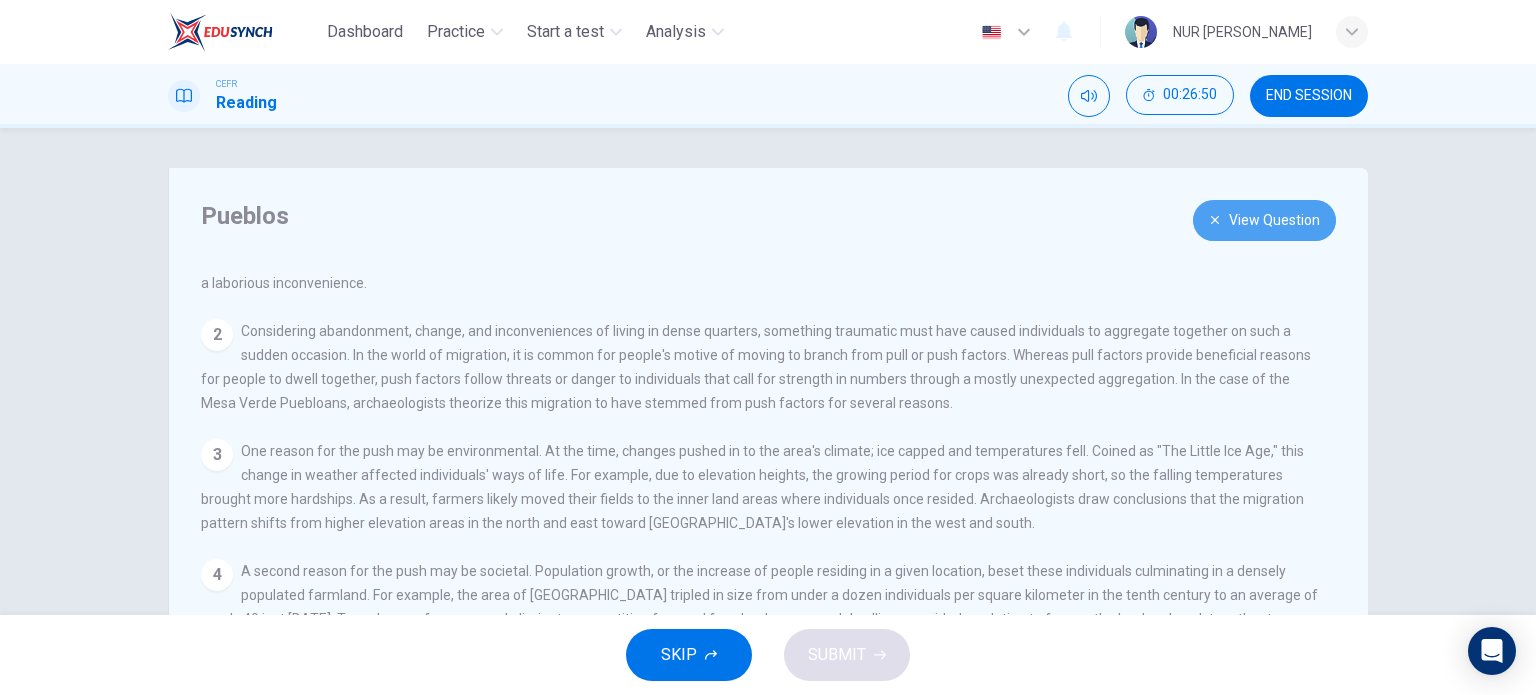 click on "View Question" at bounding box center [1264, 220] 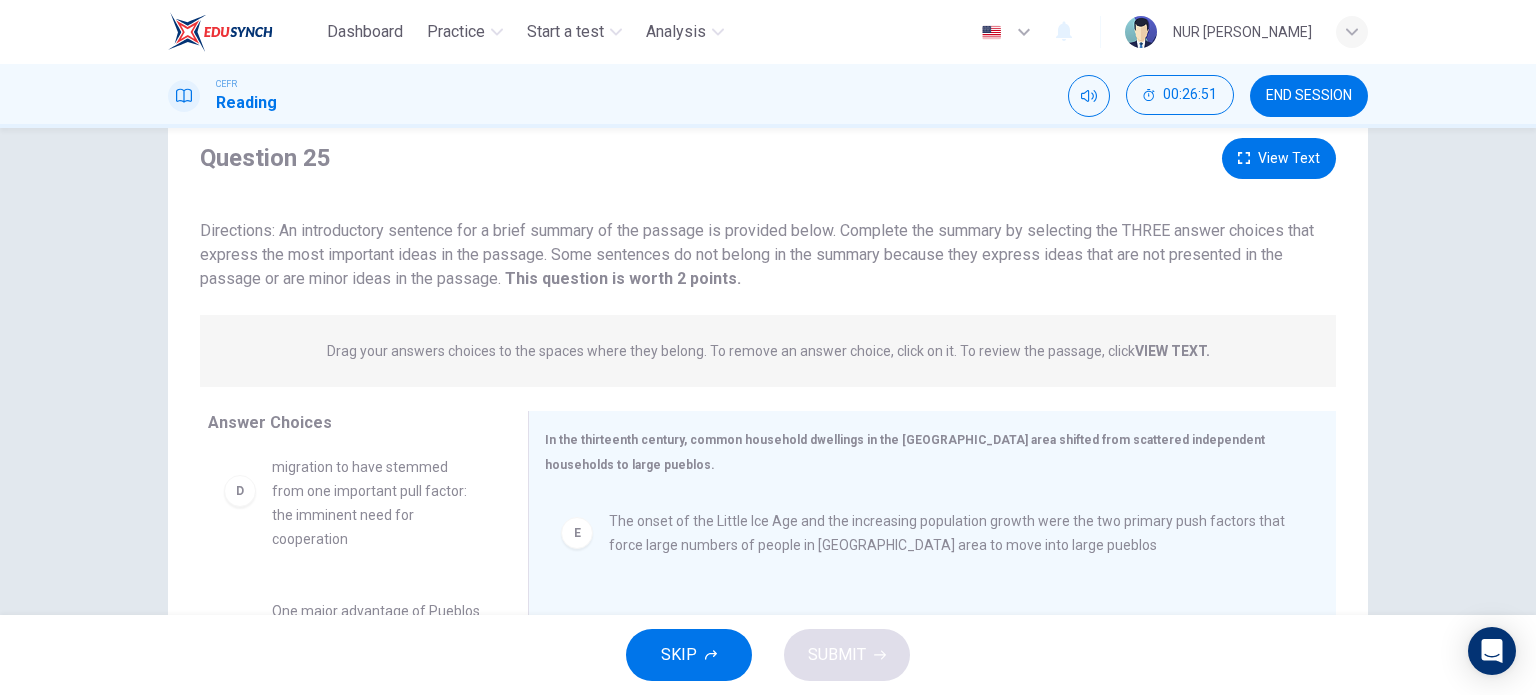 scroll, scrollTop: 64, scrollLeft: 0, axis: vertical 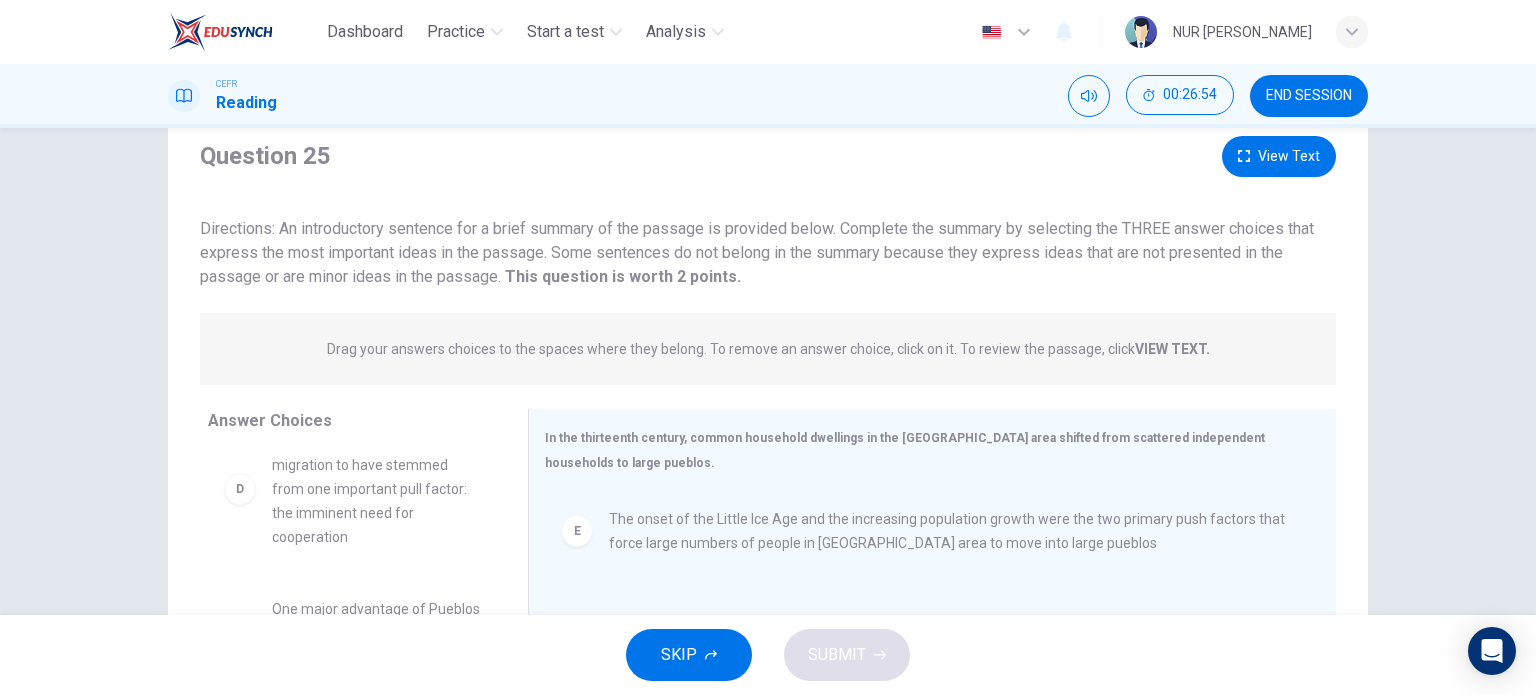 click 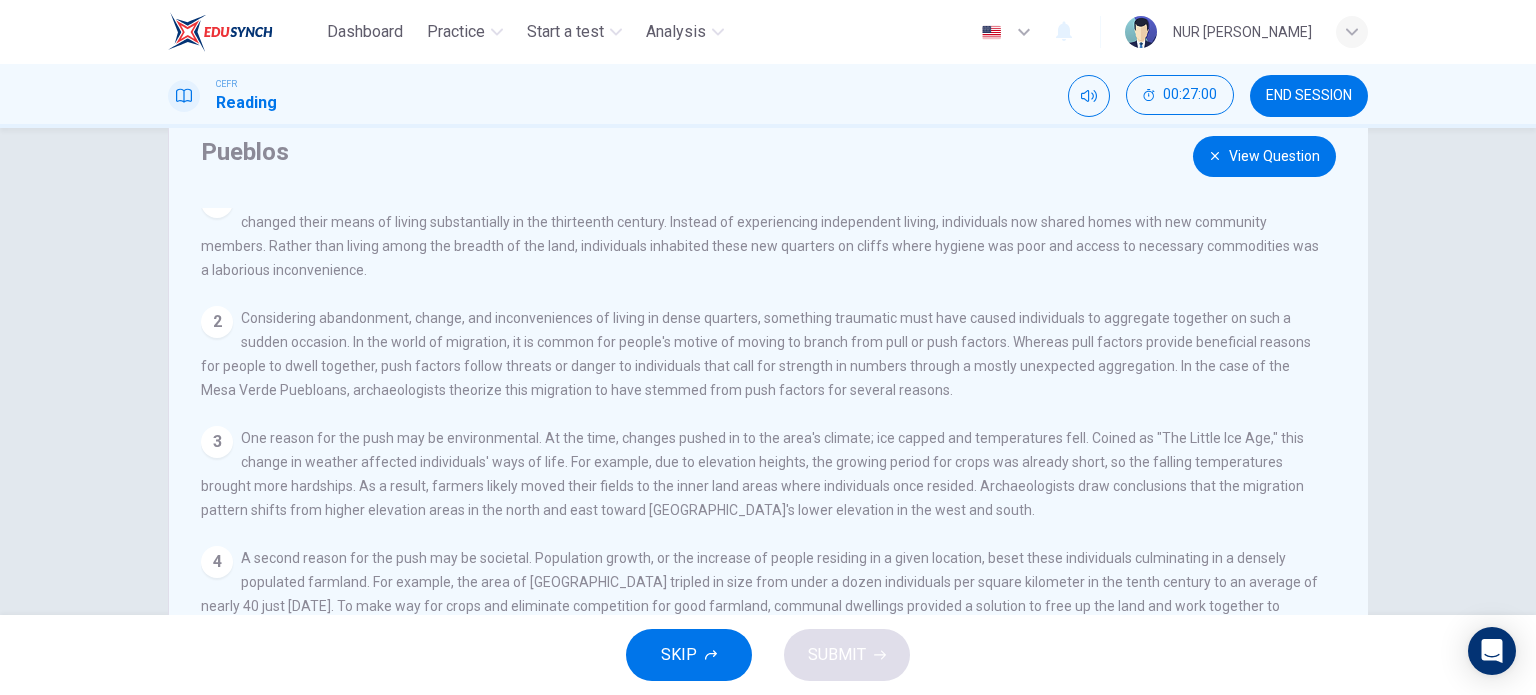 scroll, scrollTop: 20, scrollLeft: 0, axis: vertical 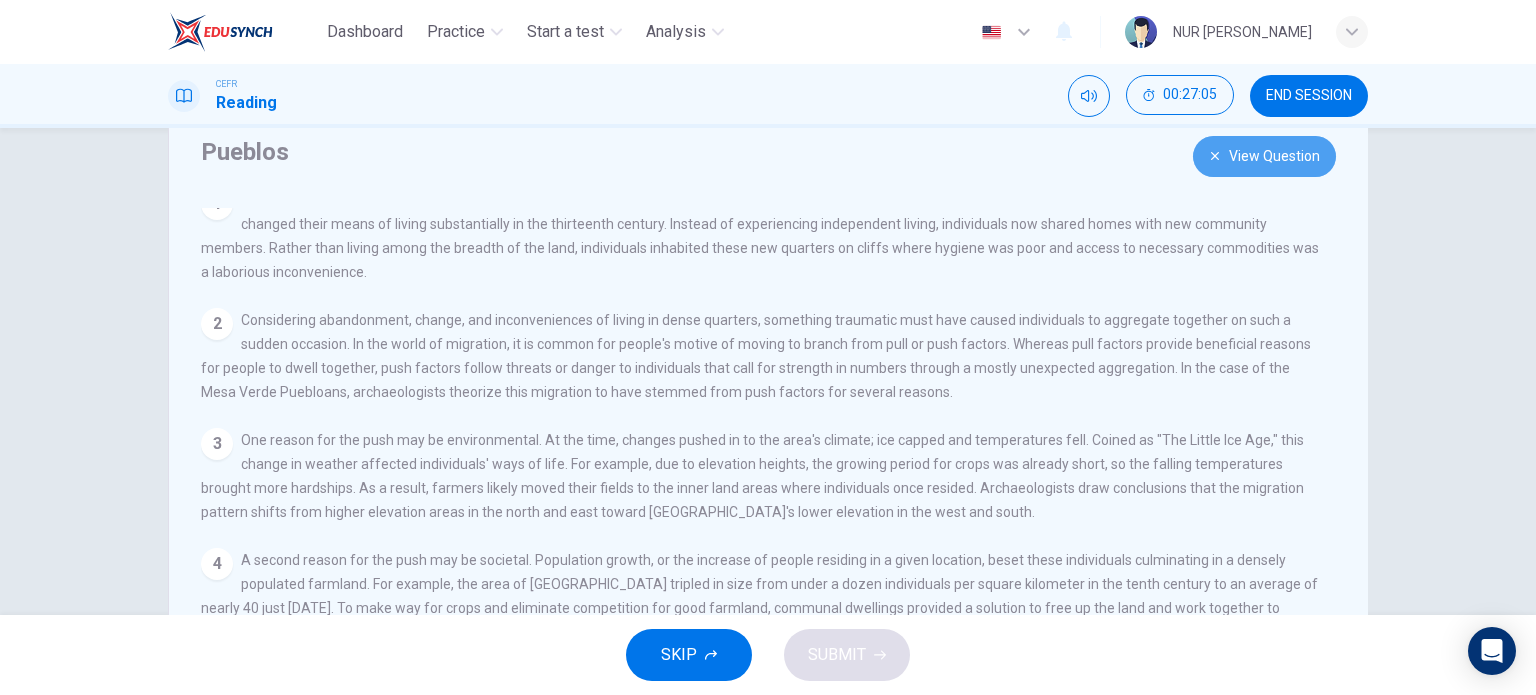 click on "View Question" at bounding box center [1264, 156] 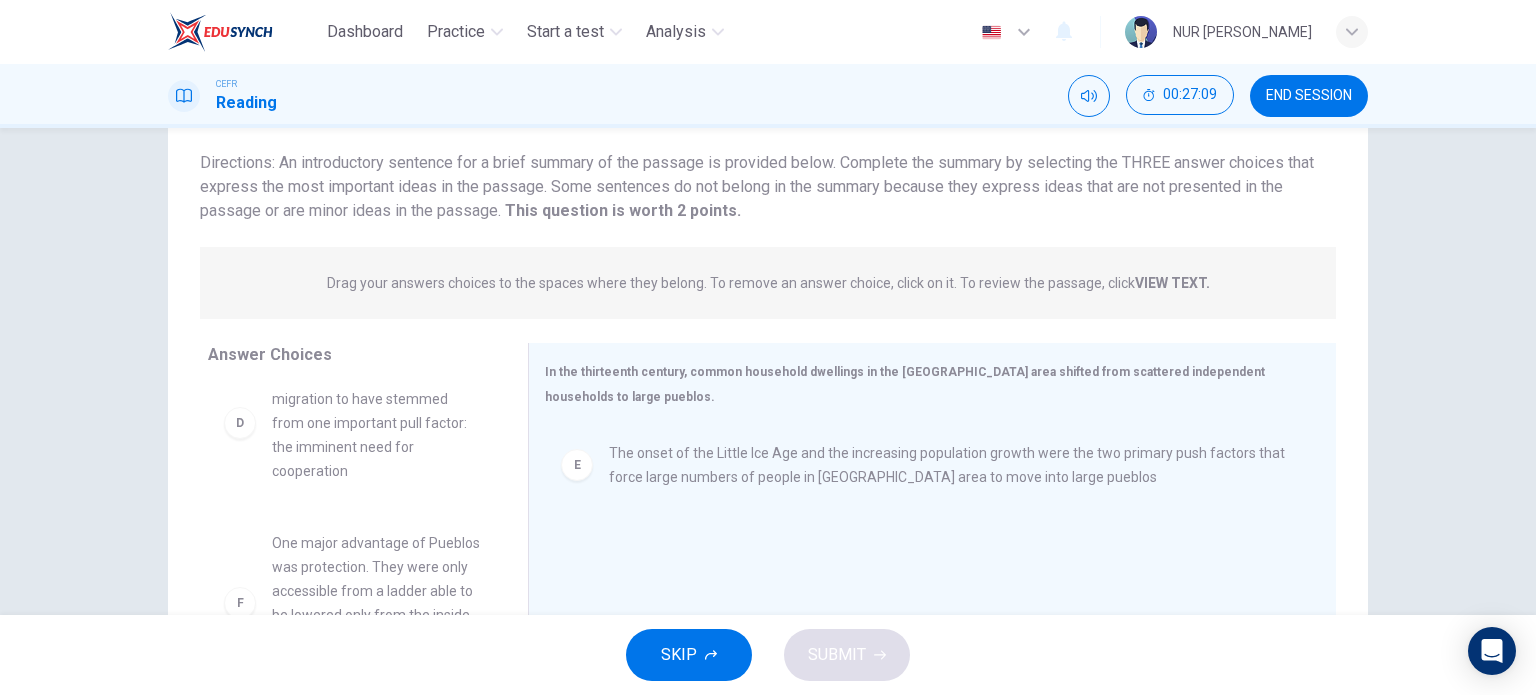 scroll, scrollTop: 128, scrollLeft: 0, axis: vertical 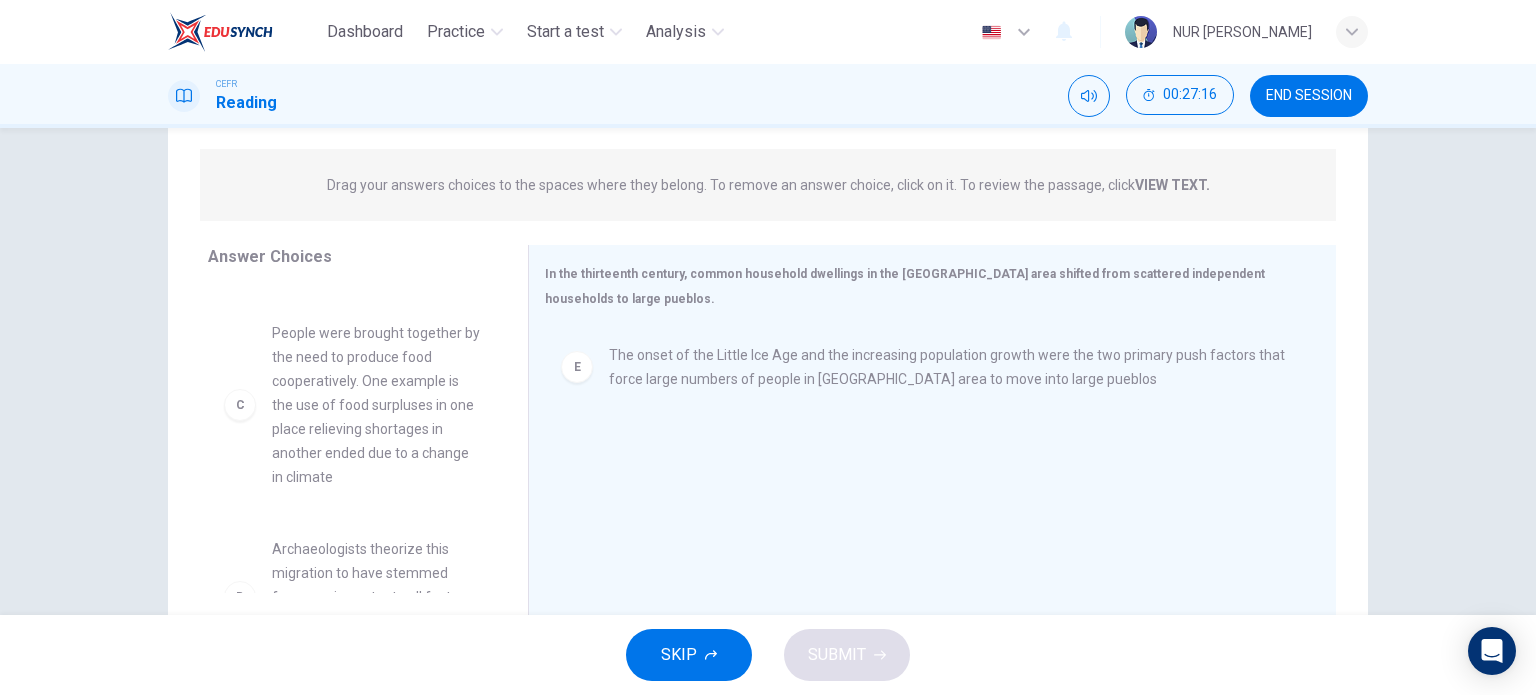 click on "People were brought together by the need to produce food cooperatively. One example is the use of food surpluses in one place relieving shortages in another ended due to a change in climate" at bounding box center (376, 405) 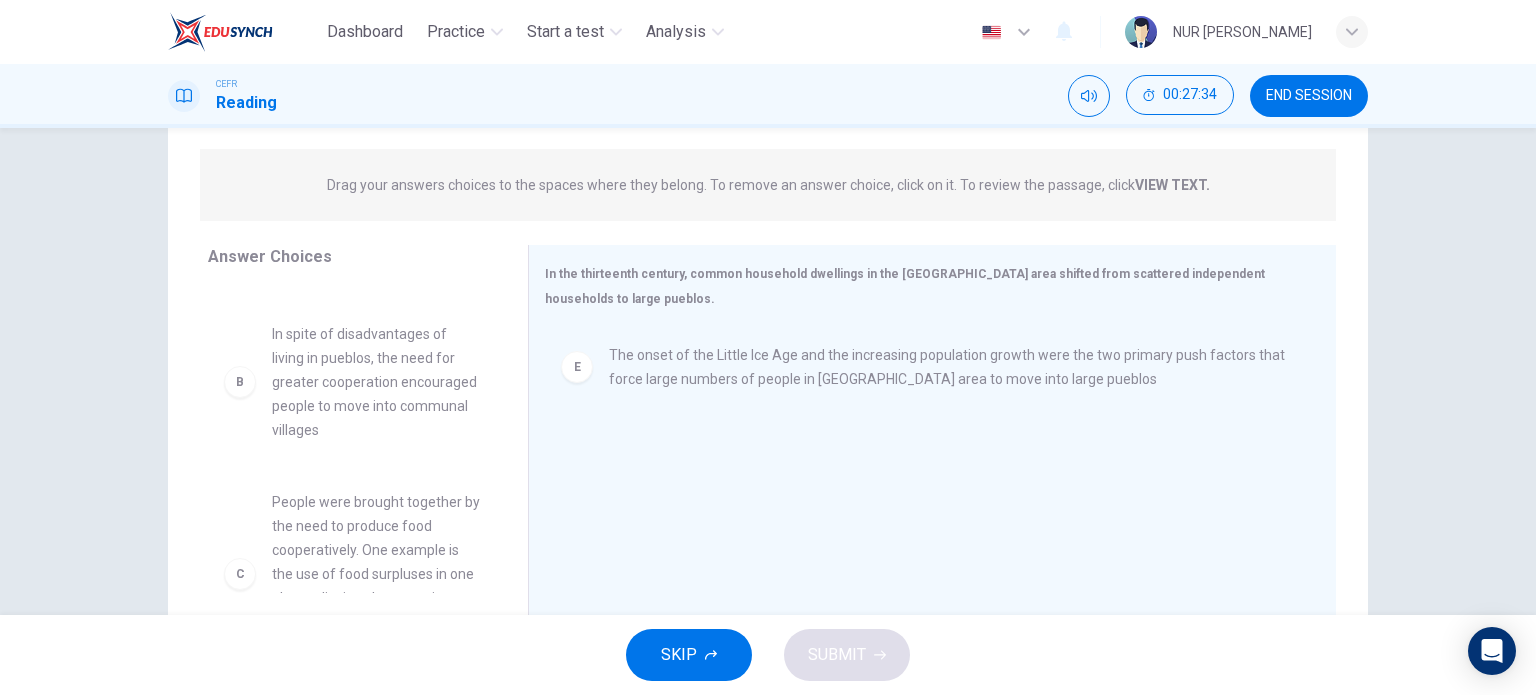 scroll, scrollTop: 120, scrollLeft: 0, axis: vertical 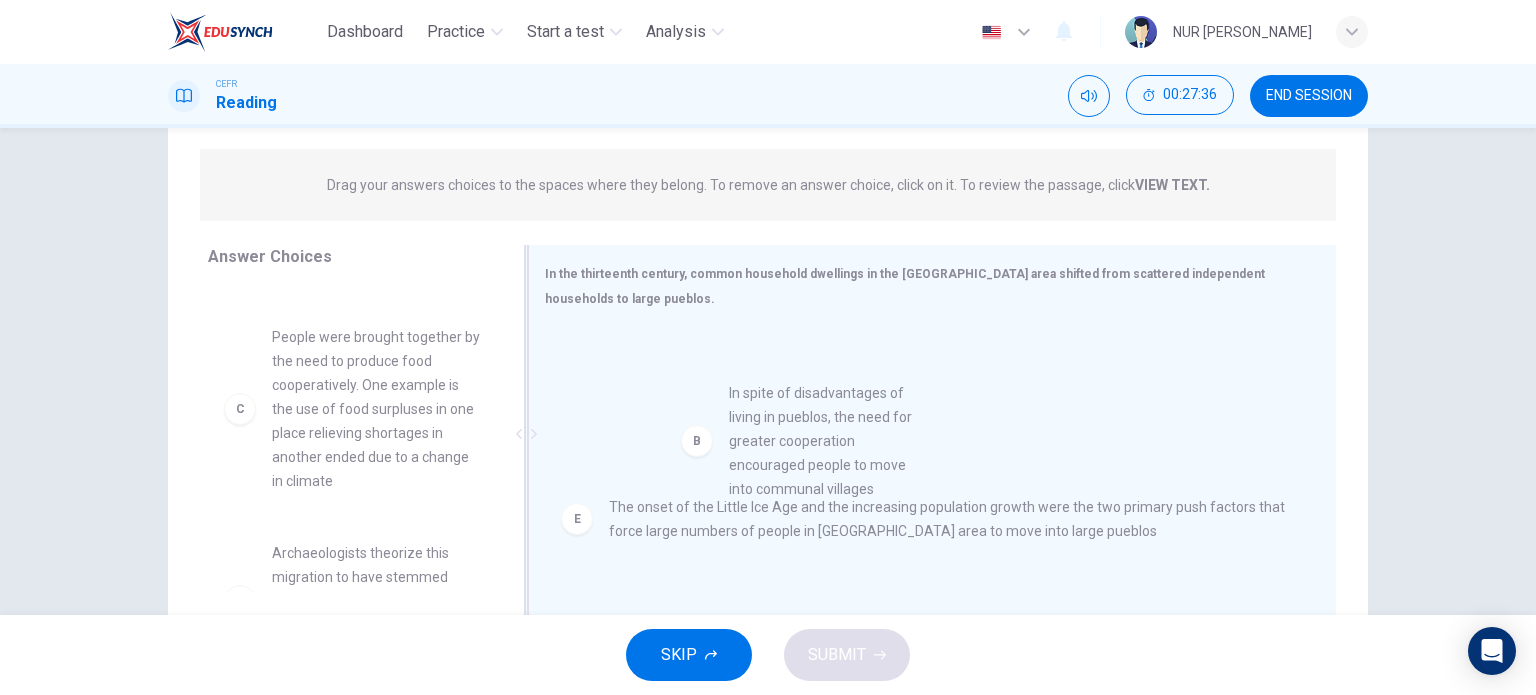 drag, startPoint x: 350, startPoint y: 406, endPoint x: 832, endPoint y: 470, distance: 486.2304 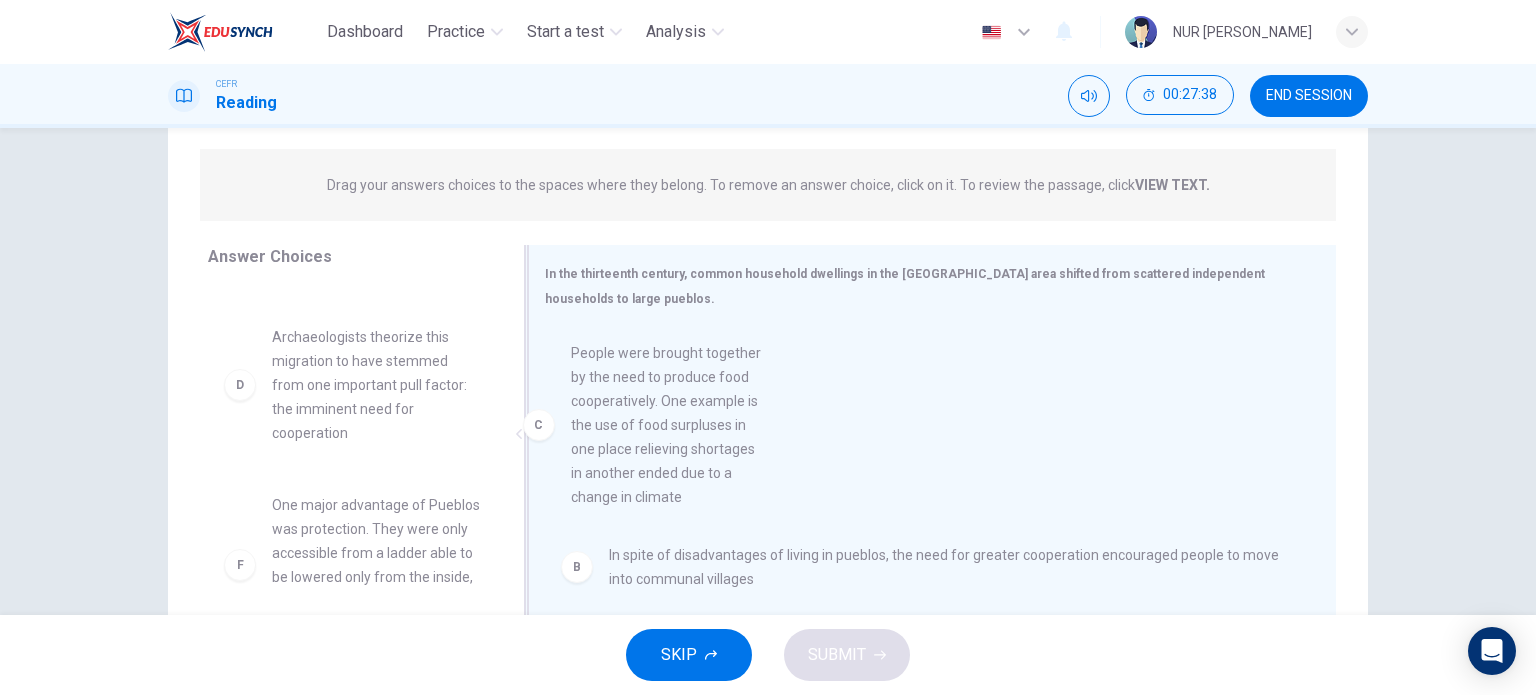 drag, startPoint x: 372, startPoint y: 413, endPoint x: 724, endPoint y: 435, distance: 352.68683 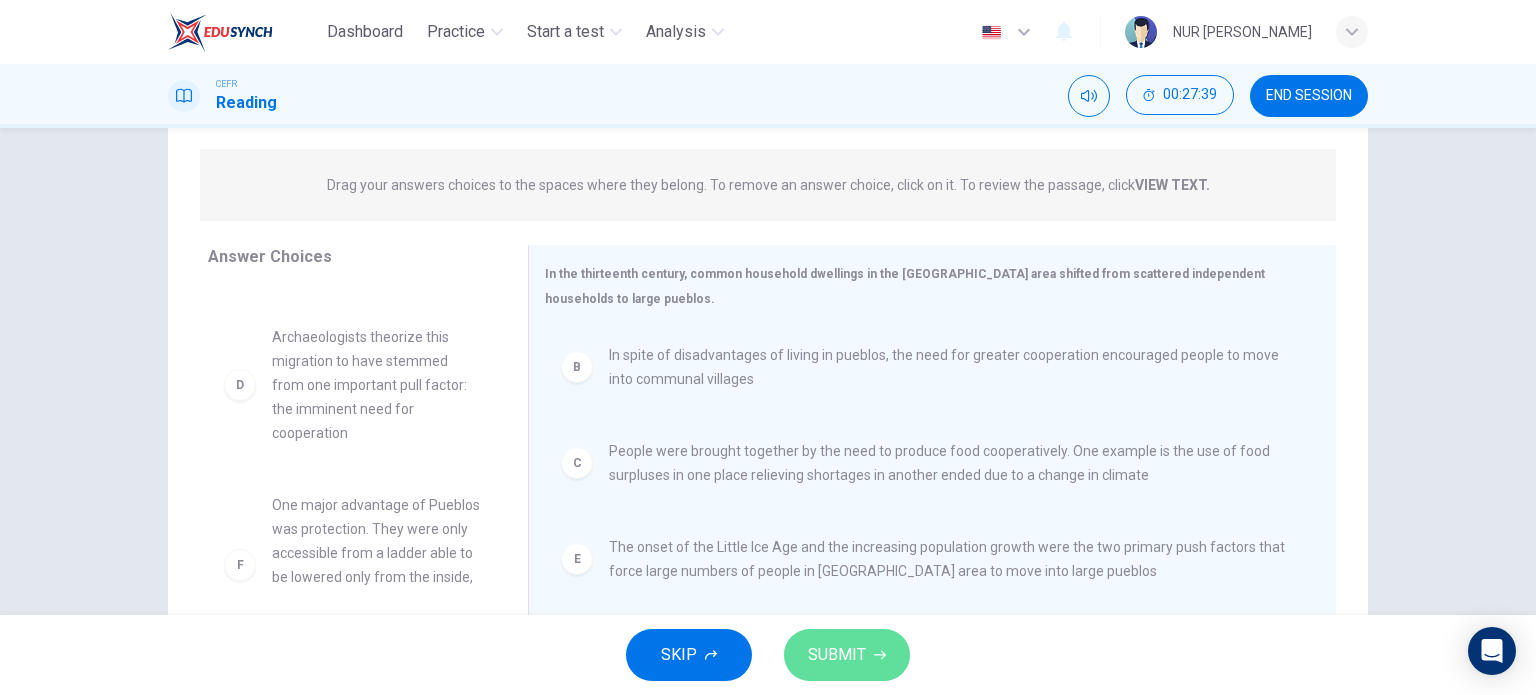 click on "SUBMIT" at bounding box center (837, 655) 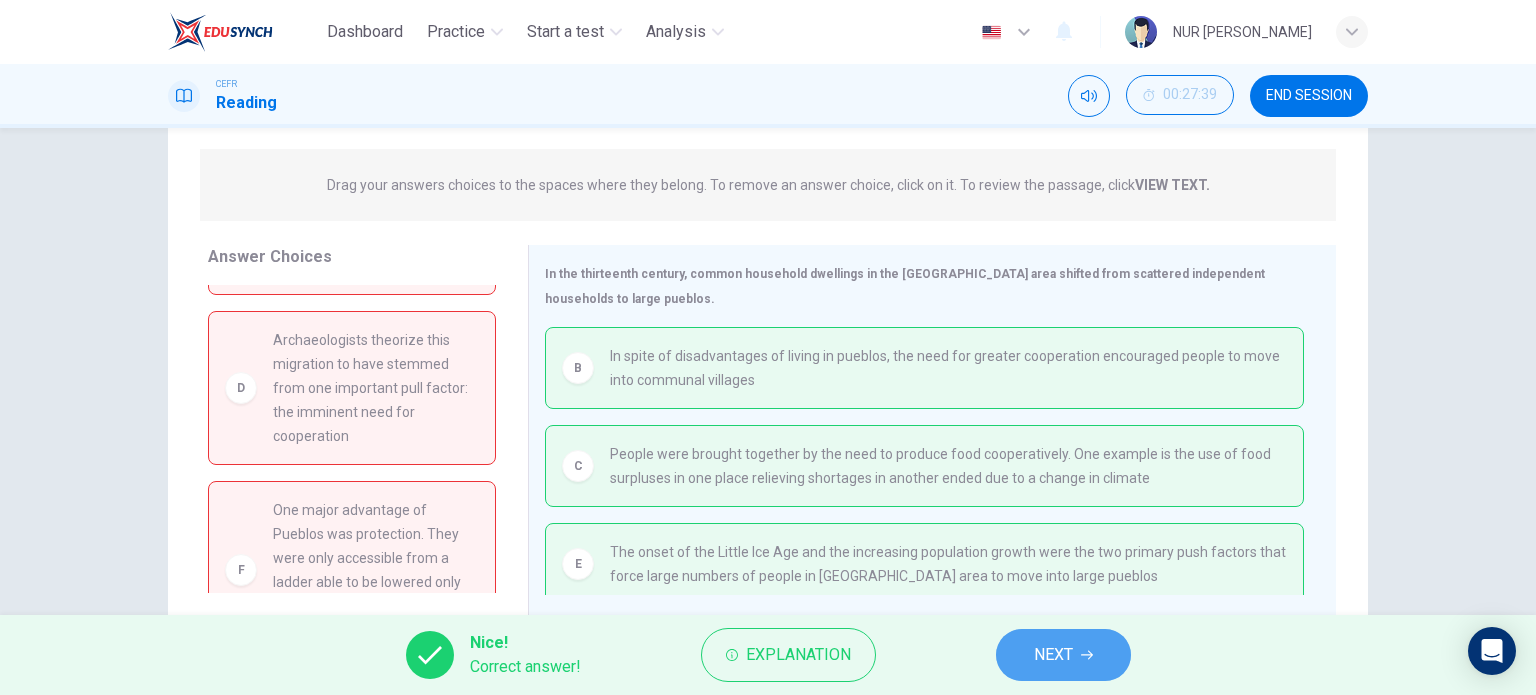 click on "NEXT" at bounding box center (1063, 655) 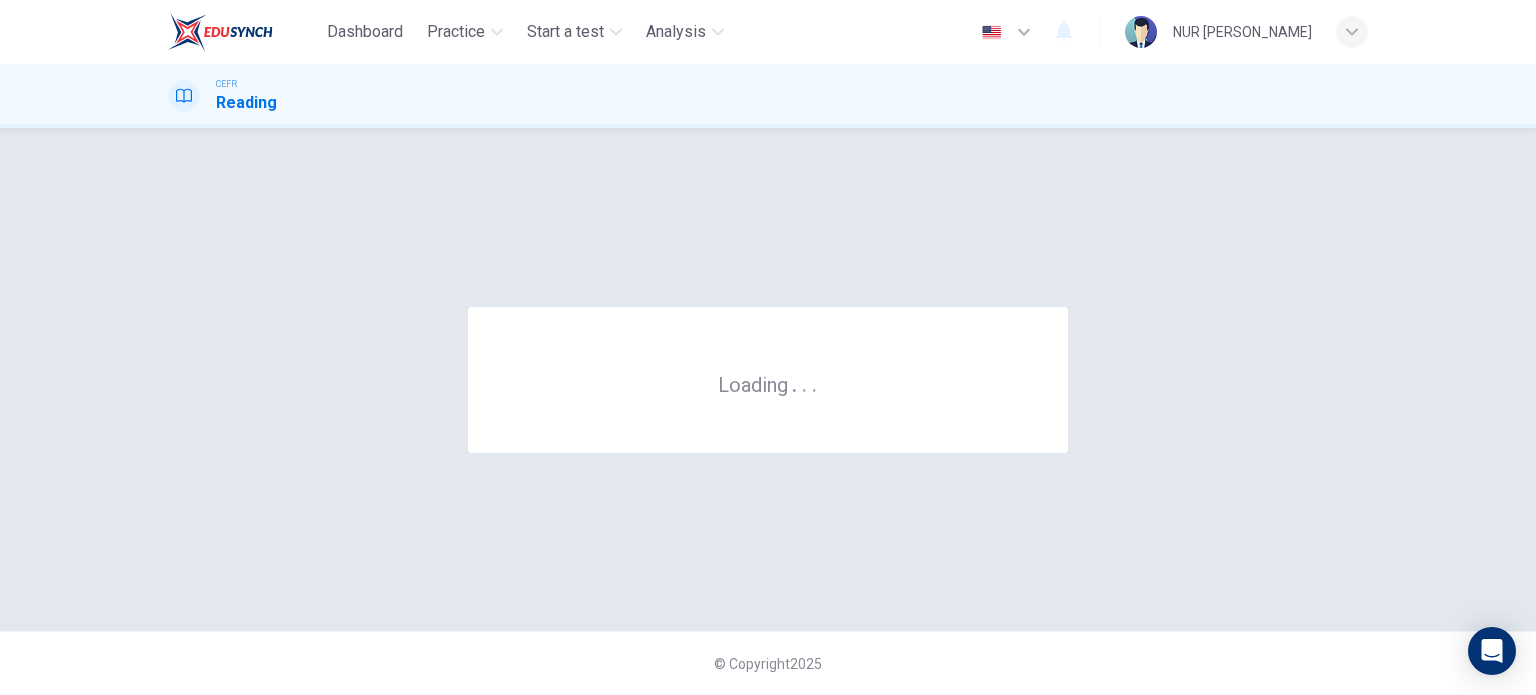 scroll, scrollTop: 0, scrollLeft: 0, axis: both 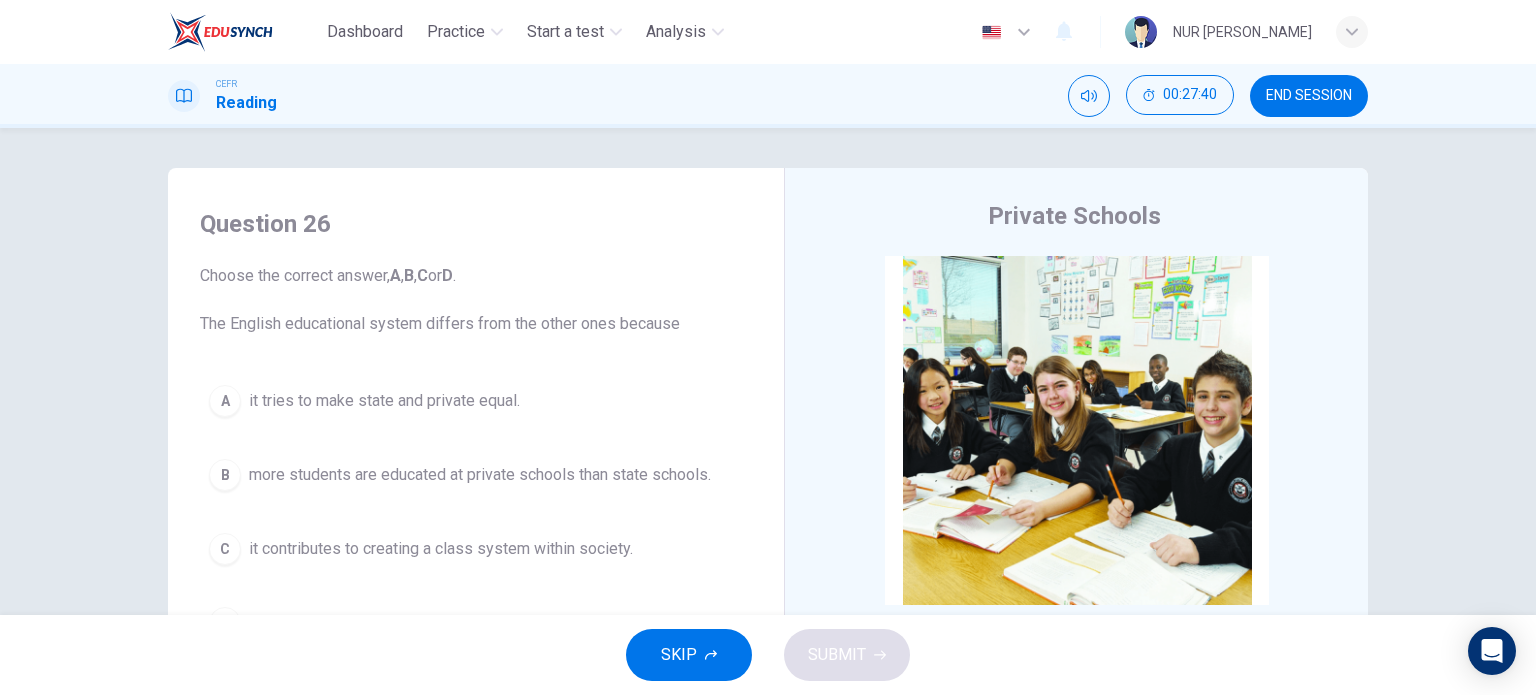 click on "END SESSION" at bounding box center (1309, 96) 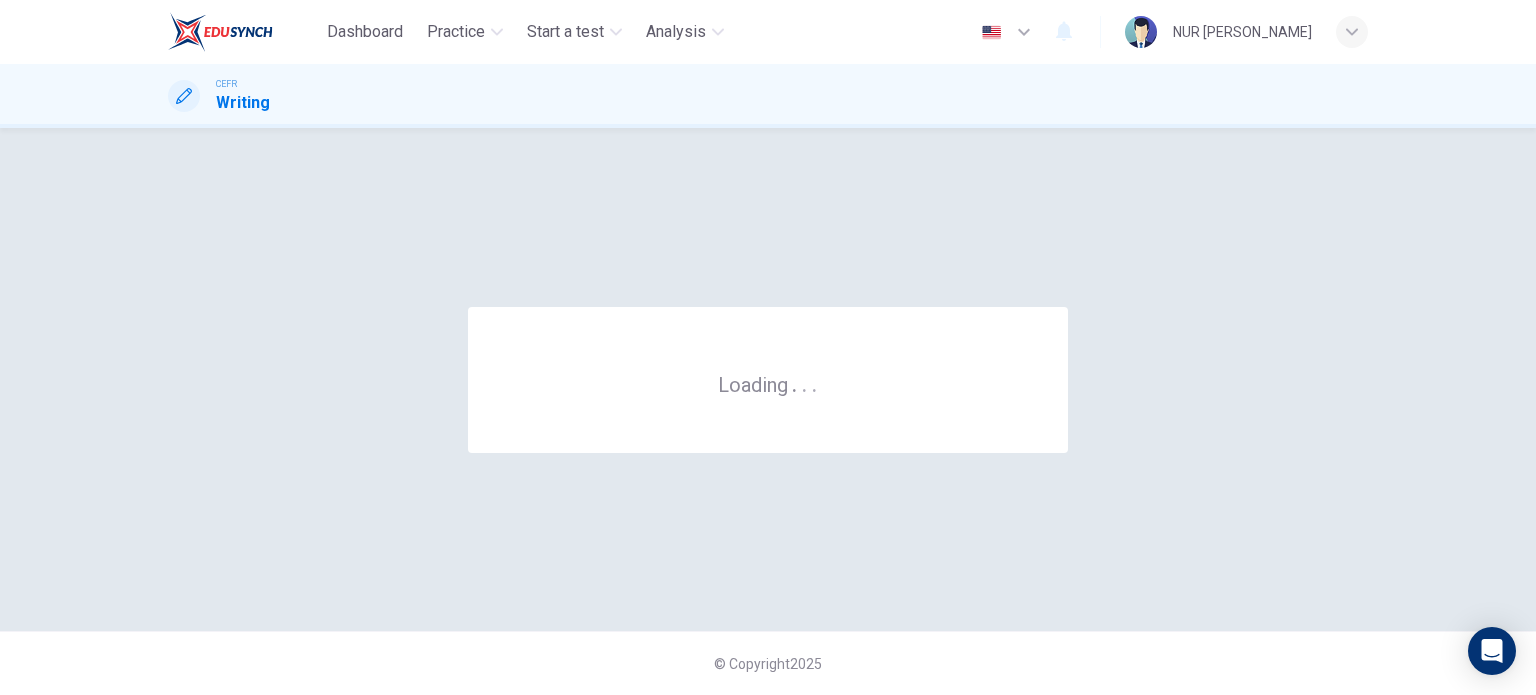 scroll, scrollTop: 0, scrollLeft: 0, axis: both 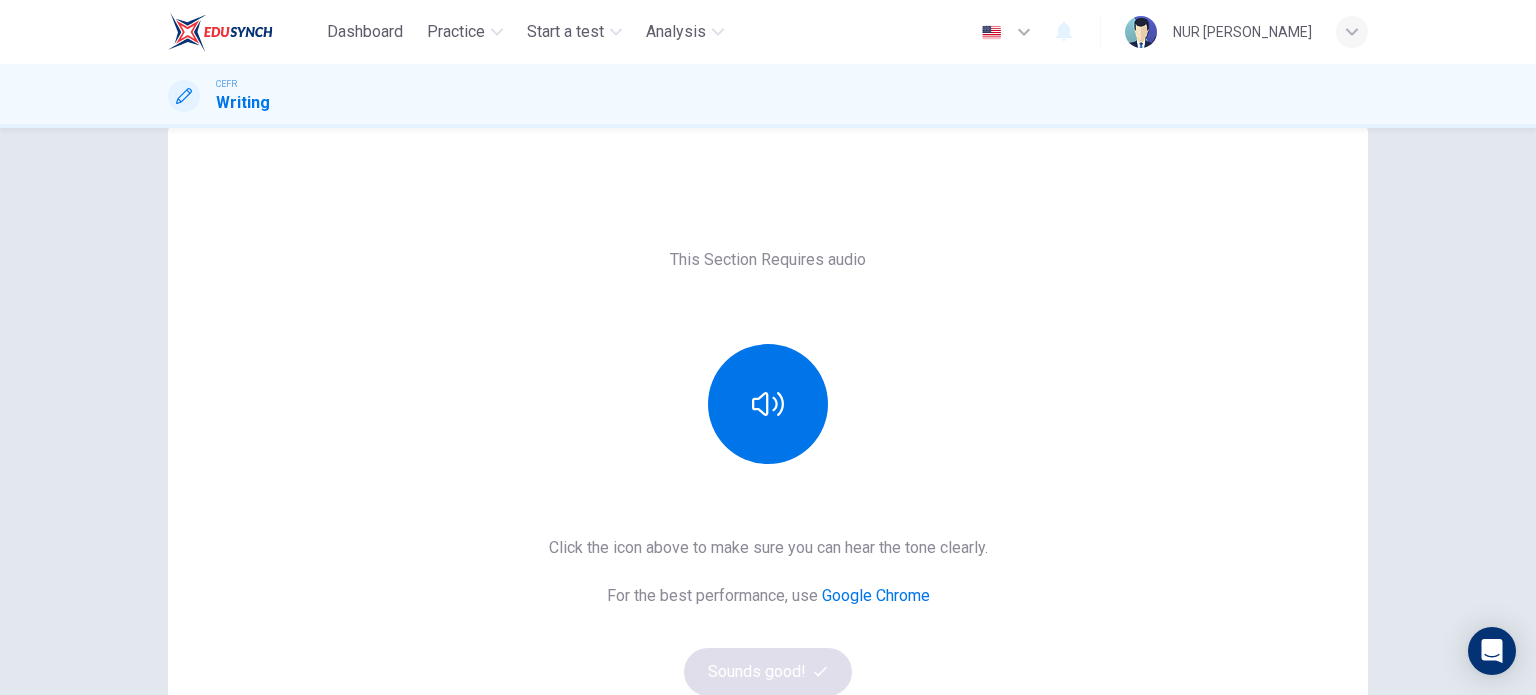 click at bounding box center [768, 404] 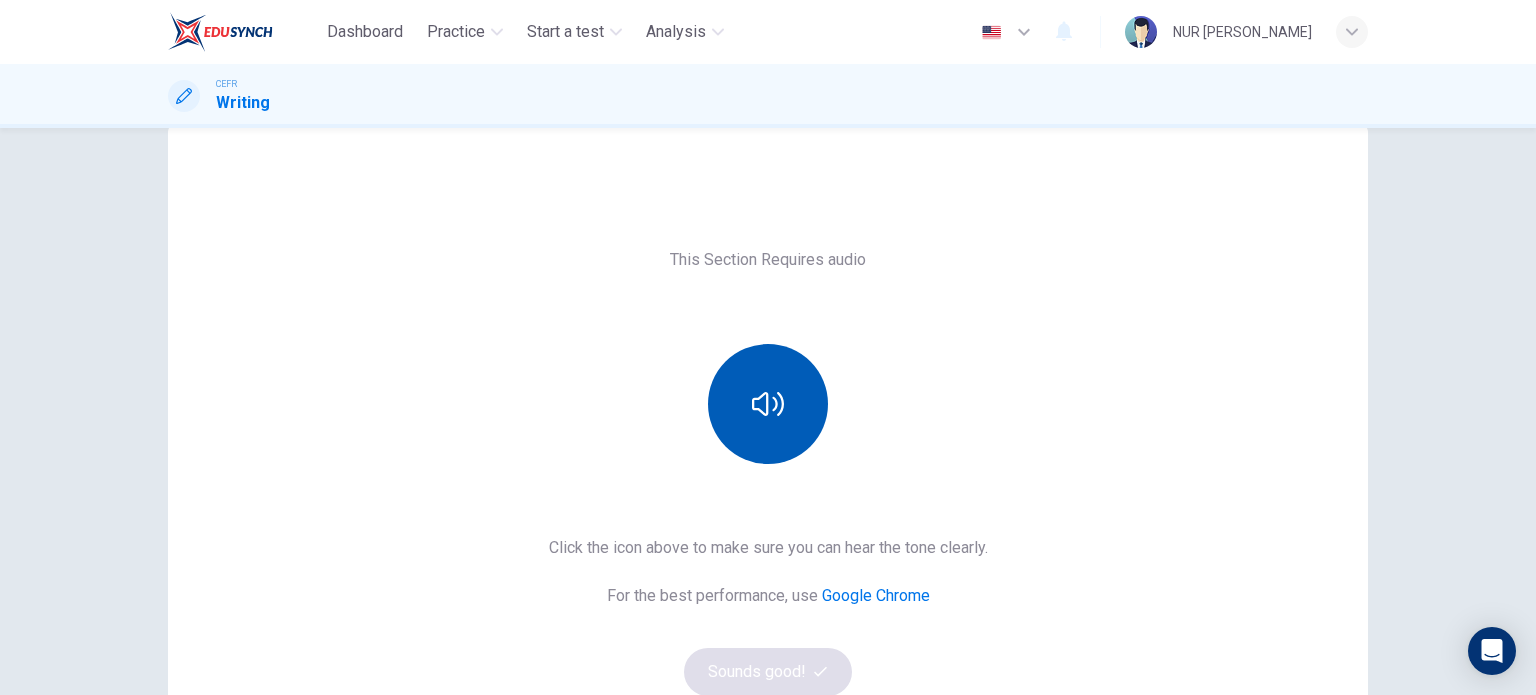 click at bounding box center [768, 404] 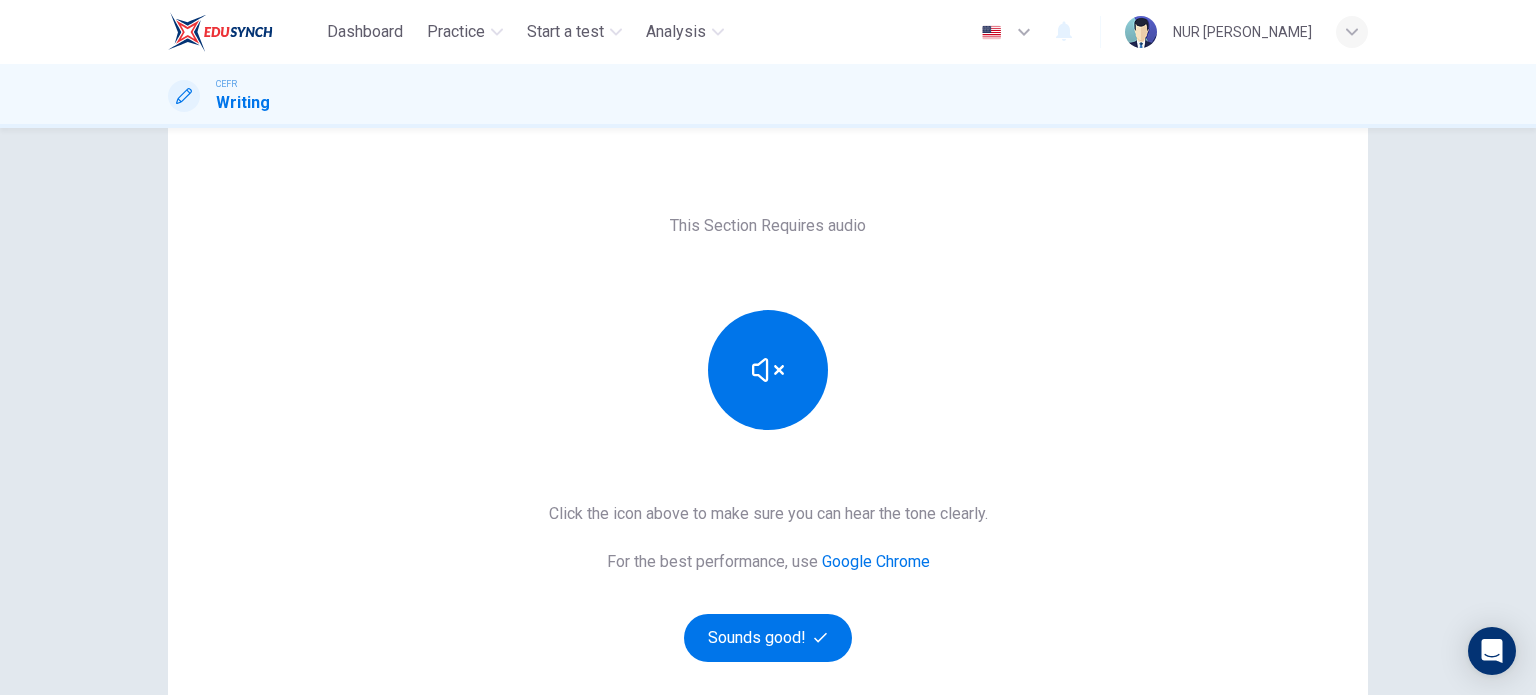 scroll, scrollTop: 86, scrollLeft: 0, axis: vertical 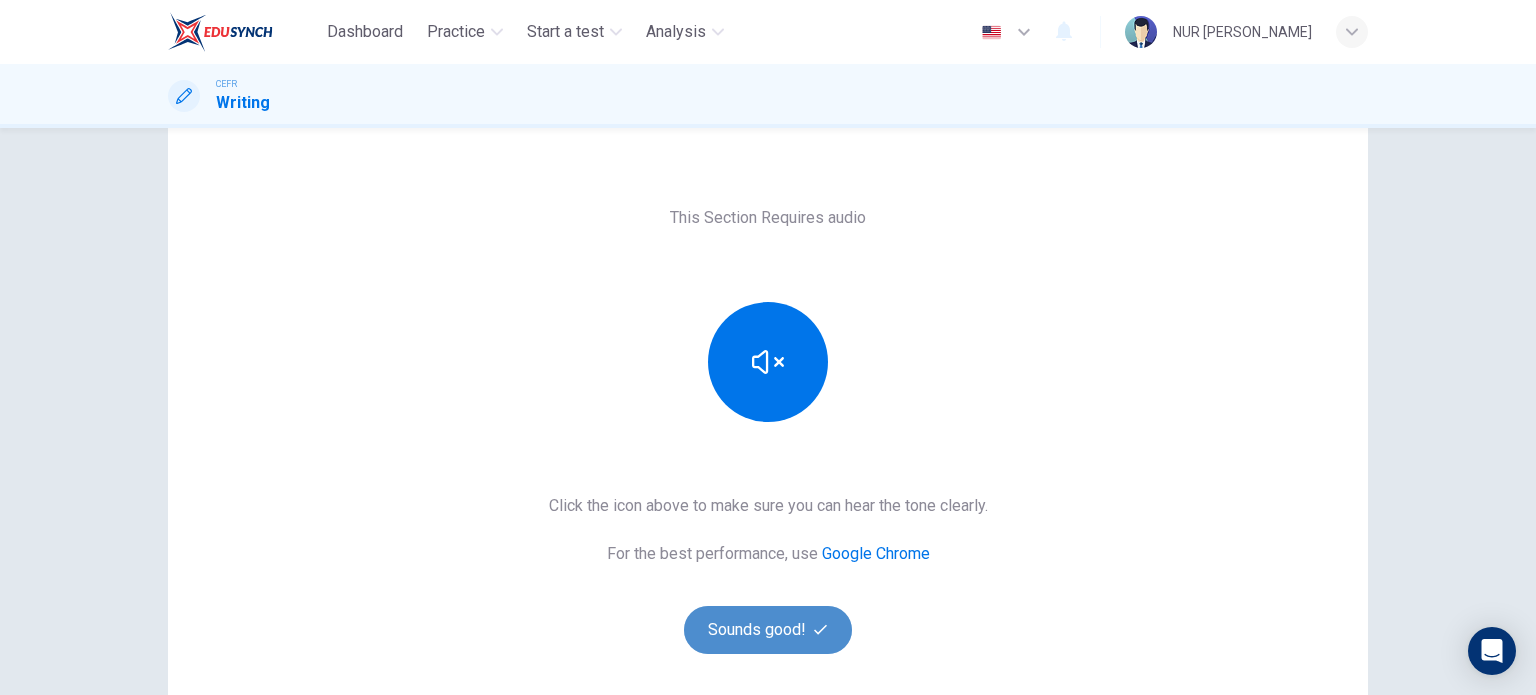 click 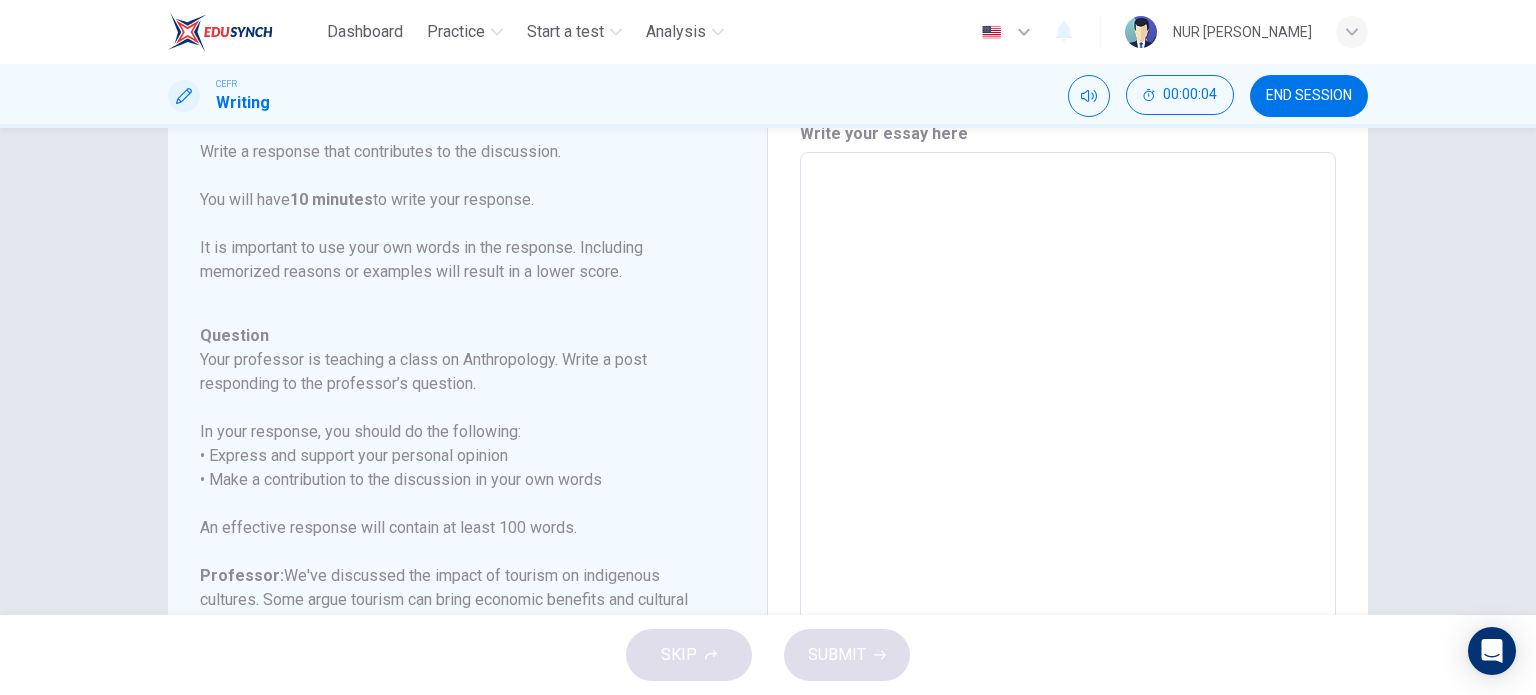 scroll, scrollTop: 245, scrollLeft: 0, axis: vertical 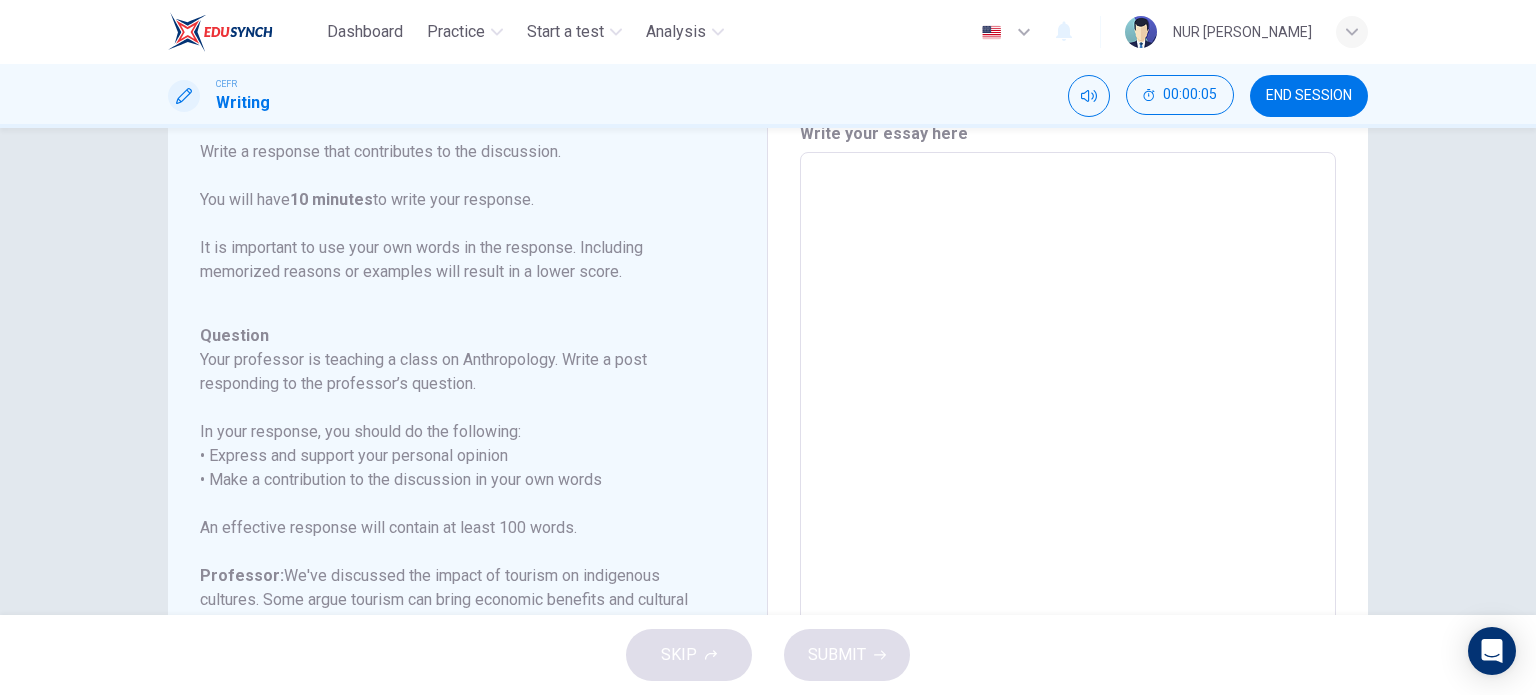 click at bounding box center [1068, 486] 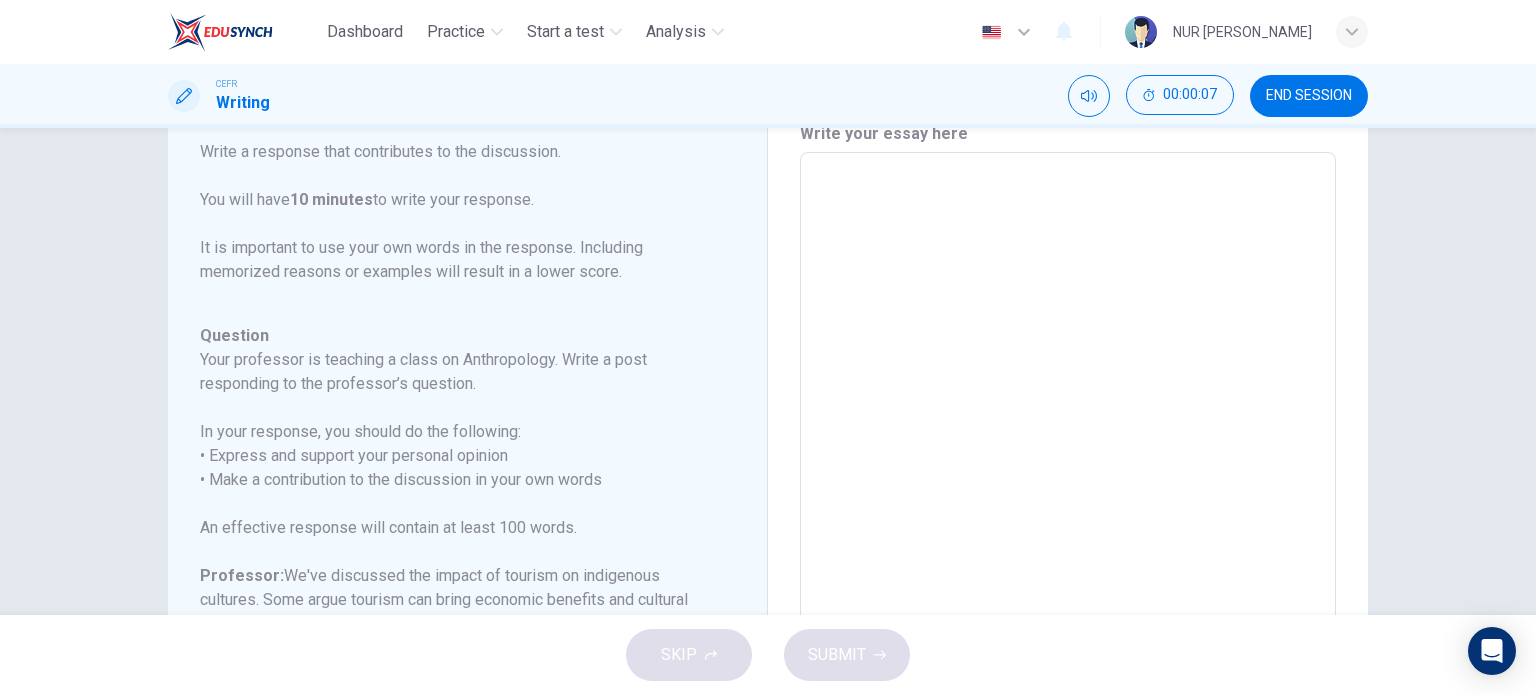 type on "." 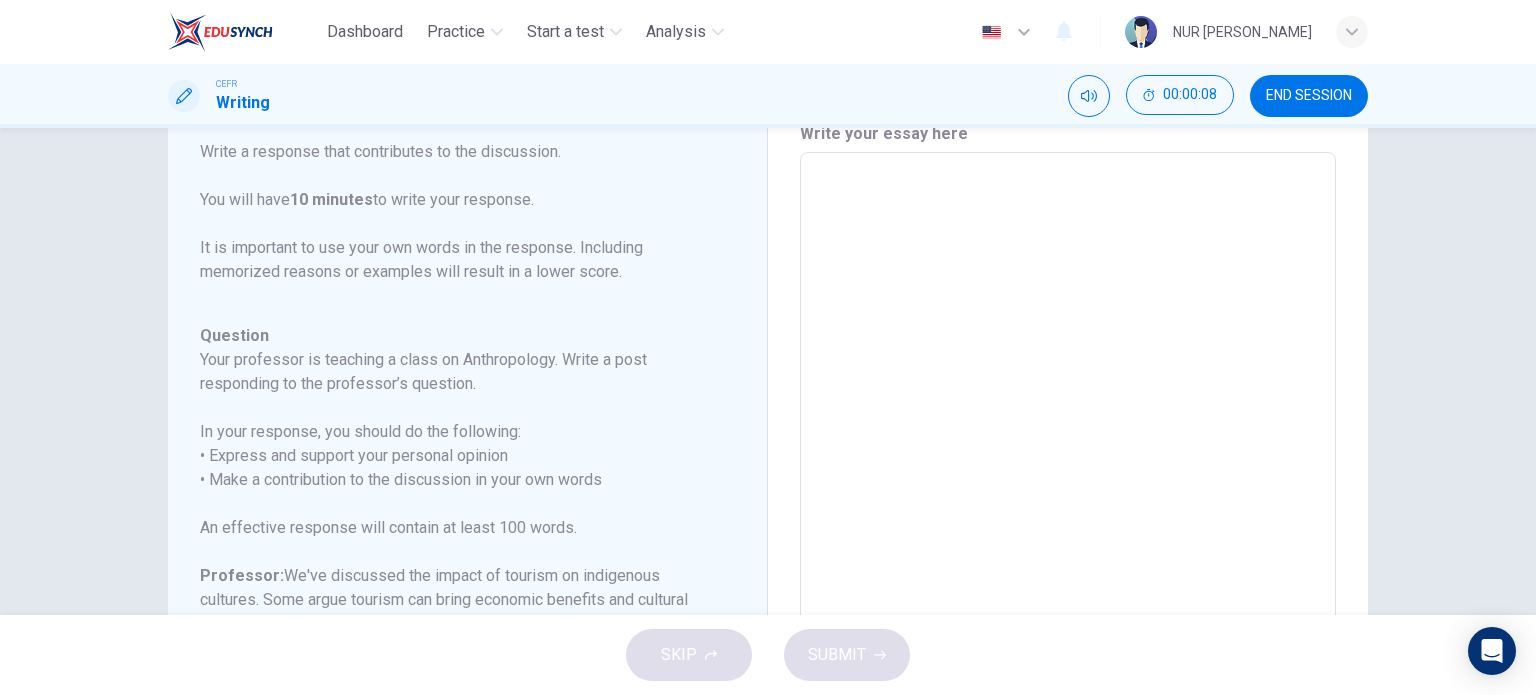 type on "i" 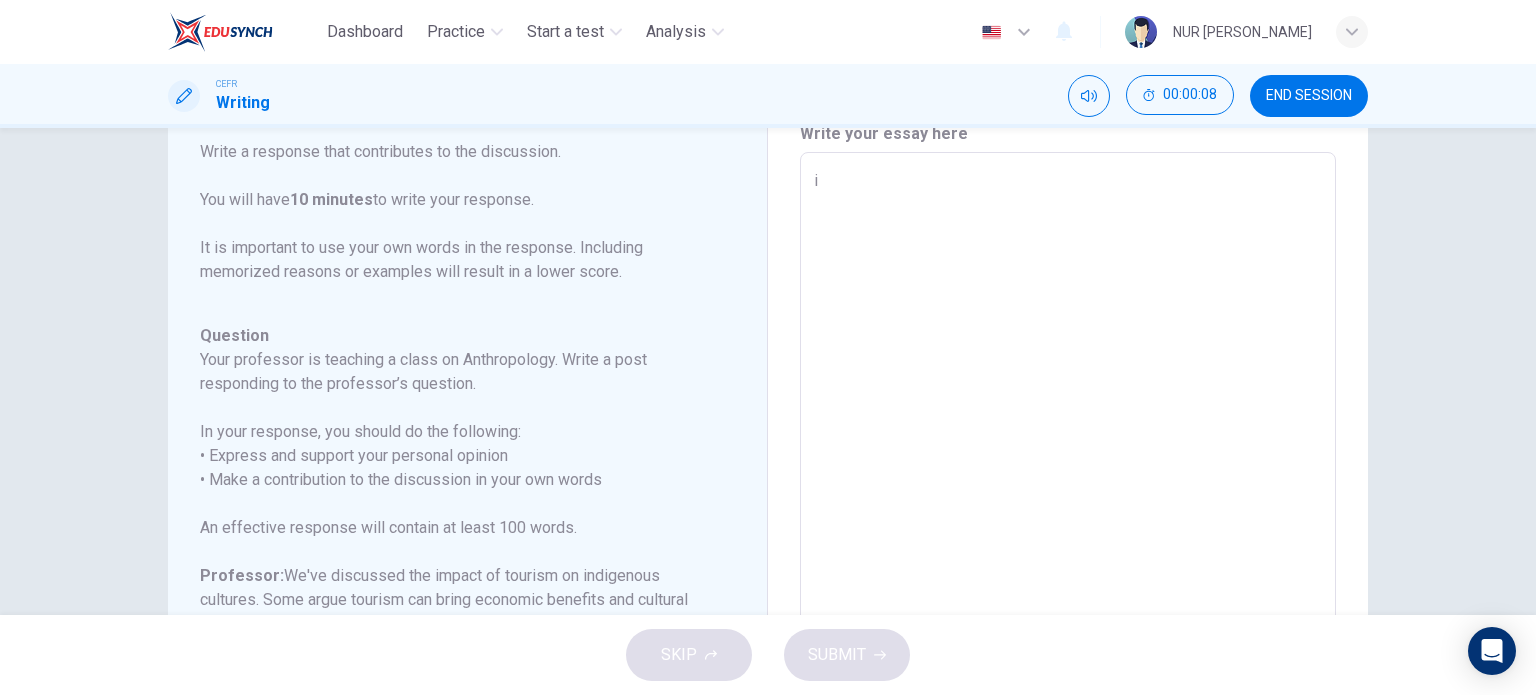 type on "x" 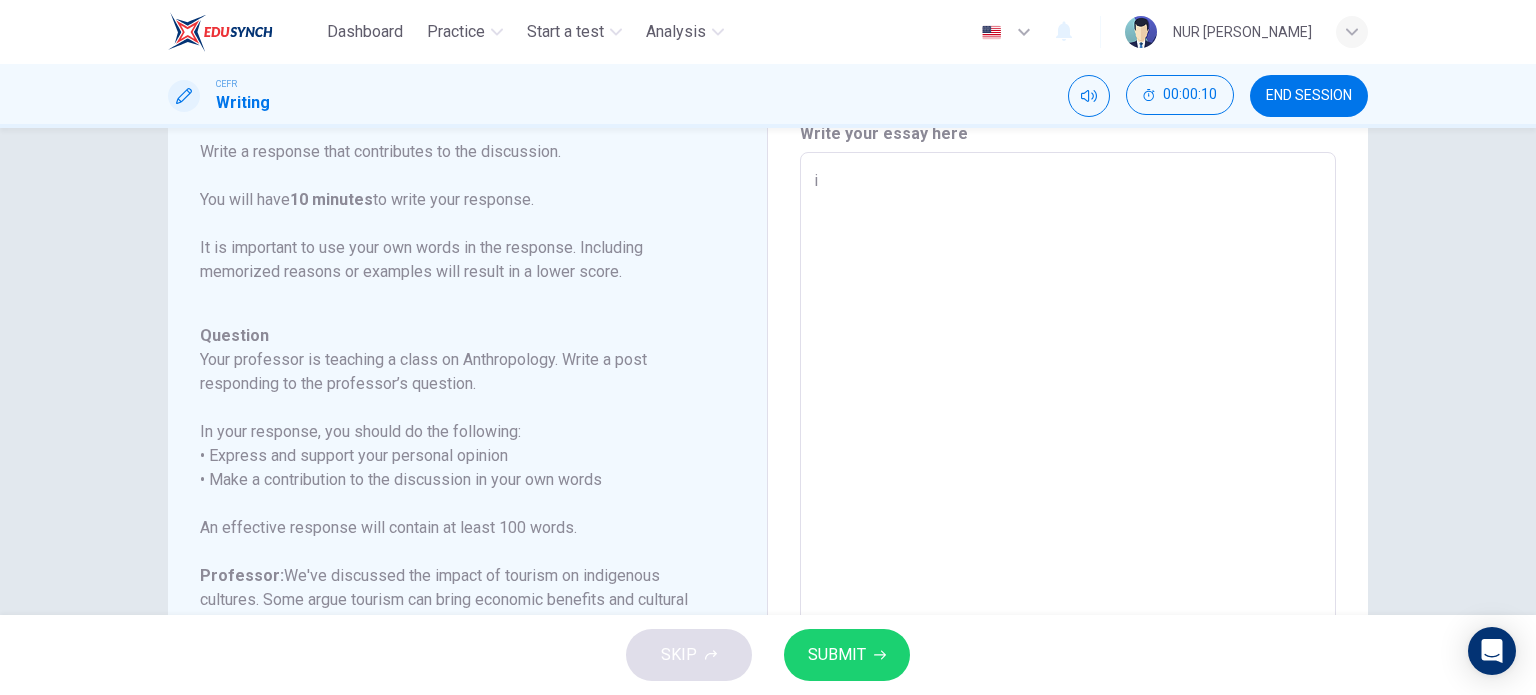 type on "i" 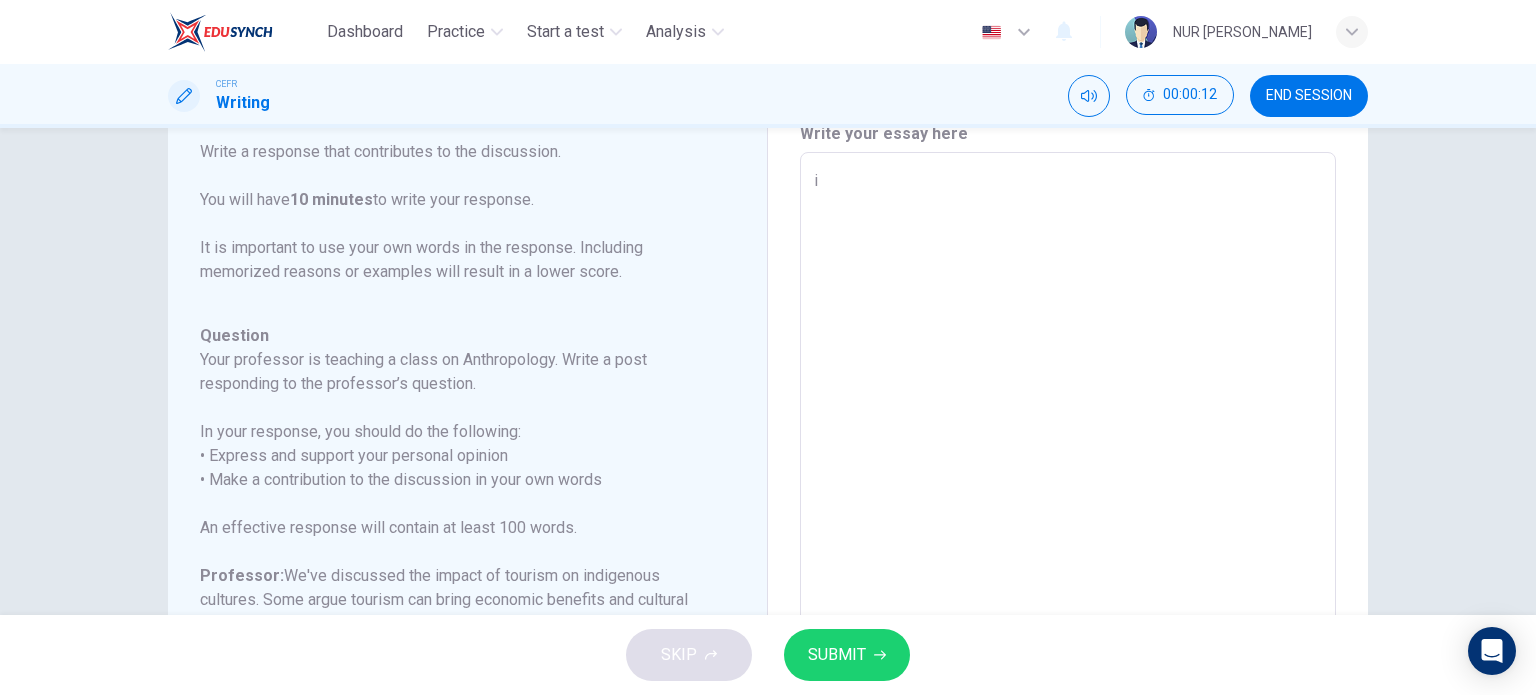 scroll, scrollTop: 0, scrollLeft: 0, axis: both 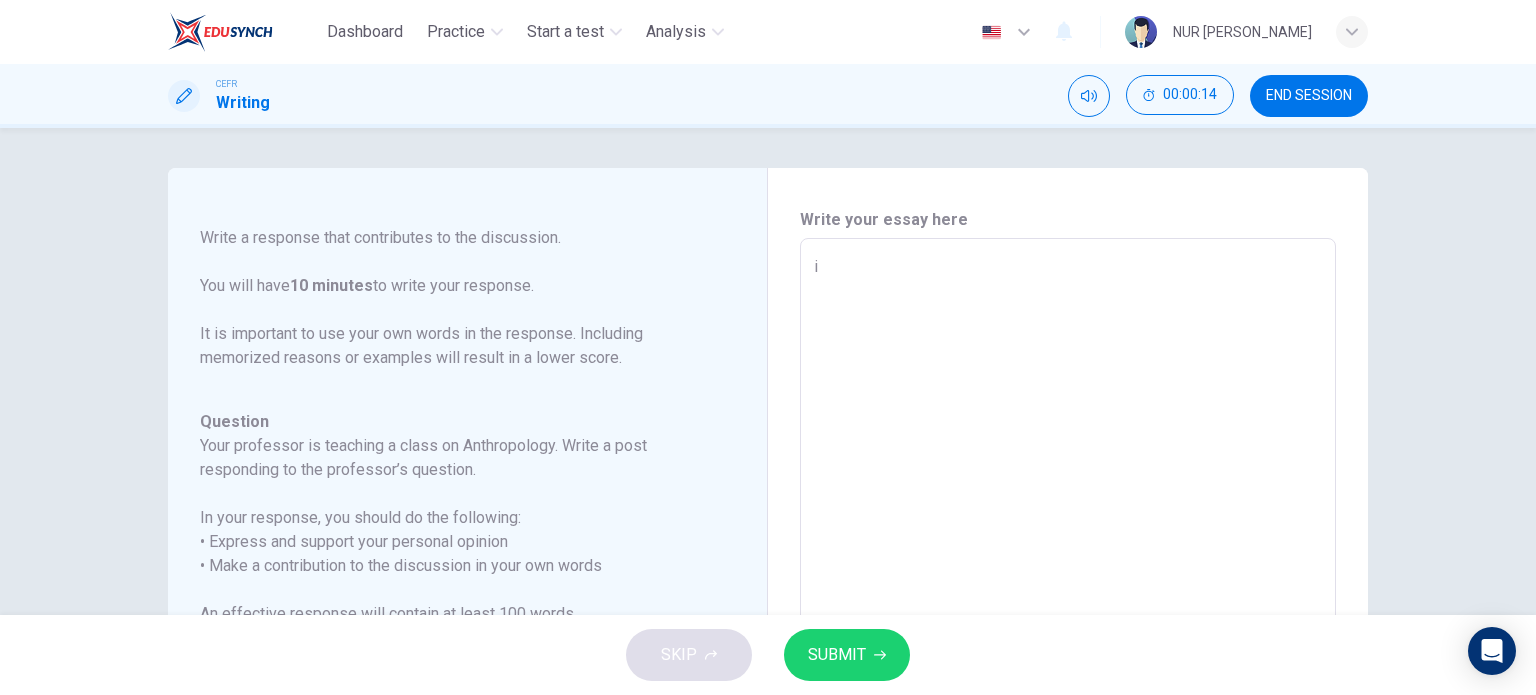 type on "x" 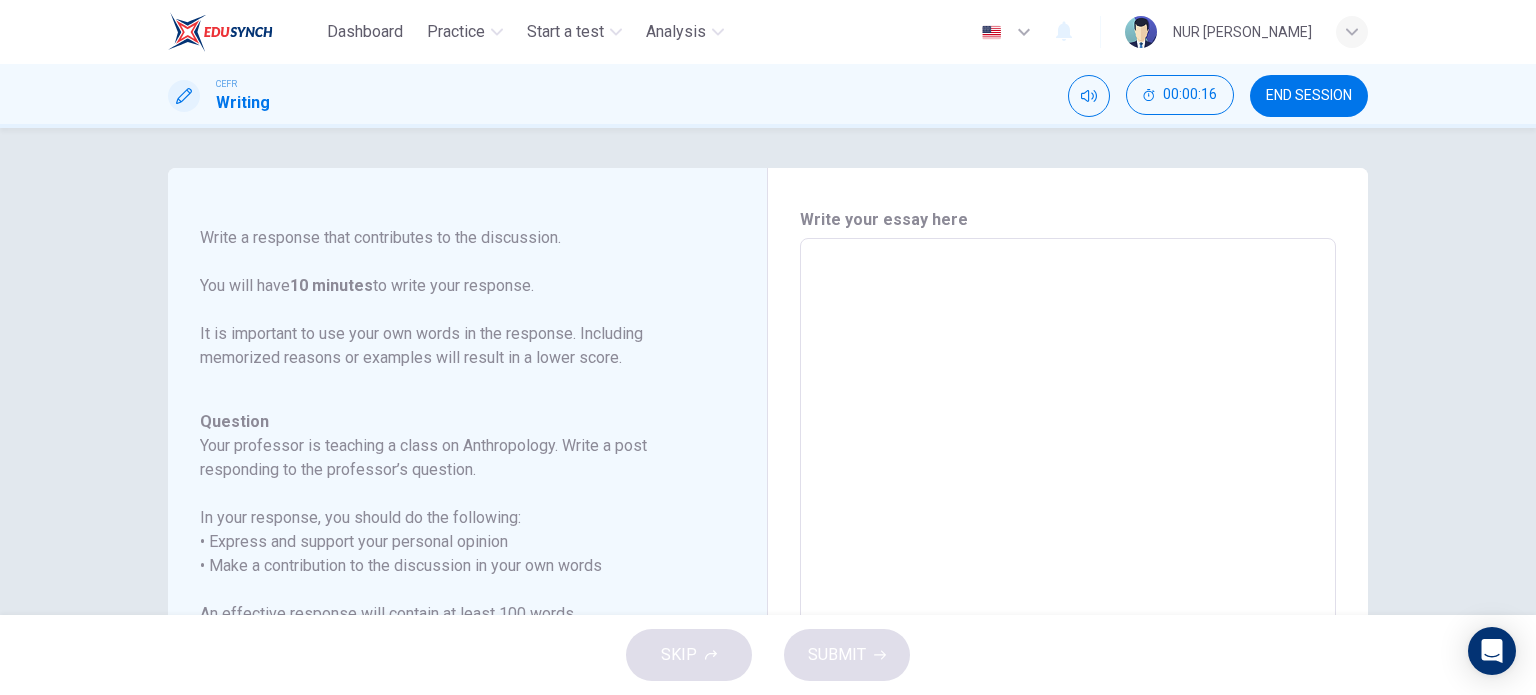 click on "SKIP SUBMIT" at bounding box center [768, 655] 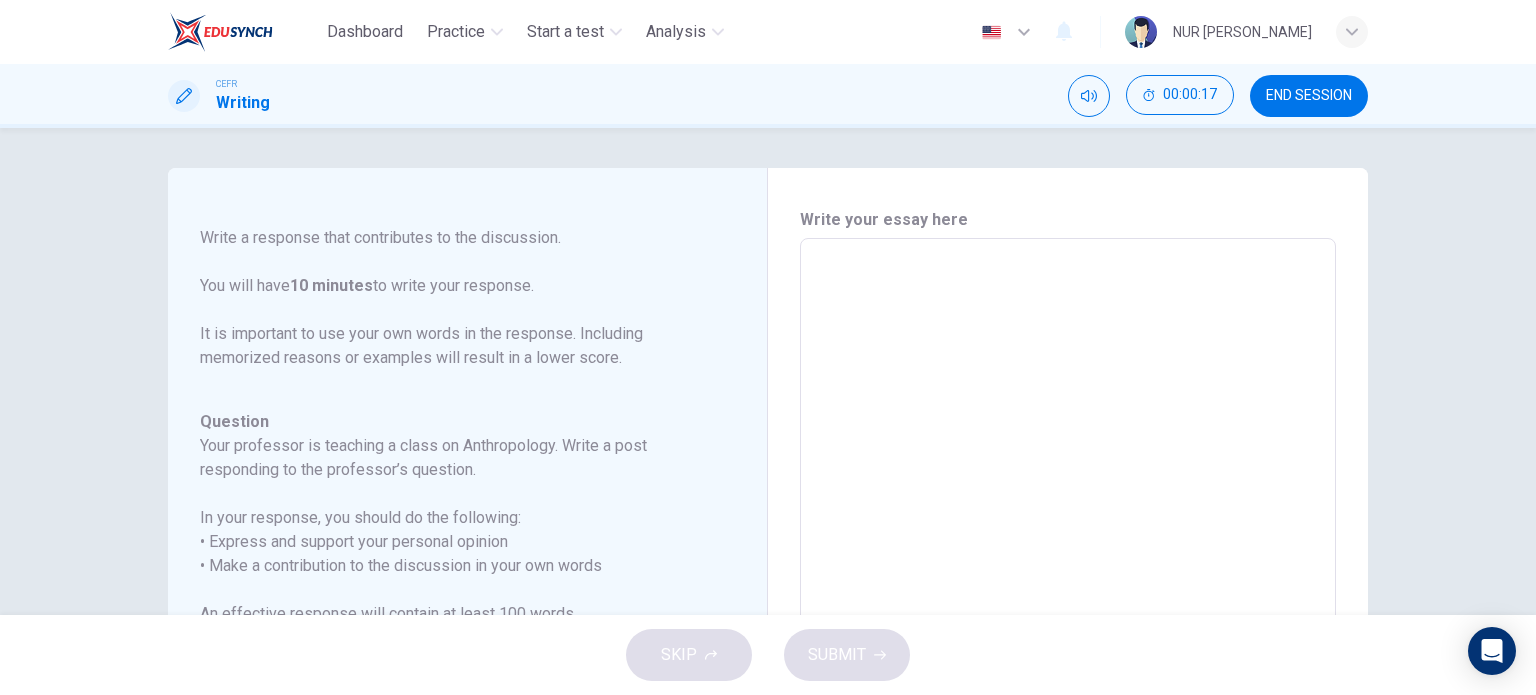 click on "SKIP SUBMIT" at bounding box center [768, 655] 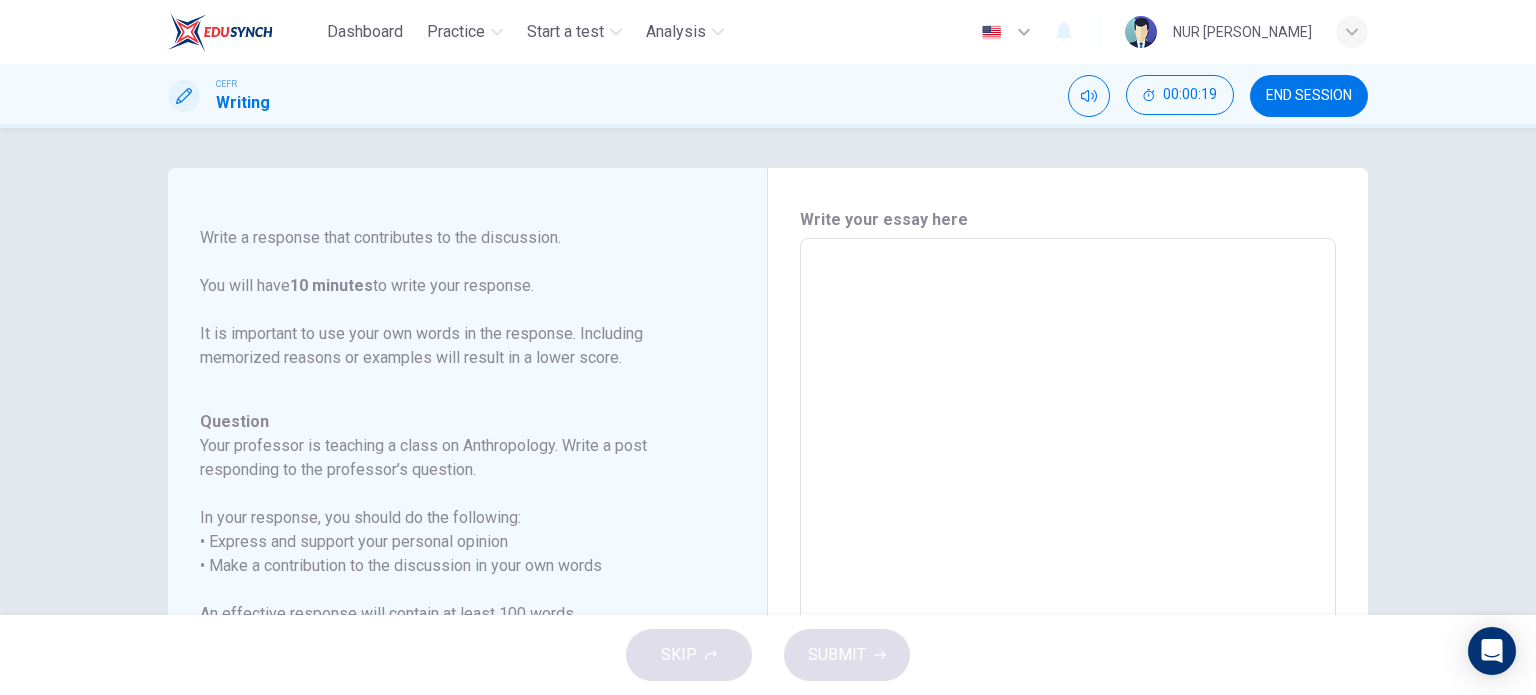 click at bounding box center [1068, 572] 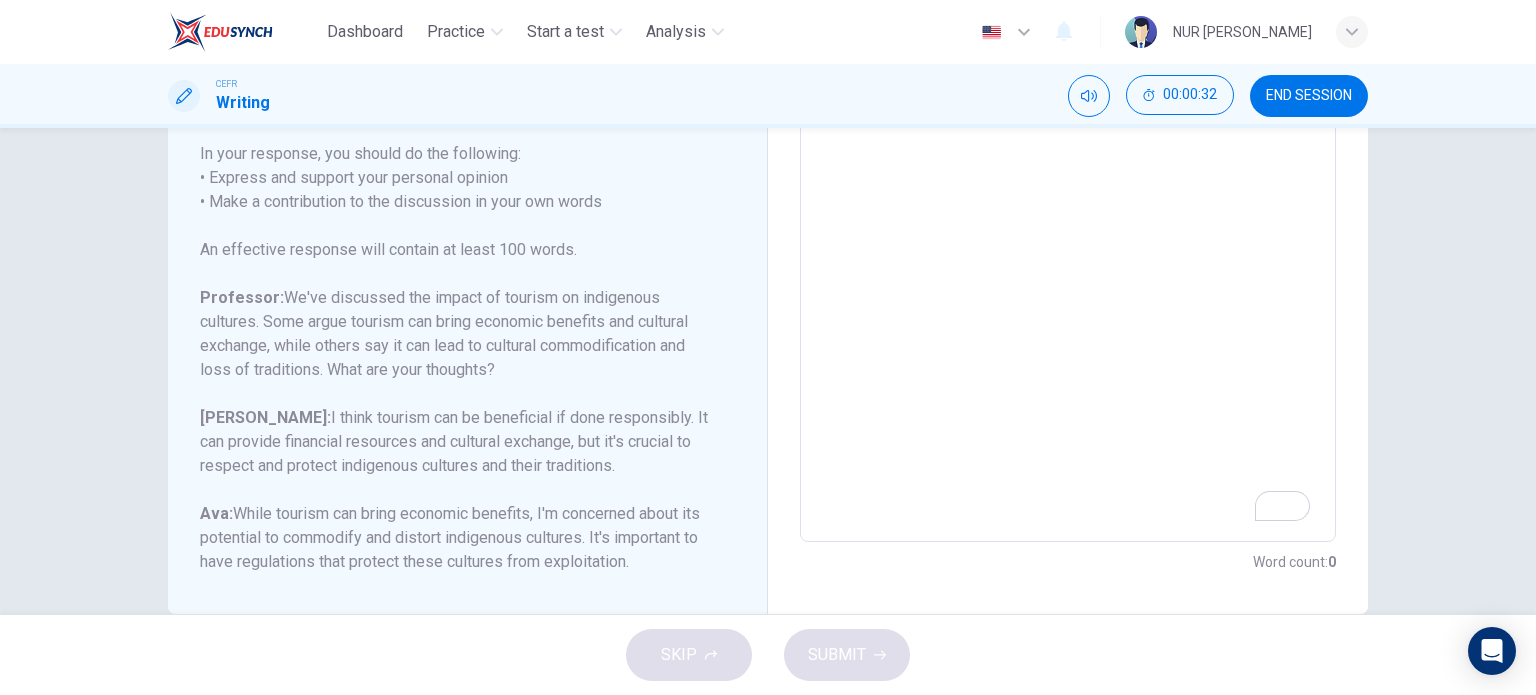scroll, scrollTop: 363, scrollLeft: 0, axis: vertical 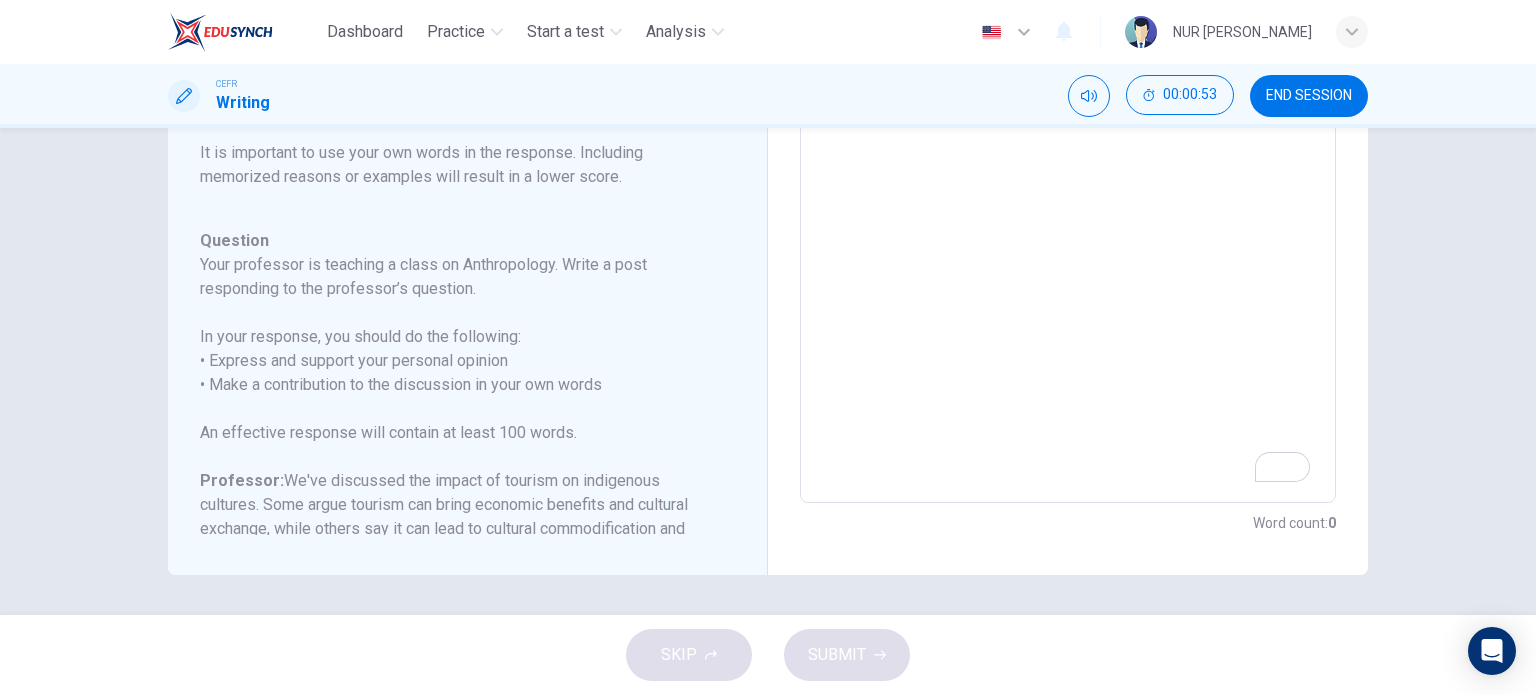 click at bounding box center [1068, 169] 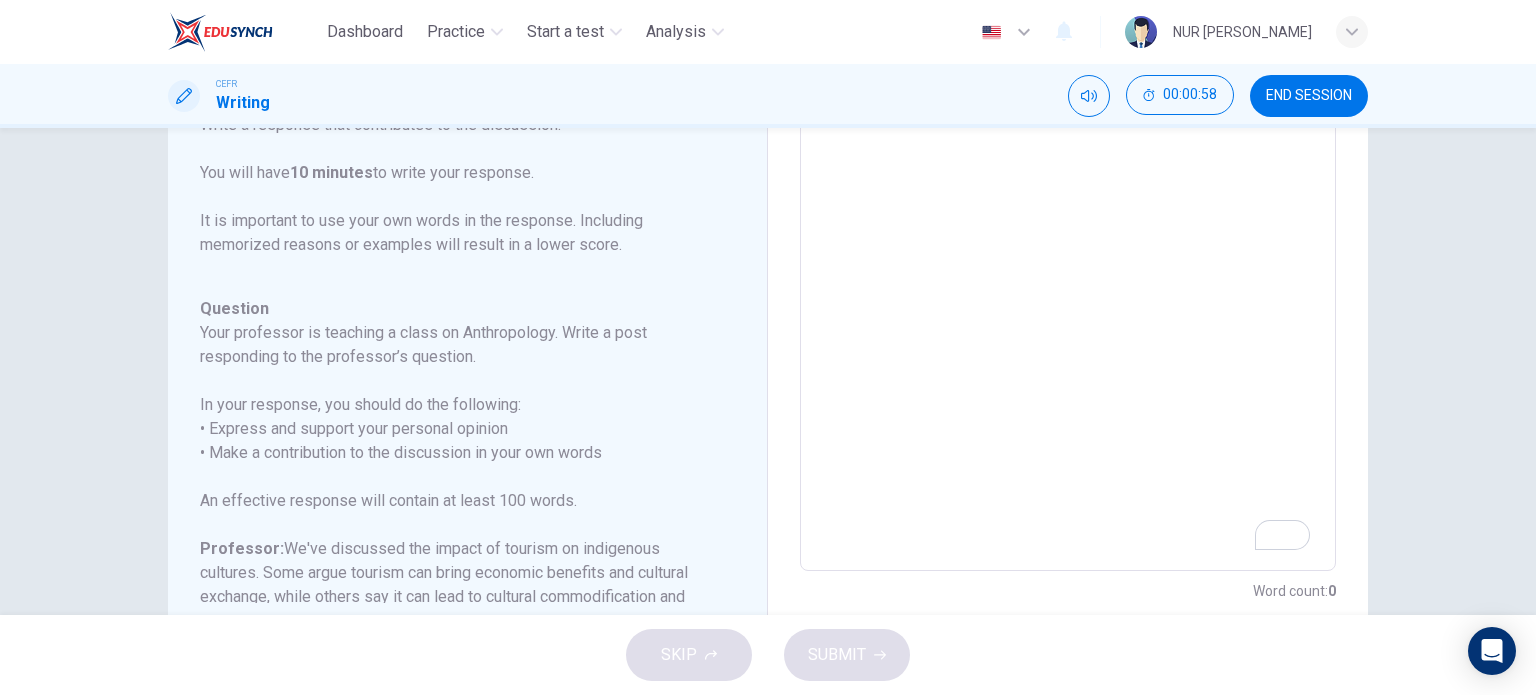 scroll, scrollTop: 334, scrollLeft: 0, axis: vertical 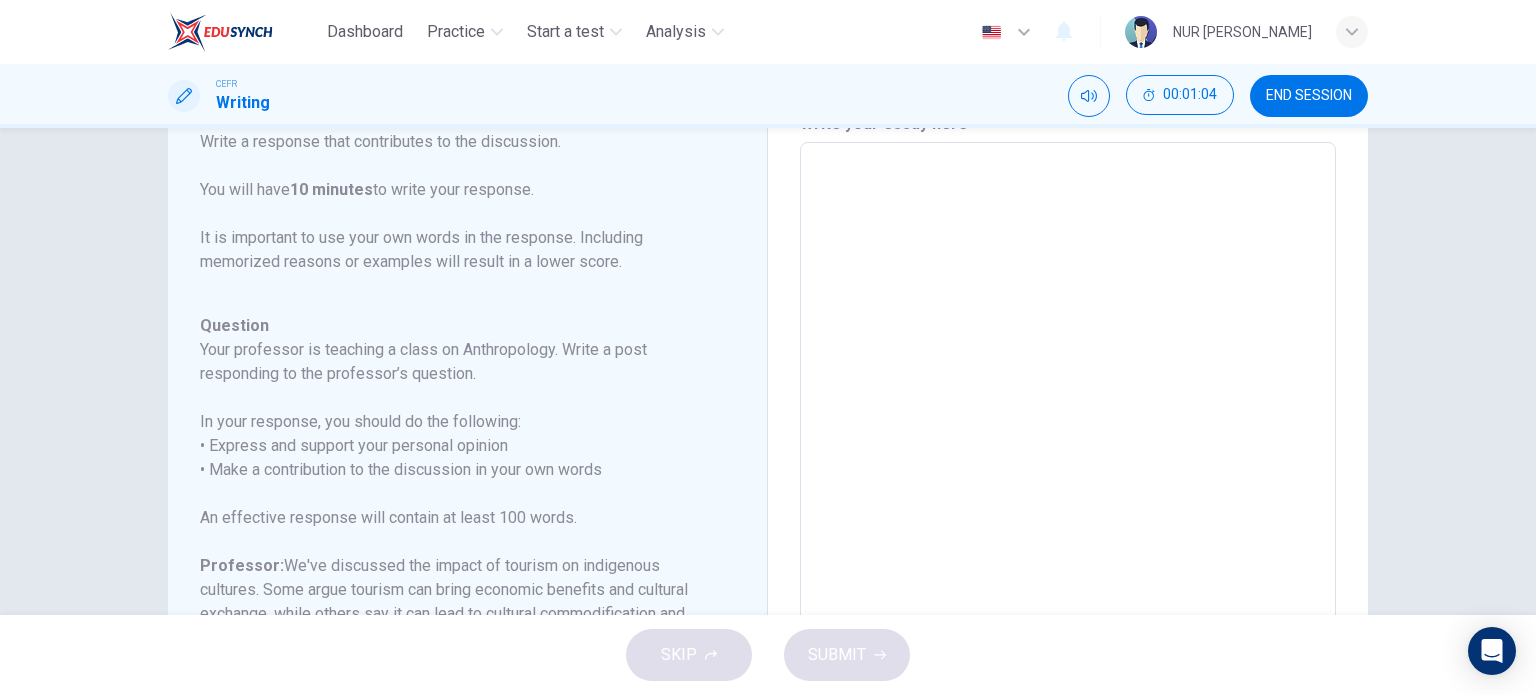 type on "M" 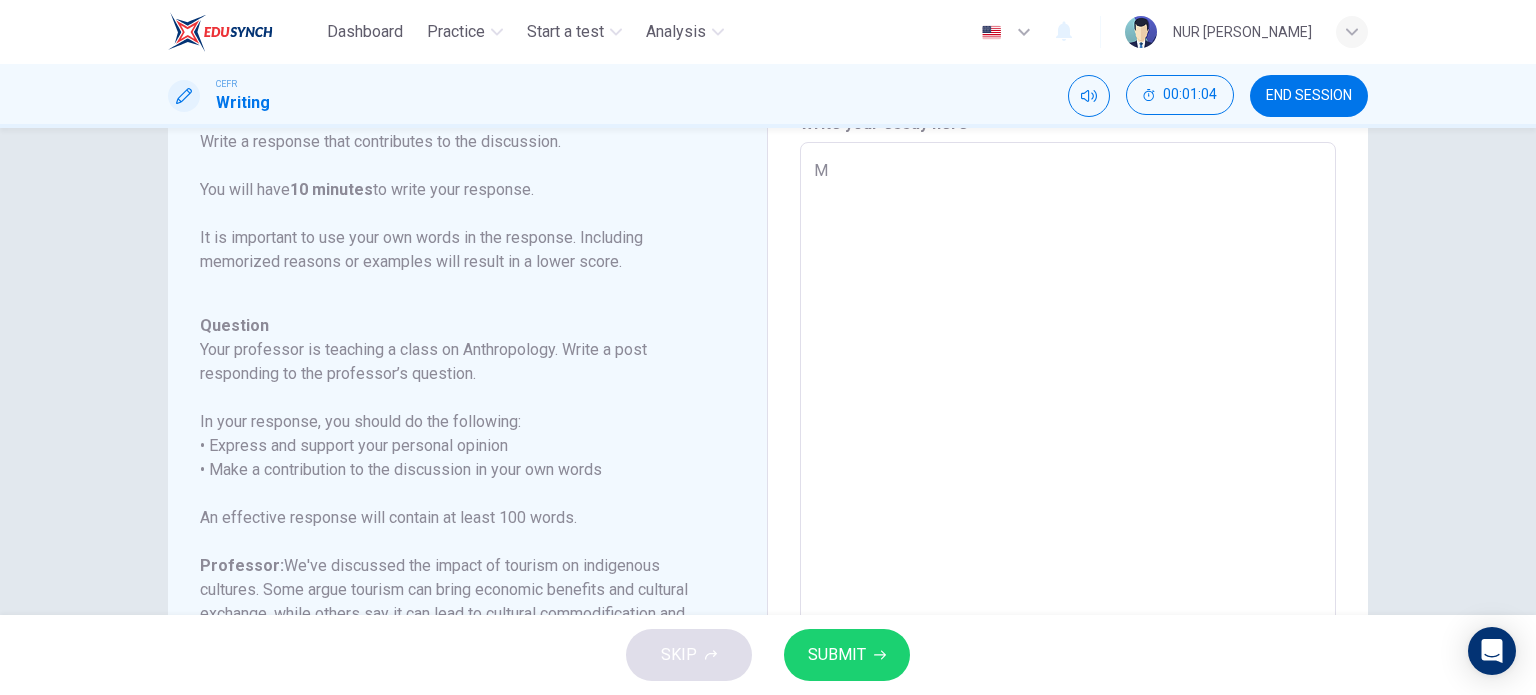 type on "Ma" 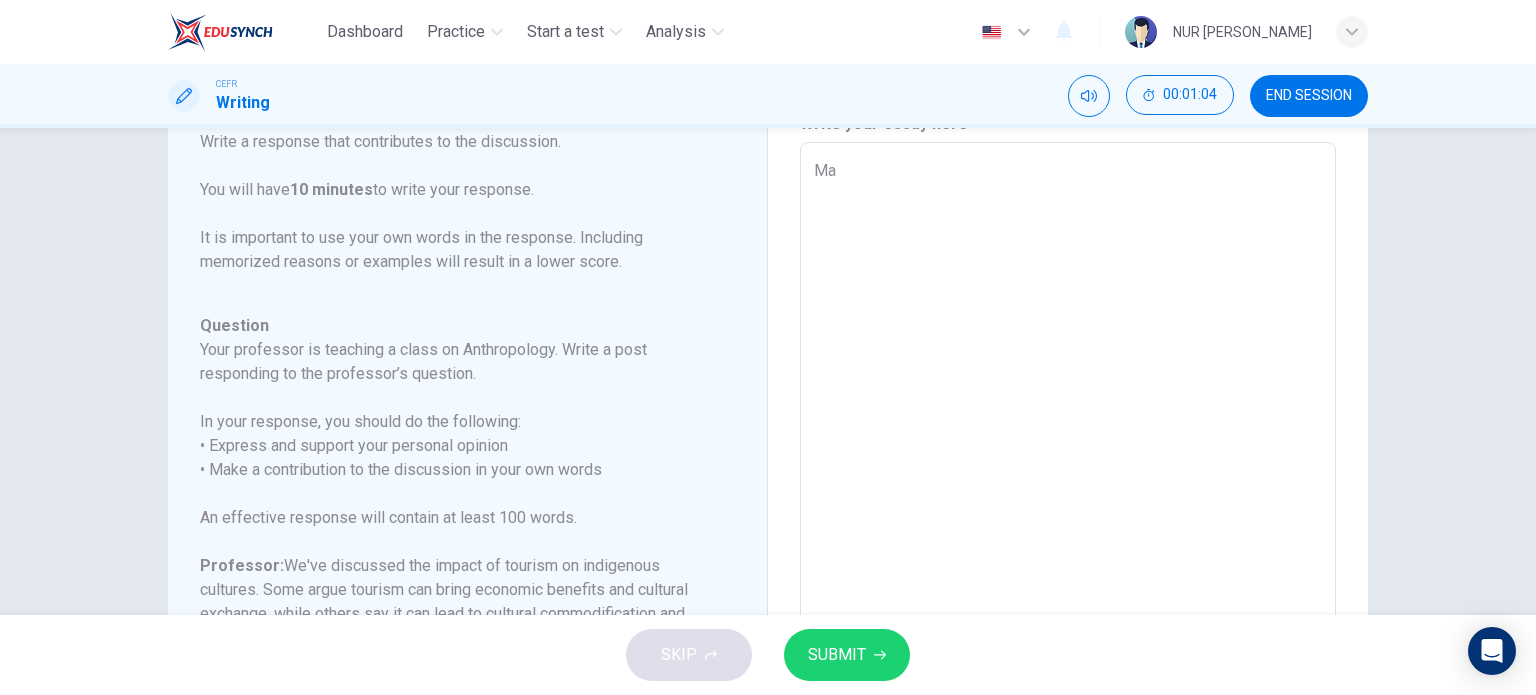 type on "x" 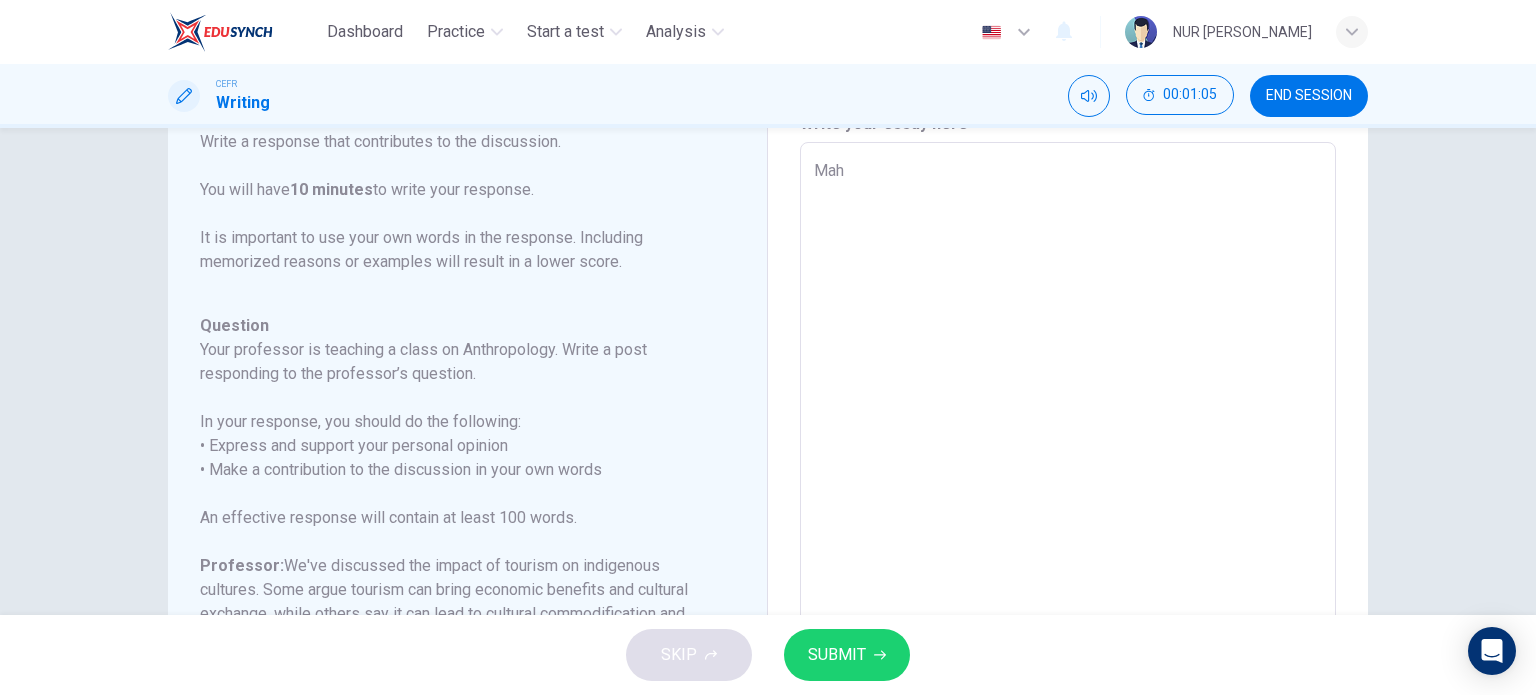 type on "Ma" 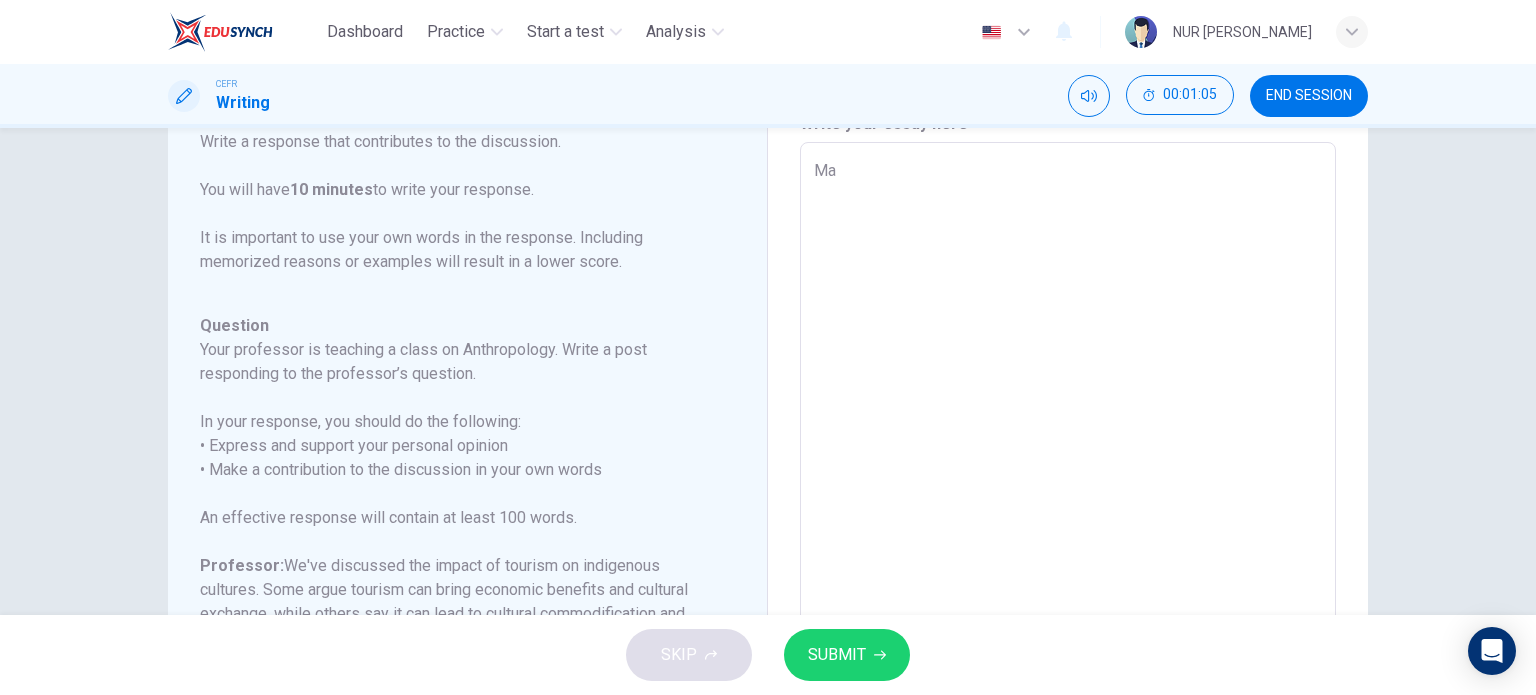 type on "Man" 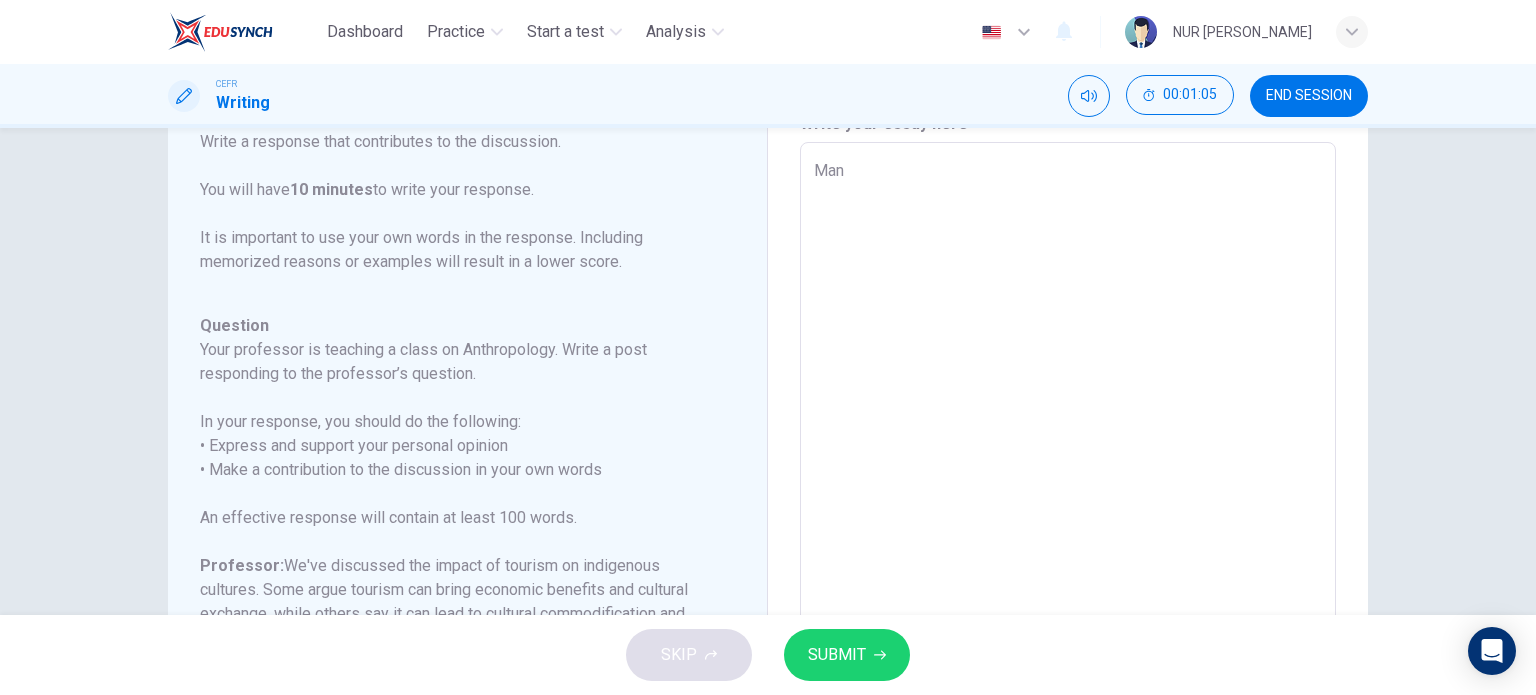 type on "x" 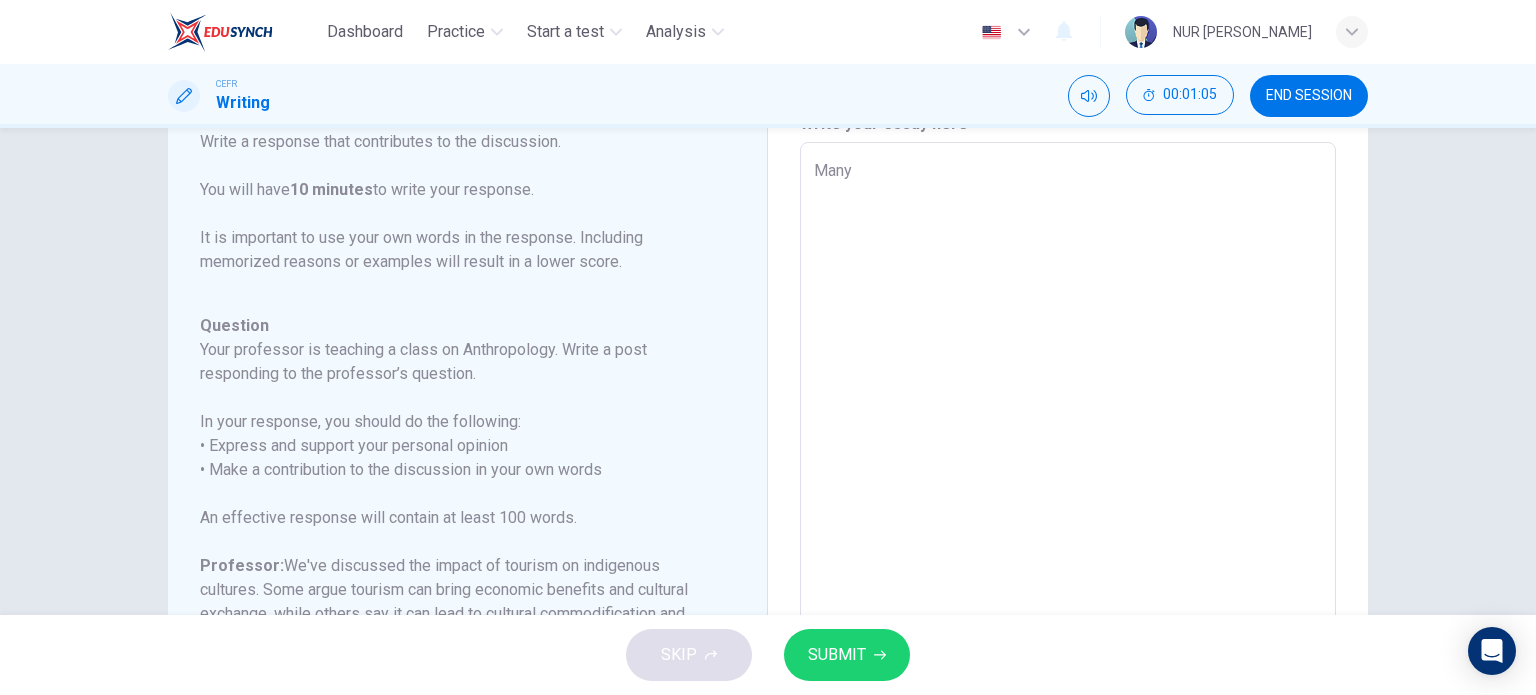 type on "x" 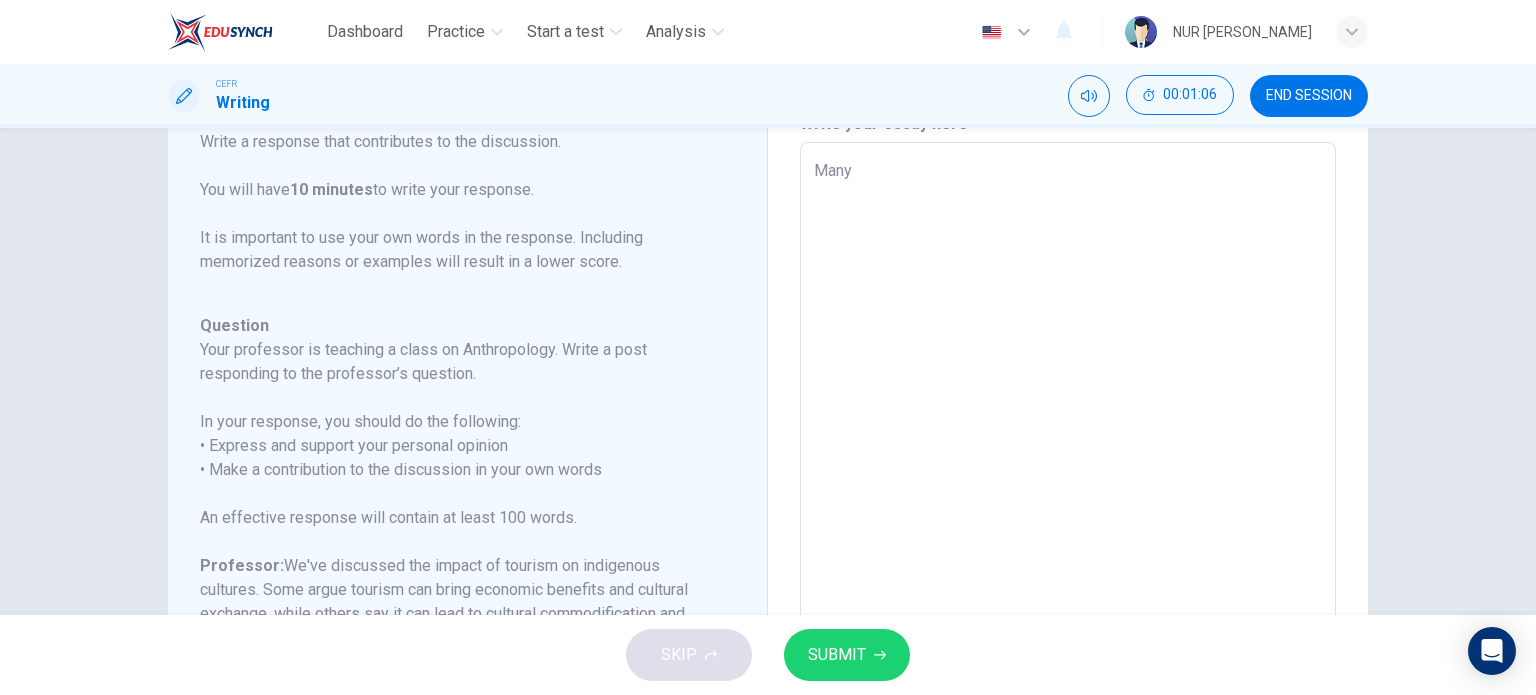 type on "Many" 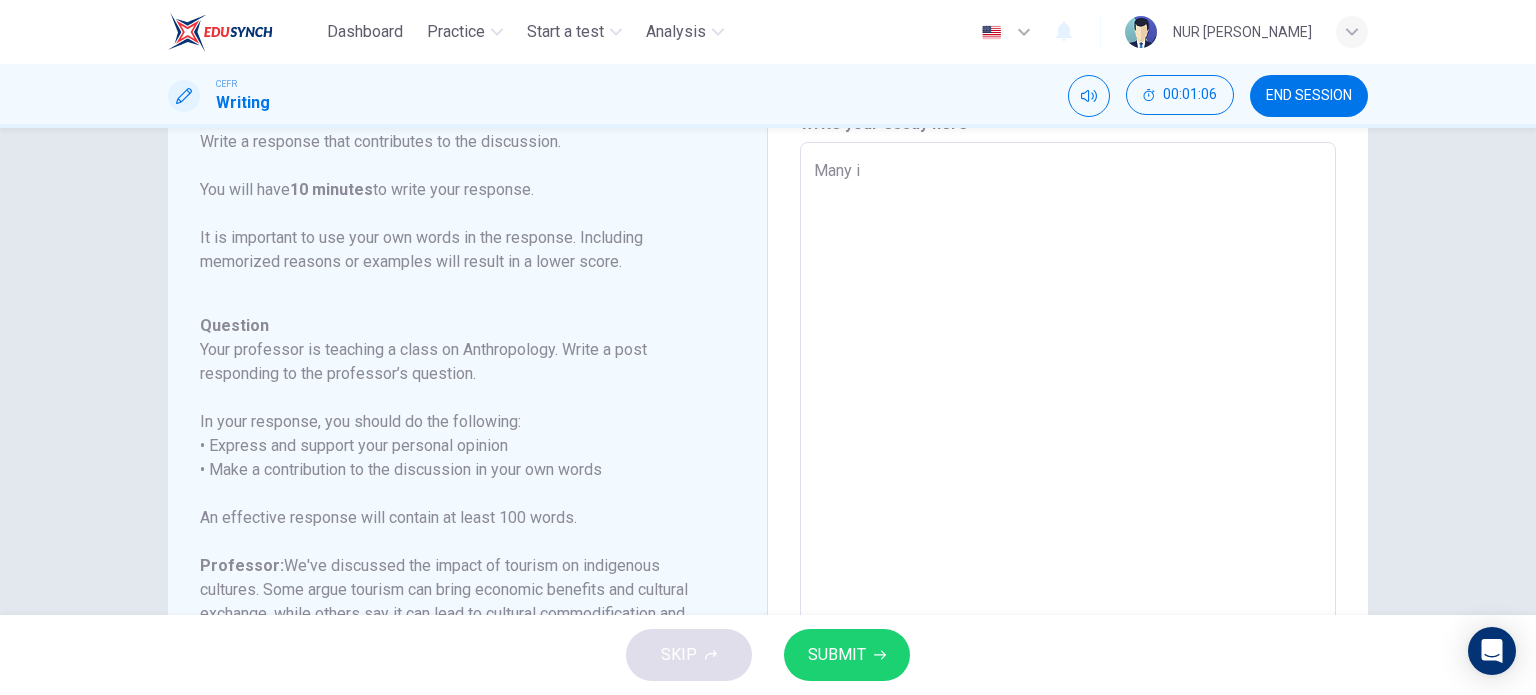 type on "x" 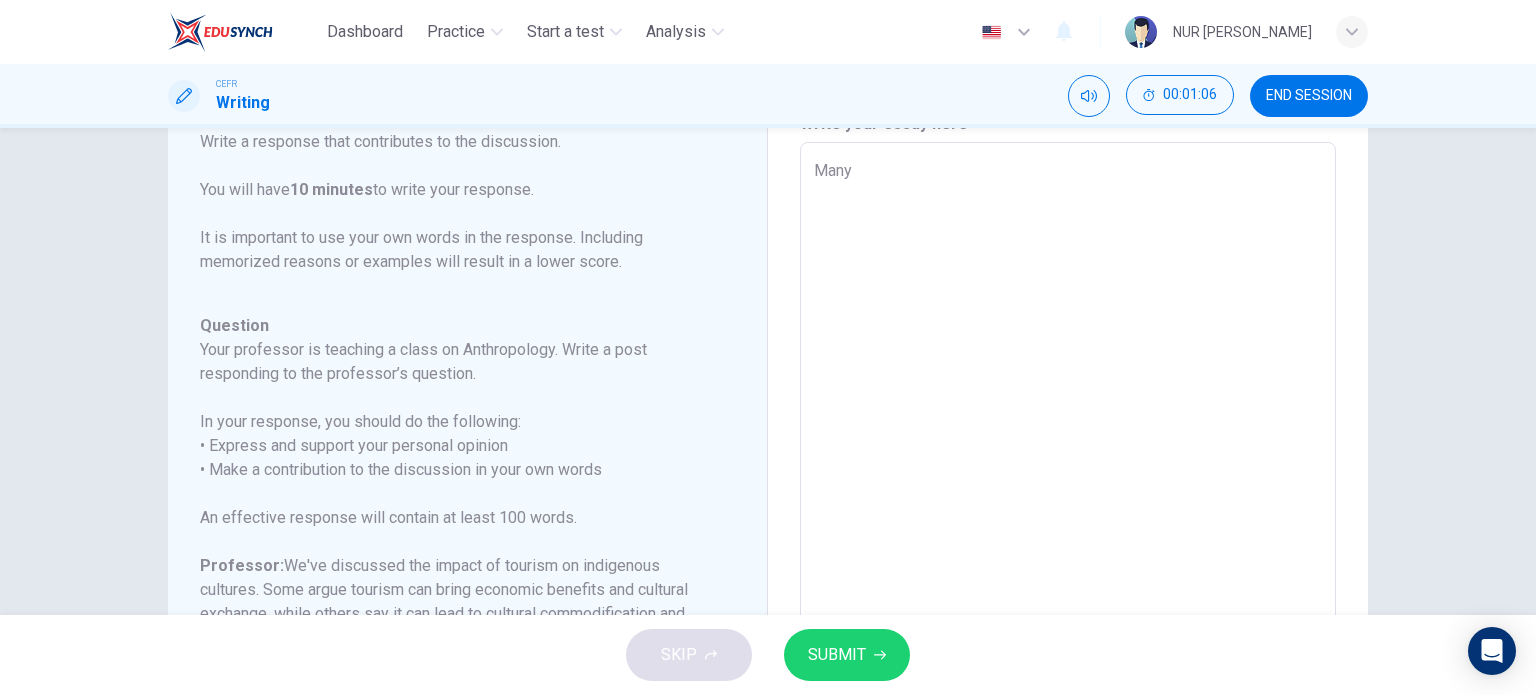 type on "x" 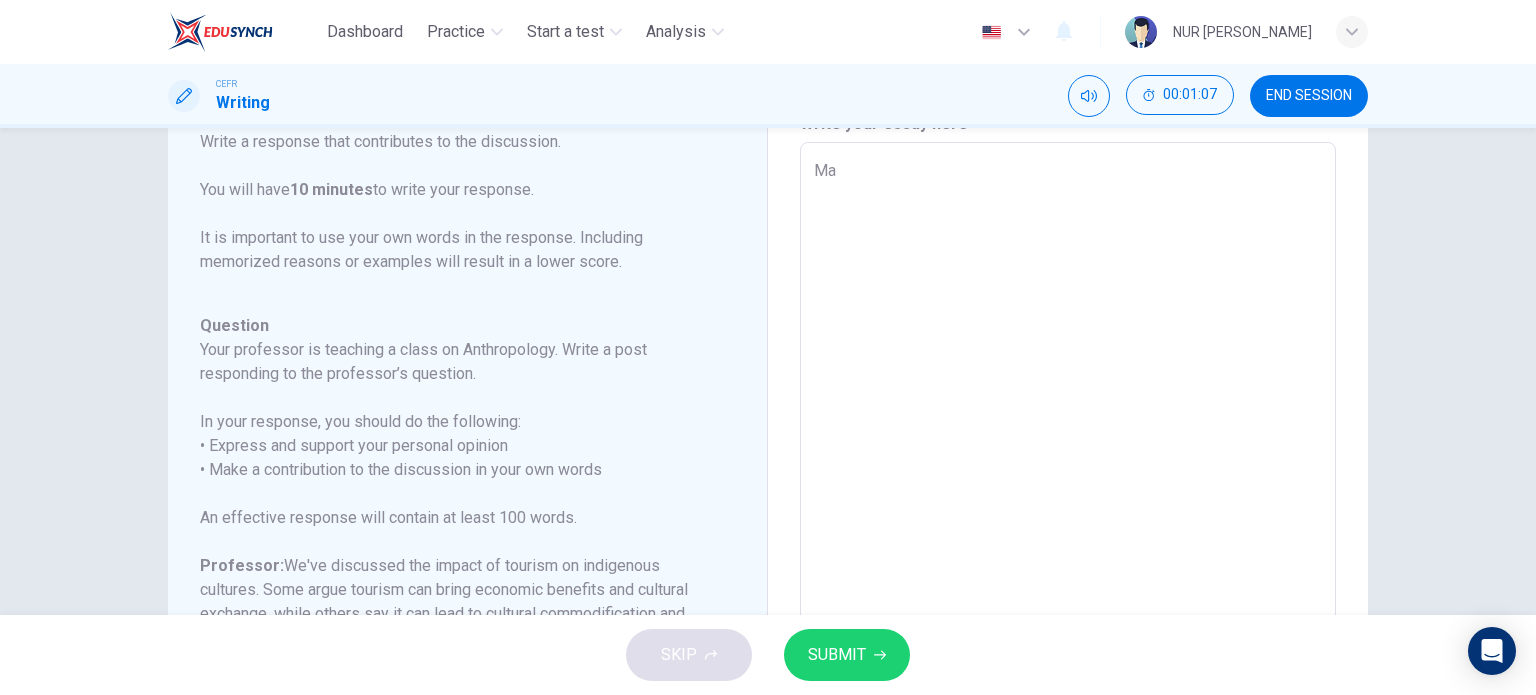 type on "M" 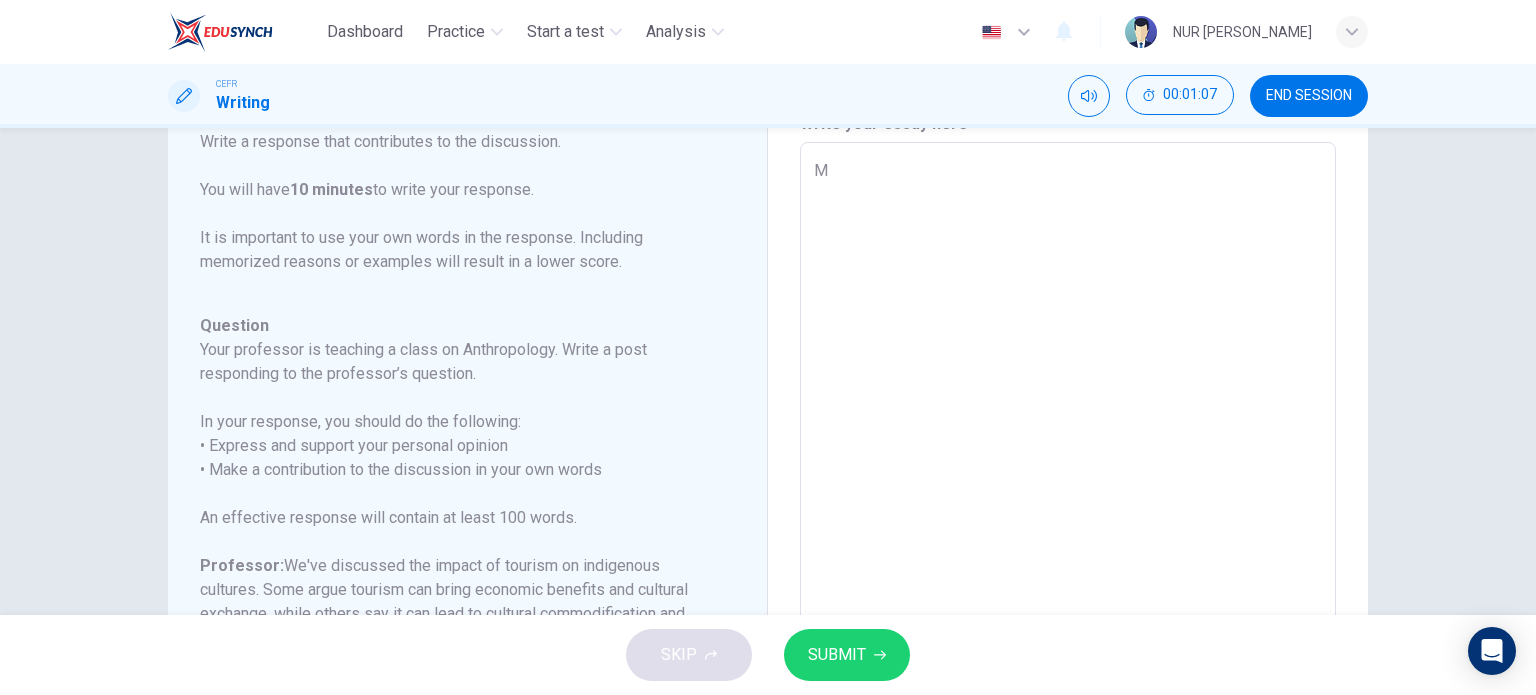 type on "x" 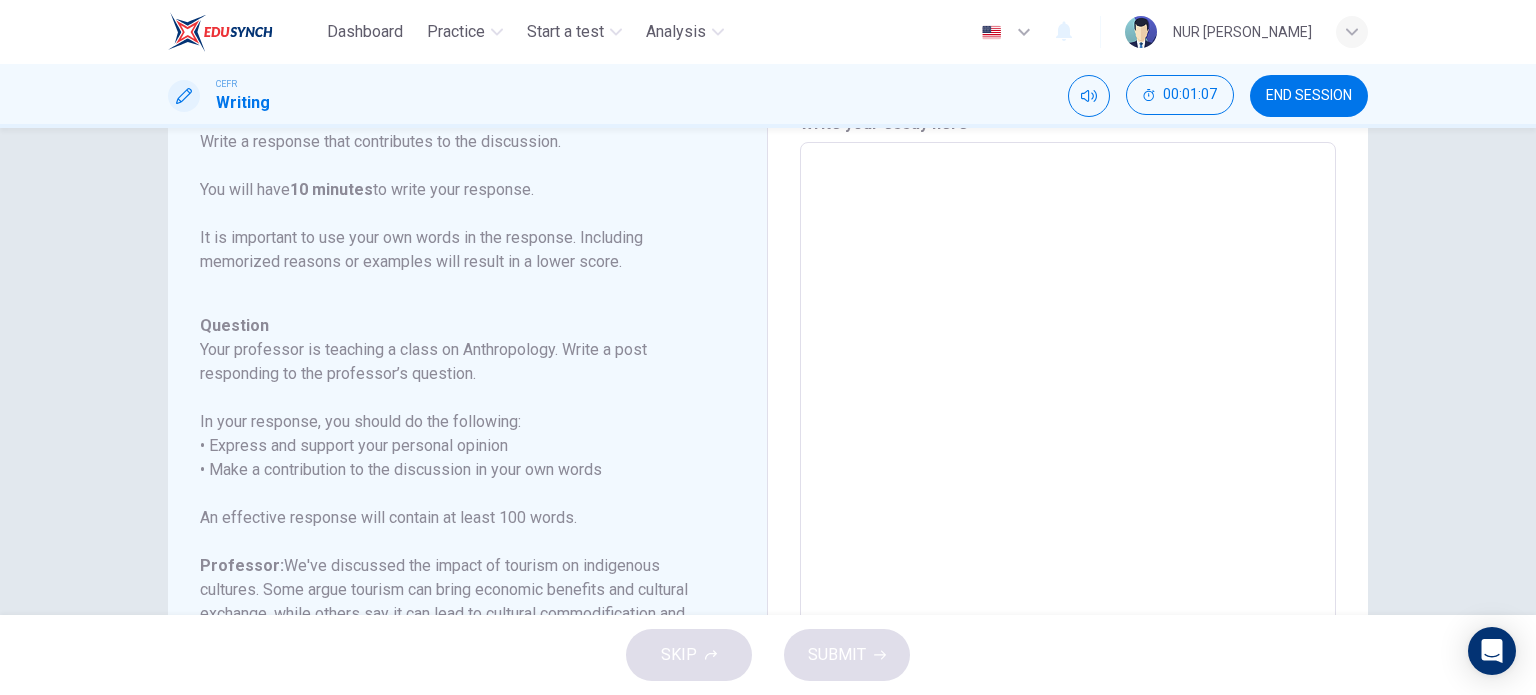 type on "I" 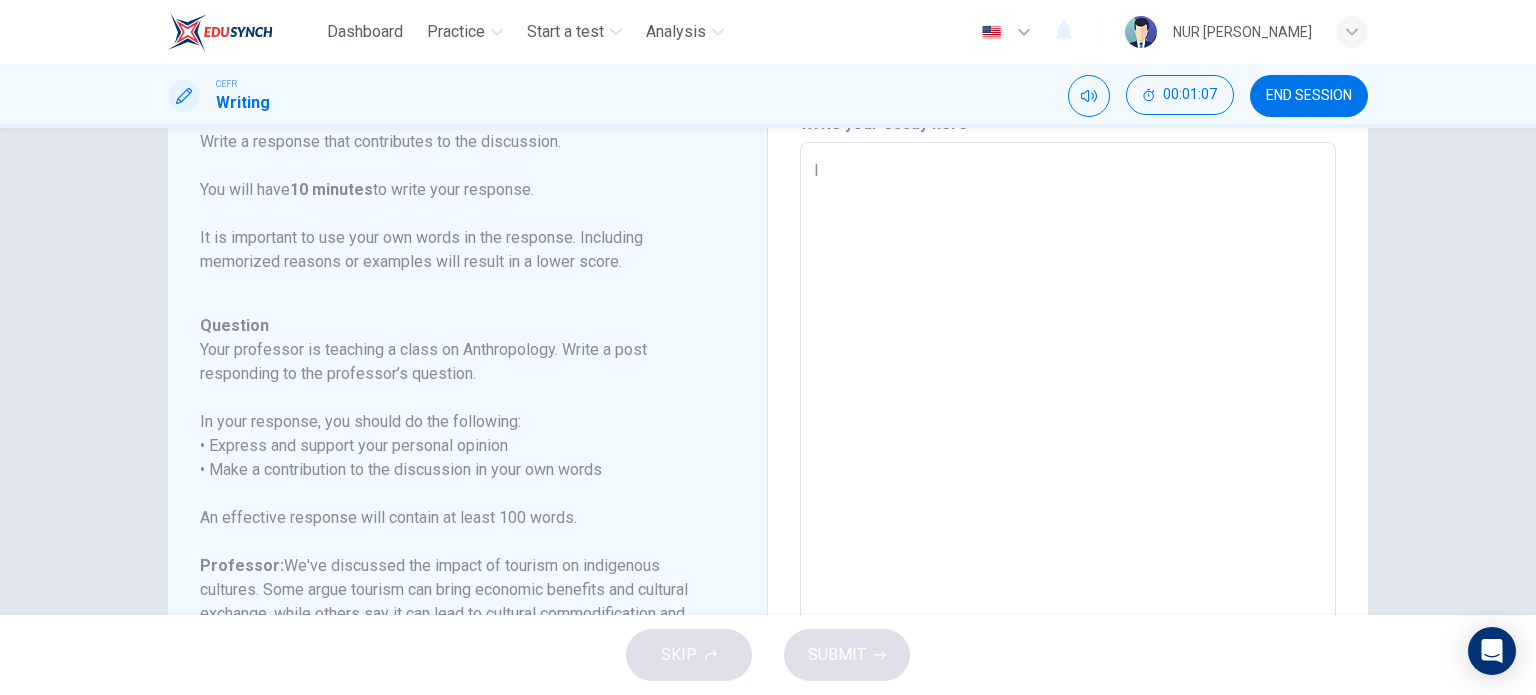type on "x" 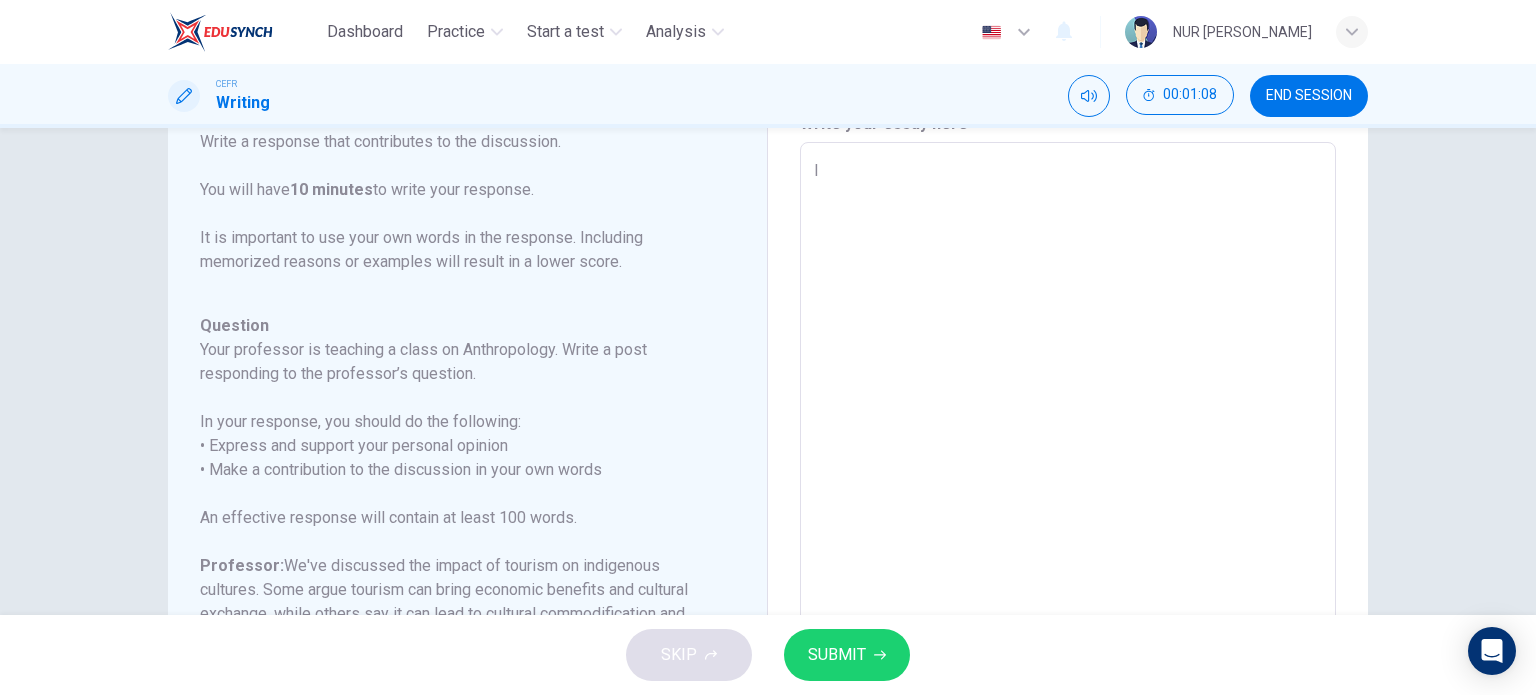 type on "It" 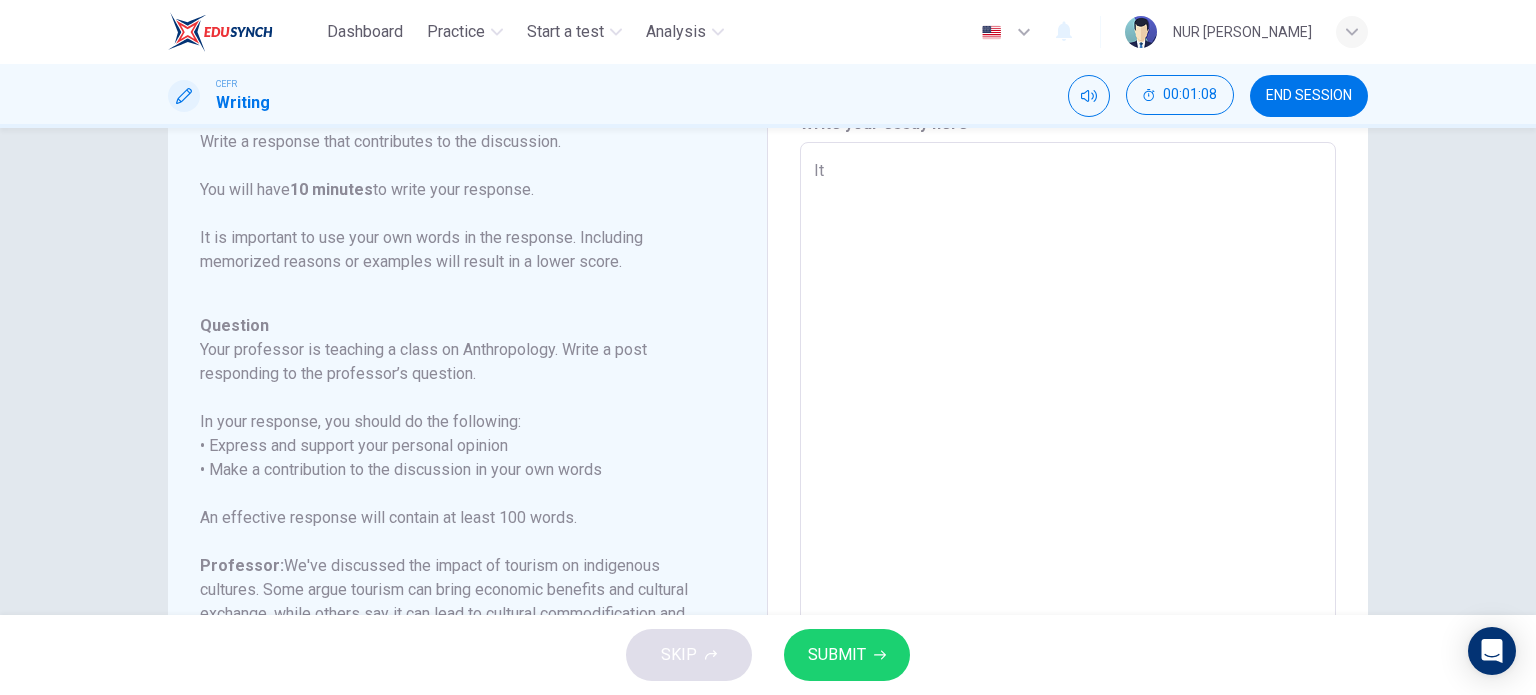 type on "x" 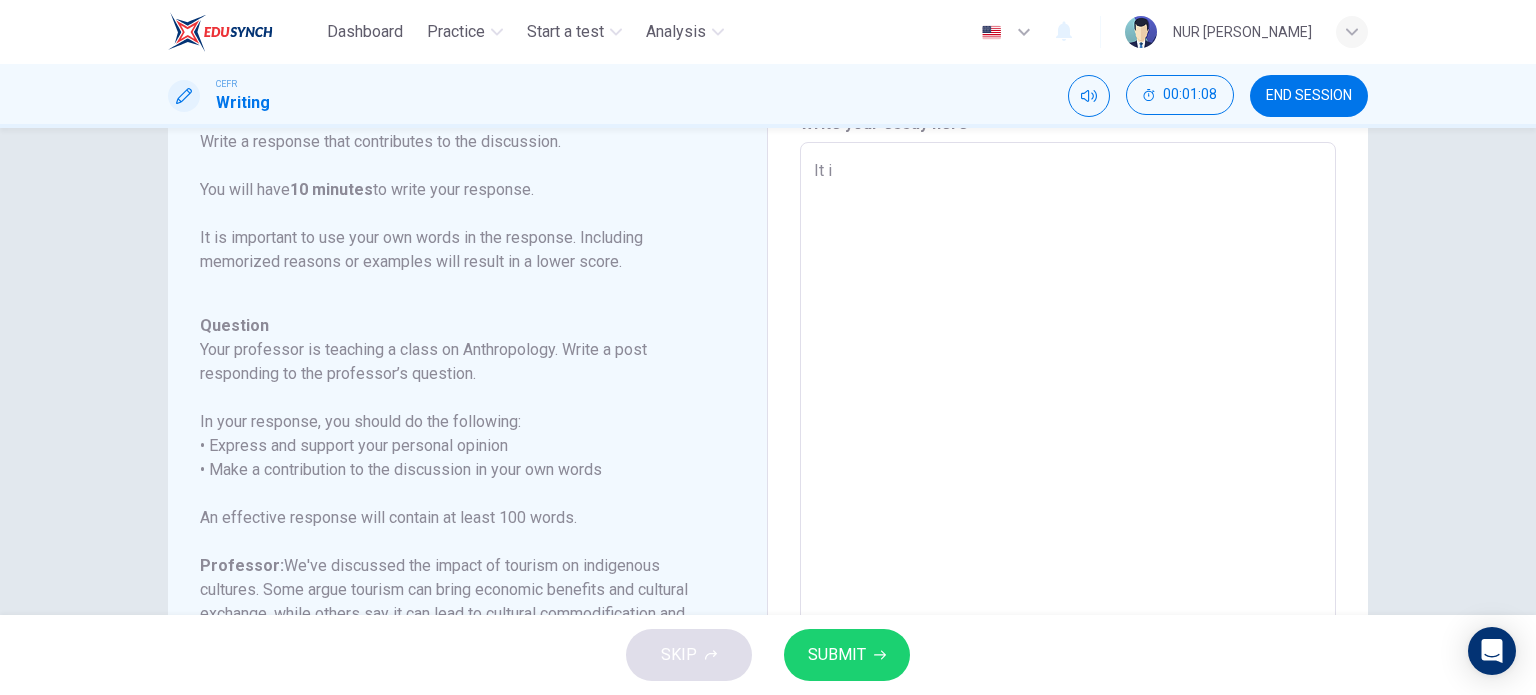 type on "x" 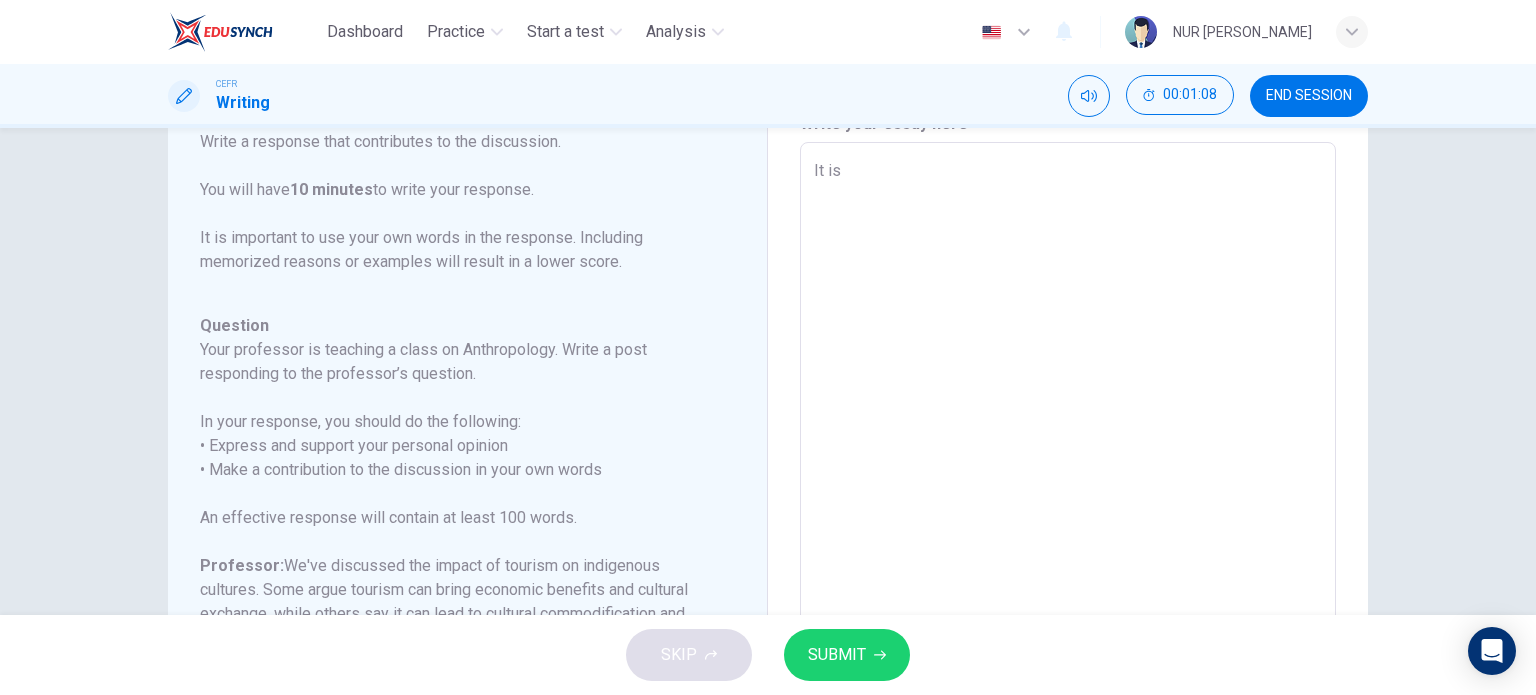 type on "x" 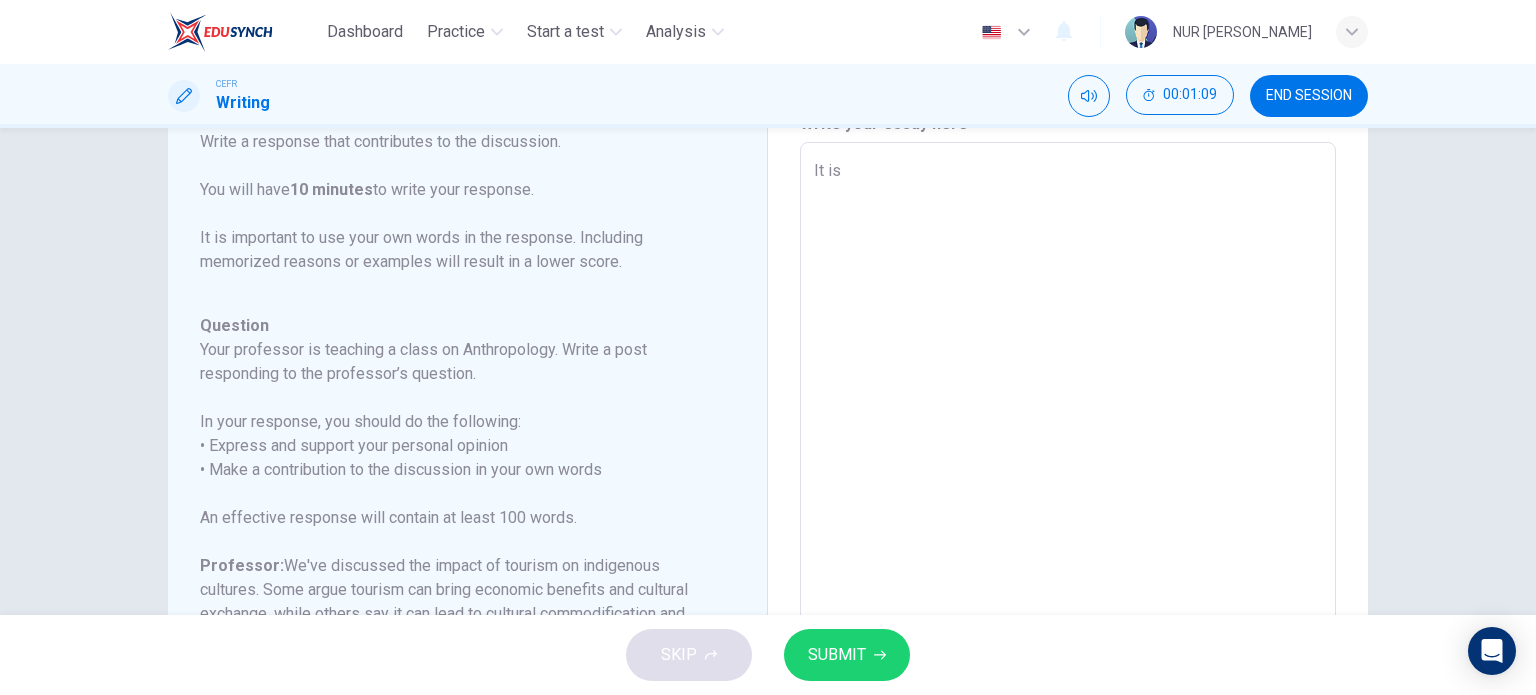 type on "It is o" 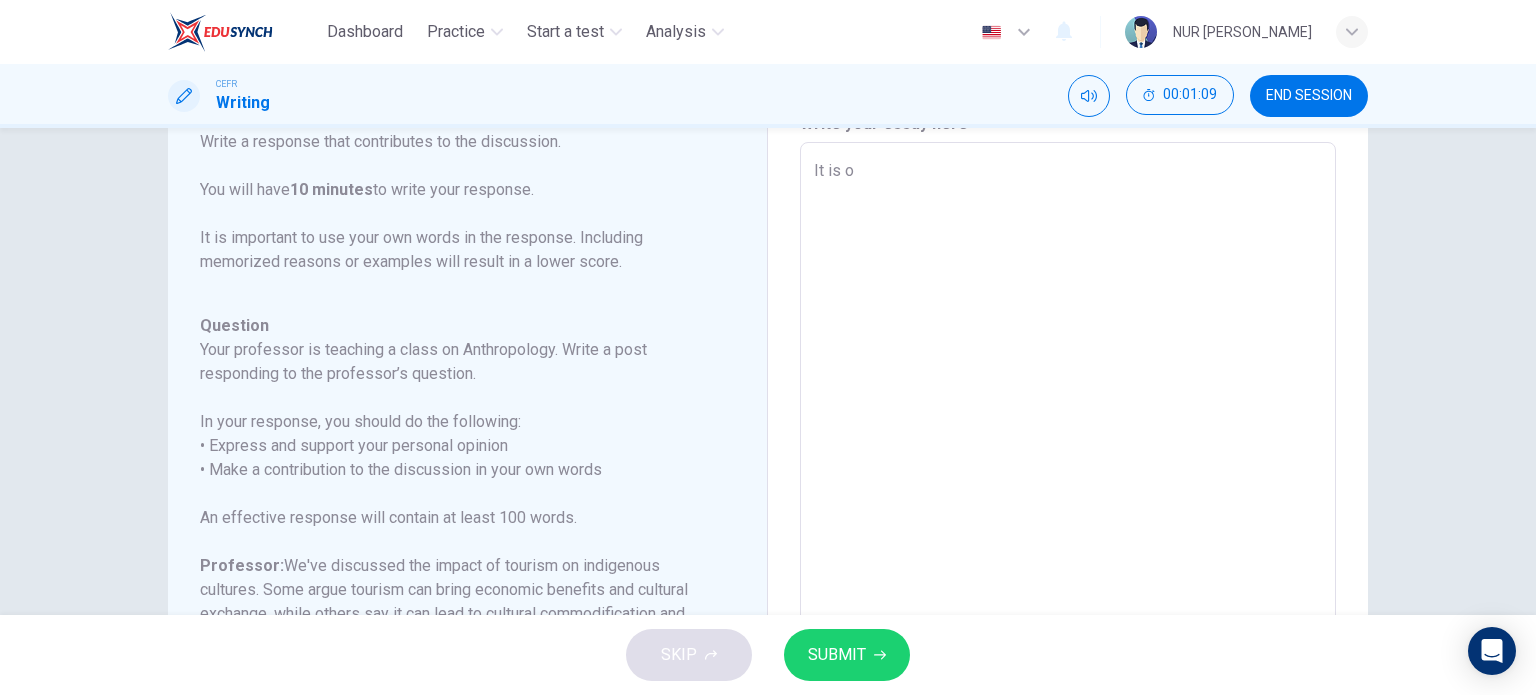 type on "x" 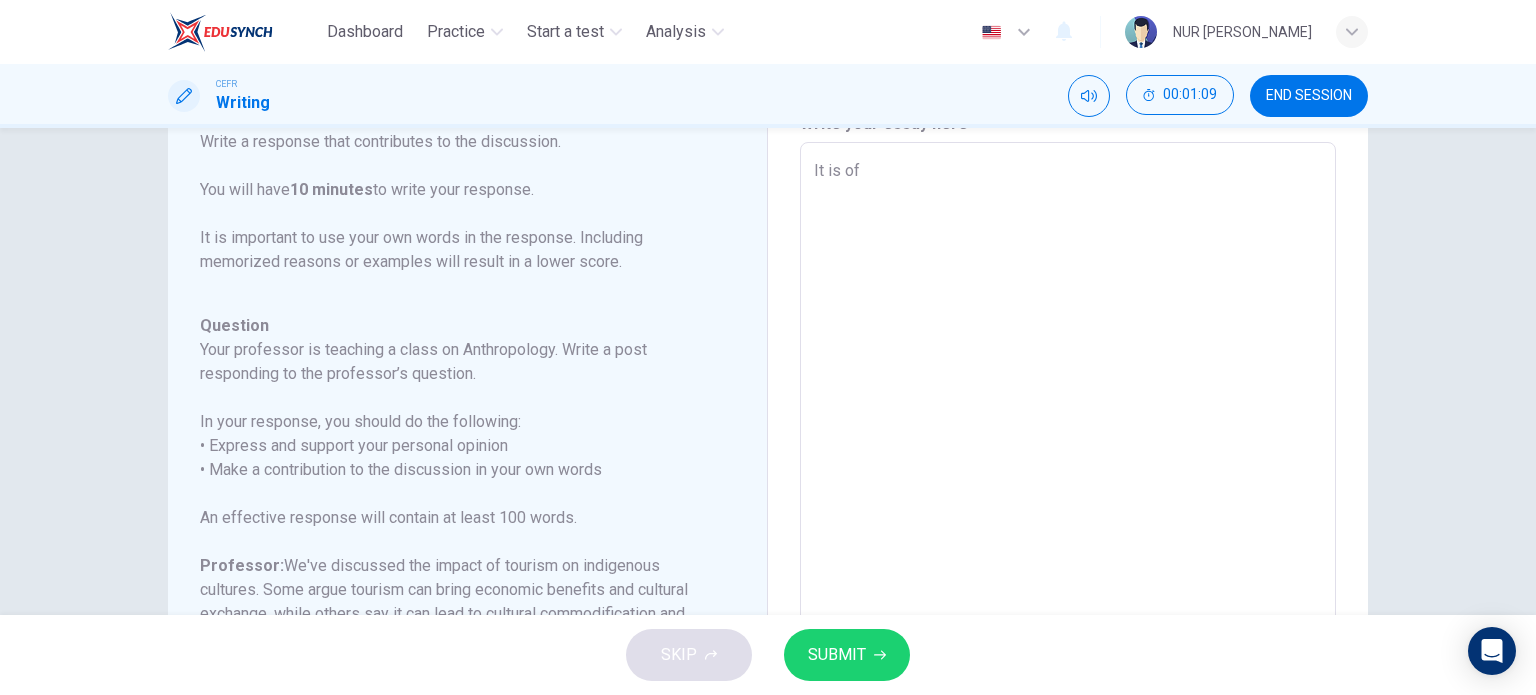 type on "x" 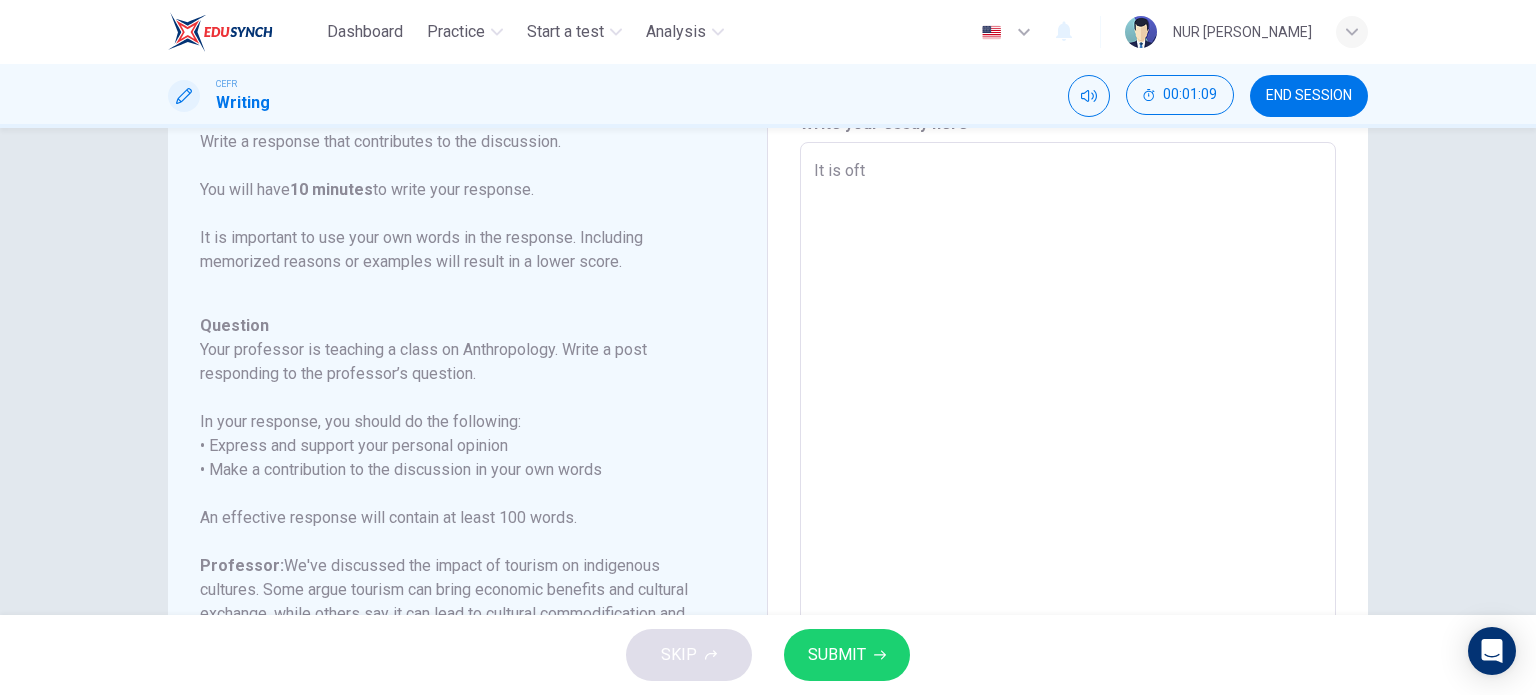 type on "x" 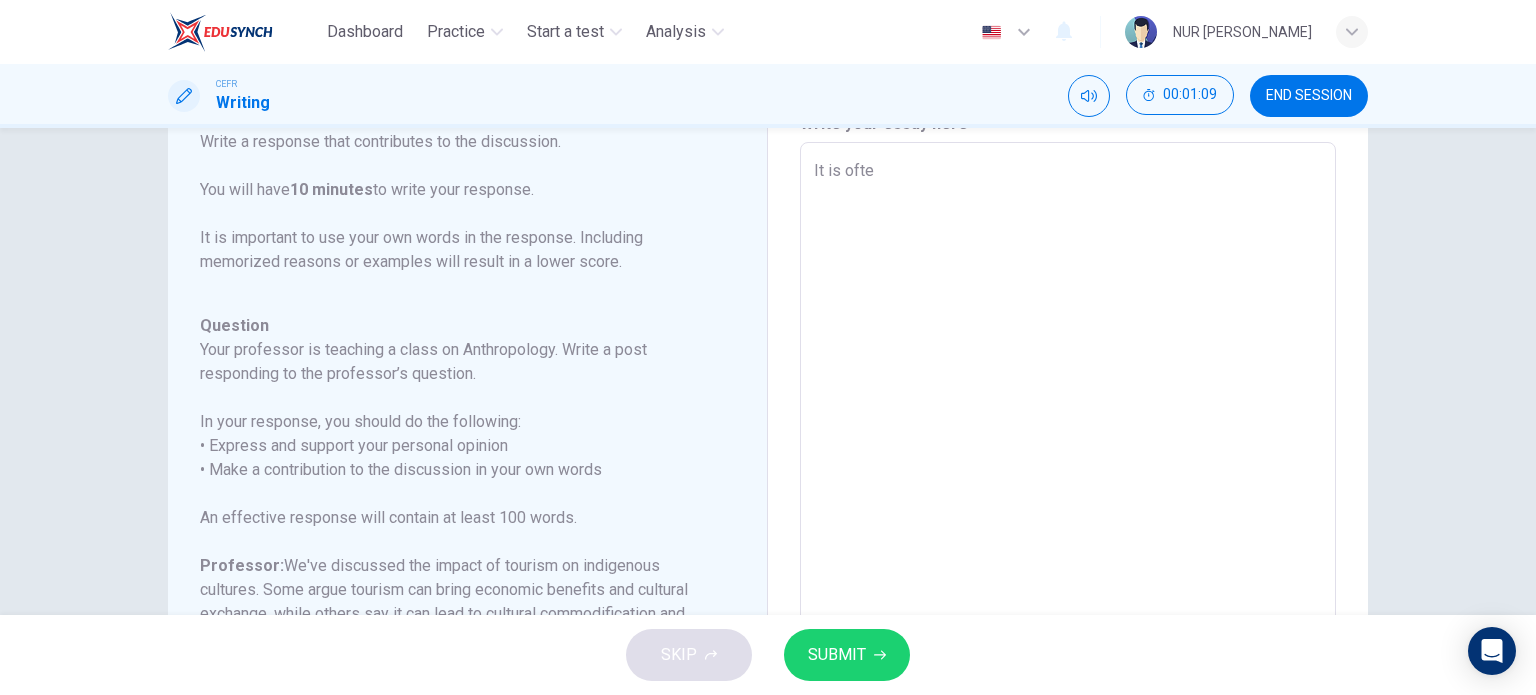 type on "x" 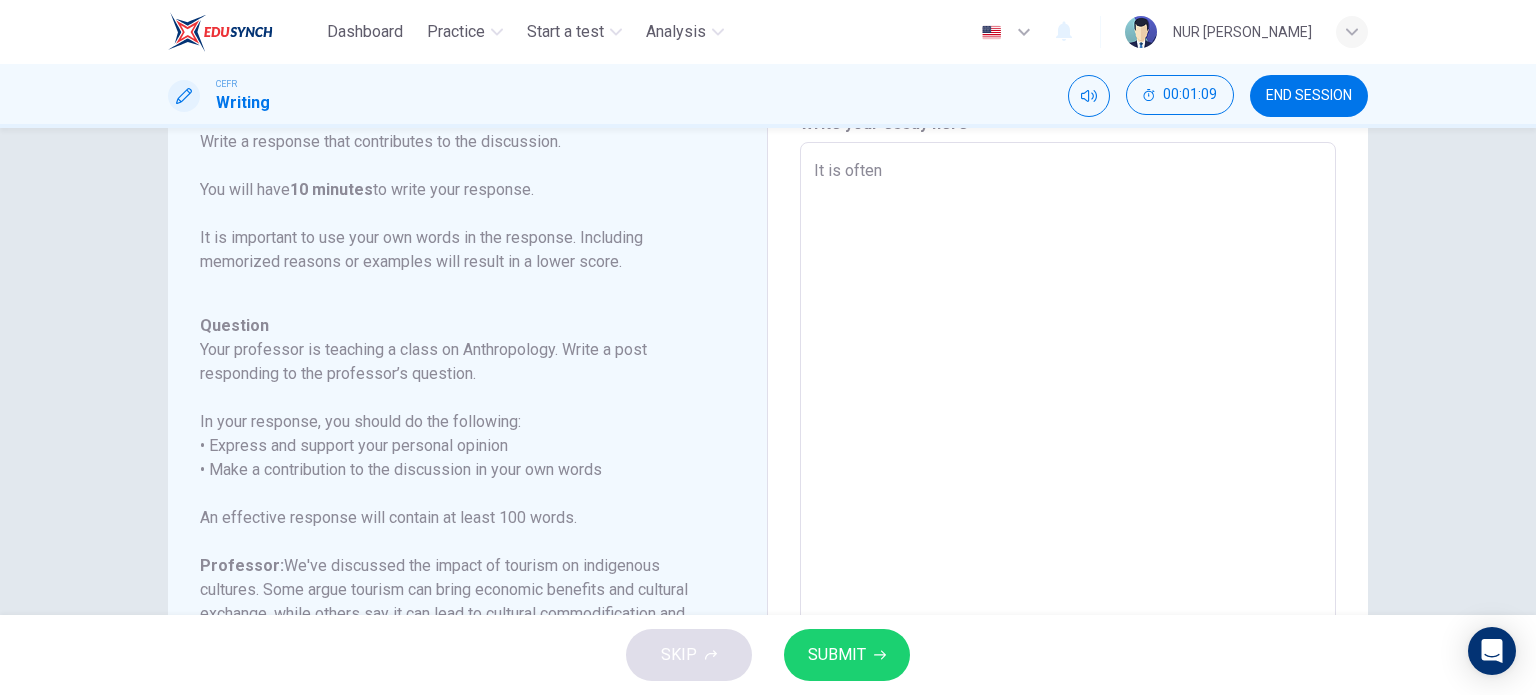 type on "x" 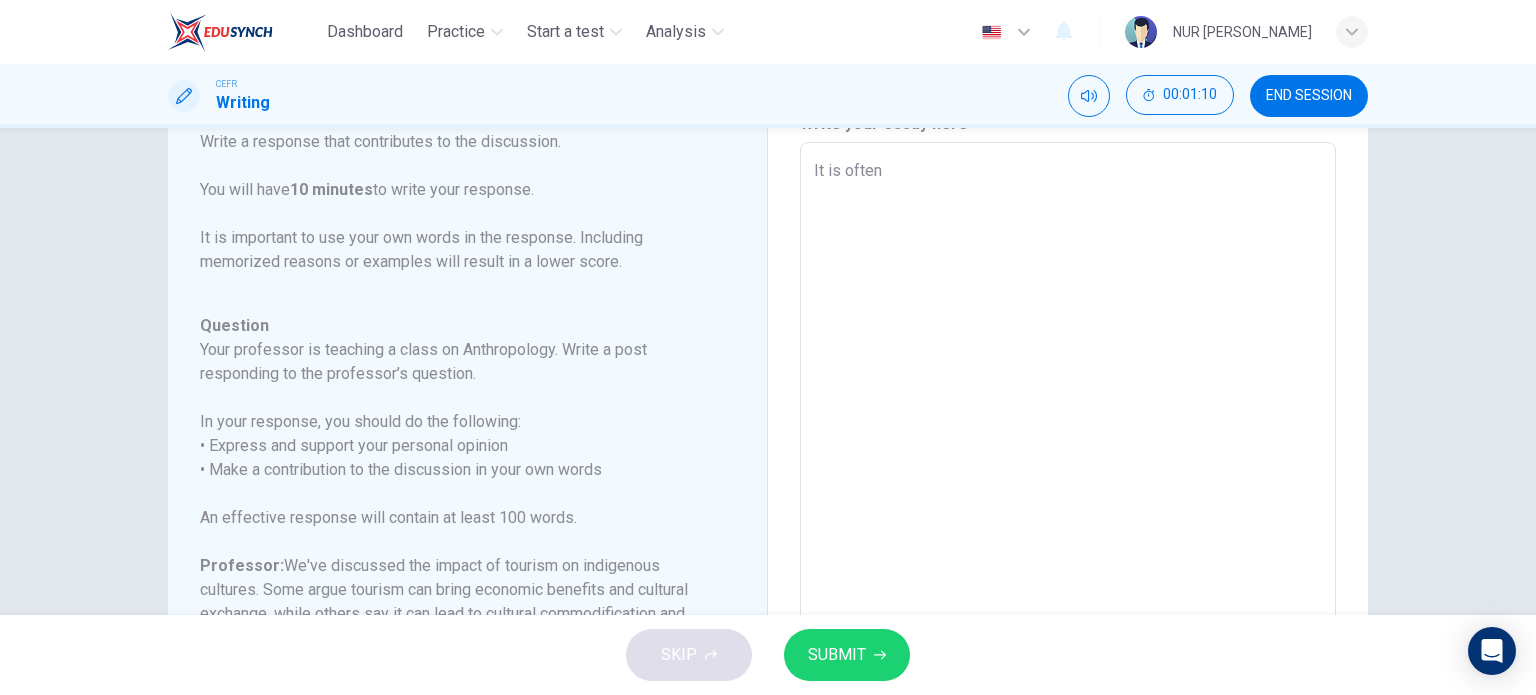 type on "It is often" 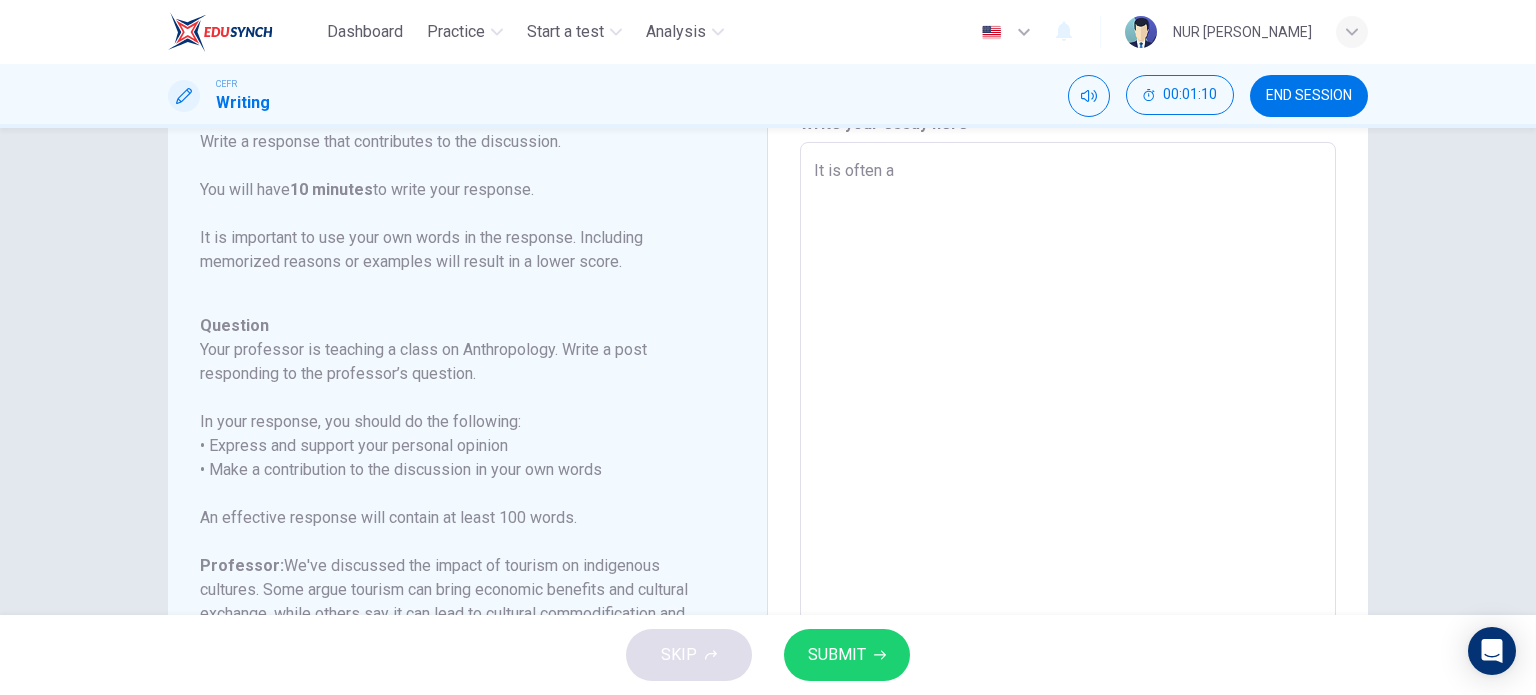 type on "x" 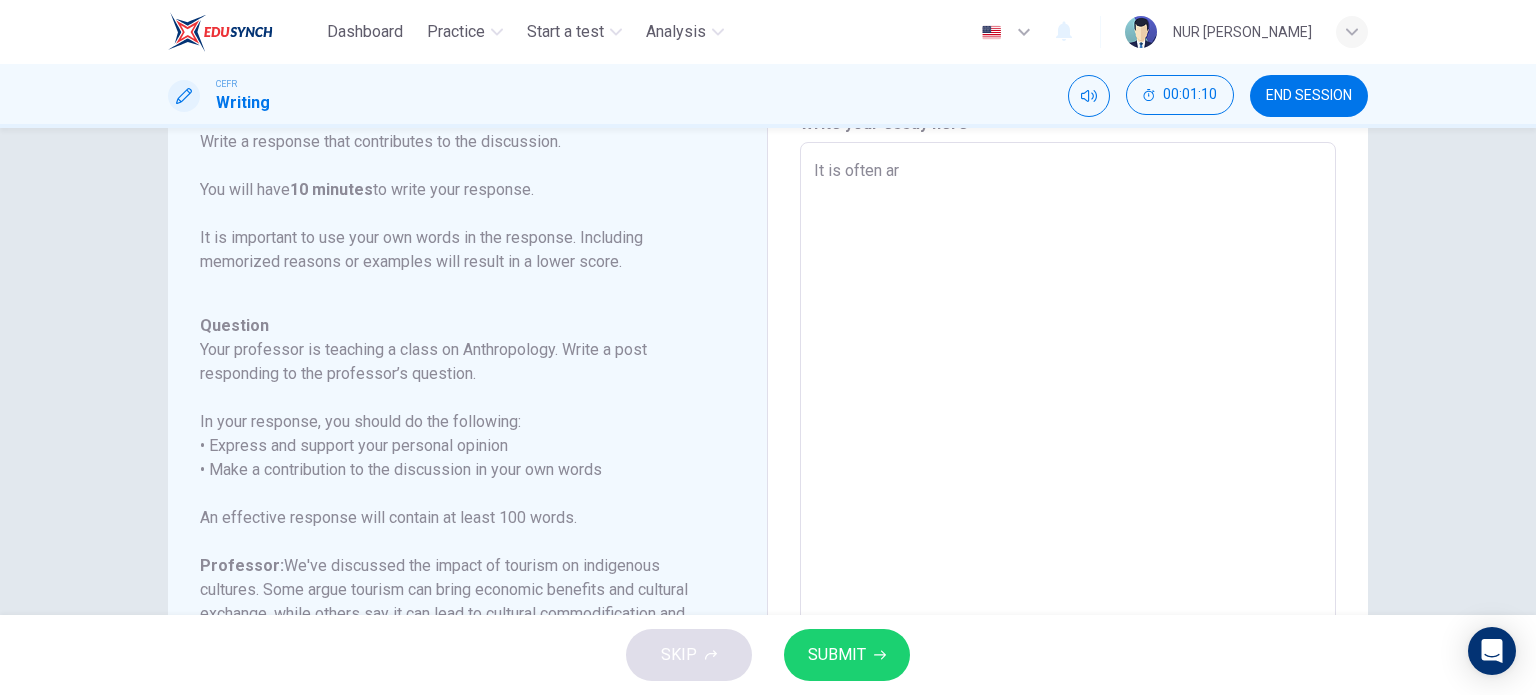 type on "x" 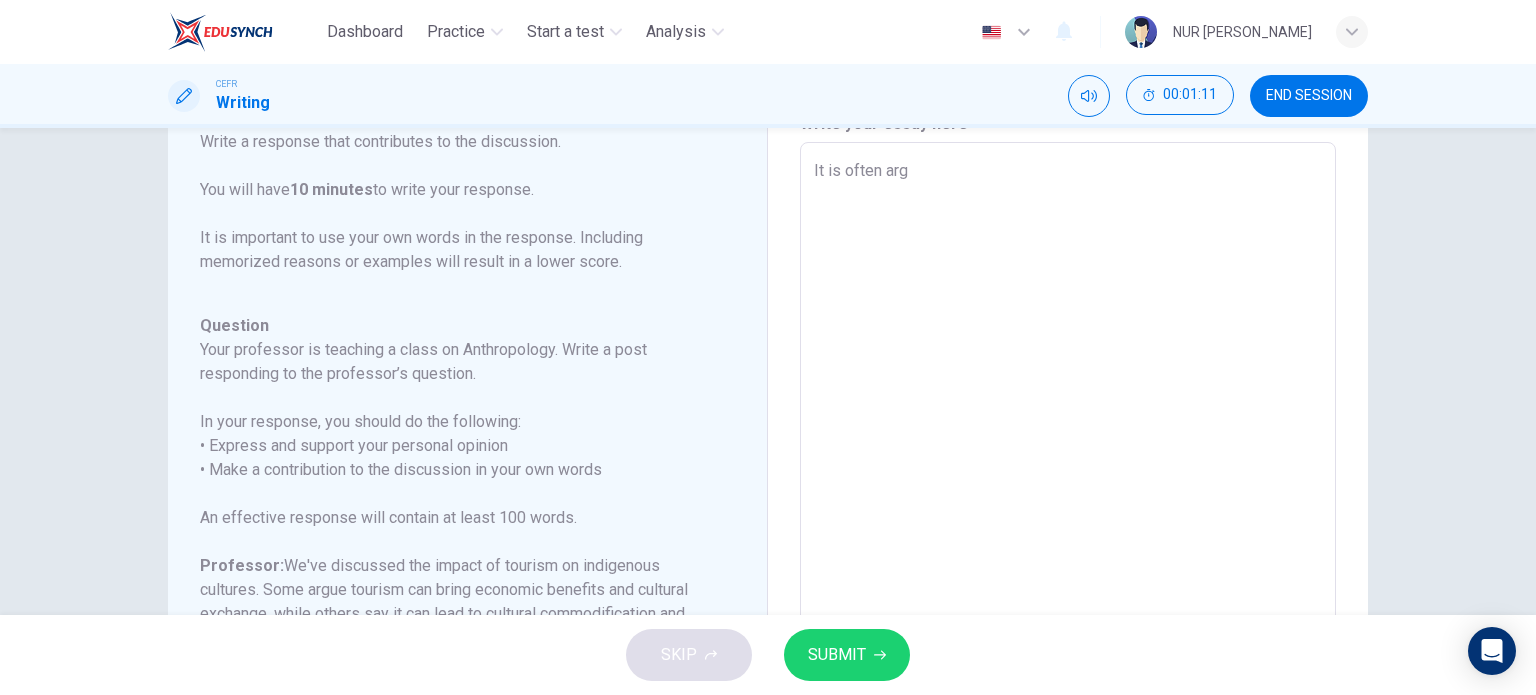 type on "It is often argu" 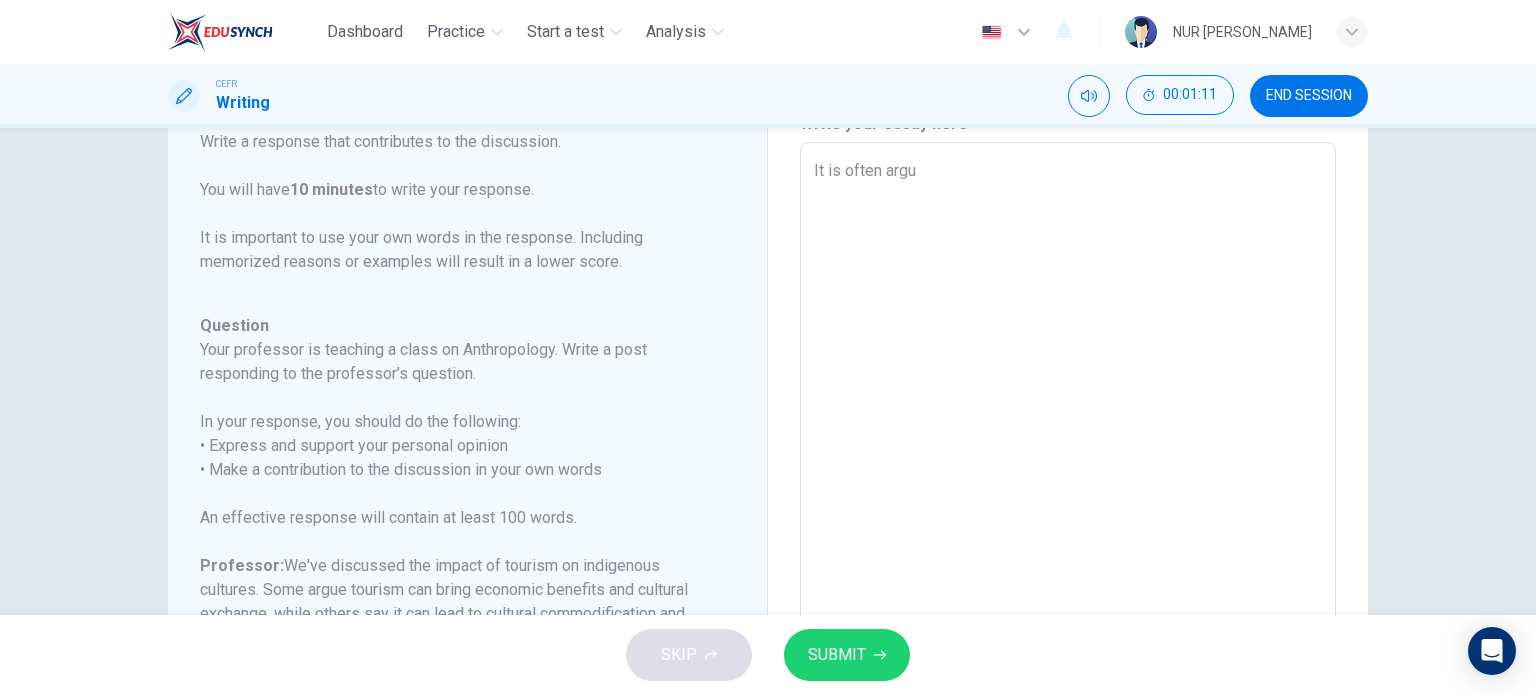 type on "x" 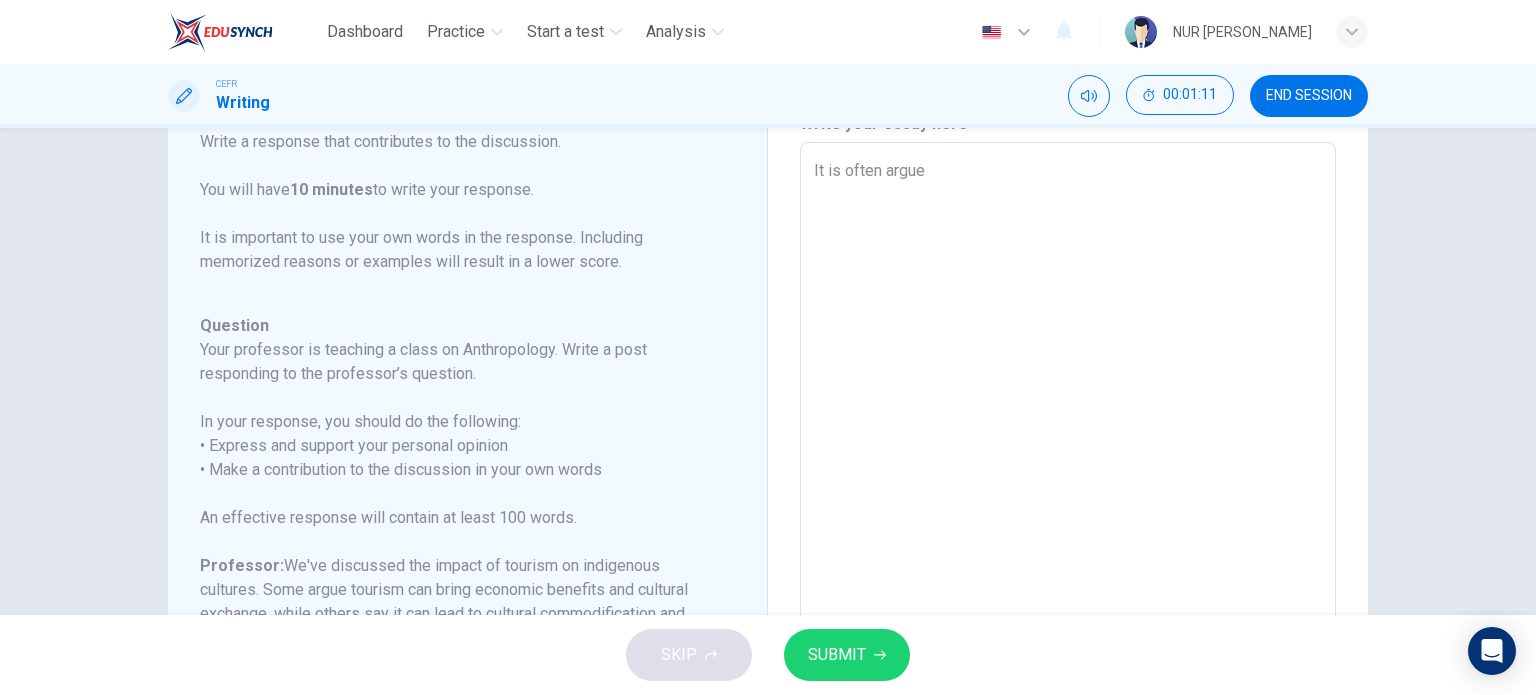 type on "x" 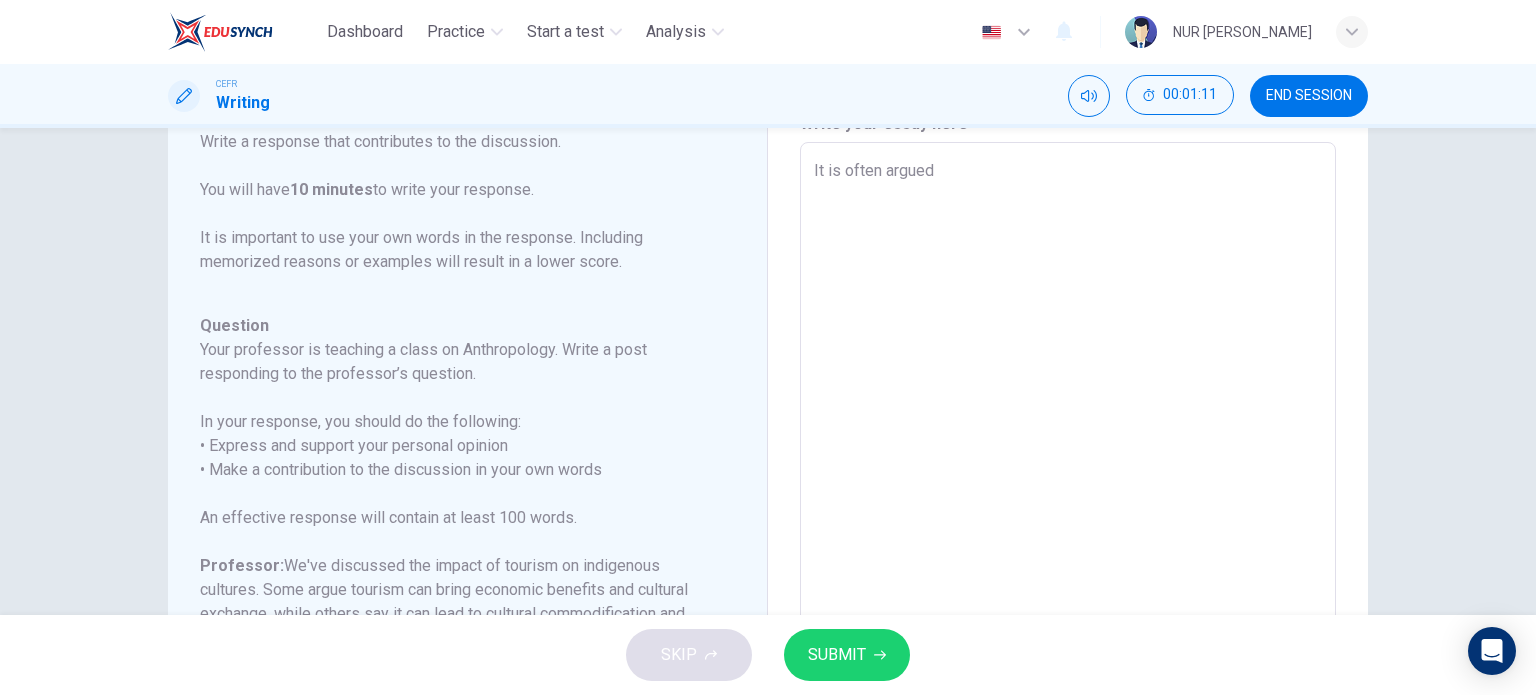 type on "It is often argued" 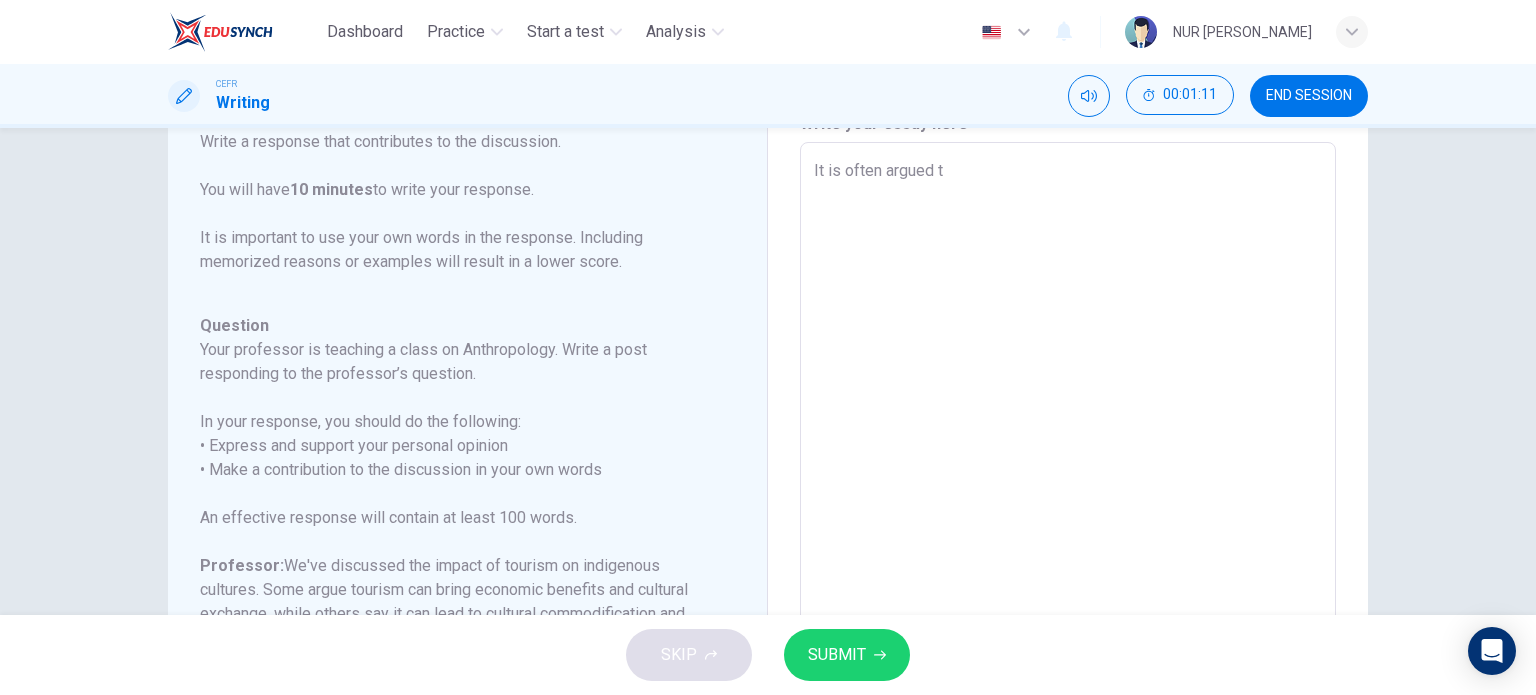 type on "x" 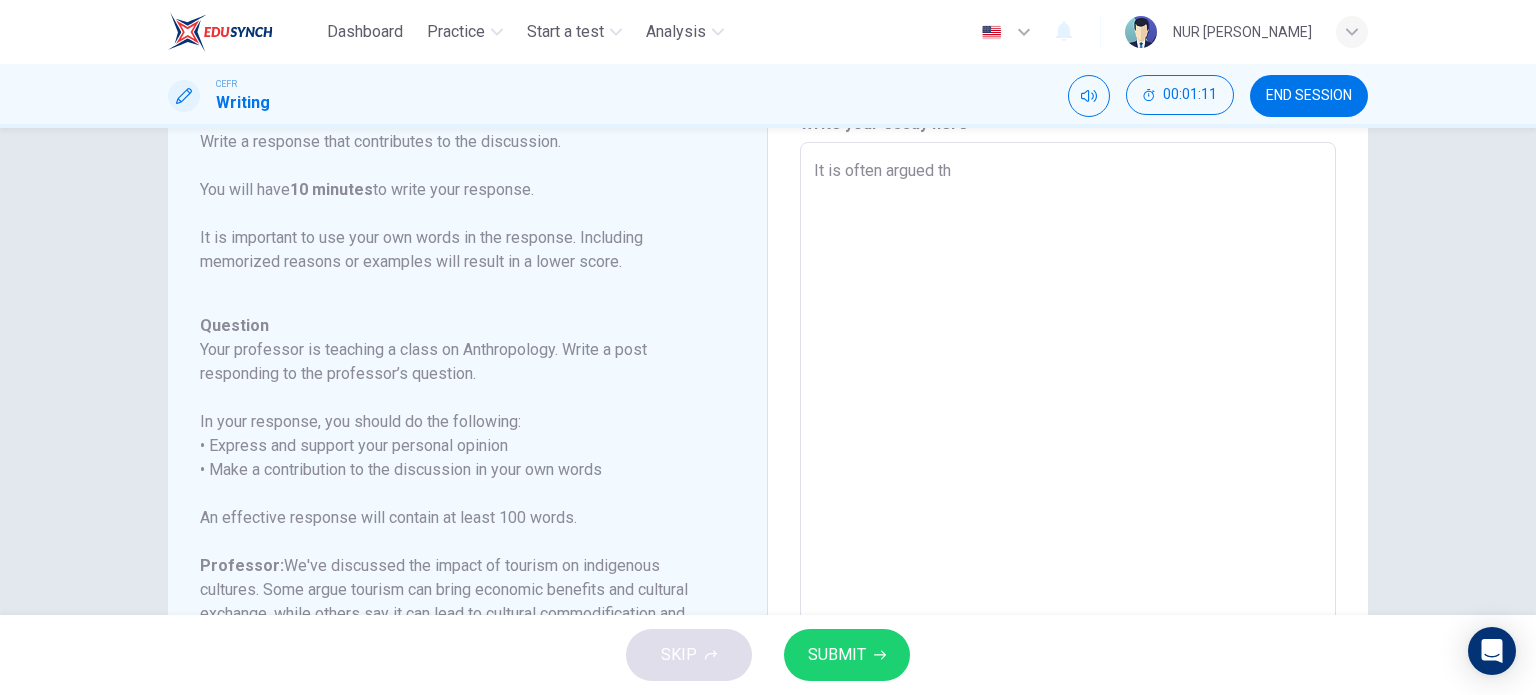 type on "It is often argued tha" 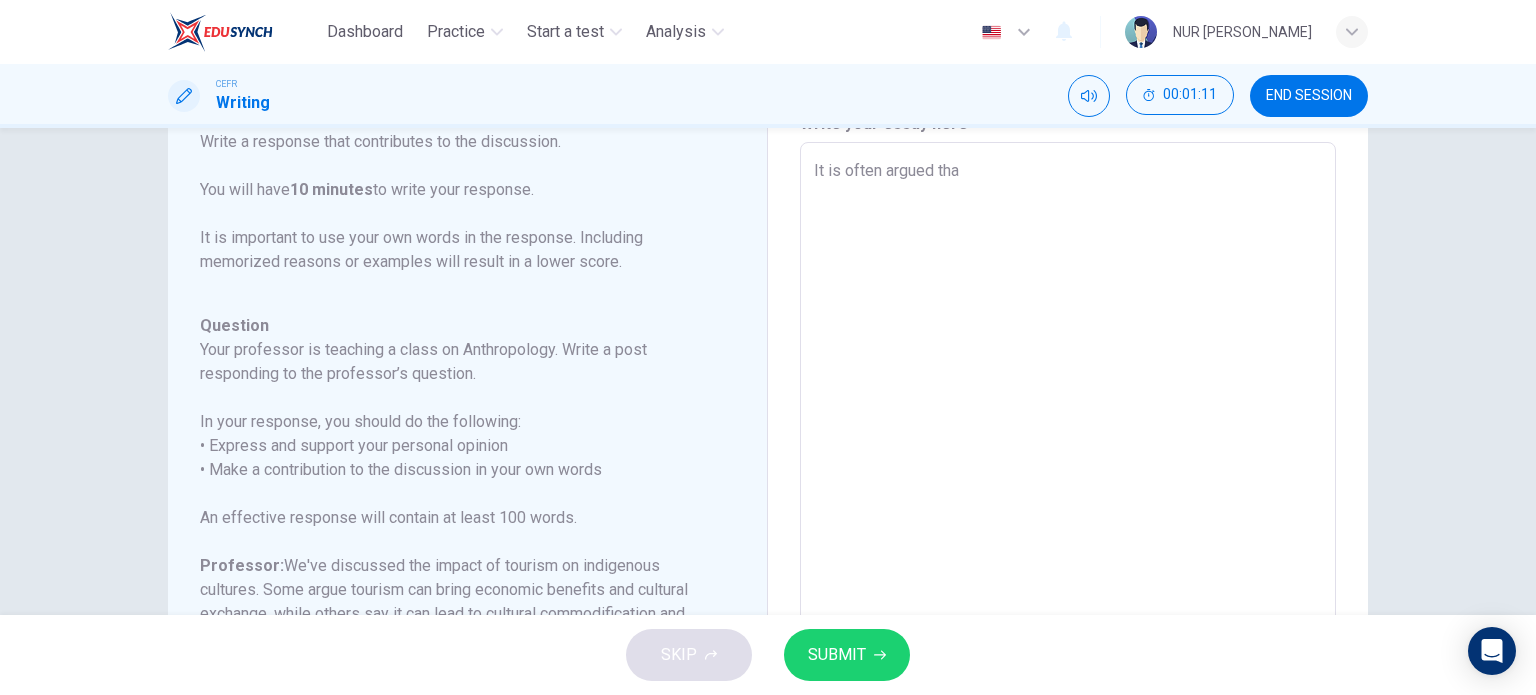 type on "x" 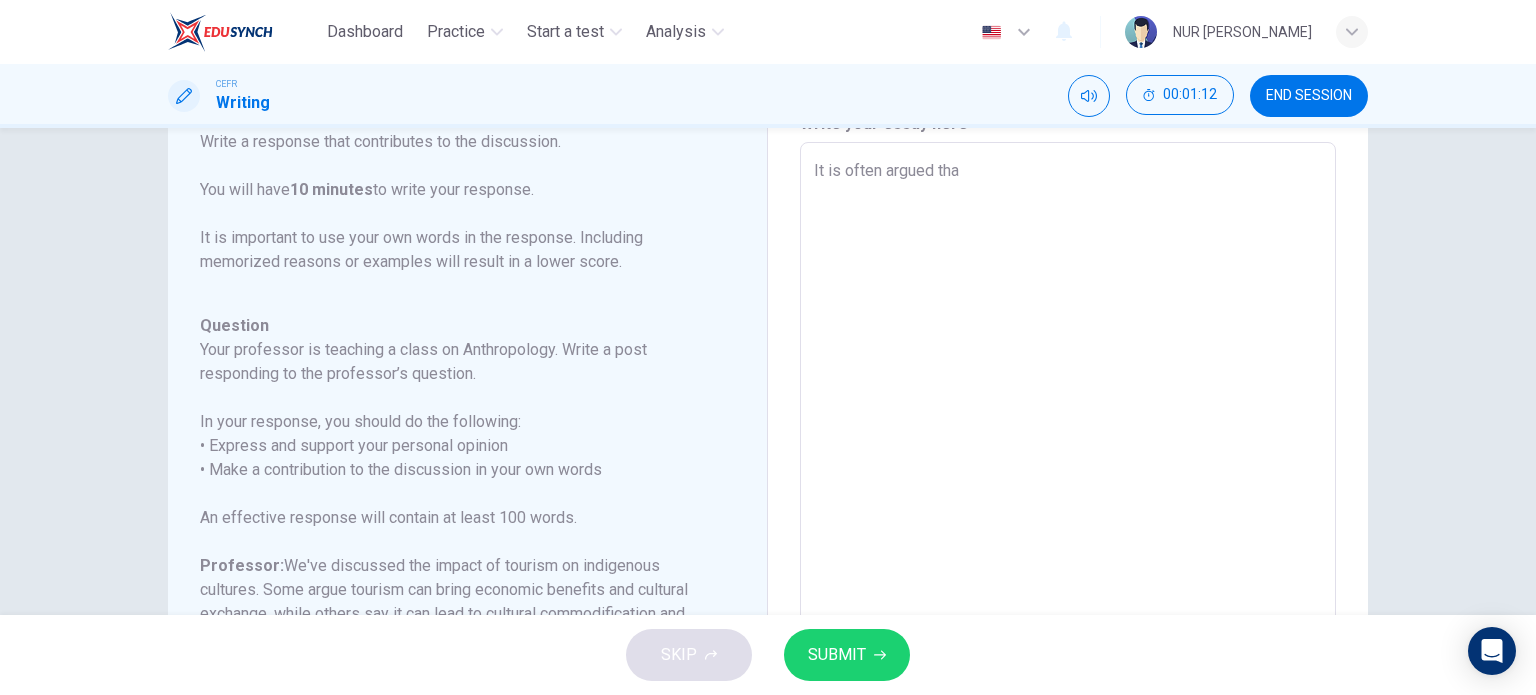 type on "It is often argued that" 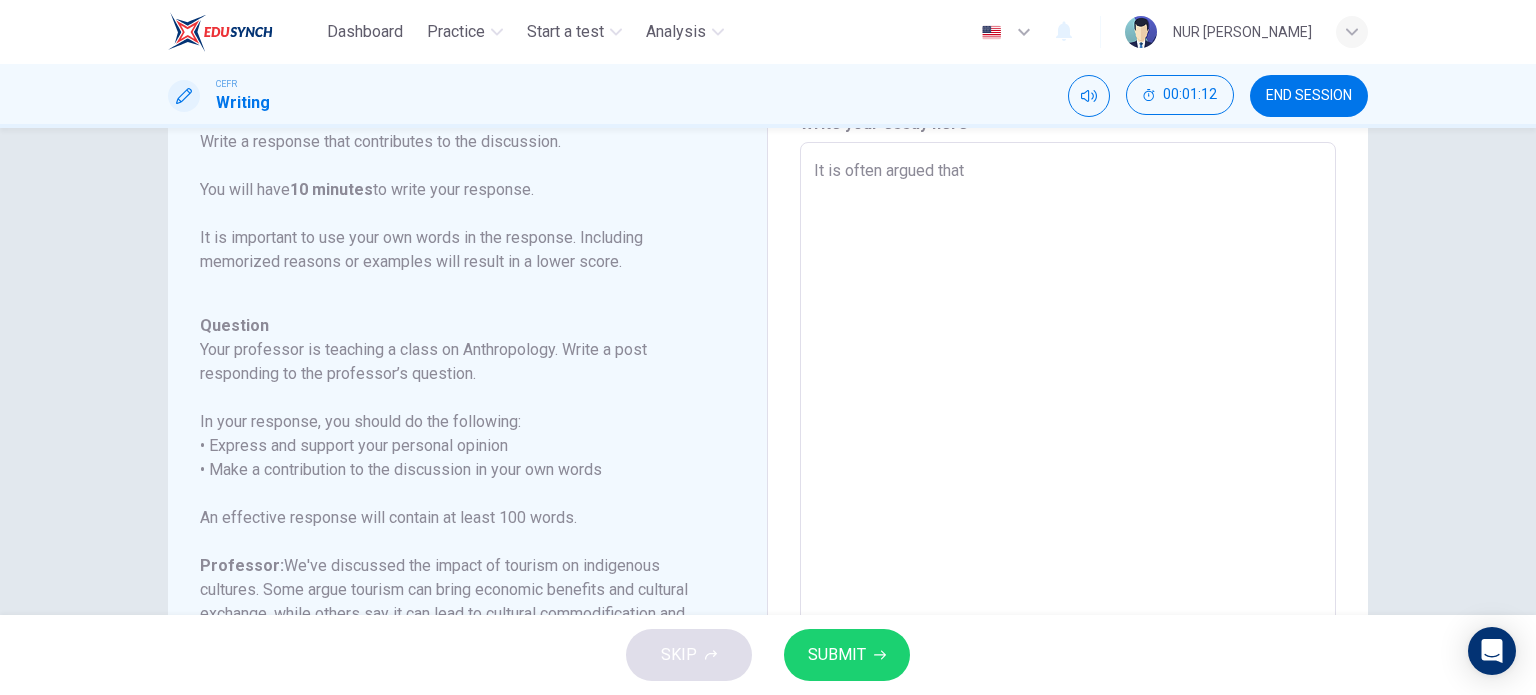 type on "It is often argued that" 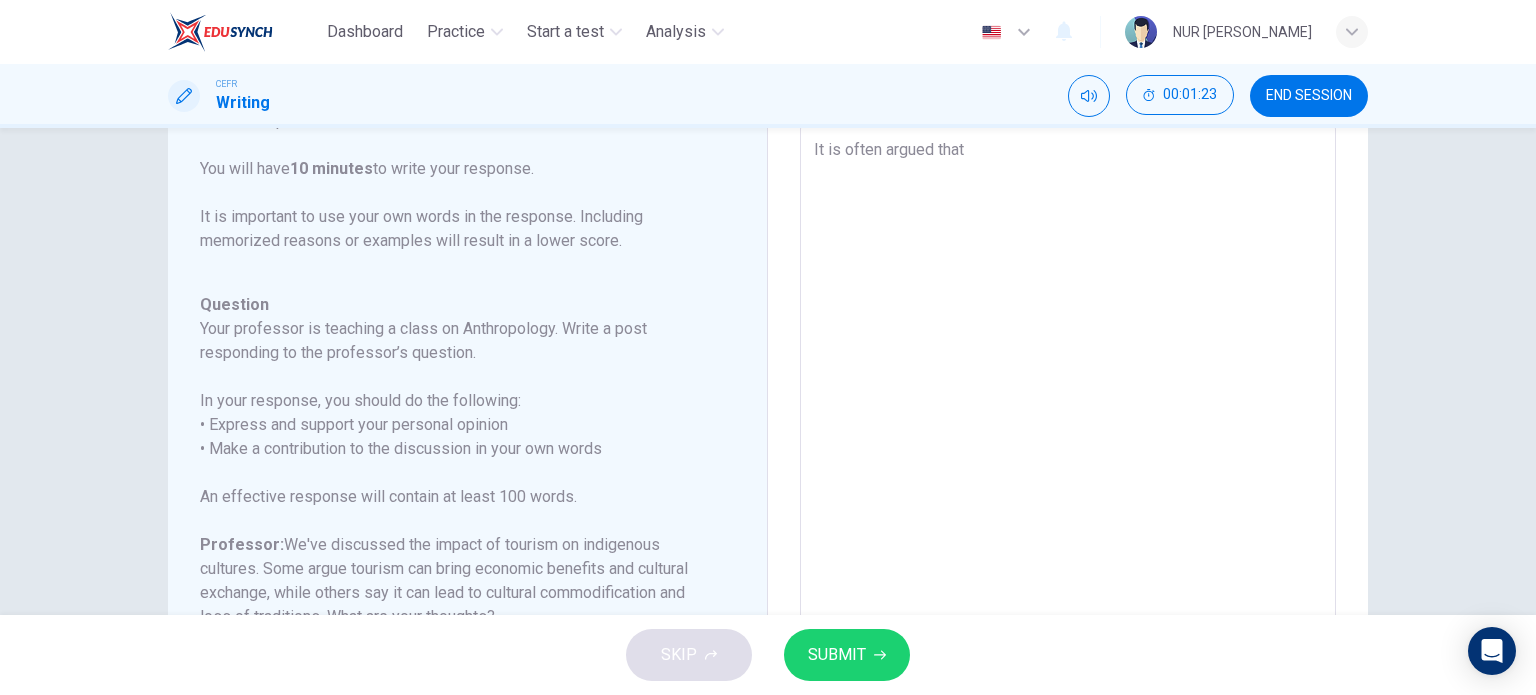 scroll, scrollTop: 115, scrollLeft: 0, axis: vertical 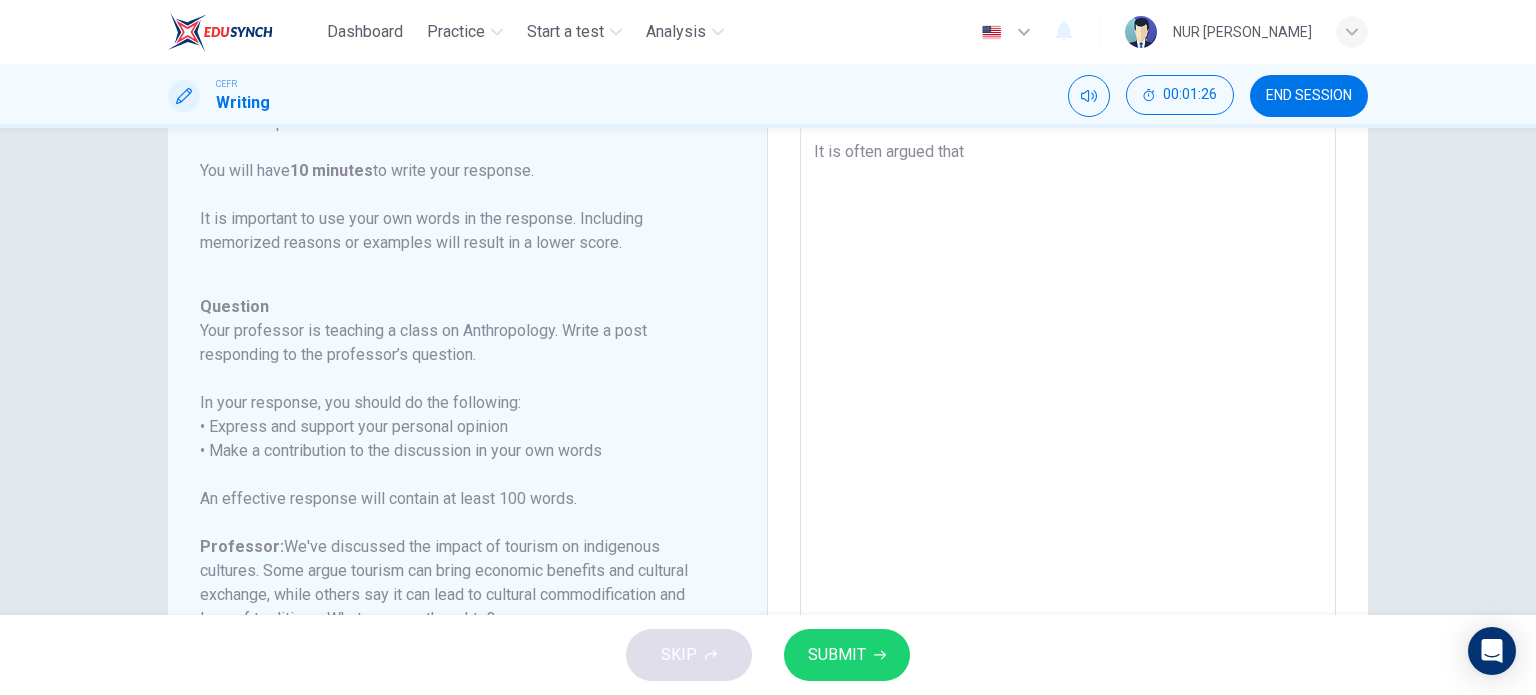 click on "It is often argued that" at bounding box center (1068, 457) 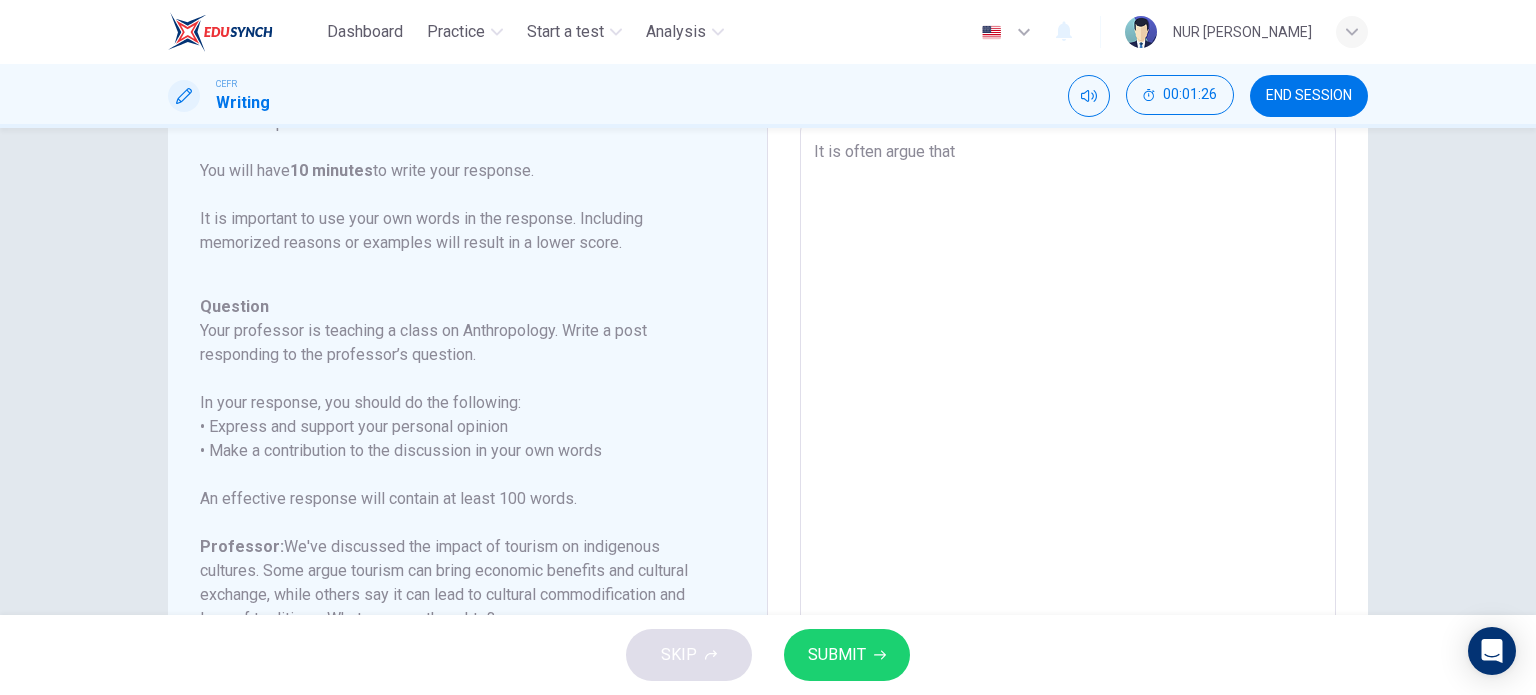 type on "x" 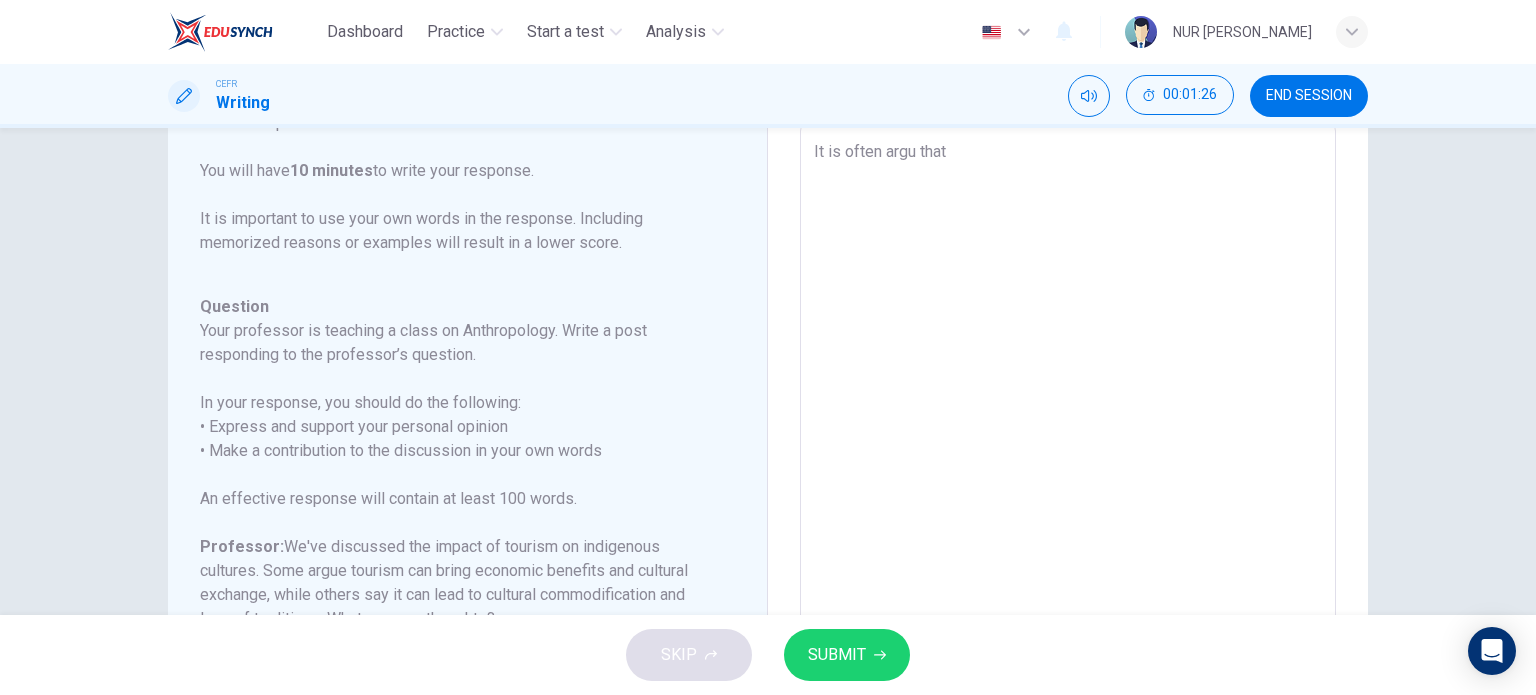 type on "x" 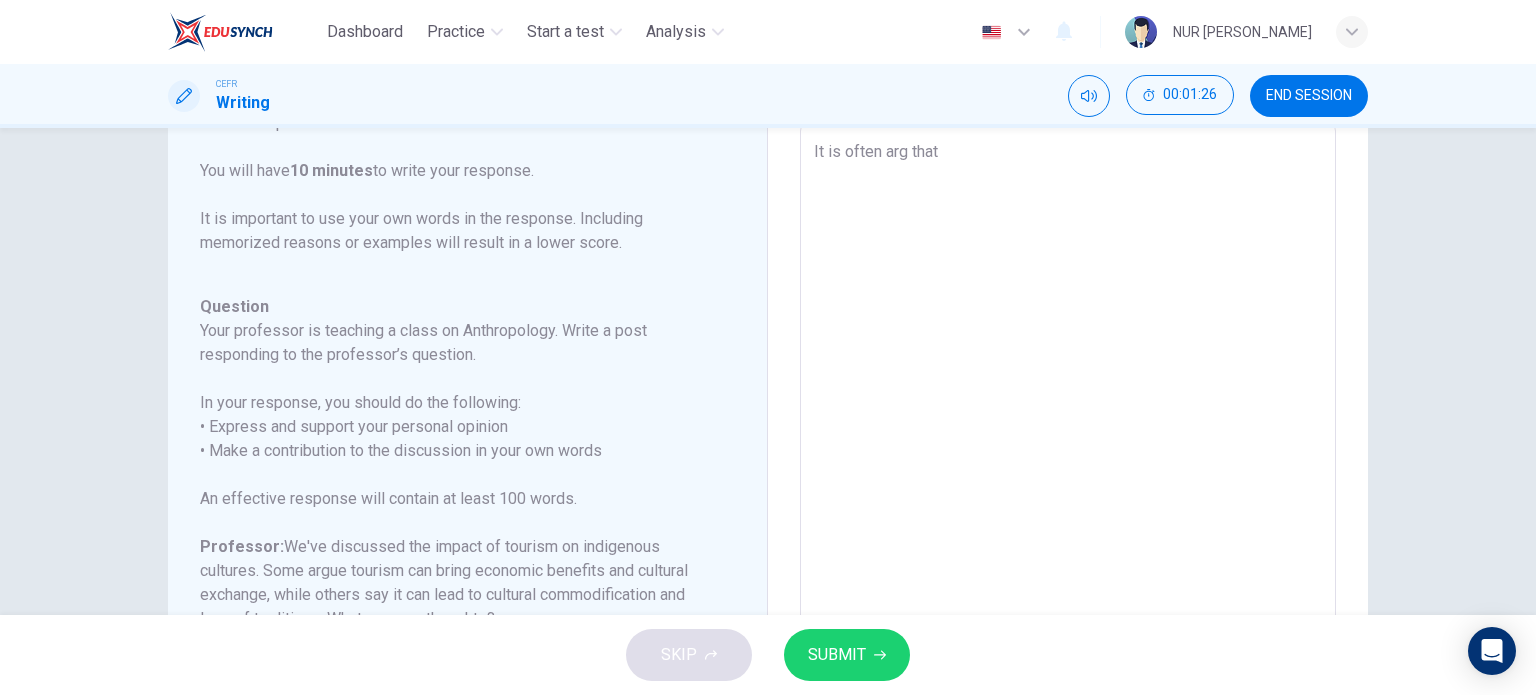 type on "x" 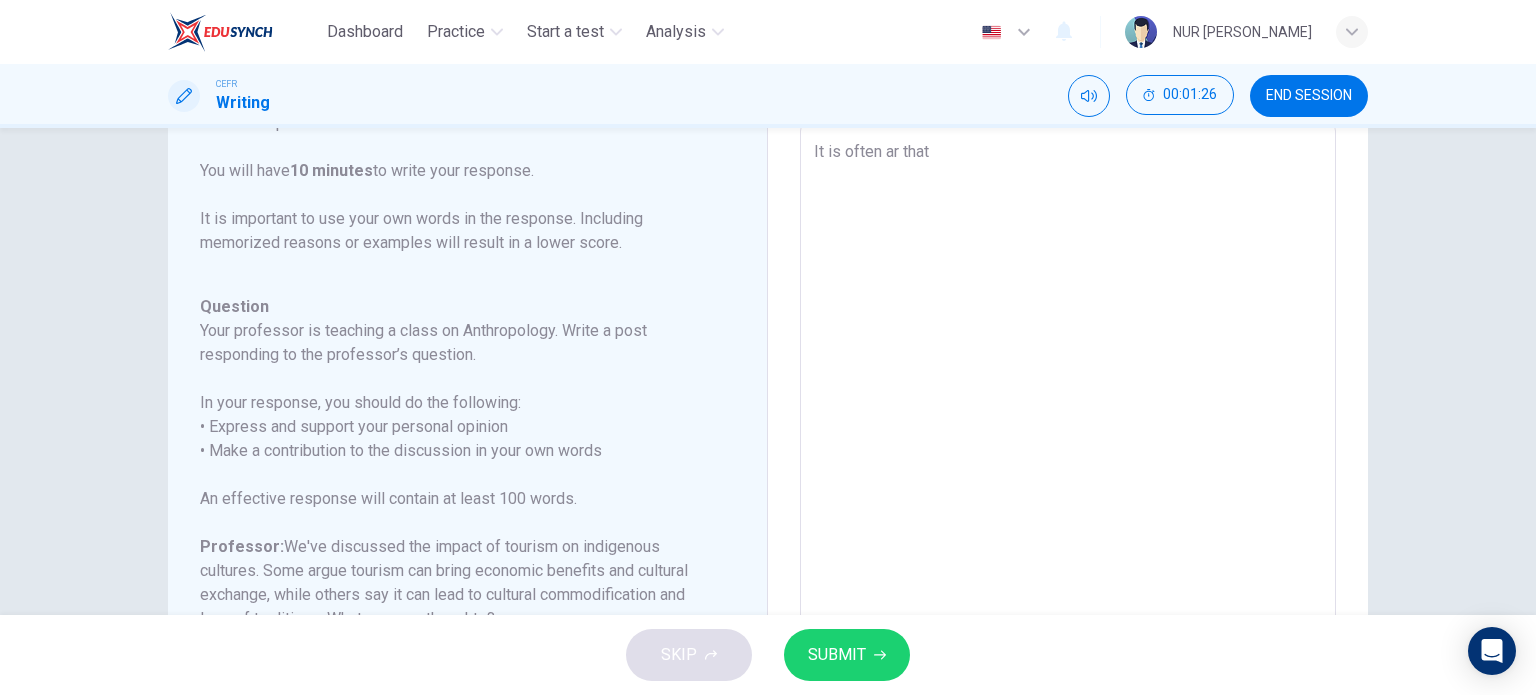 type on "x" 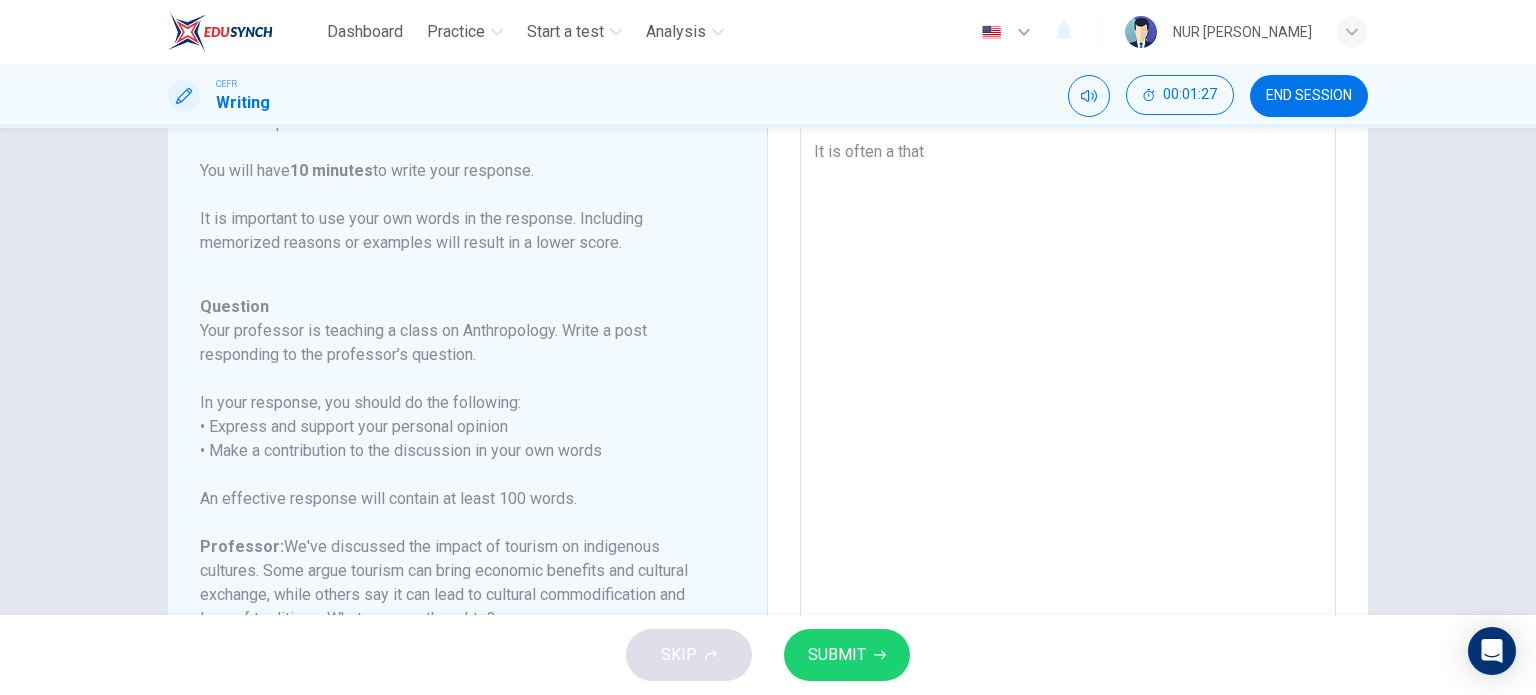 type on "It is often  that" 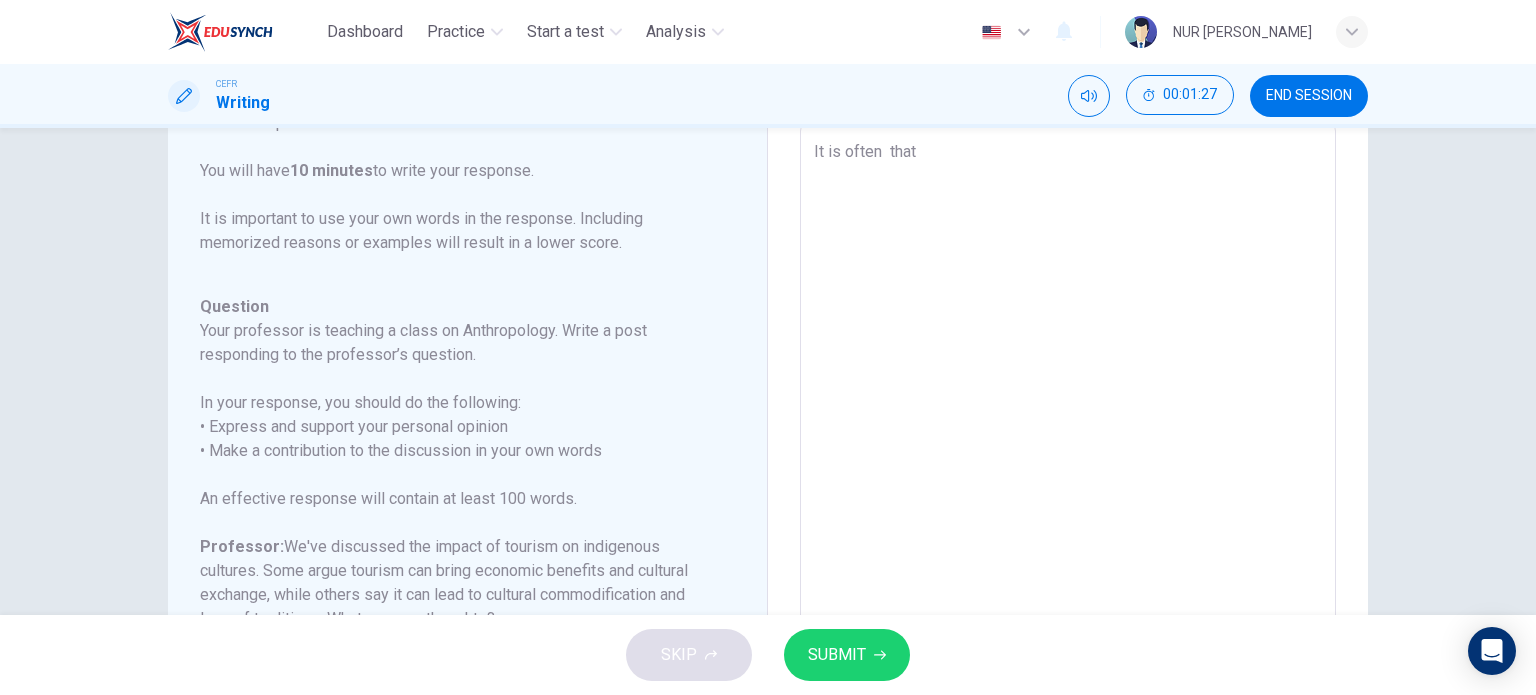 type on "x" 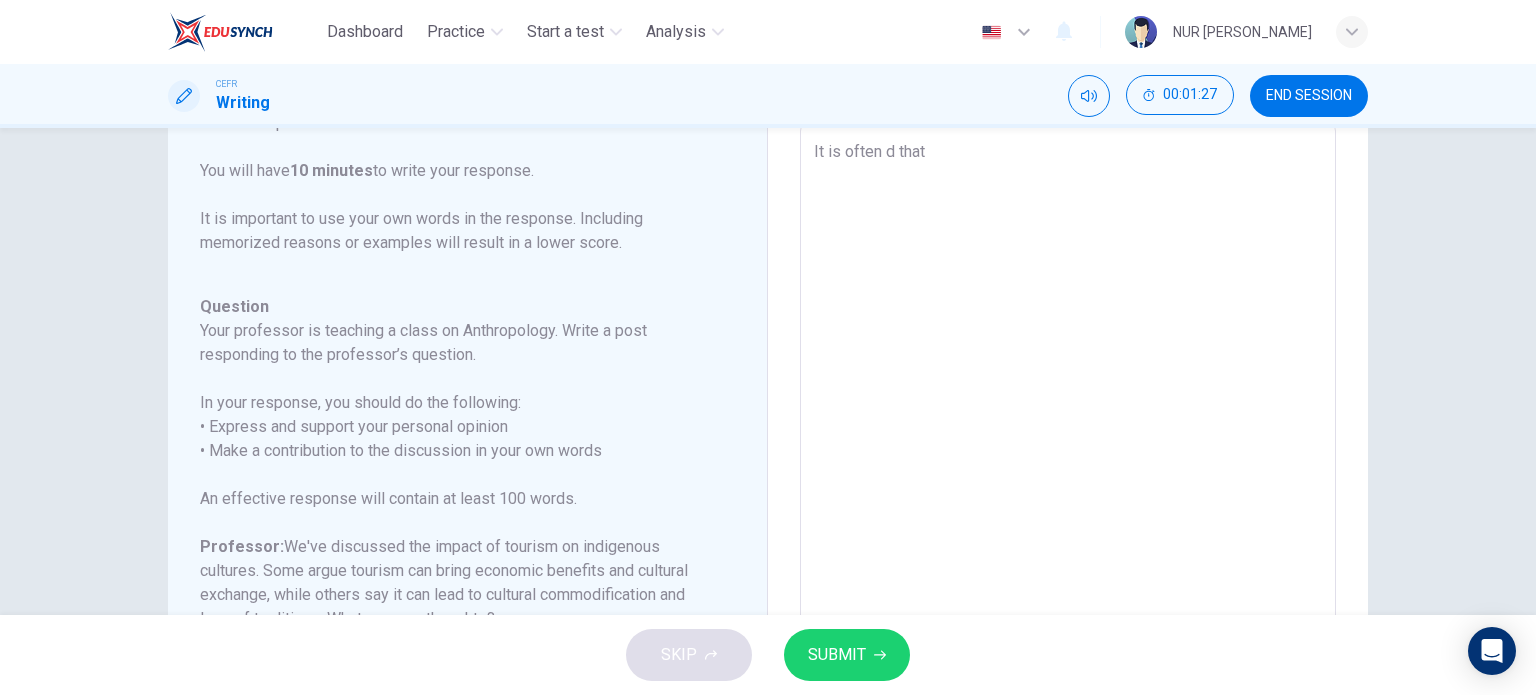 type on "x" 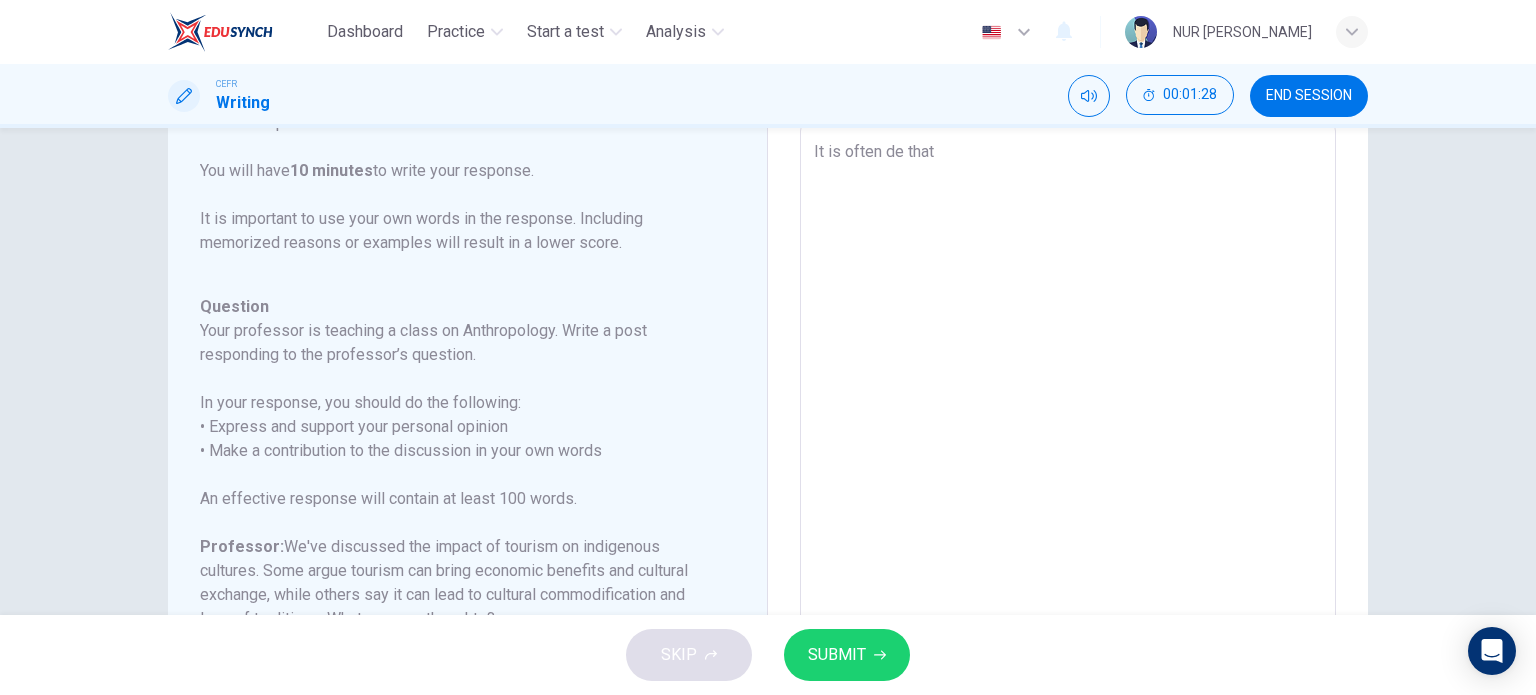 type on "It is often deb that" 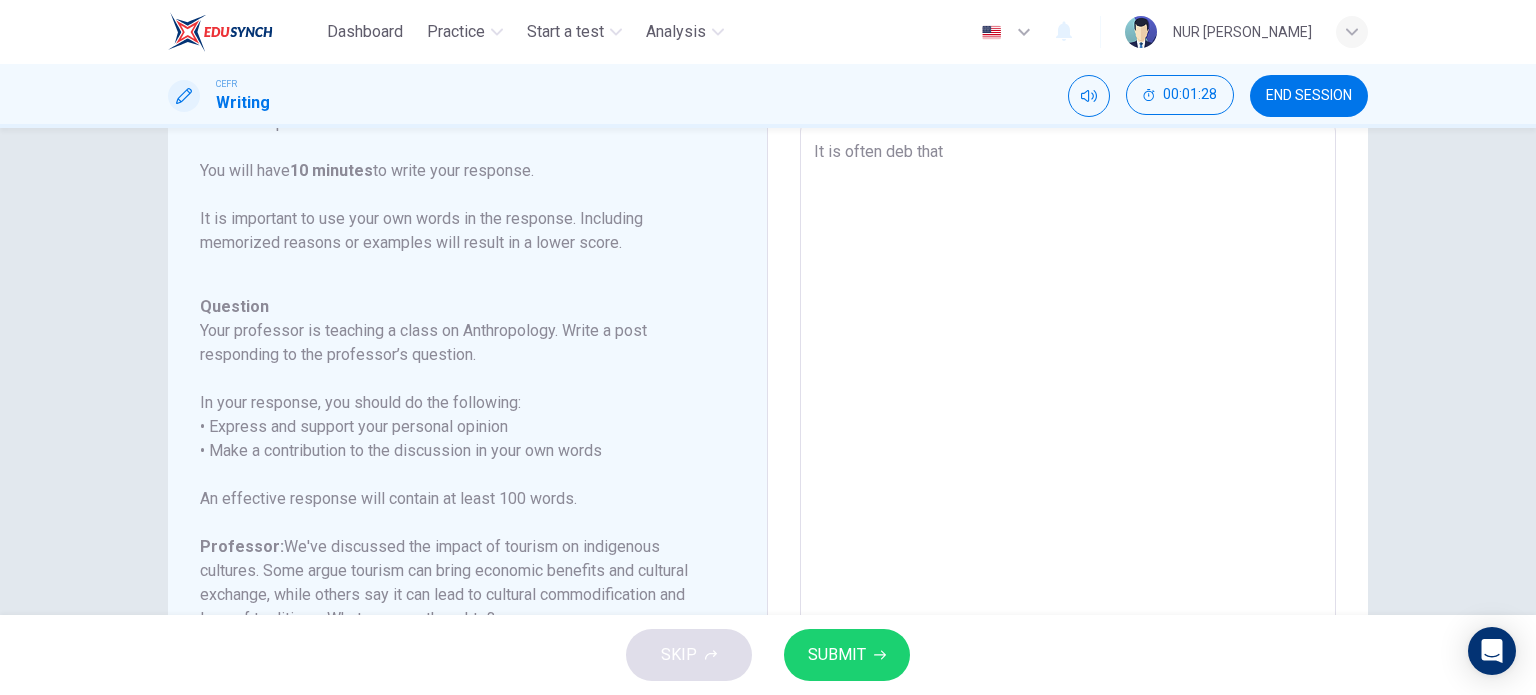 type on "x" 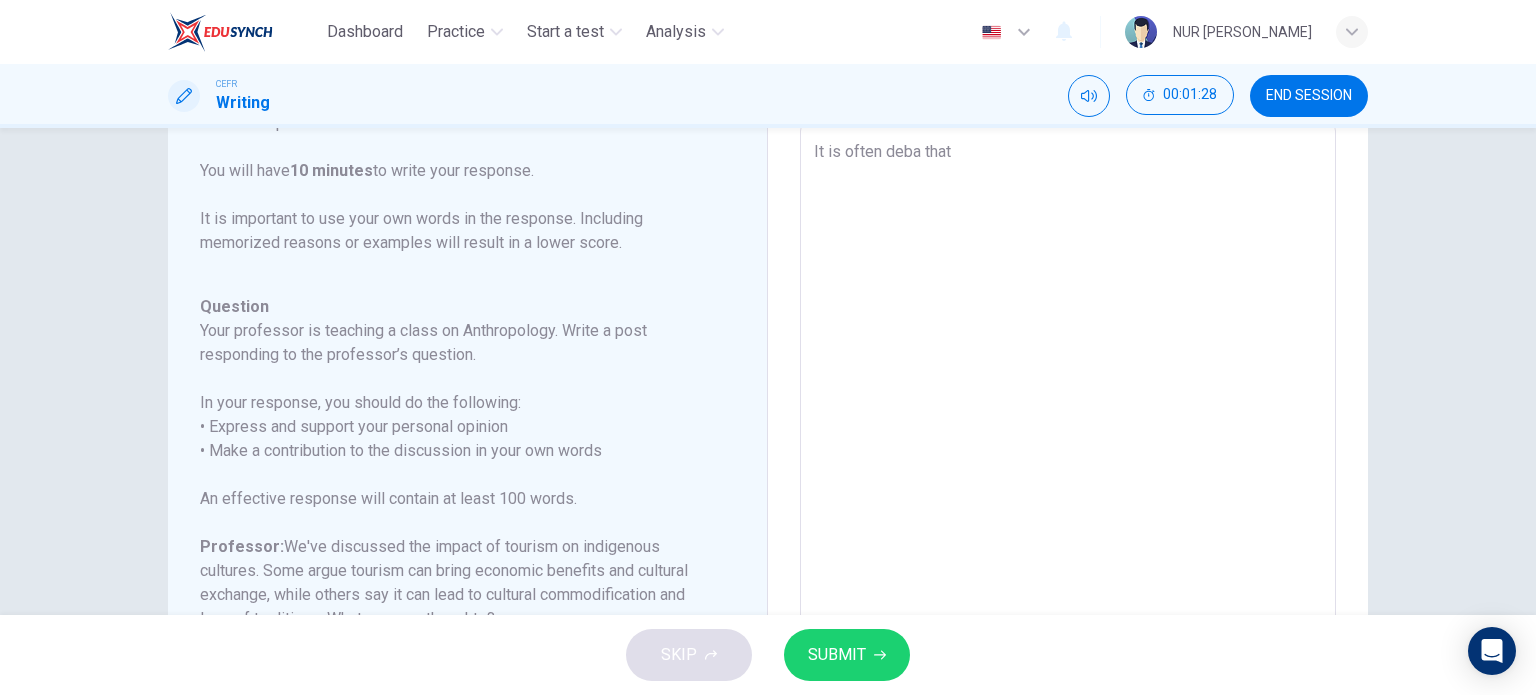 type on "x" 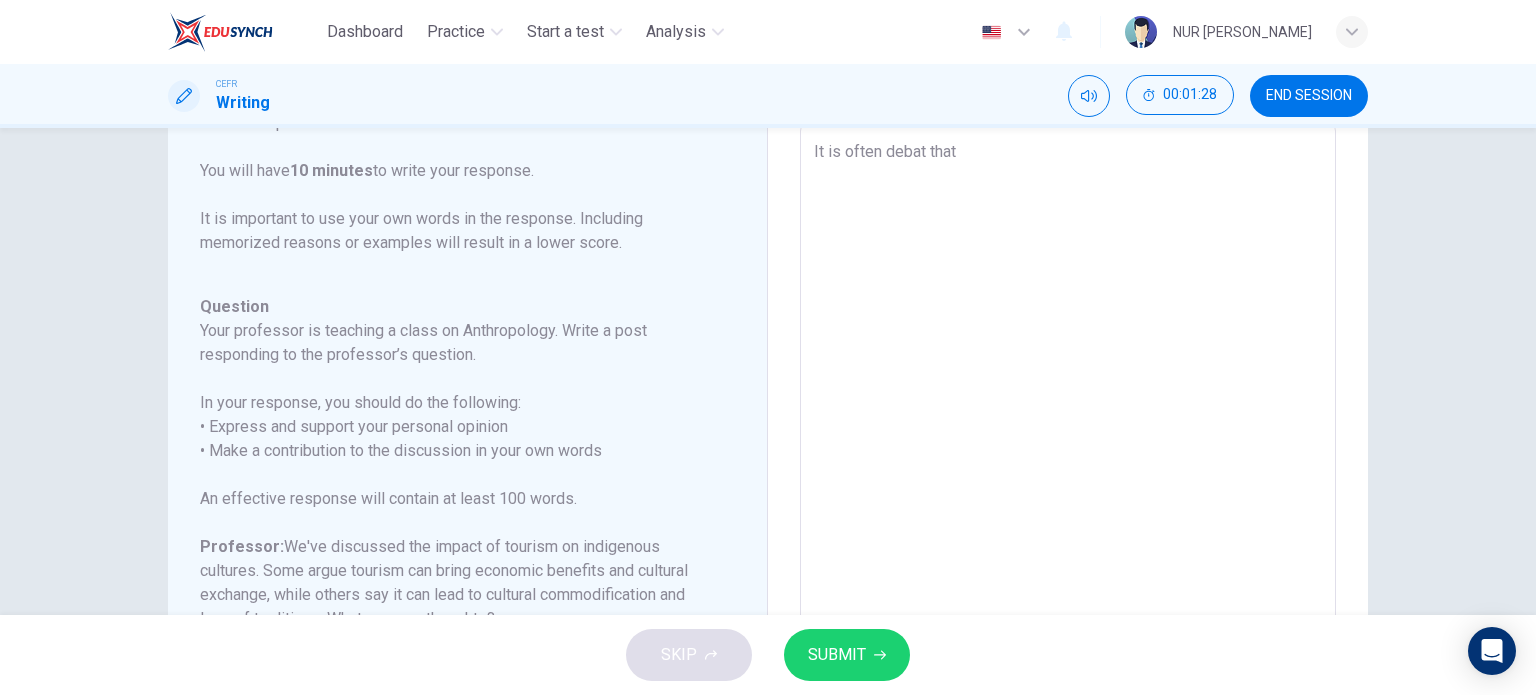 type on "x" 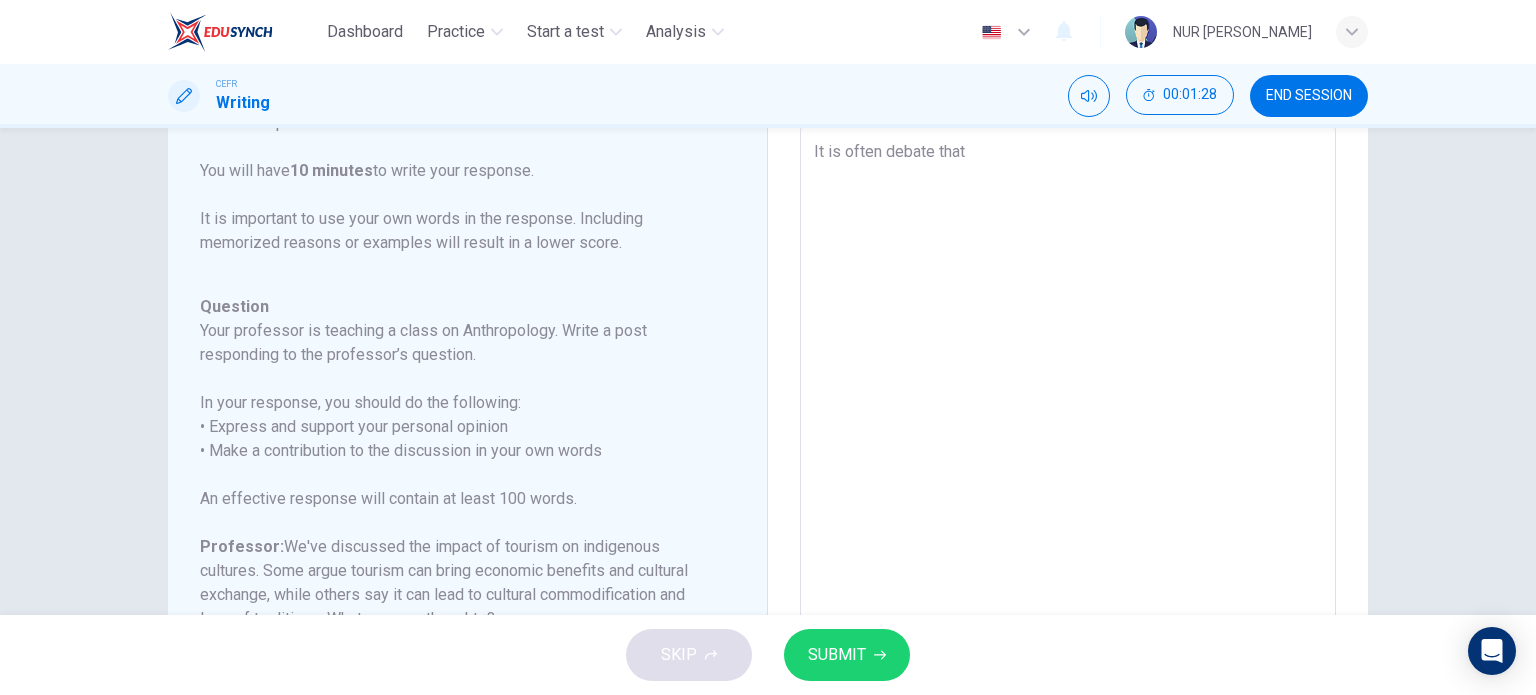 type on "x" 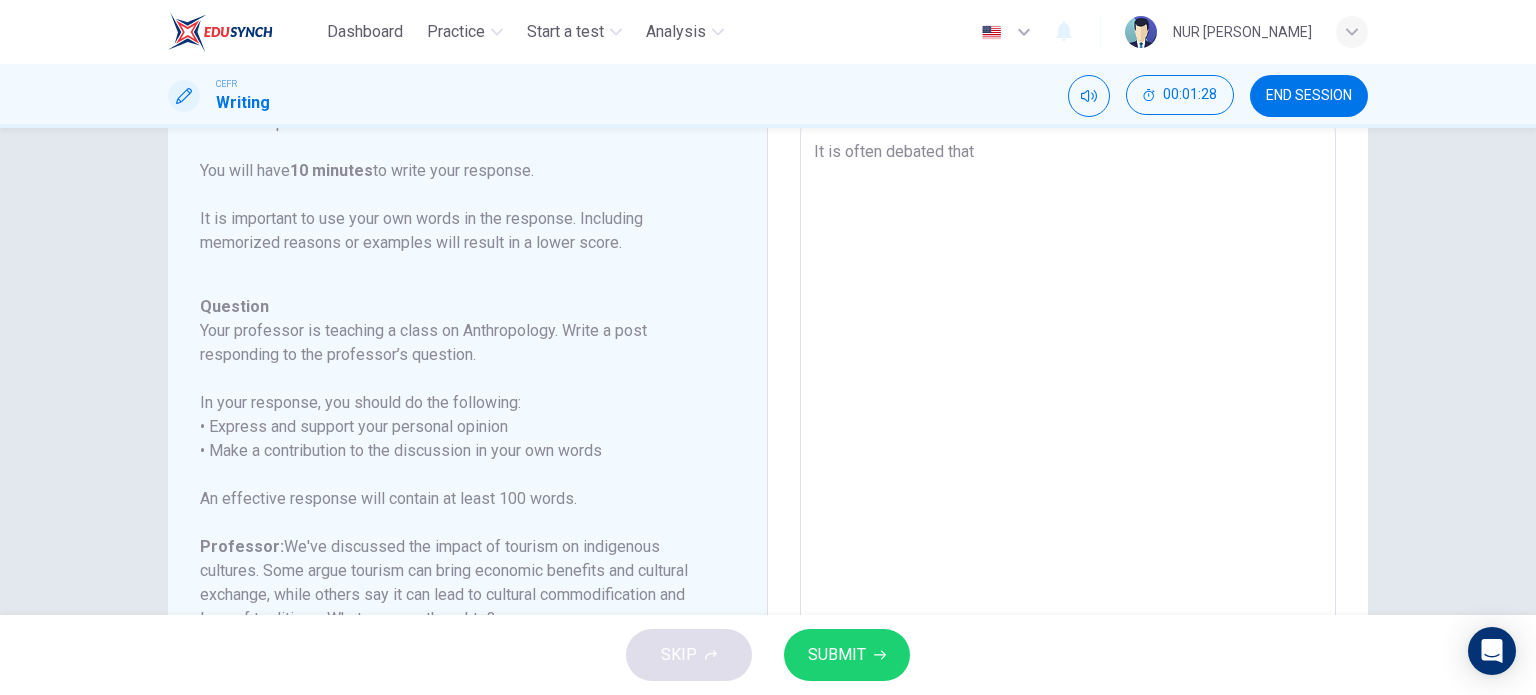 type on "x" 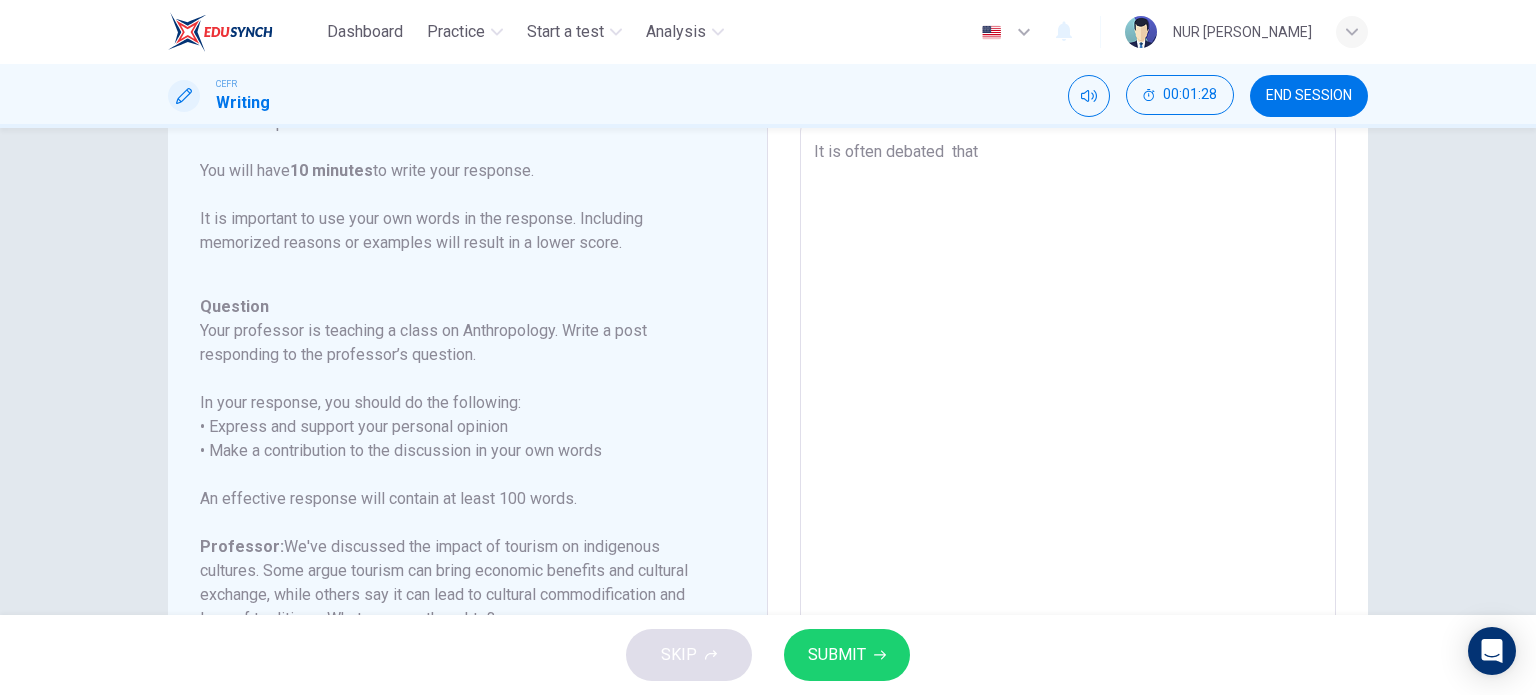 type on "x" 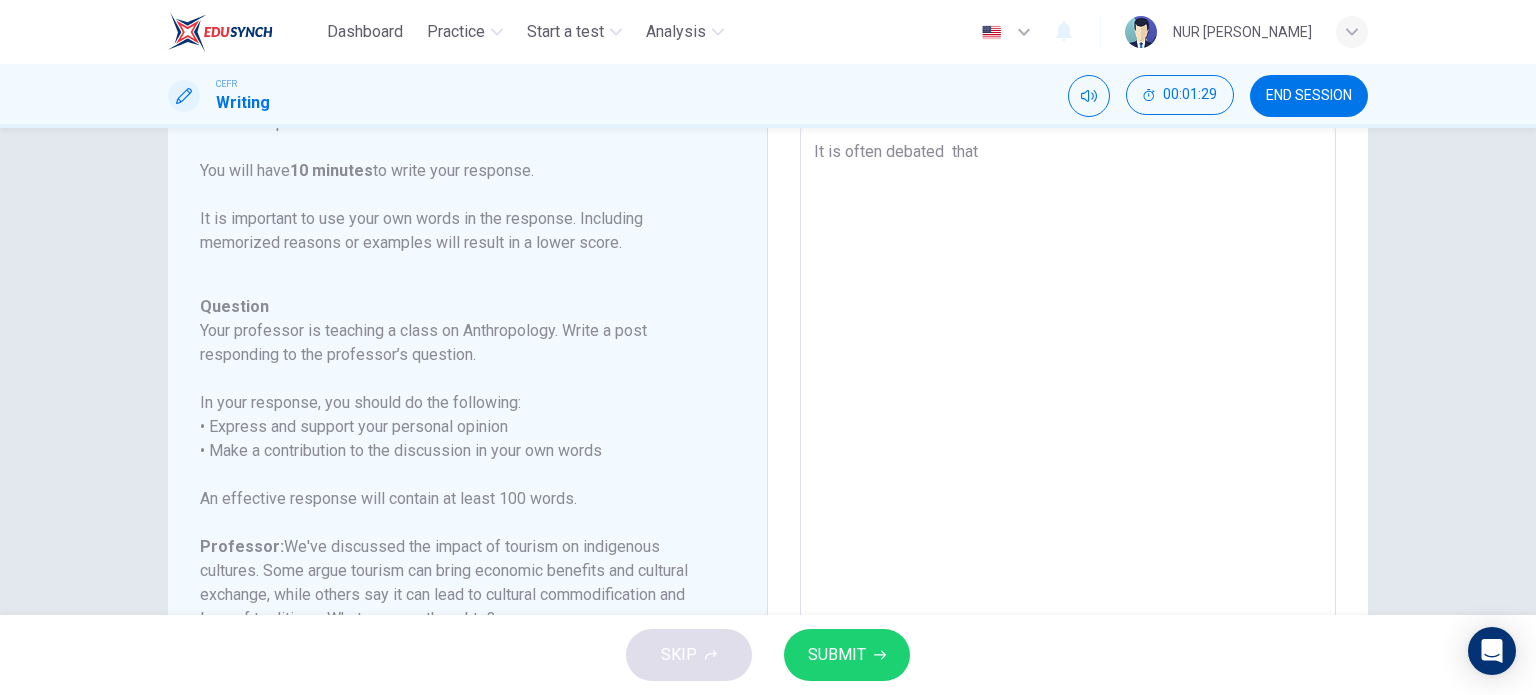 type on "It is often debated that" 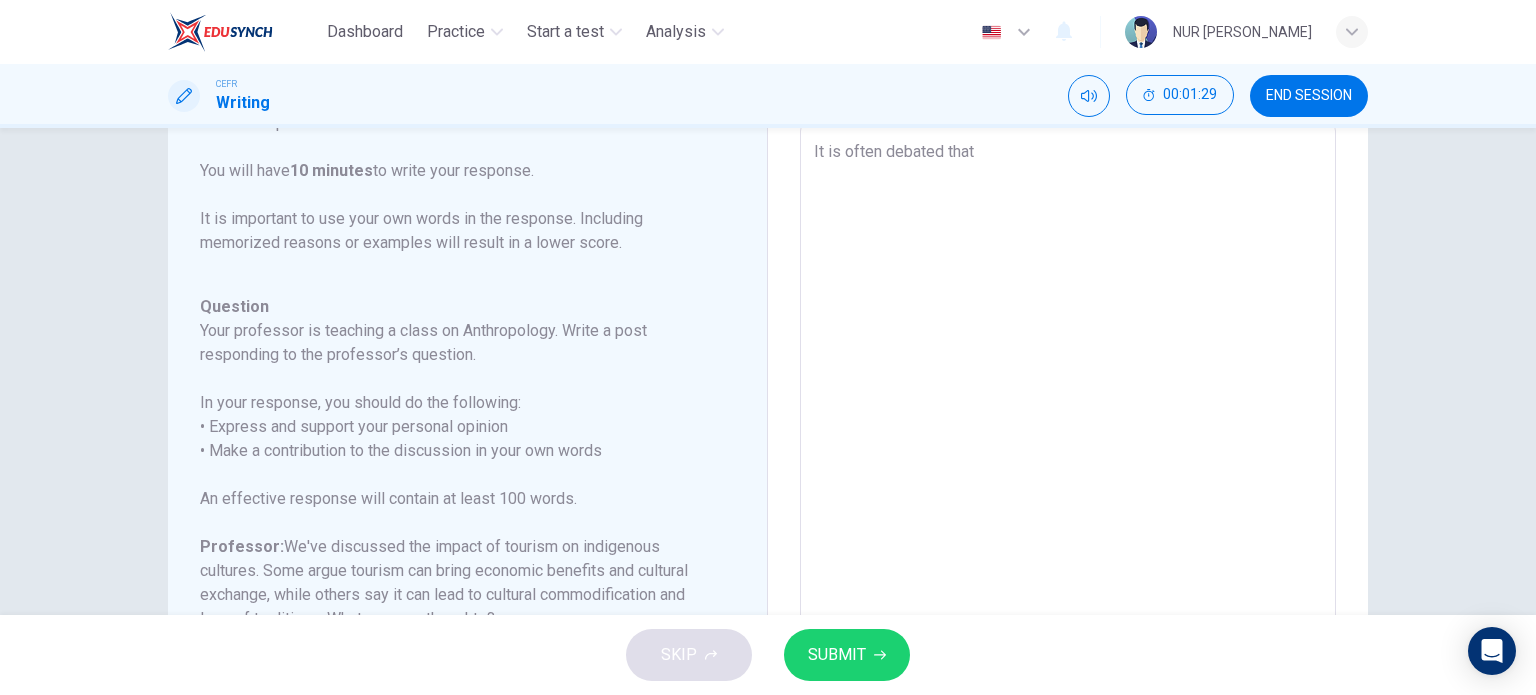 type on "x" 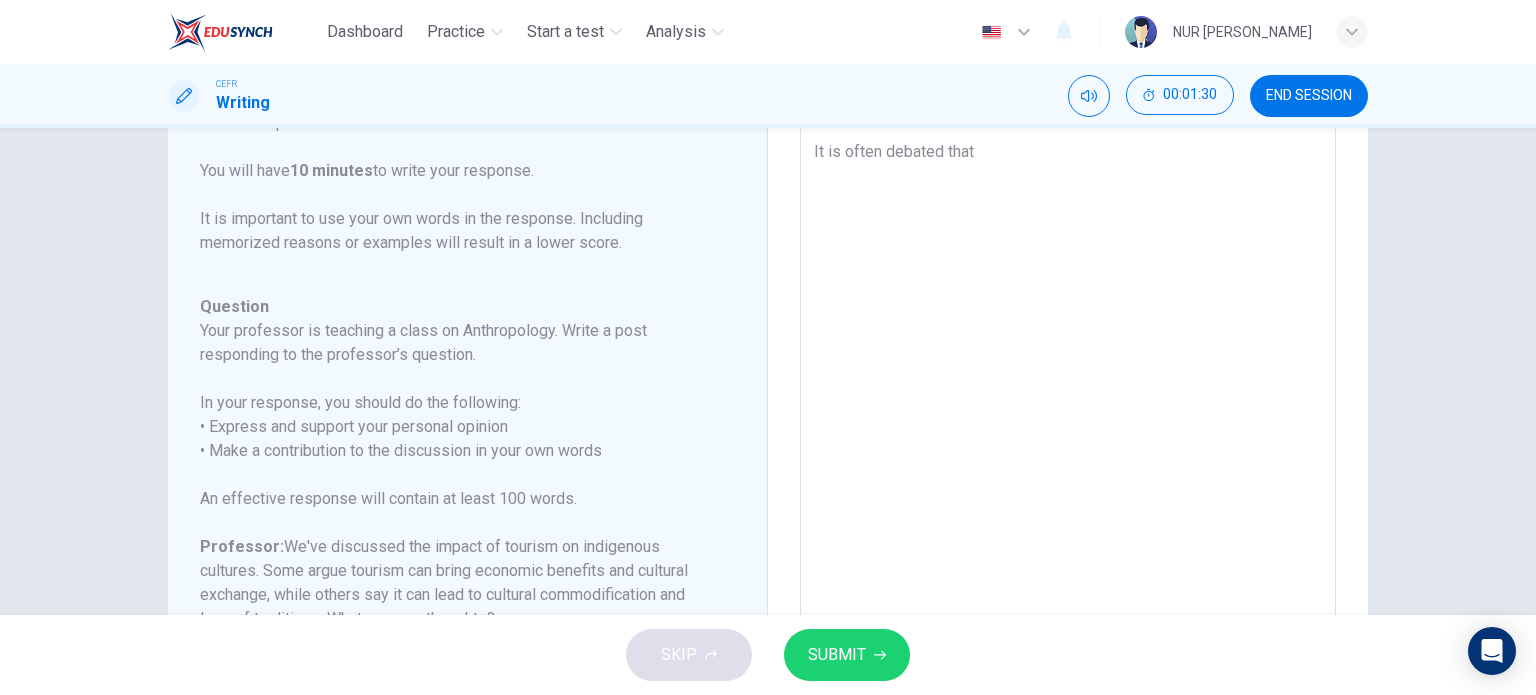 click on "It is often debated that" at bounding box center [1068, 457] 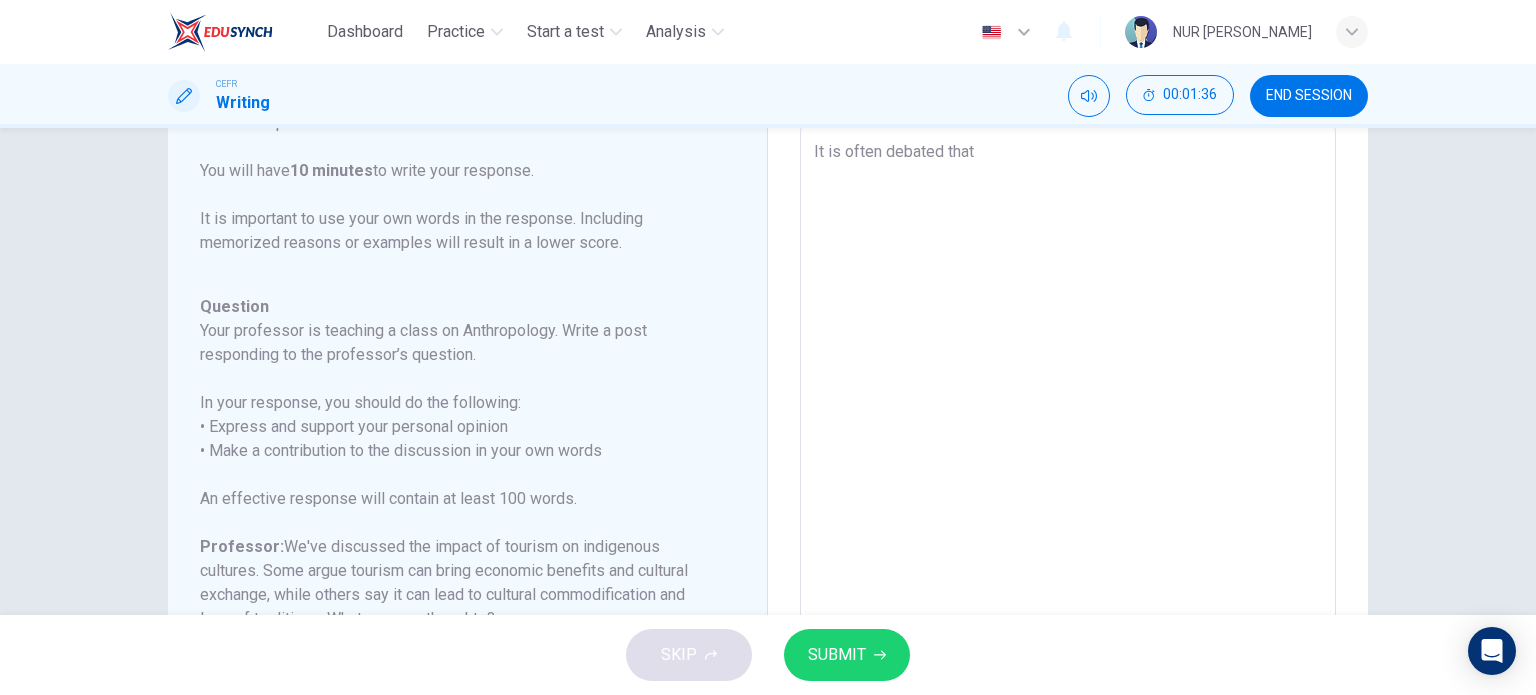 type on "It is often debated that t" 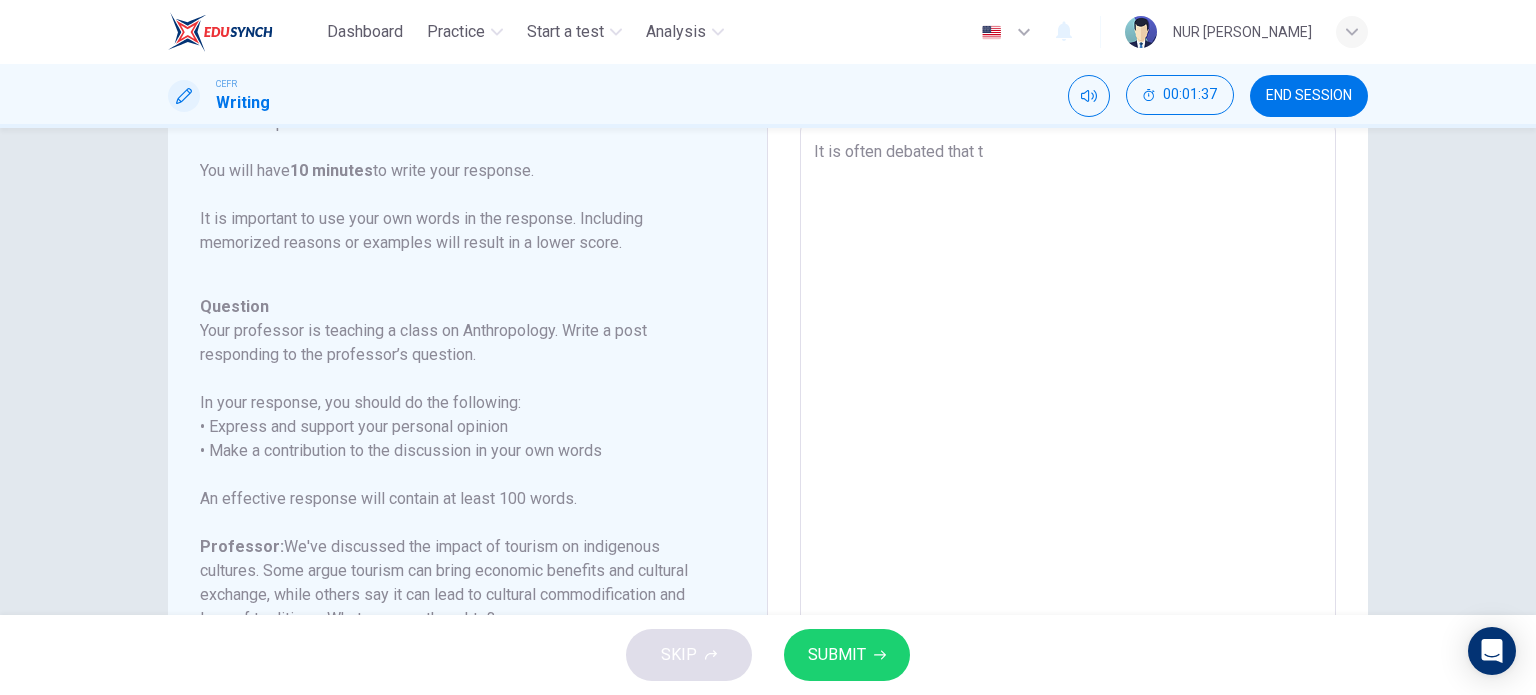 type on "It is often debated that to" 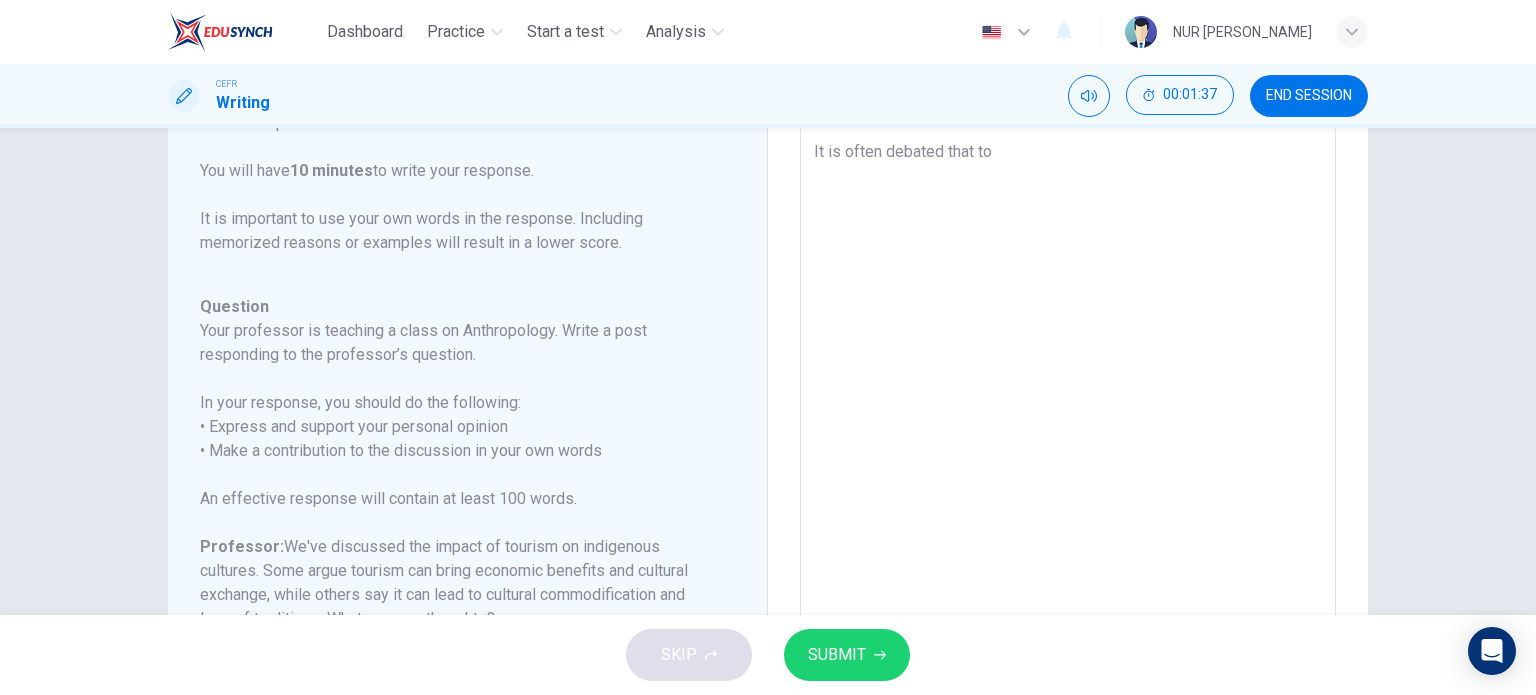 type on "It is often debated that tou" 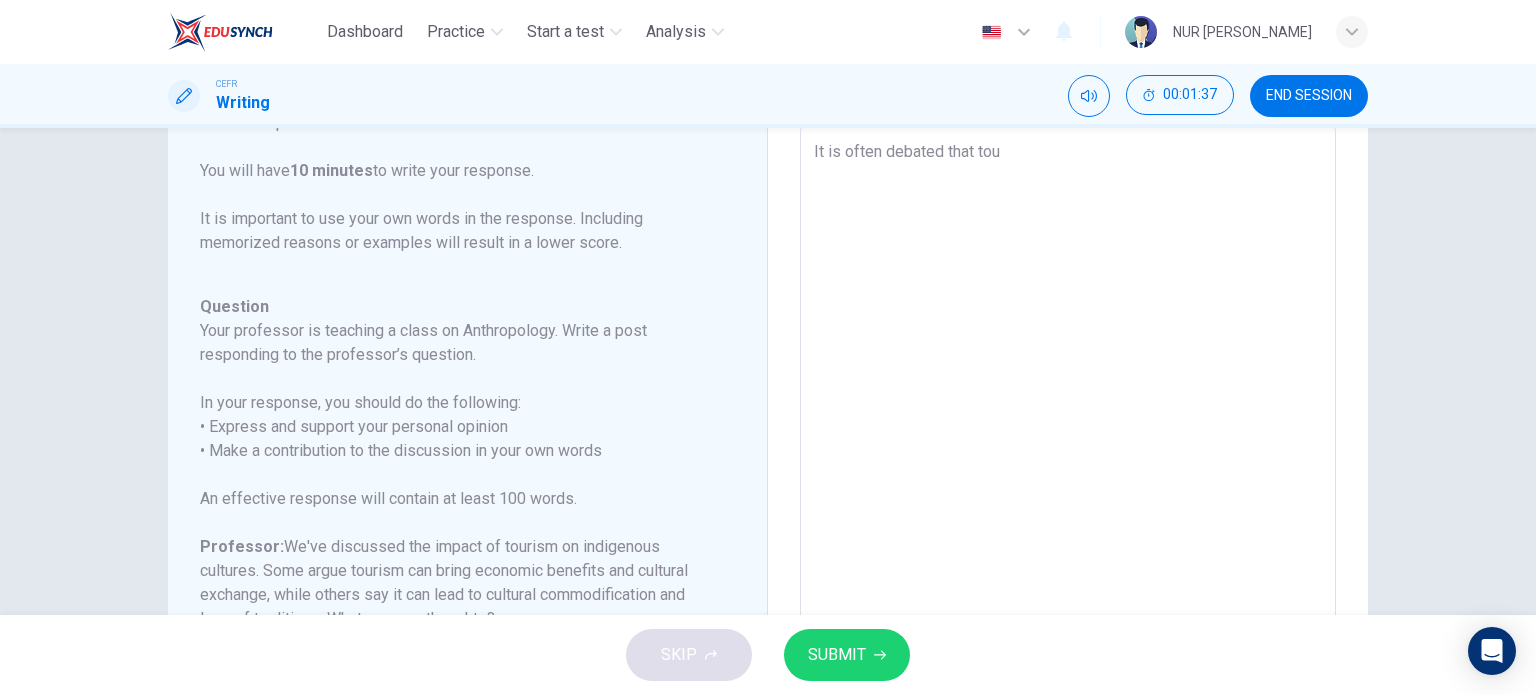 type on "x" 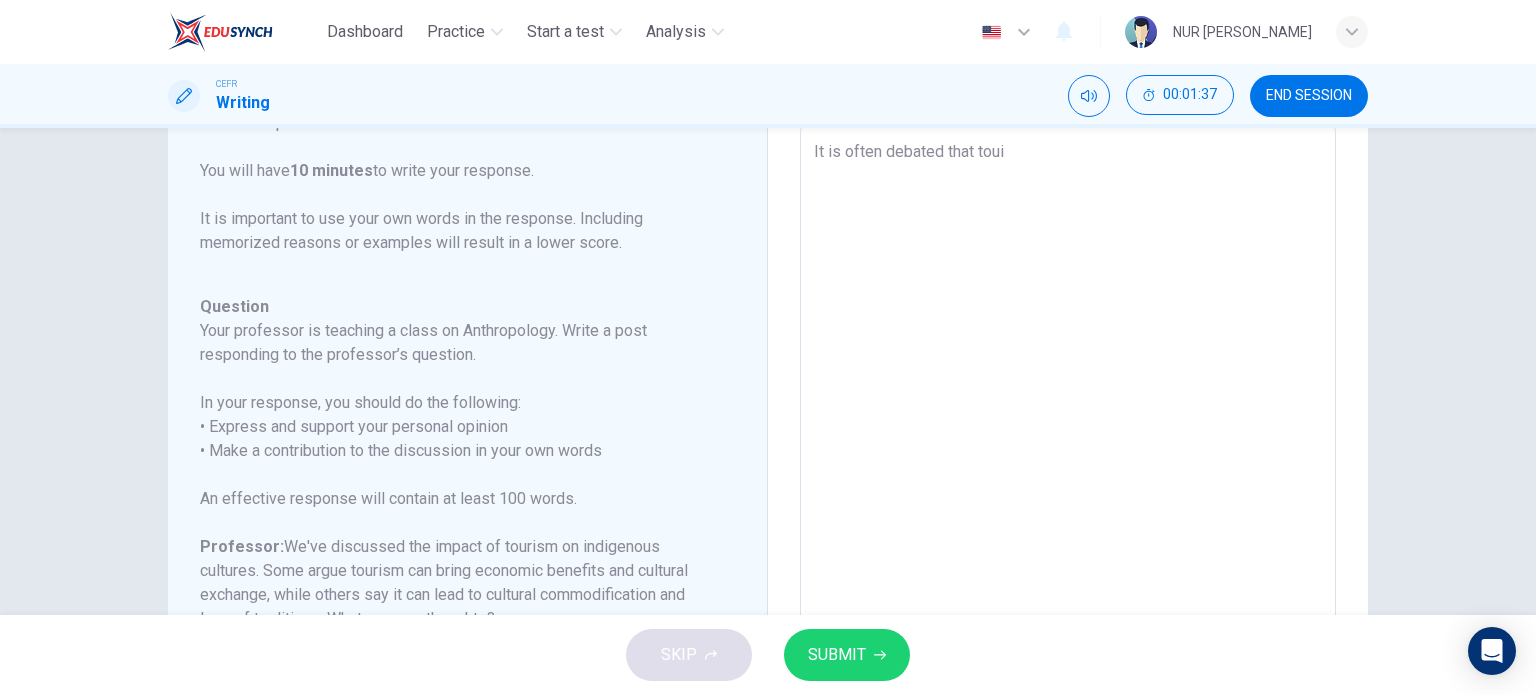 type on "x" 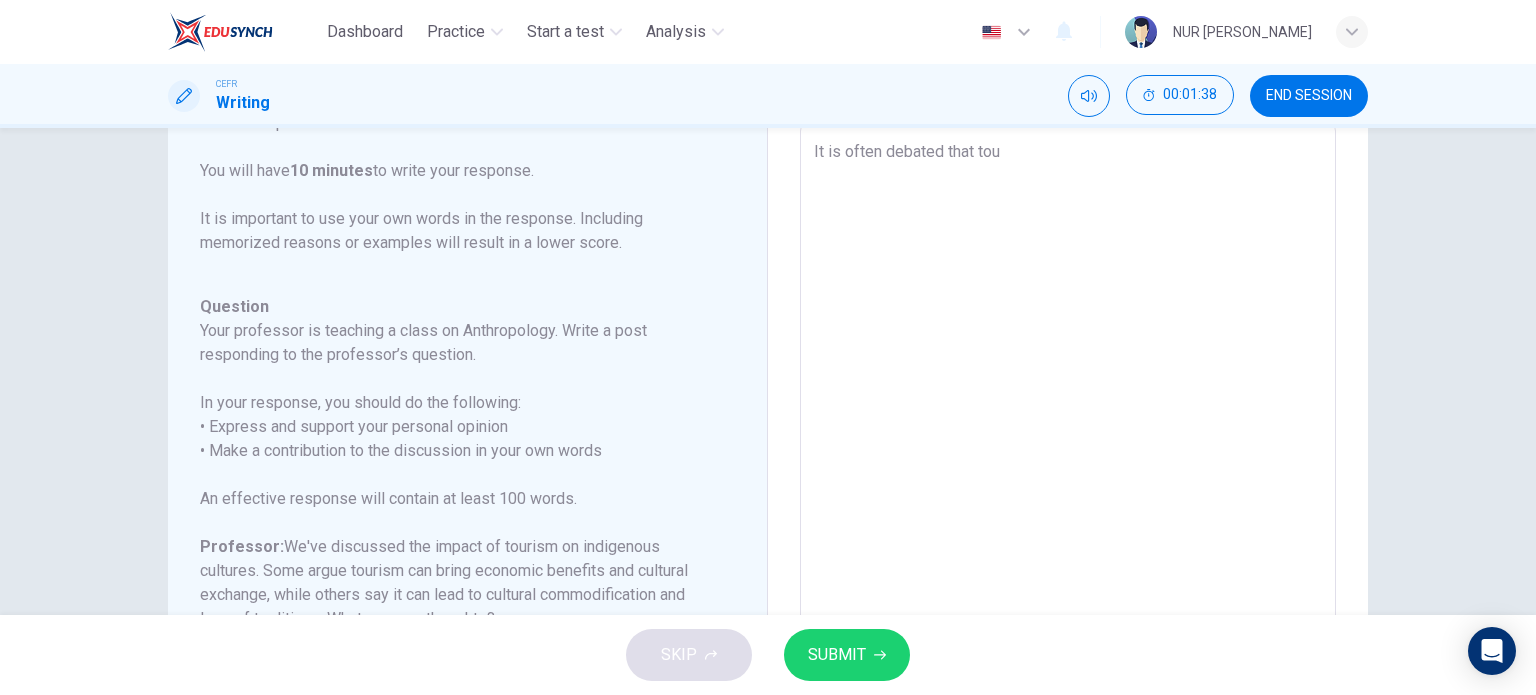 type on "It is often debated that tour" 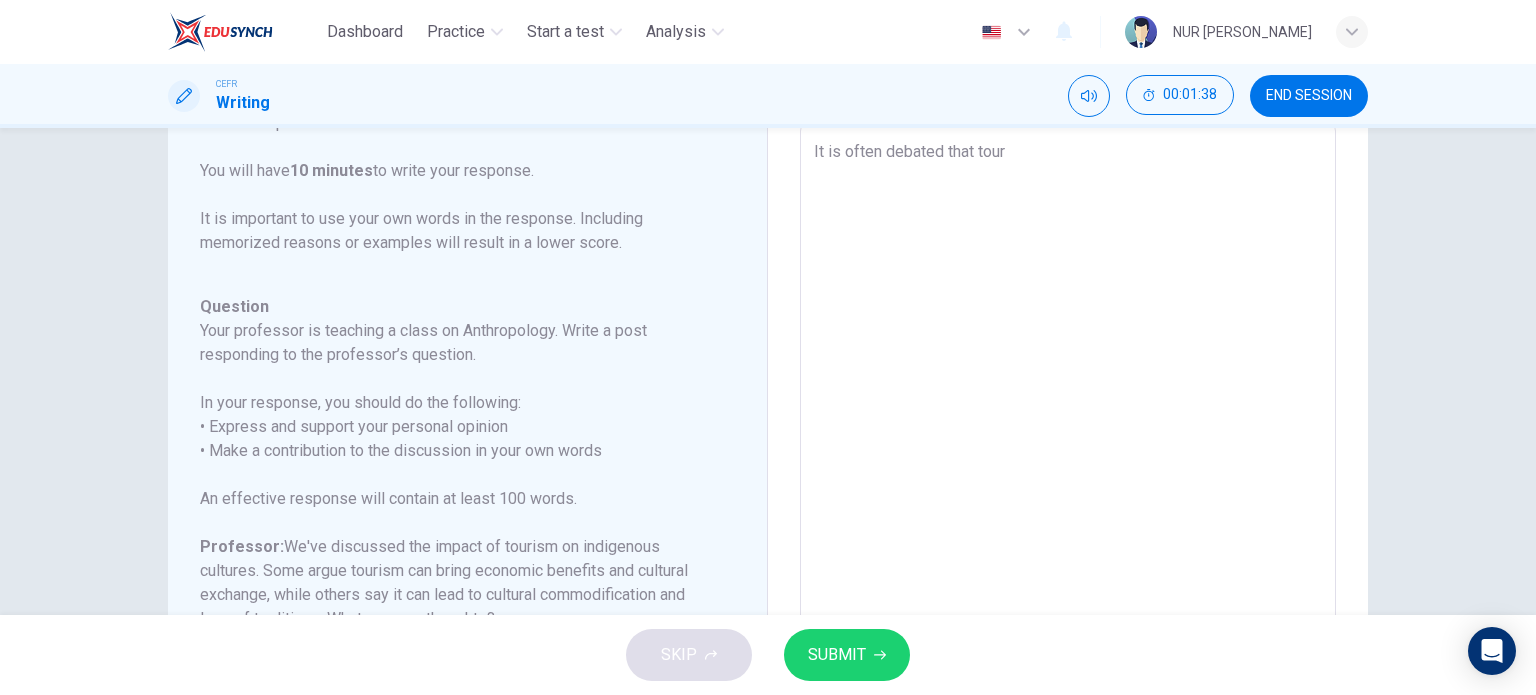 type on "It is often debated that touri" 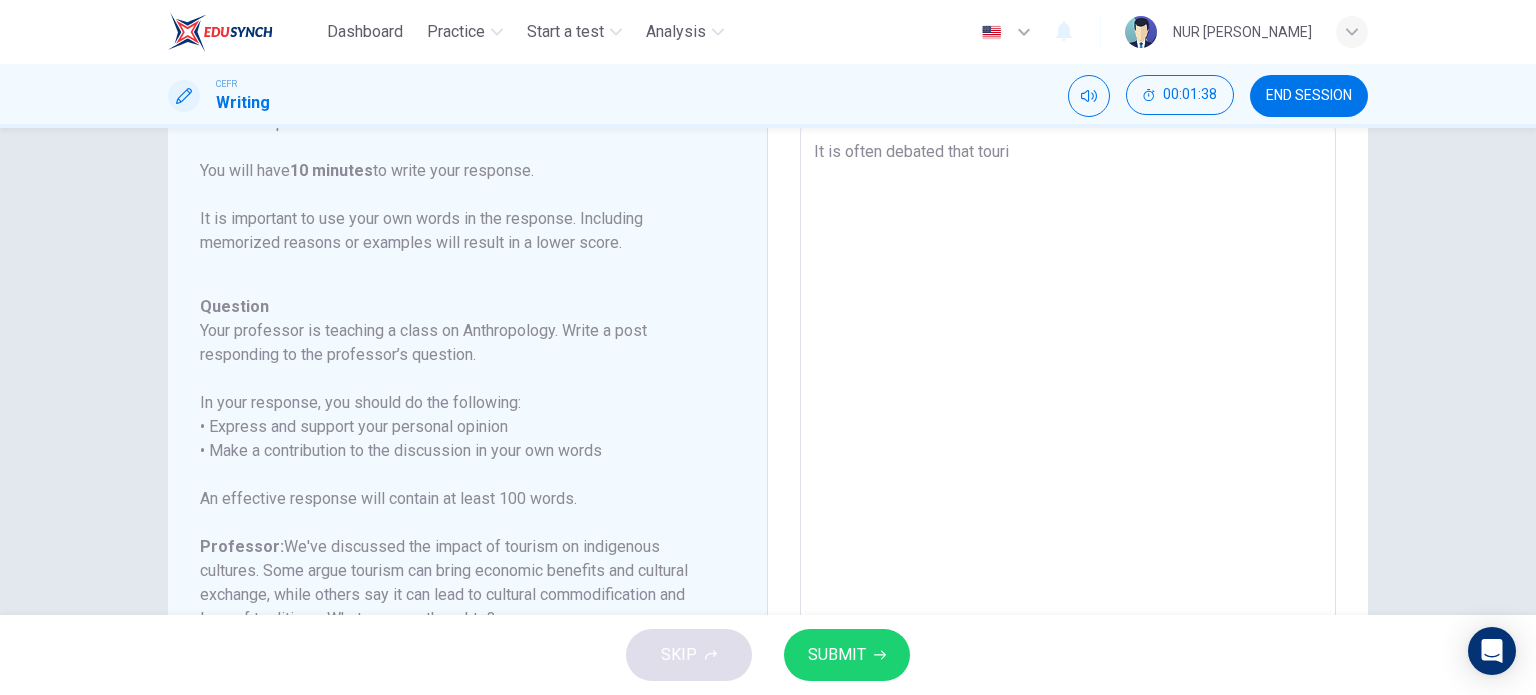 type on "x" 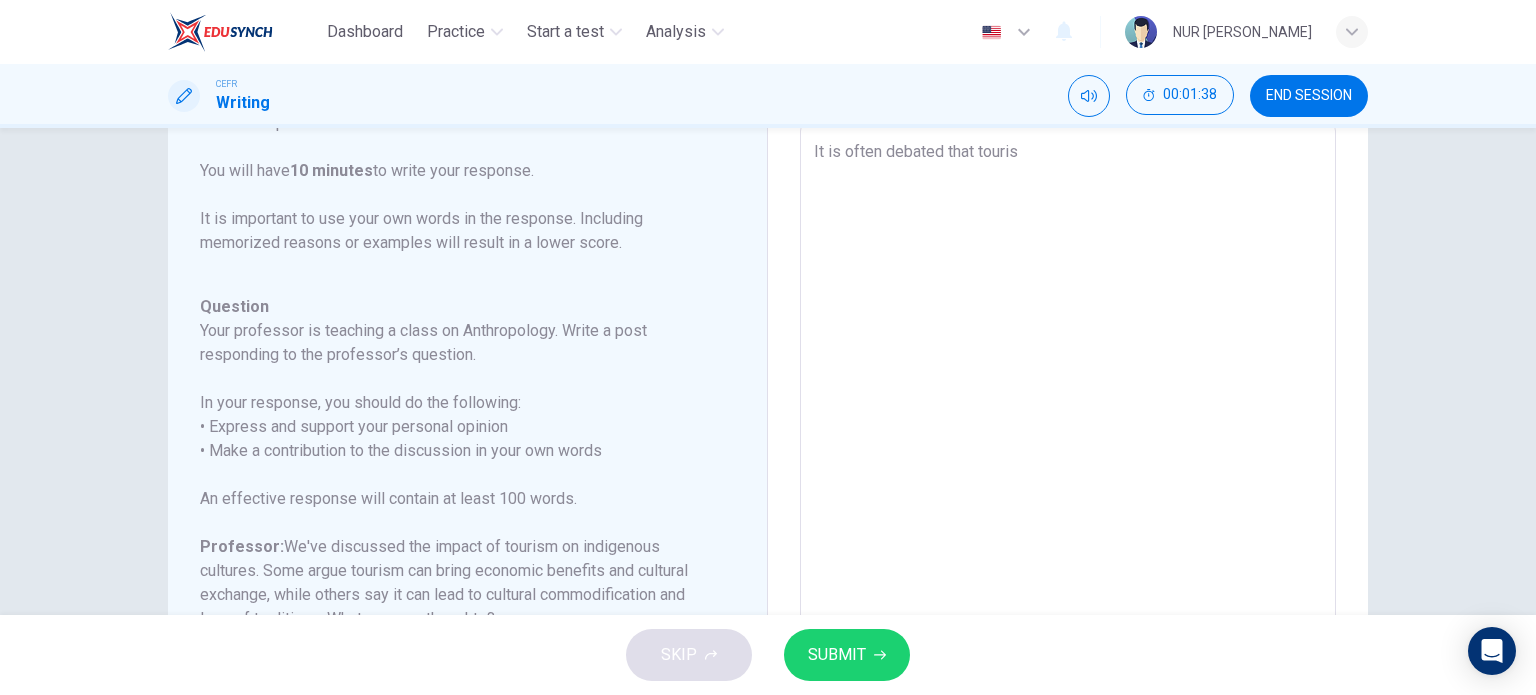 type on "x" 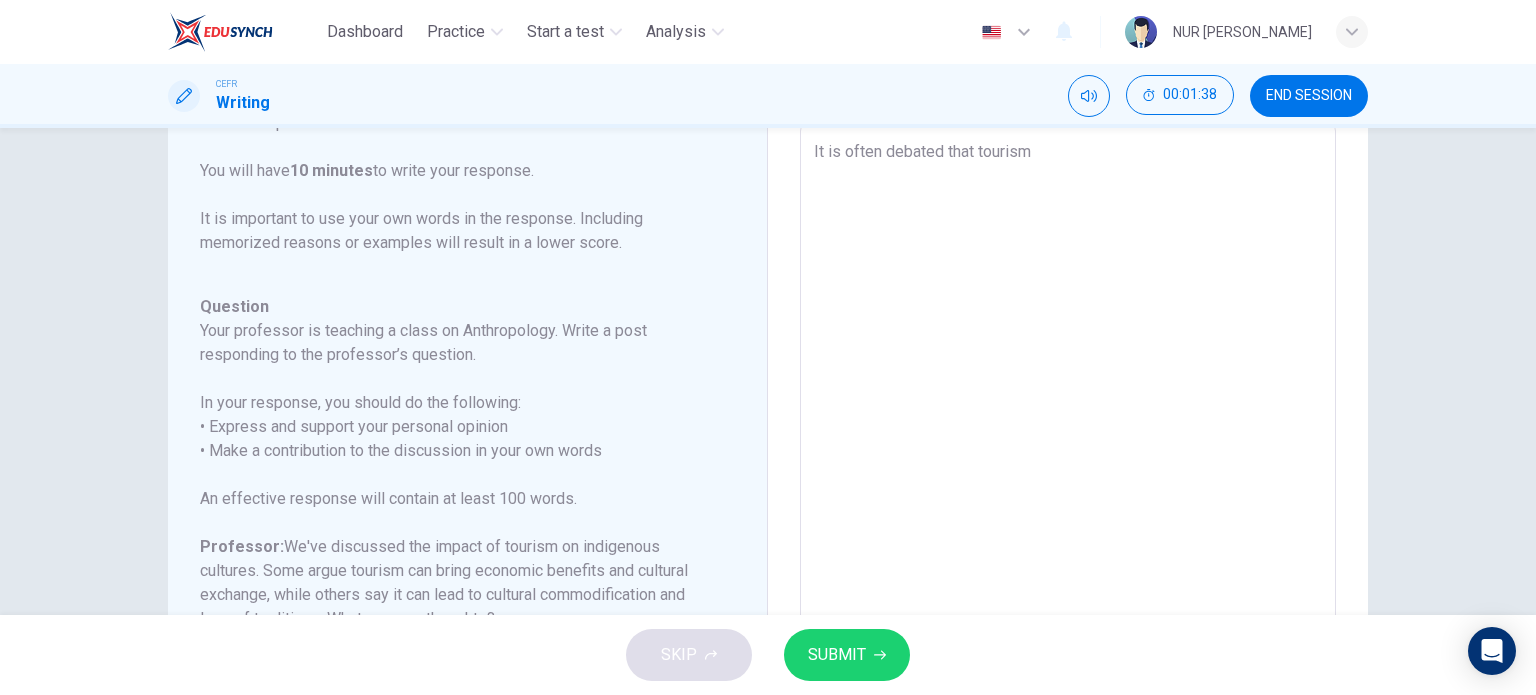 type on "x" 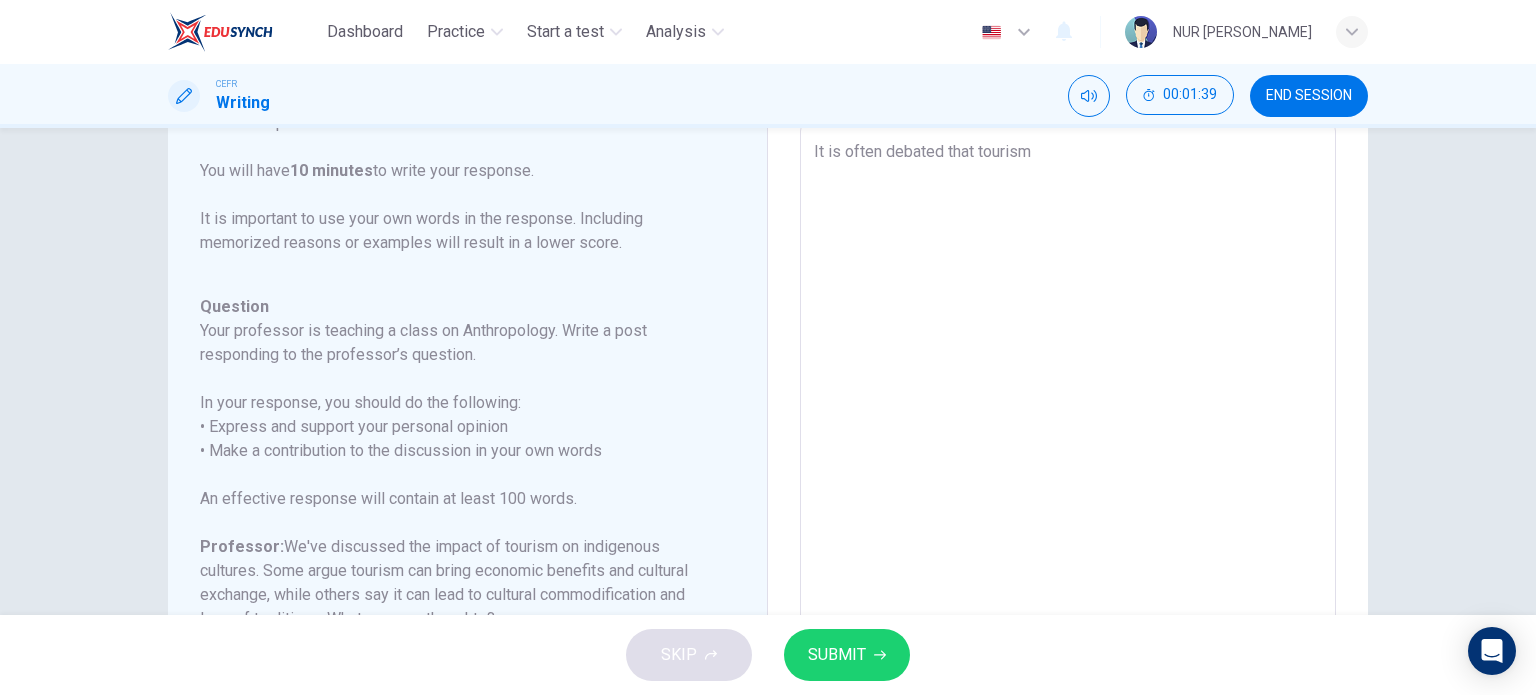 type on "It is often debated that tourism c" 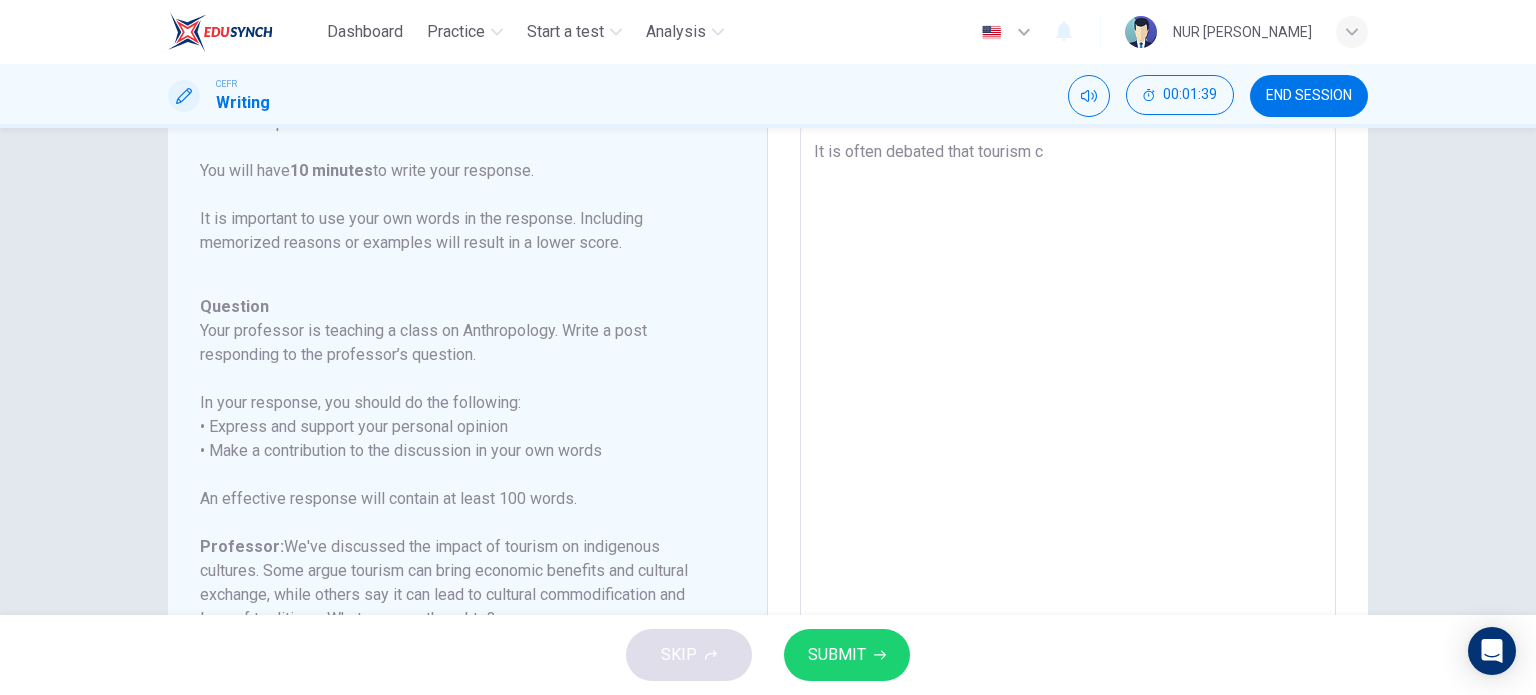 type on "x" 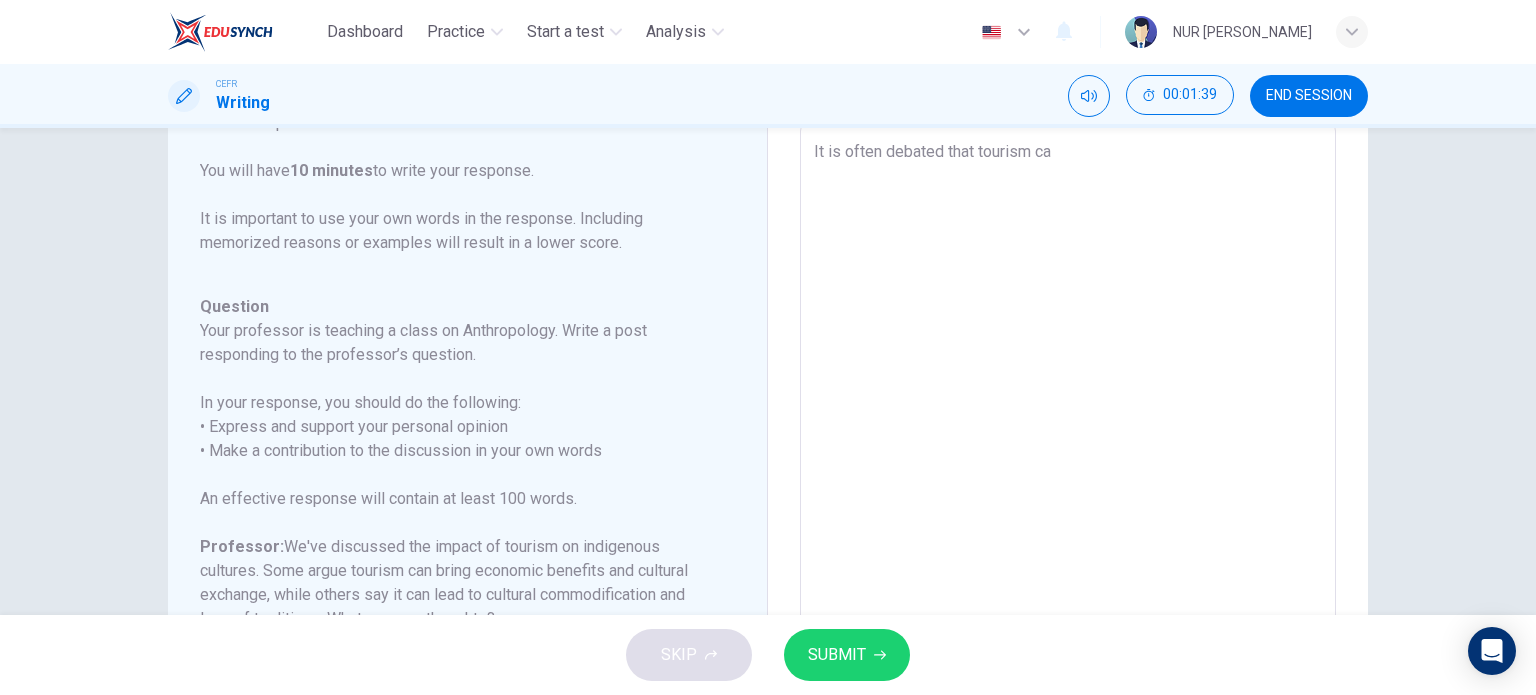 type on "x" 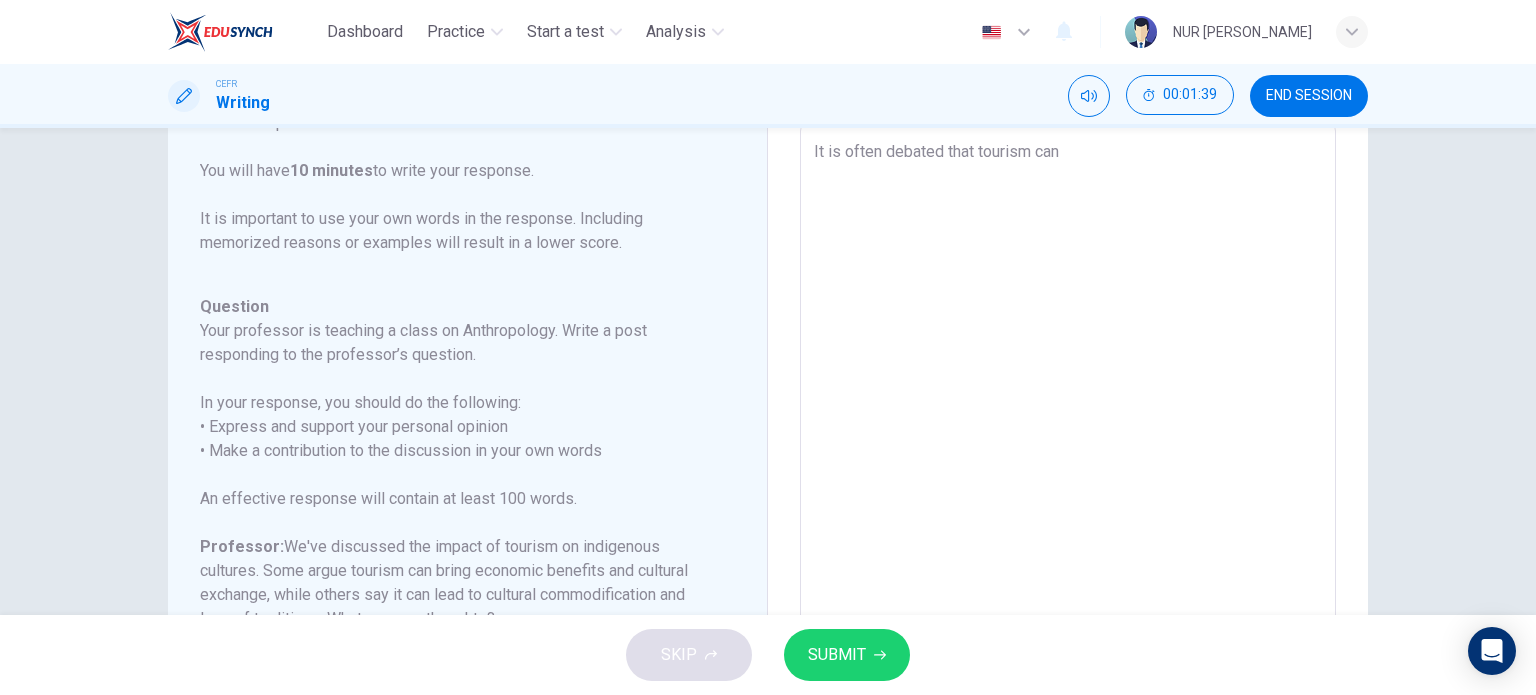 type on "x" 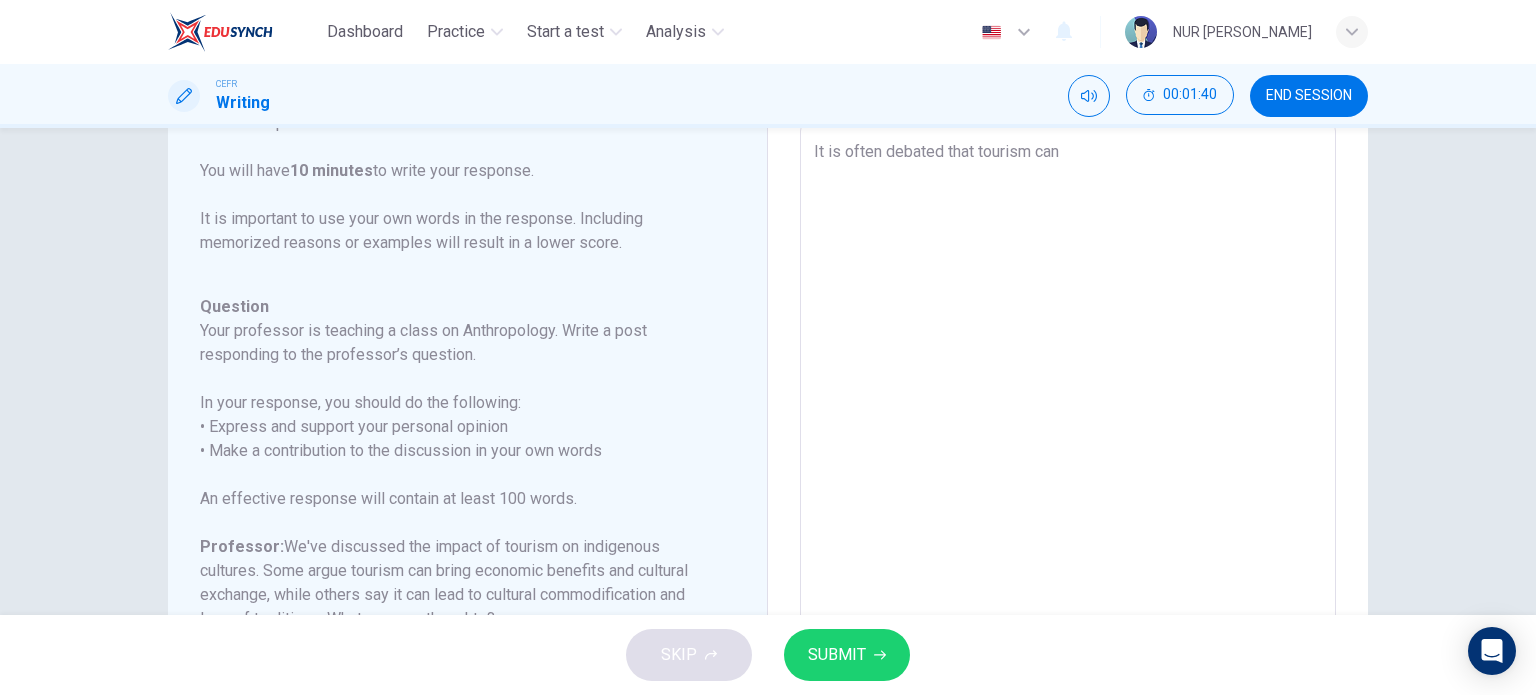 type on "It is often debated that tourism can b" 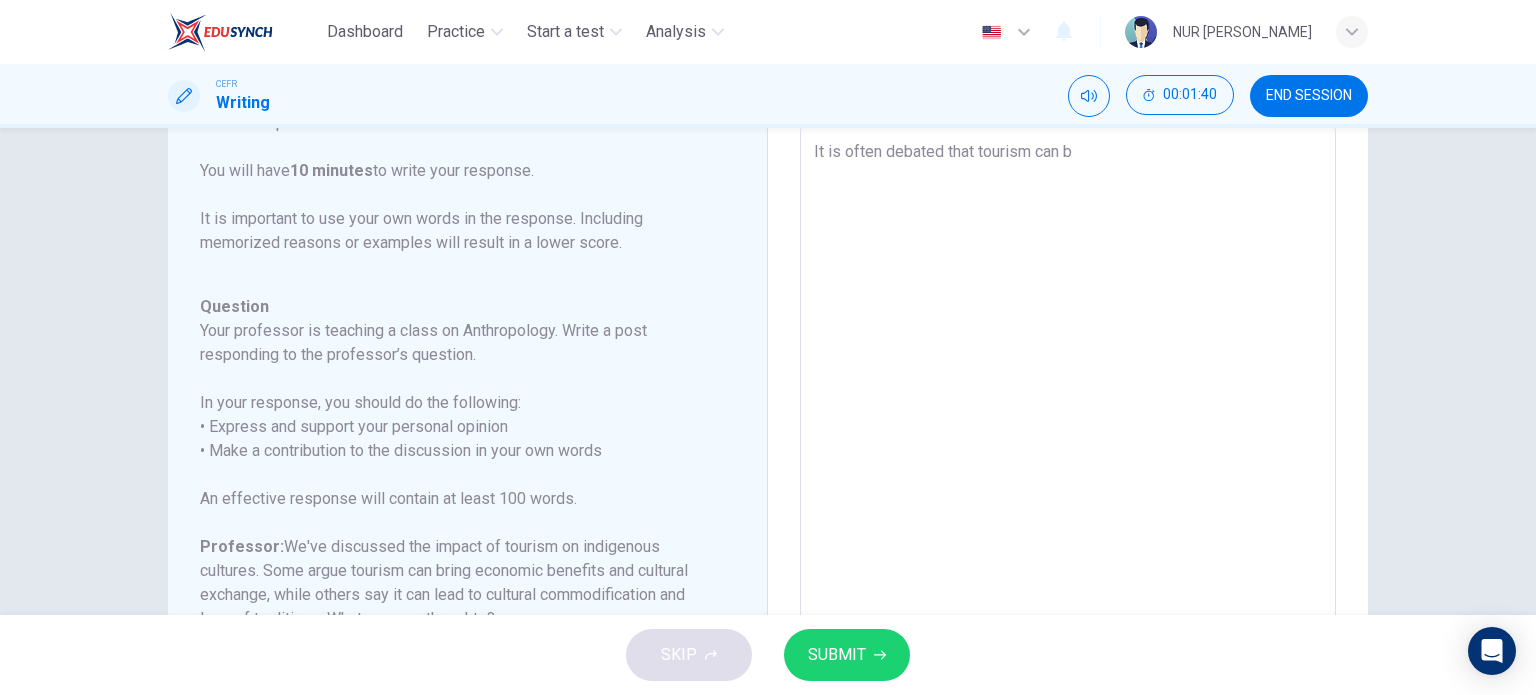 type on "x" 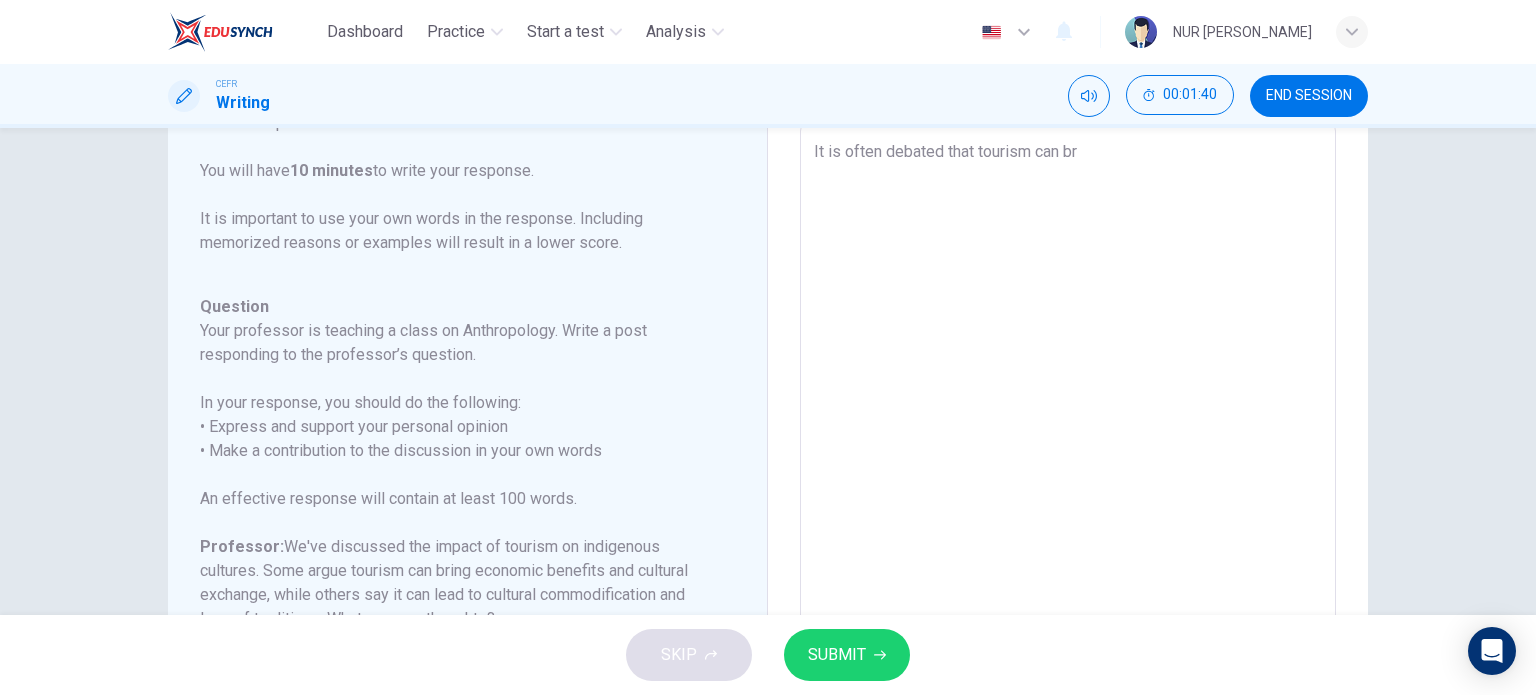 type on "x" 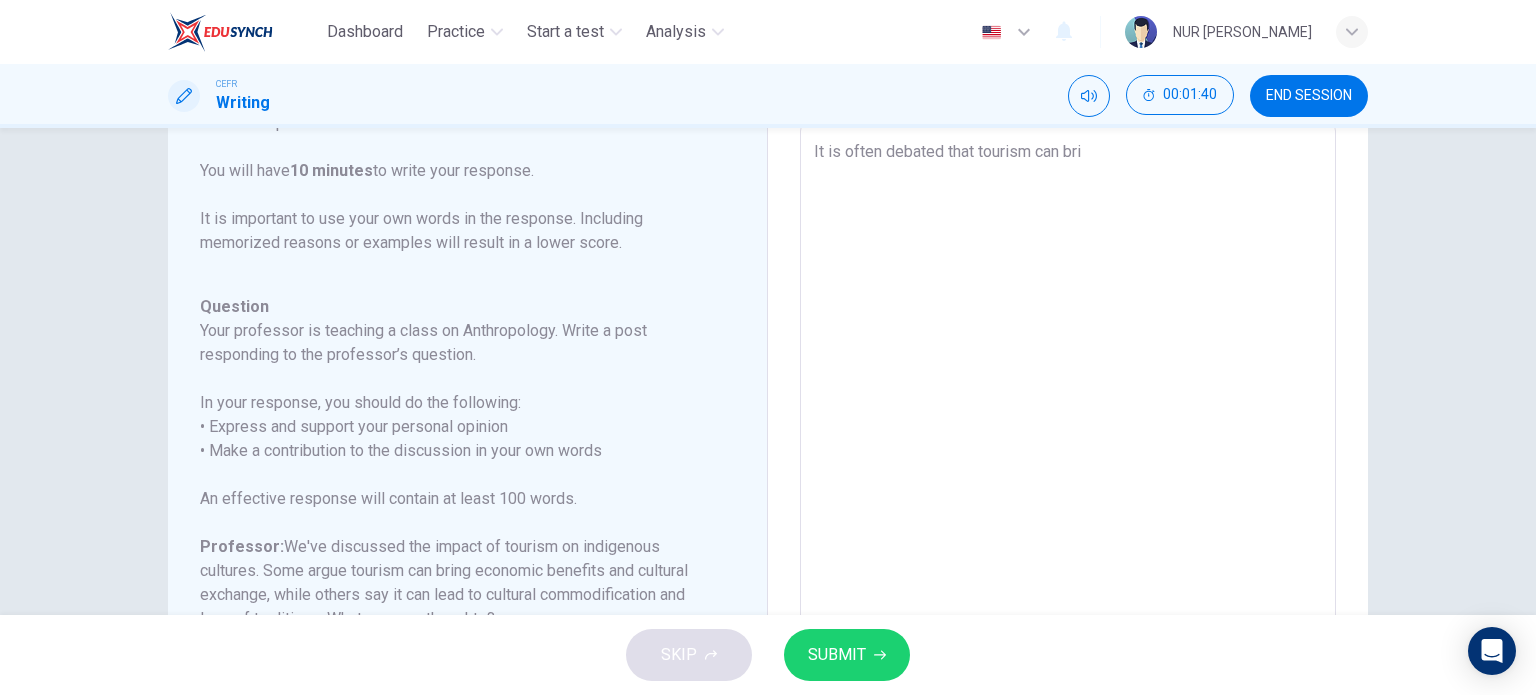 type on "x" 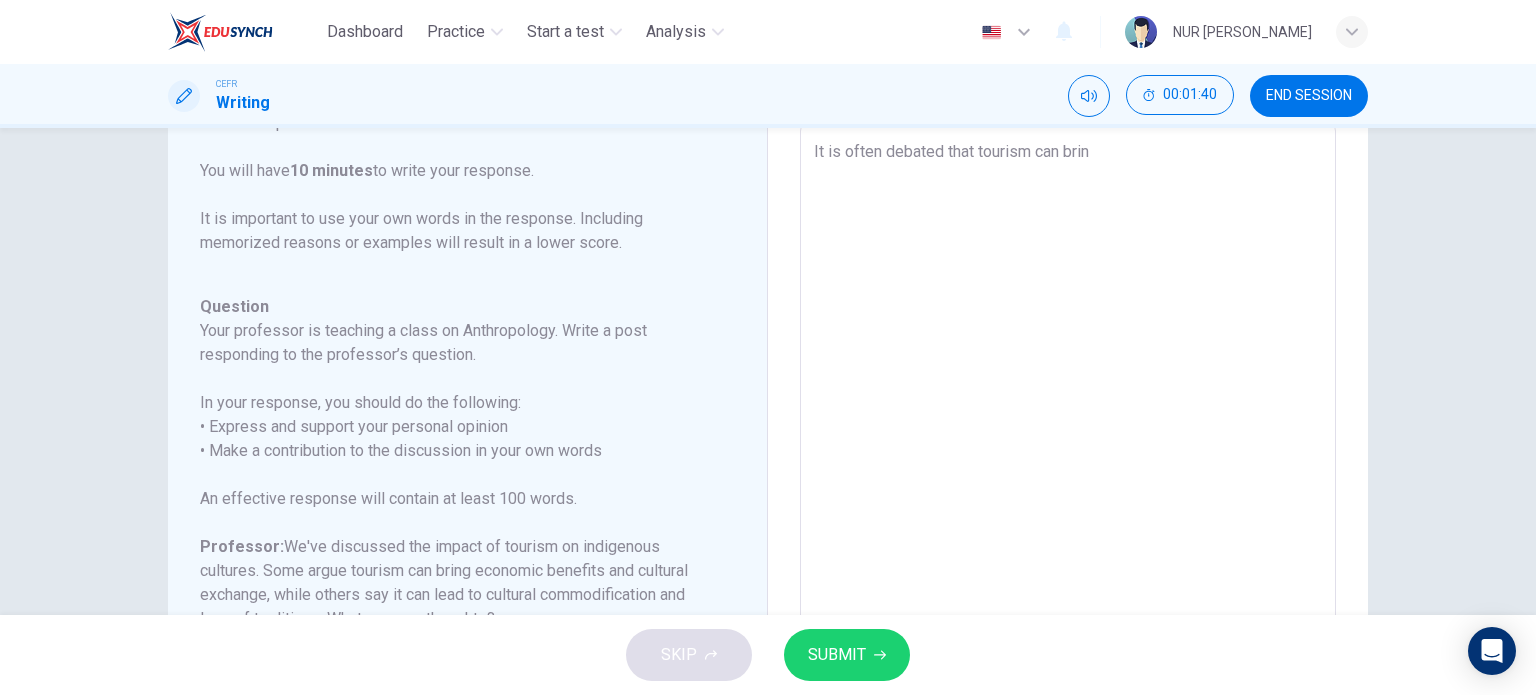 type on "x" 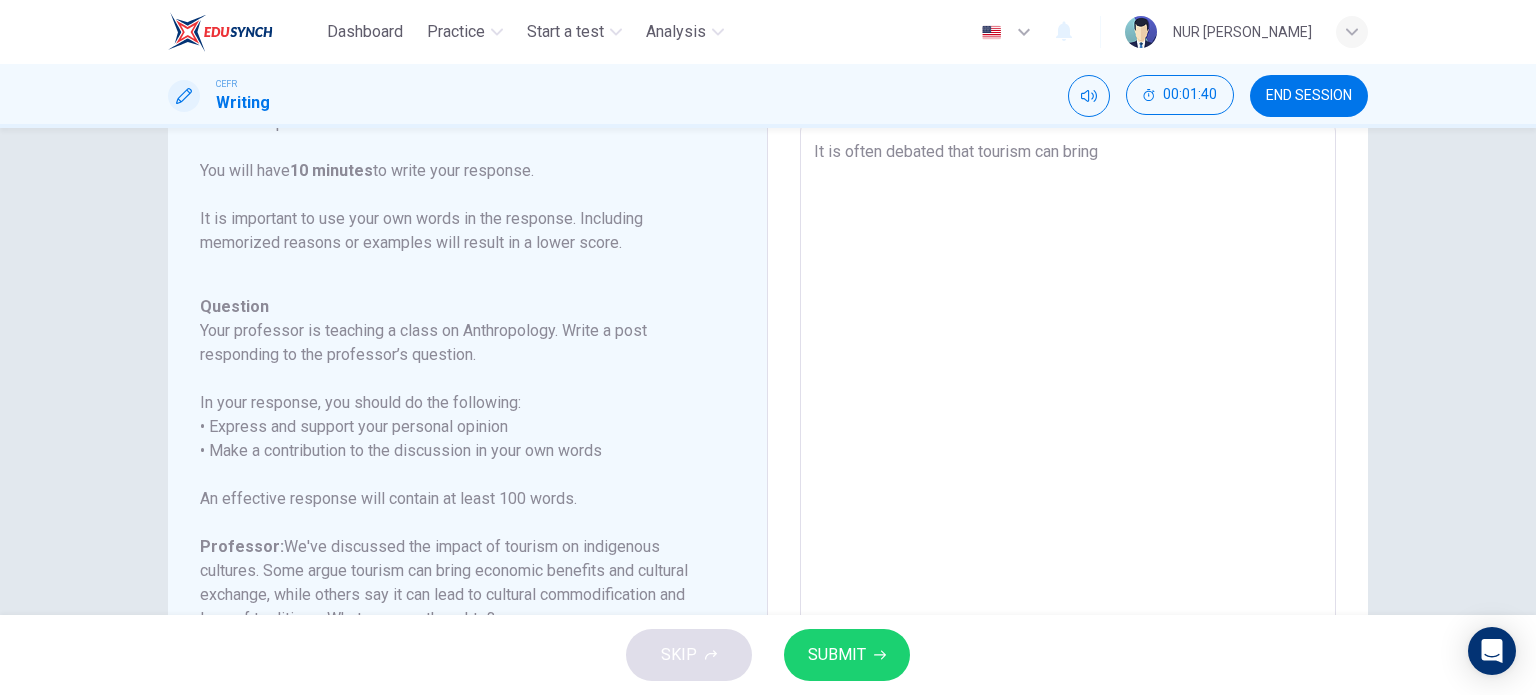 type on "x" 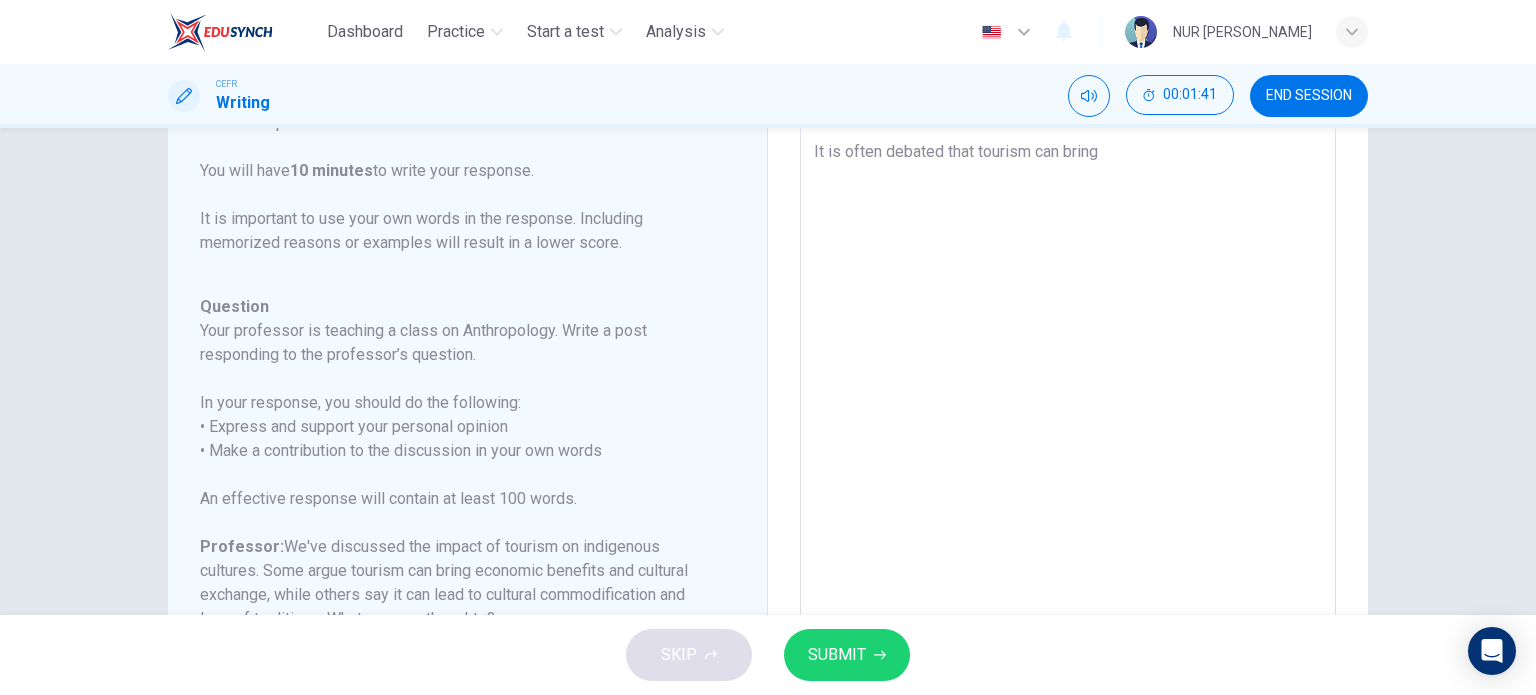 type on "It is often debated that tourism can bring" 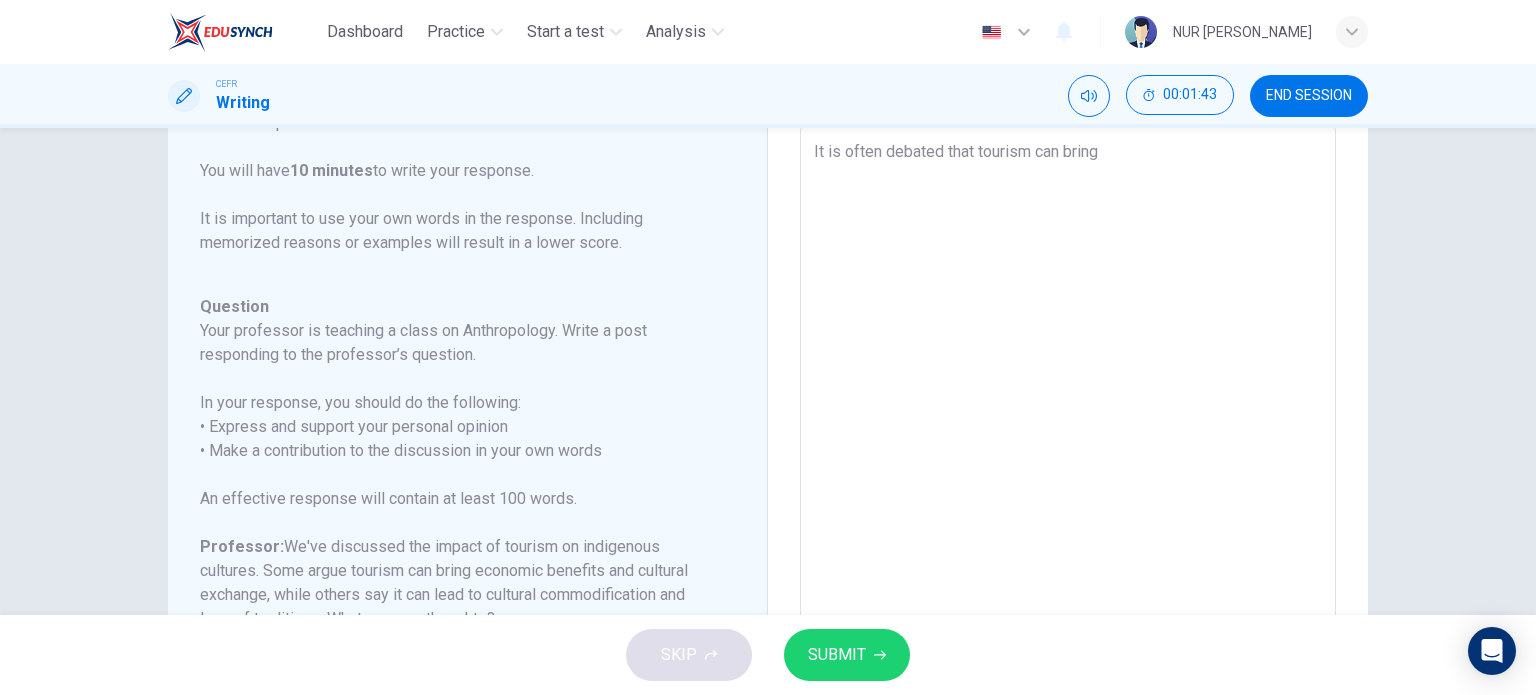 type on "It is often debated that tourism can bring p" 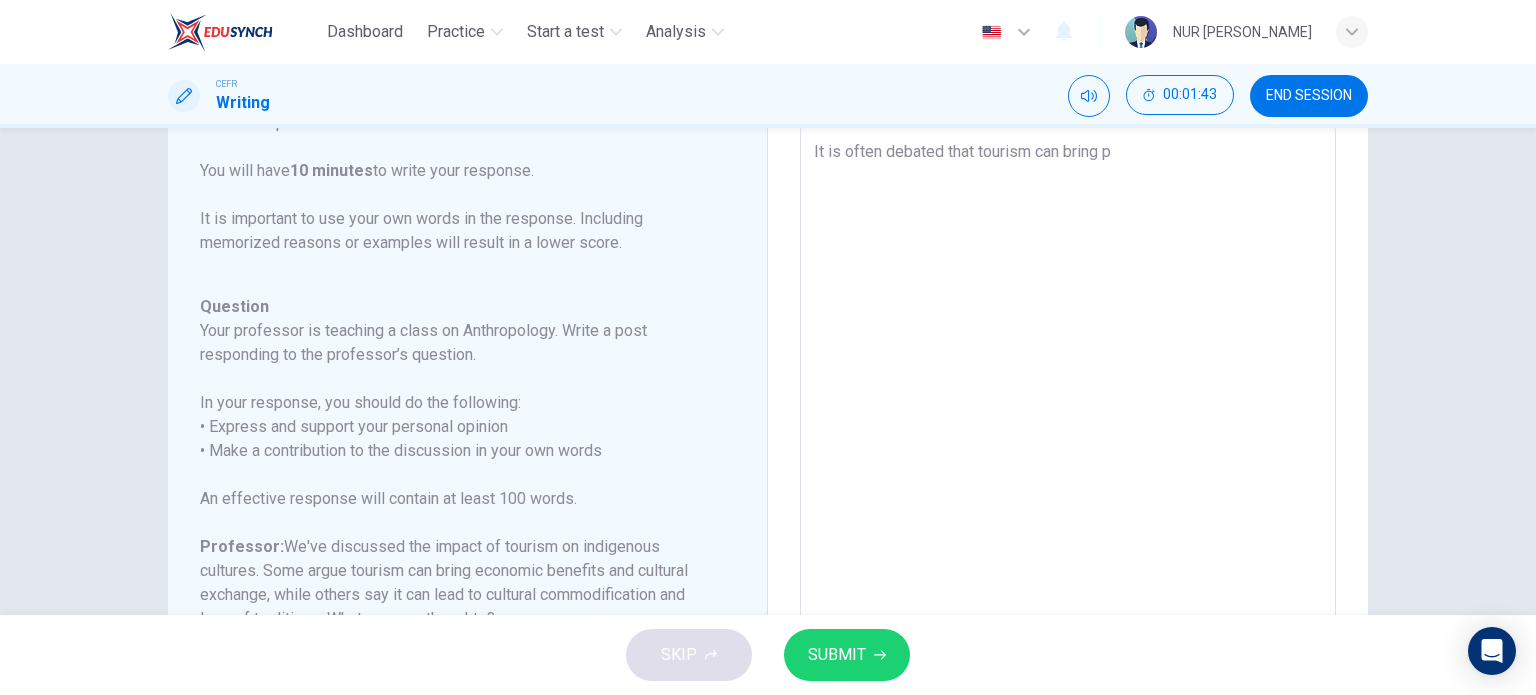 type on "x" 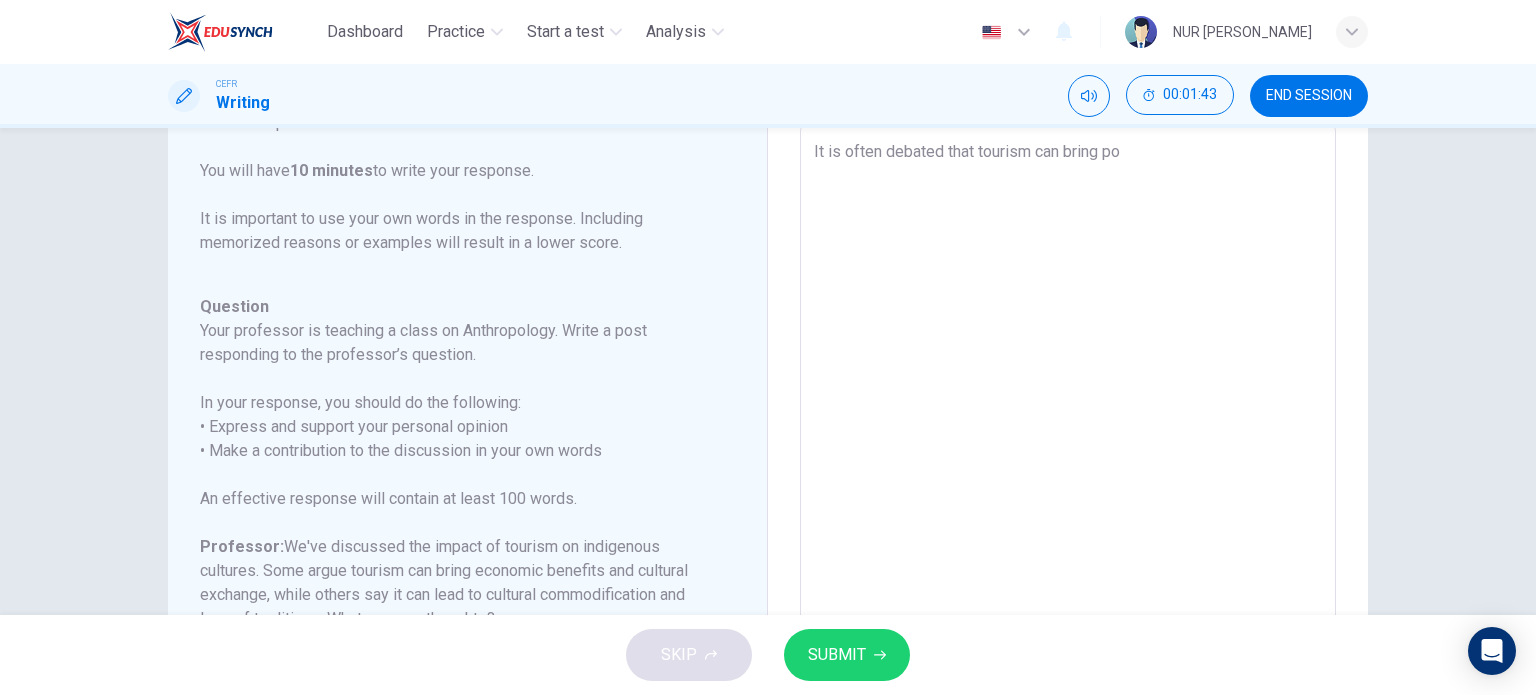type on "x" 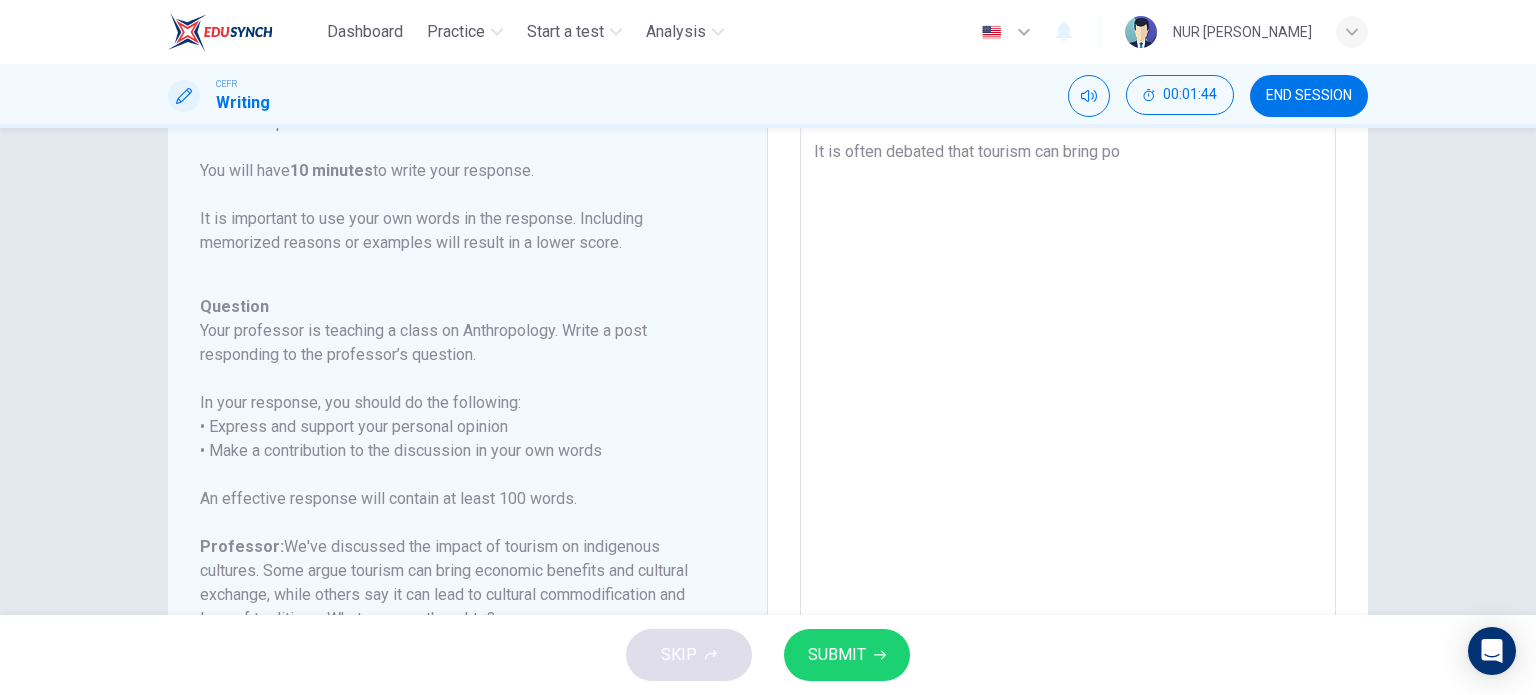 type on "It is often debated that tourism can bring pos" 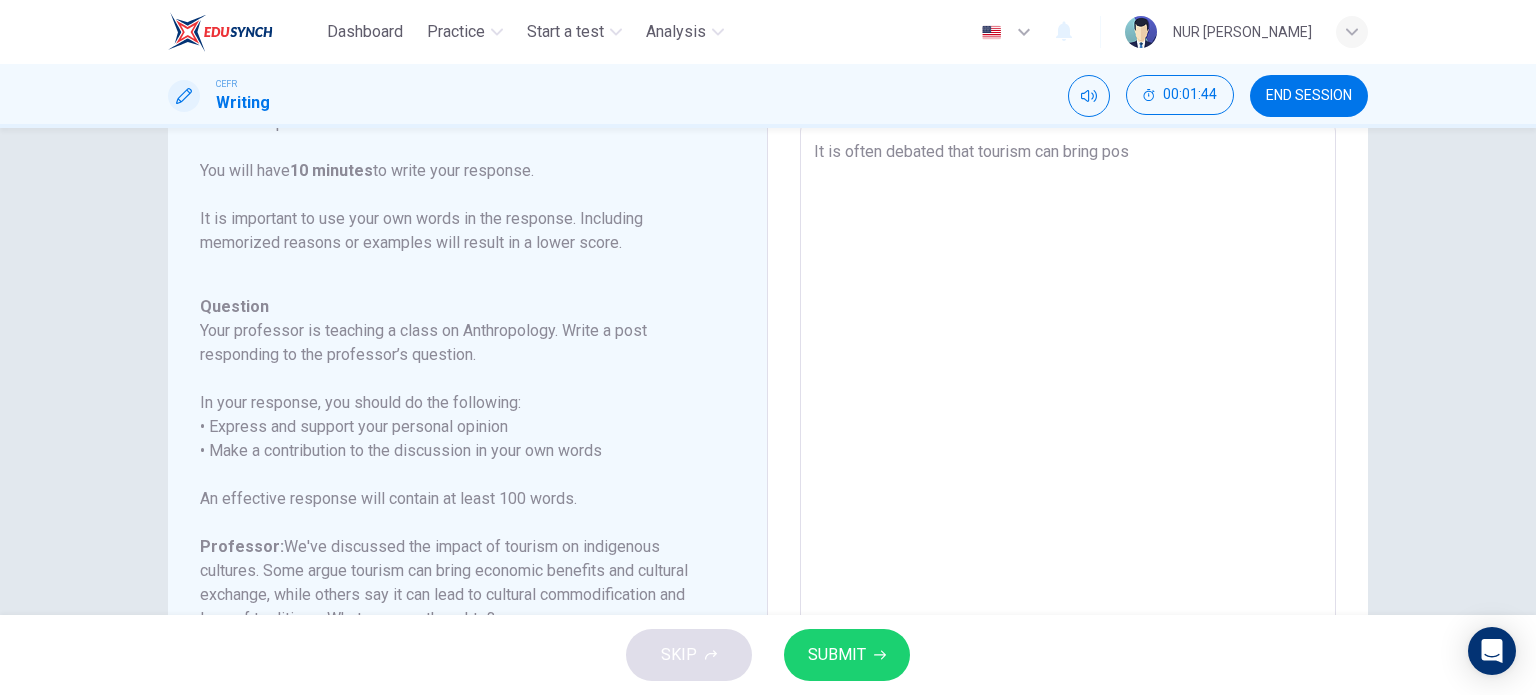 type on "It is often debated that tourism can bring posi" 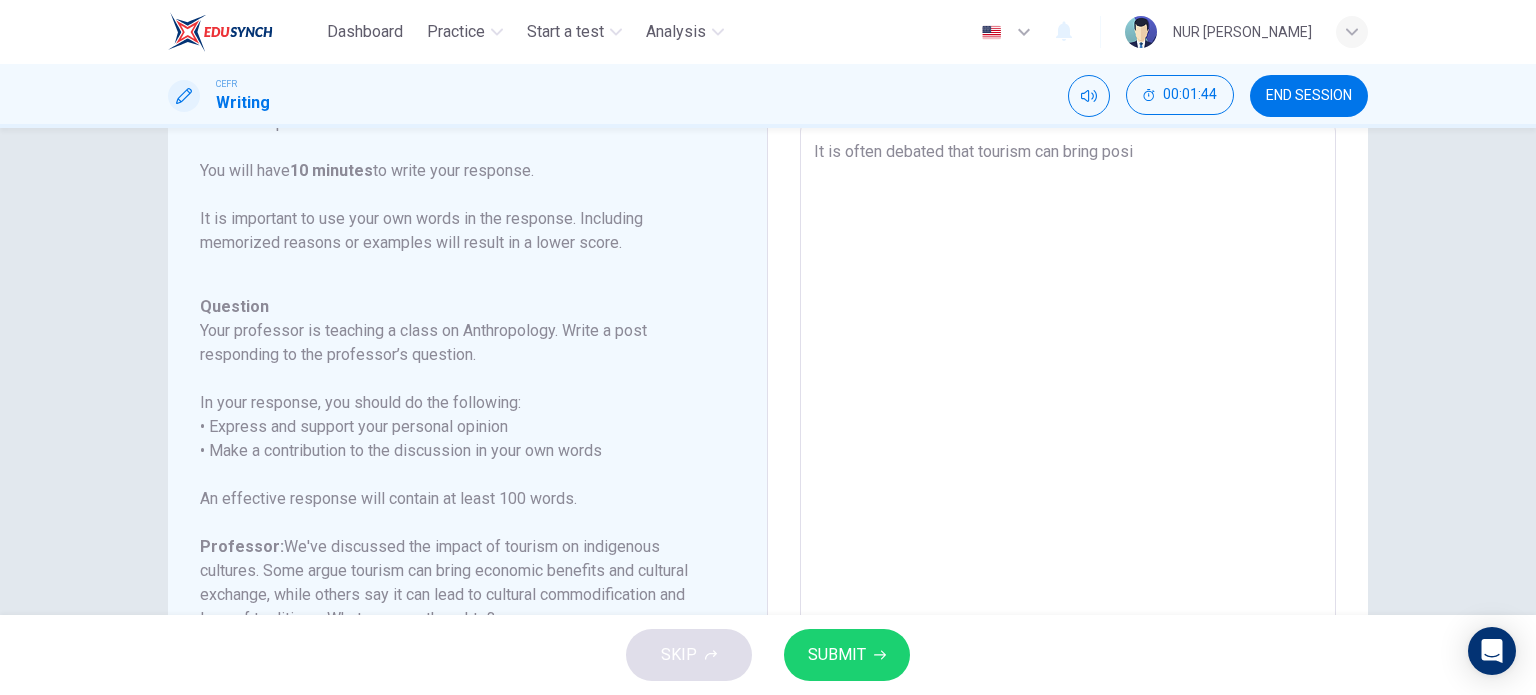 type on "x" 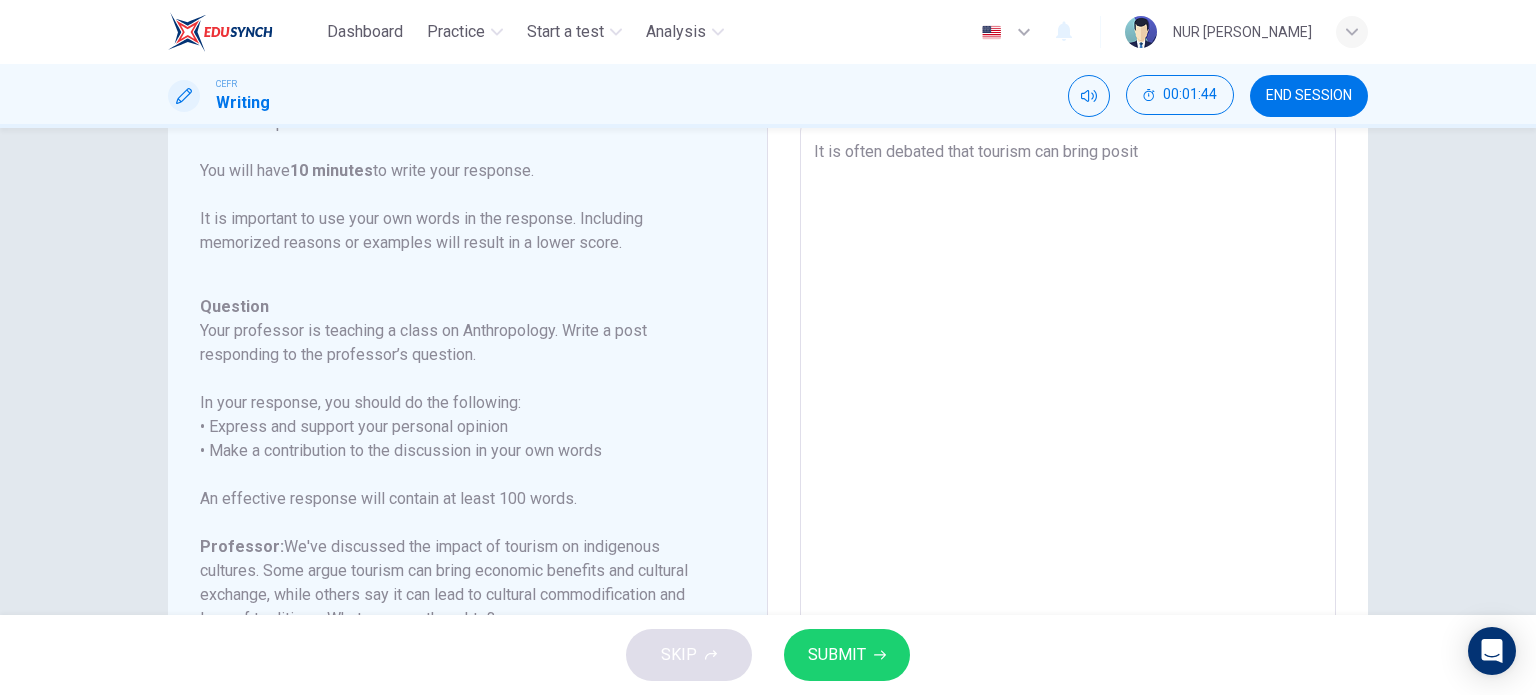 type on "x" 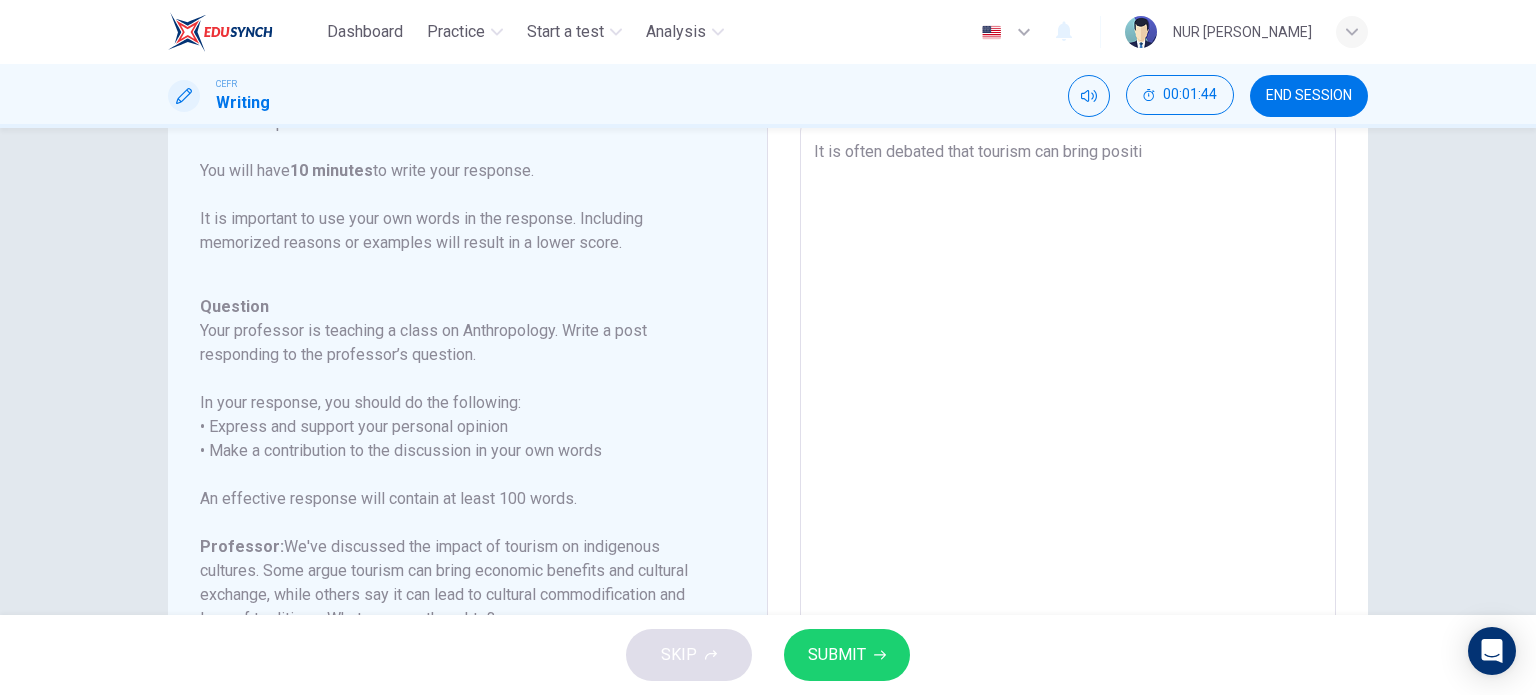 type on "x" 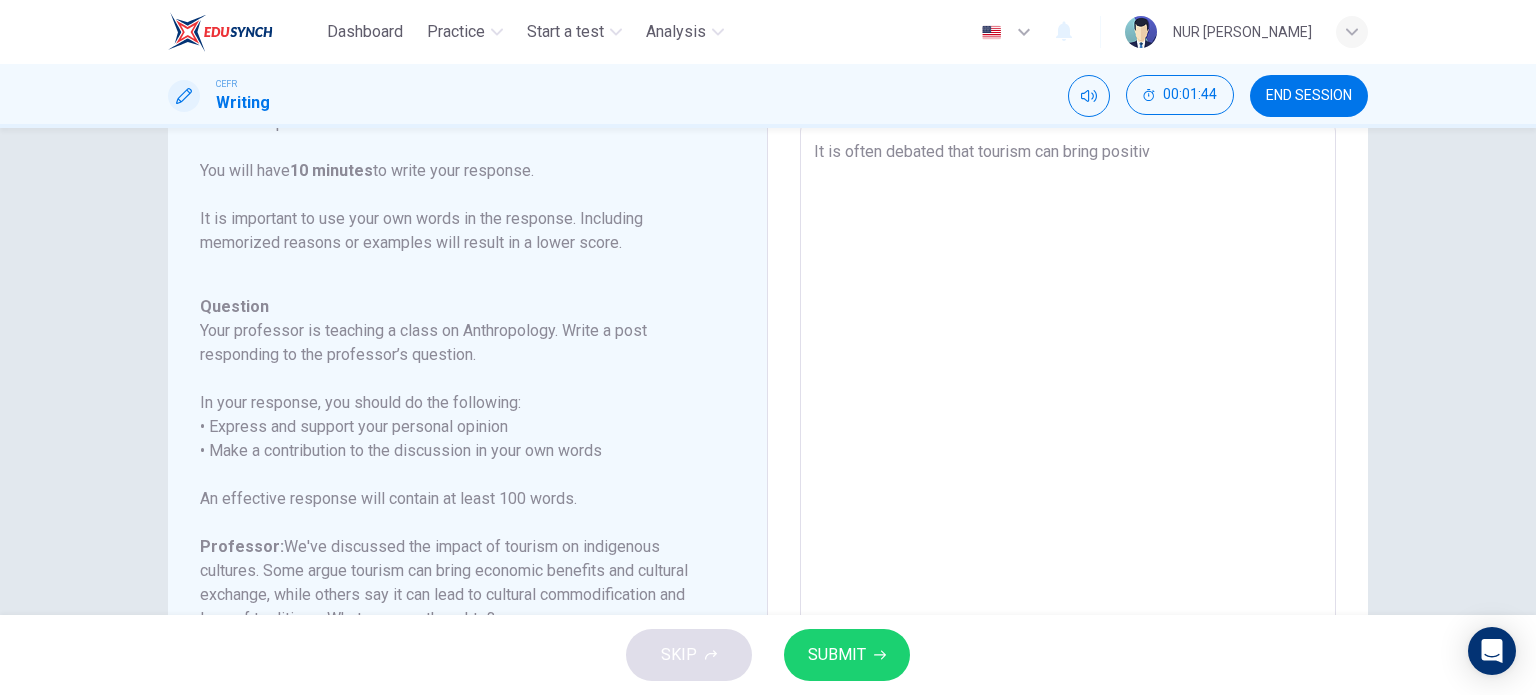 type on "x" 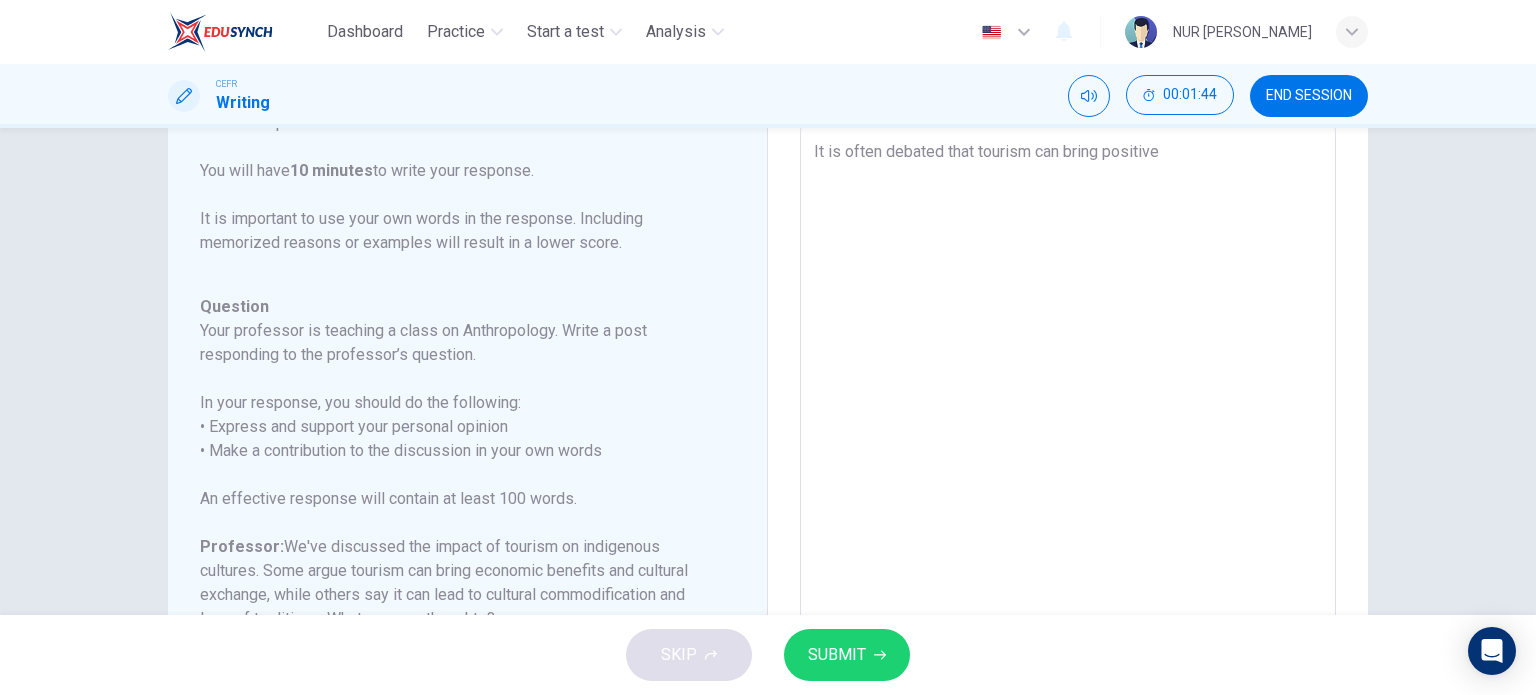 type on "x" 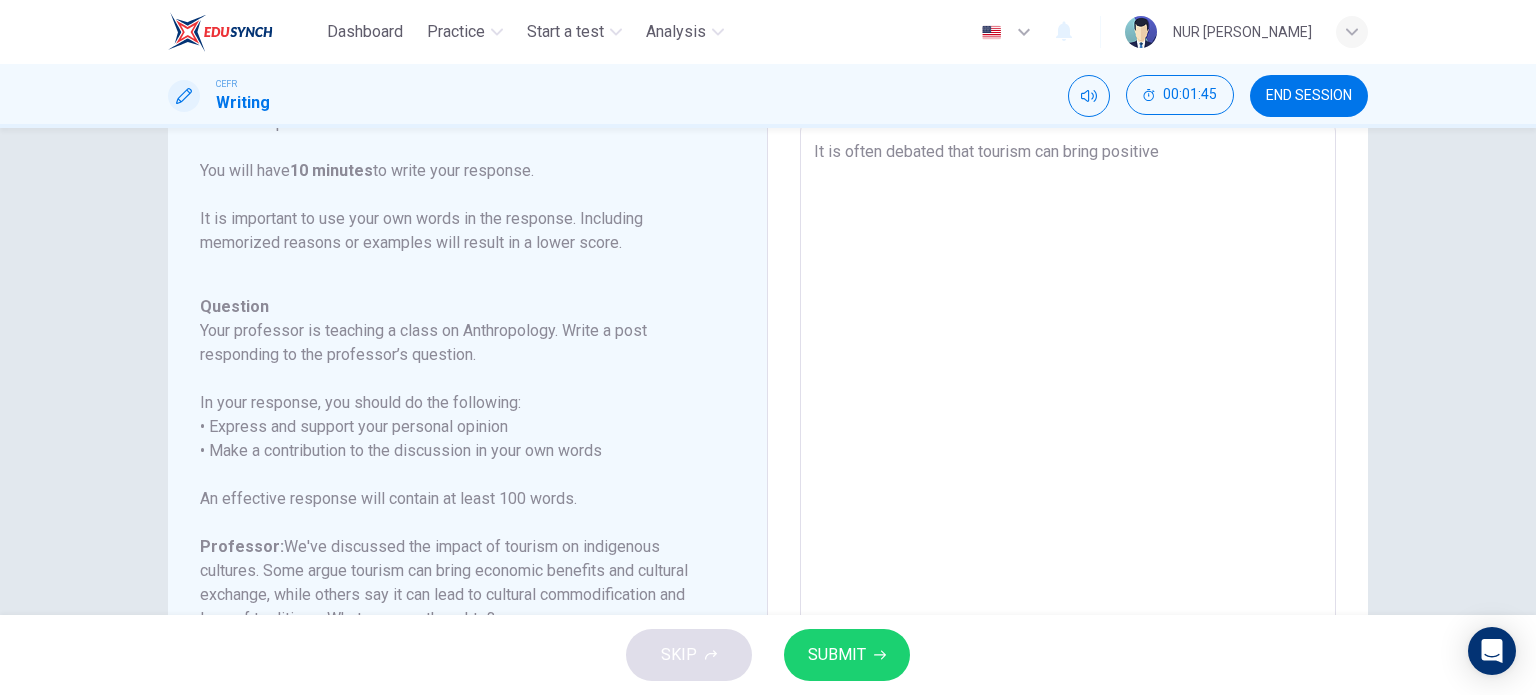 type on "It is often debated that tourism can bring positive a" 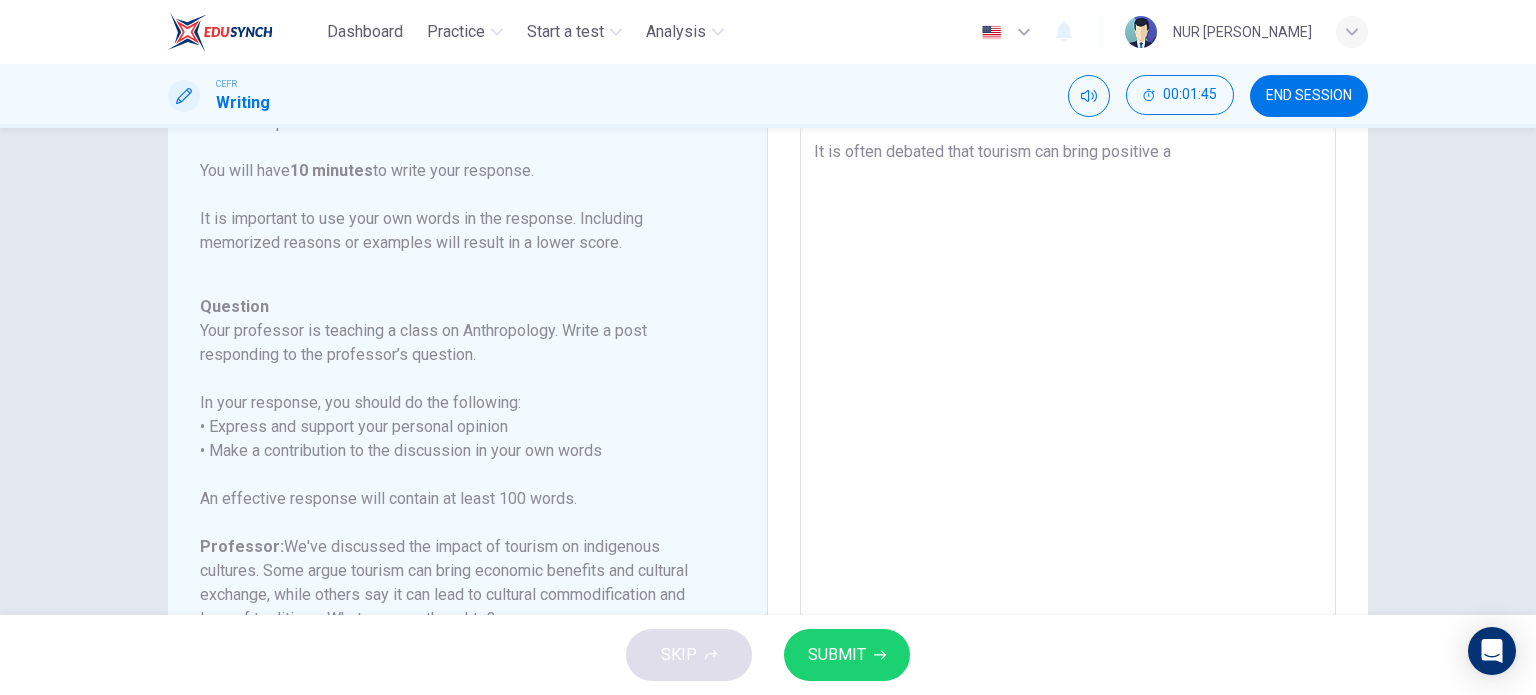type on "x" 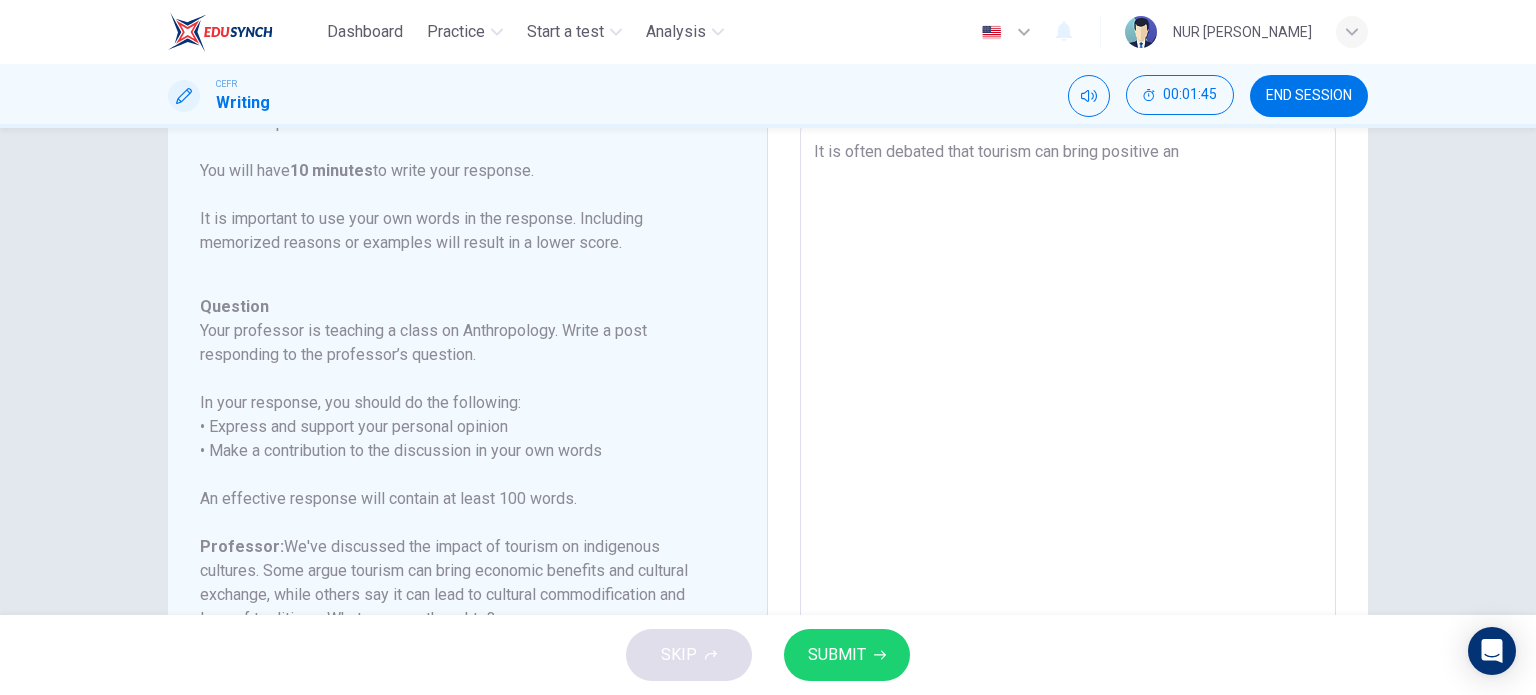 type on "x" 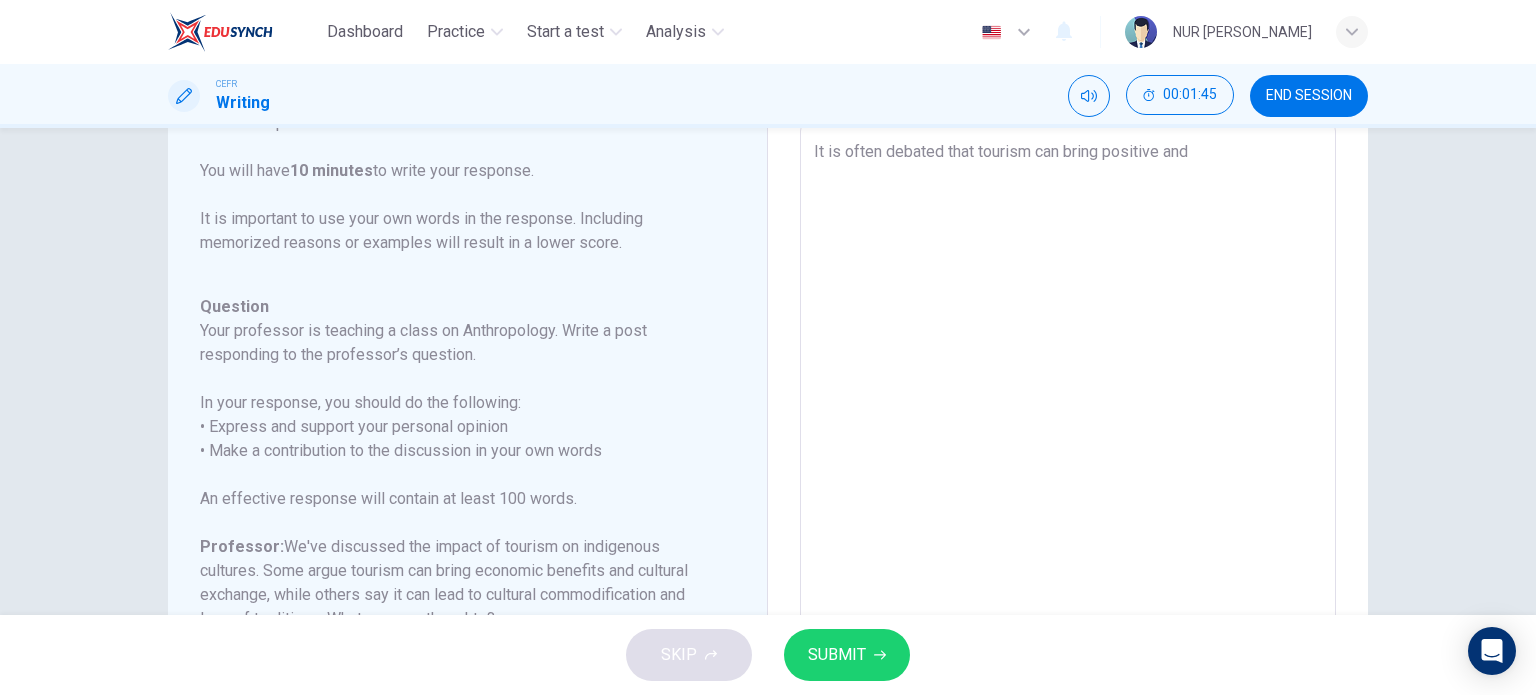 type on "x" 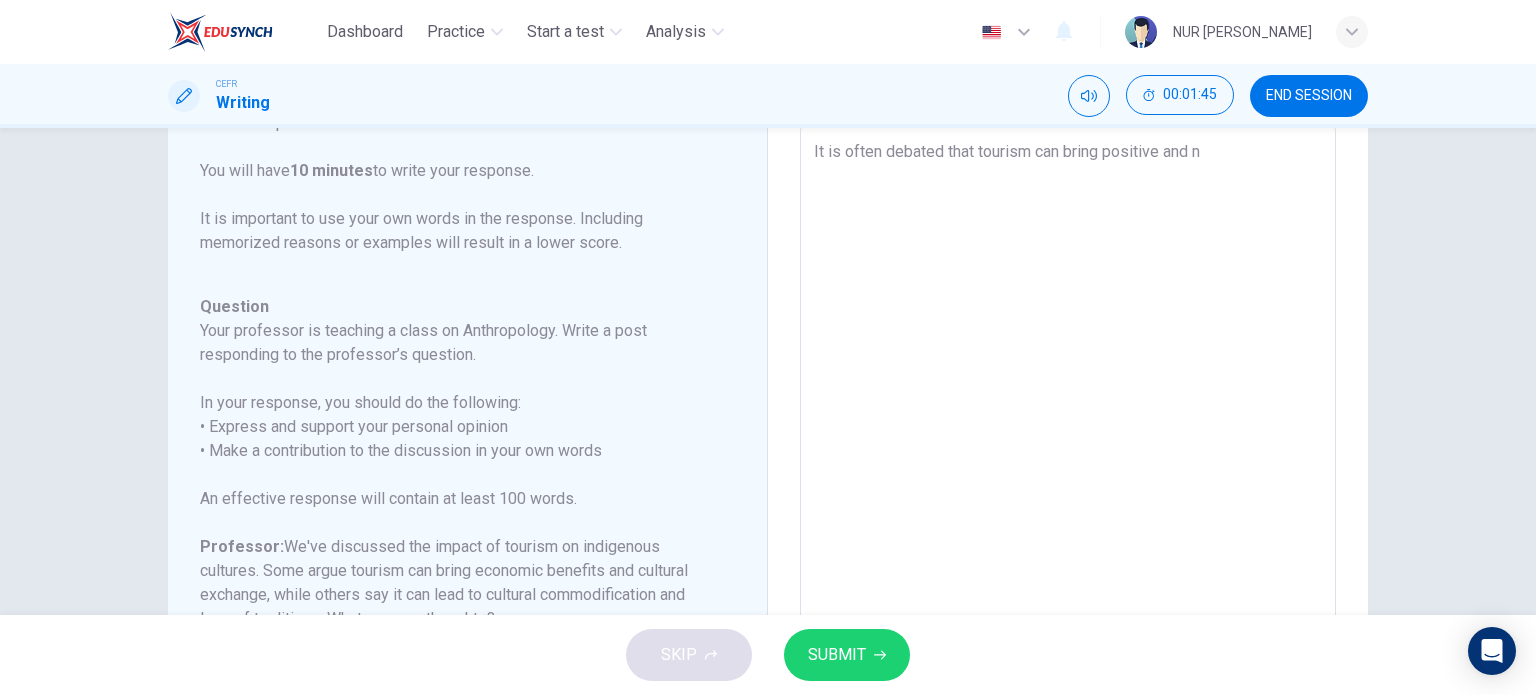 type on "x" 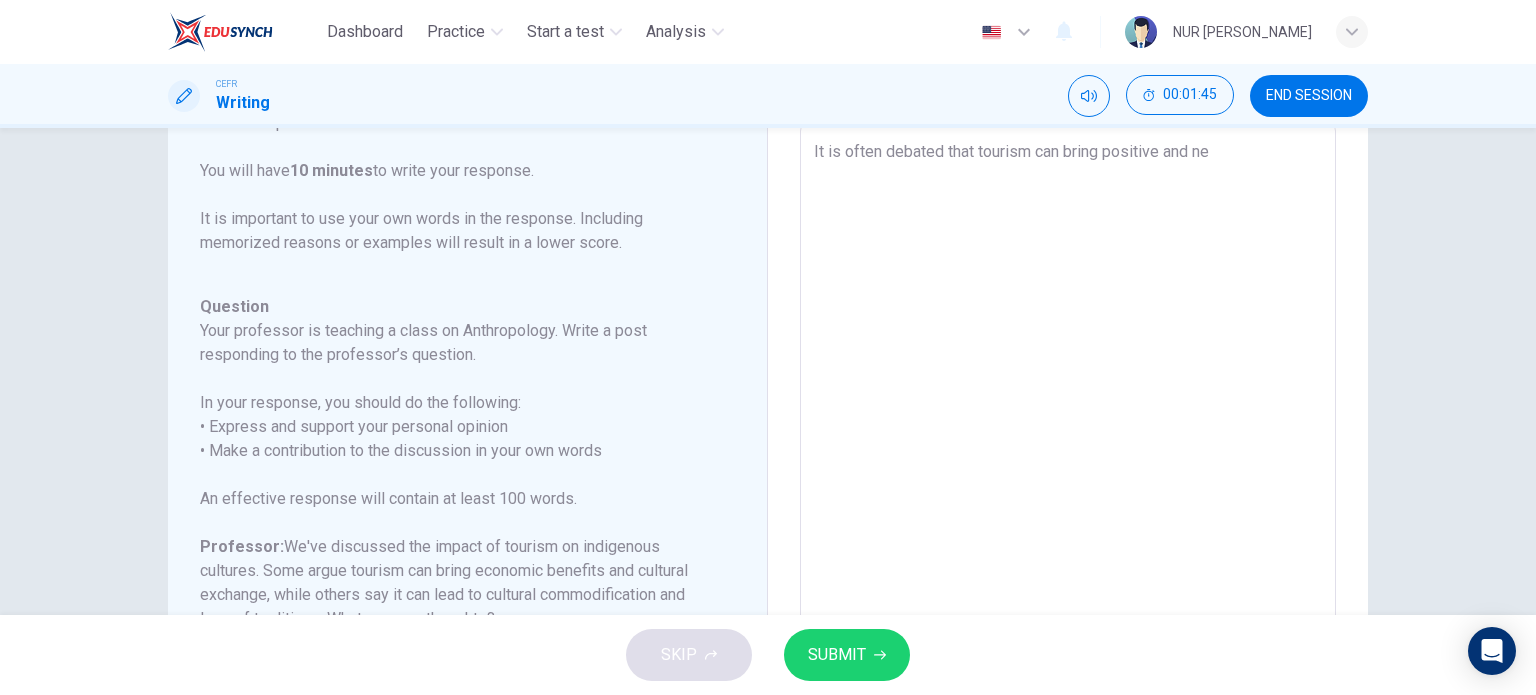 type on "x" 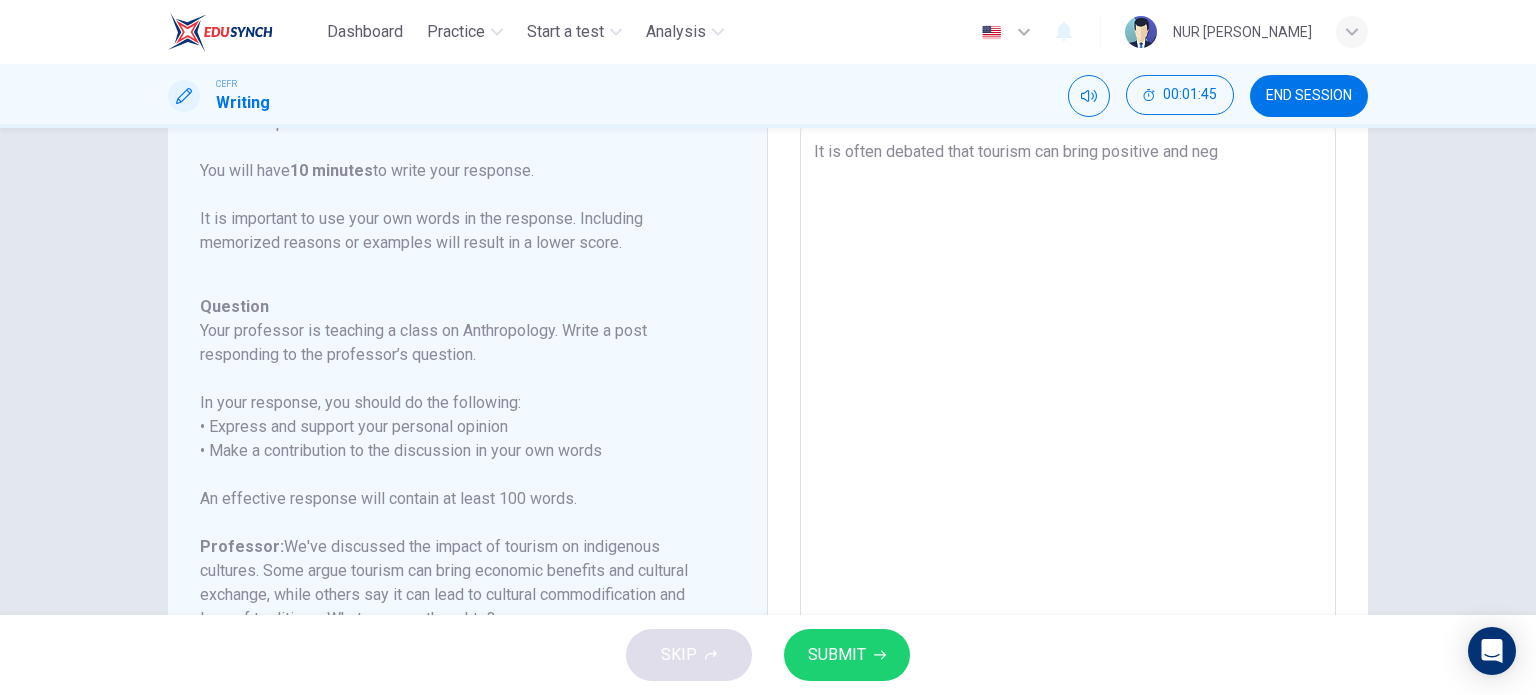 type on "x" 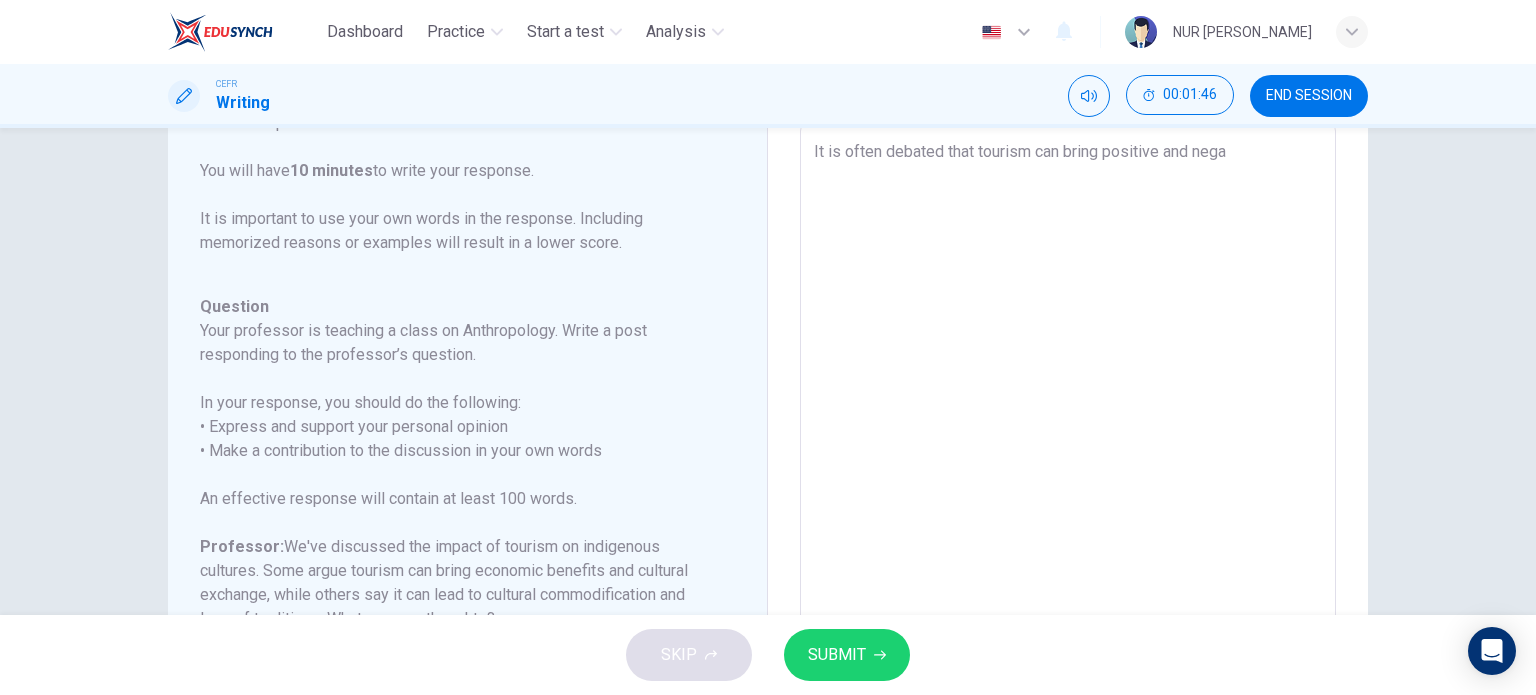 type on "It is often debated that tourism can bring positive and negat" 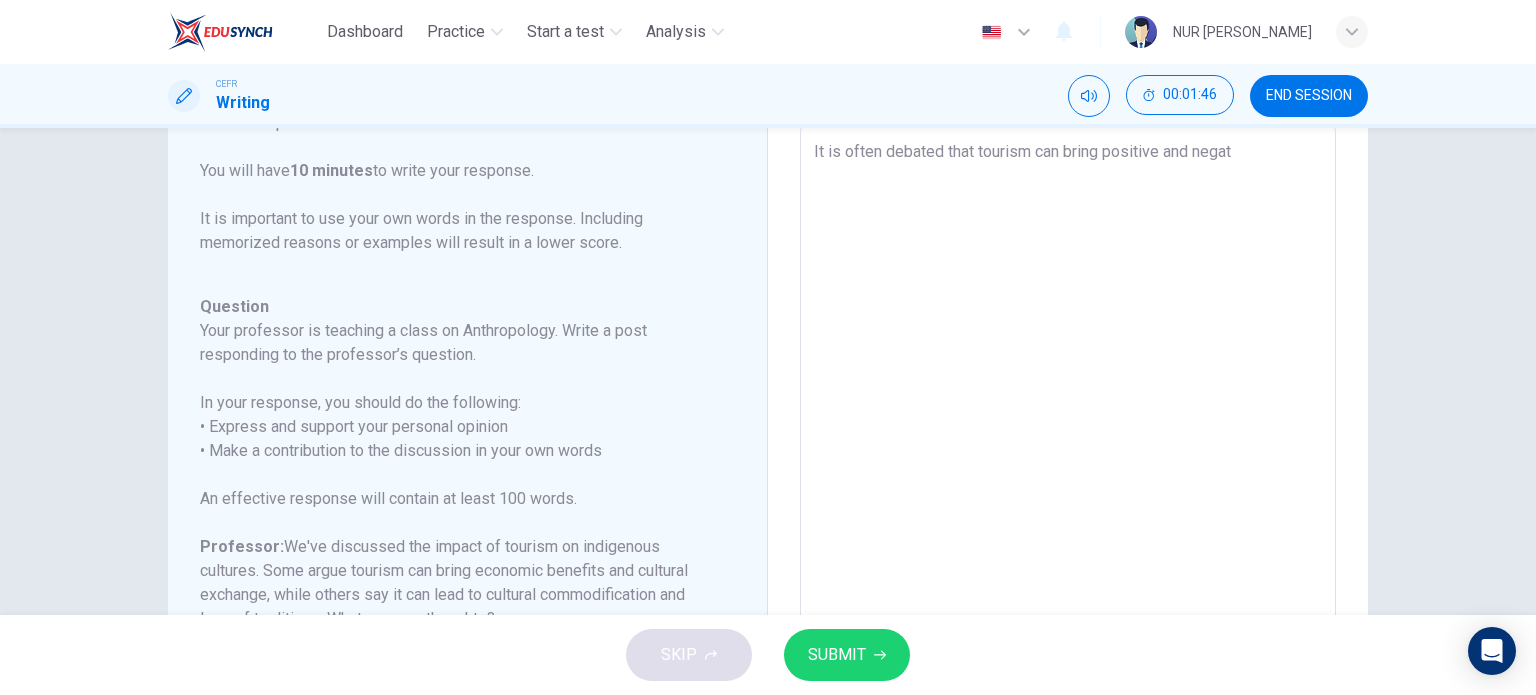 type on "x" 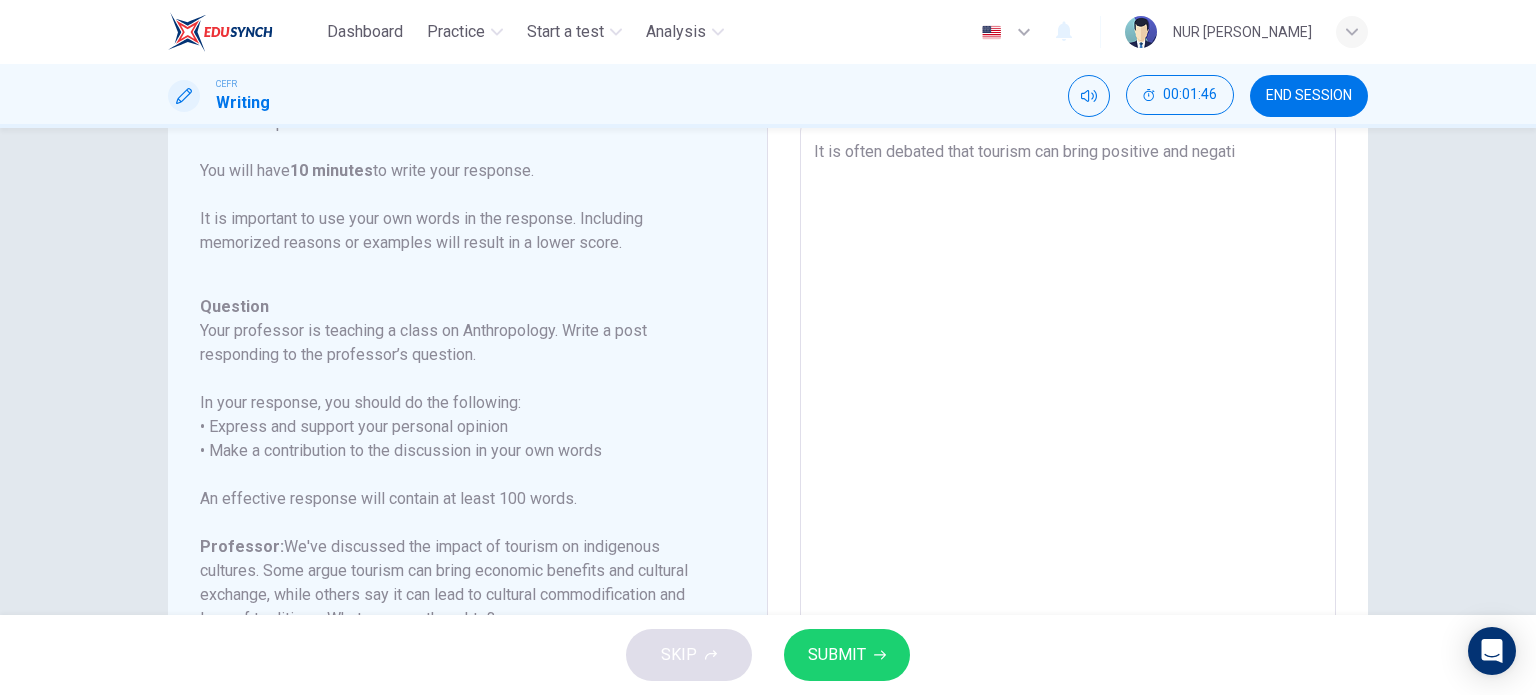 type on "x" 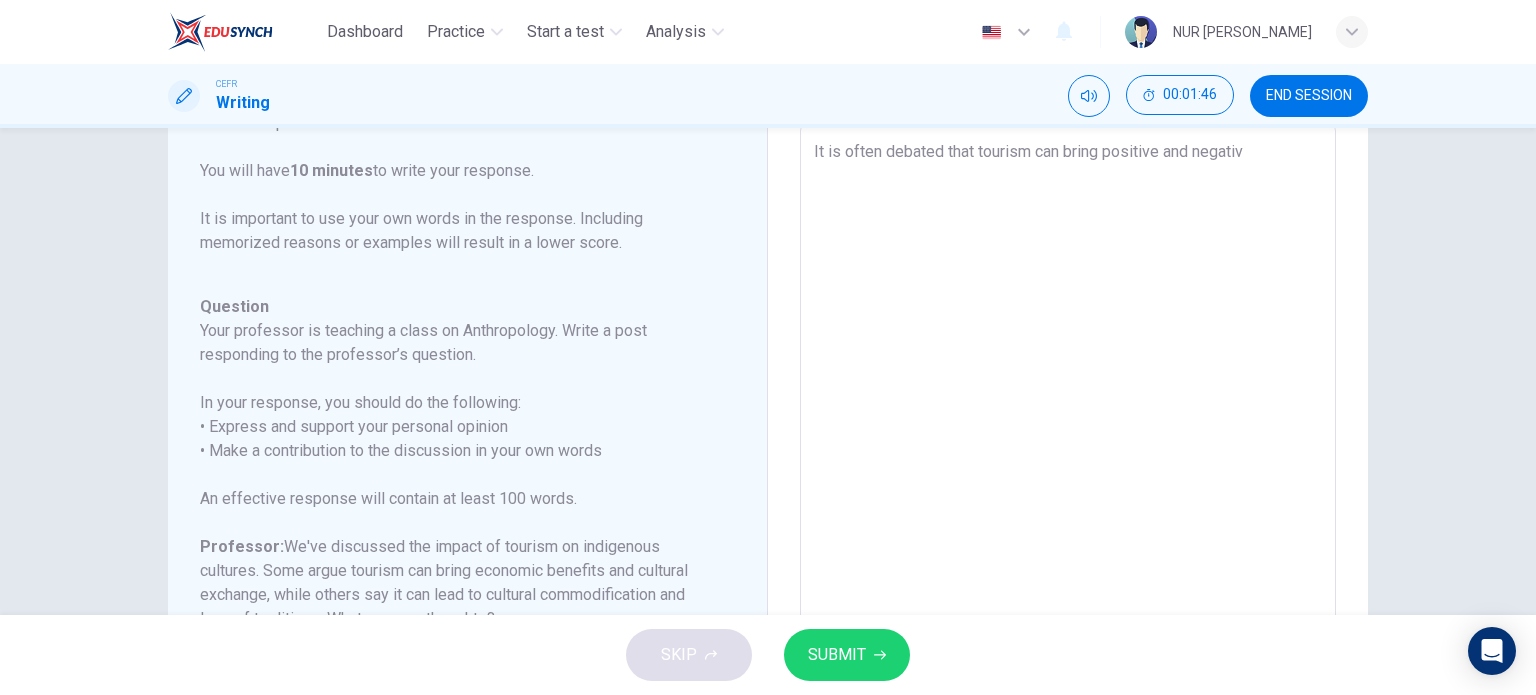 type on "x" 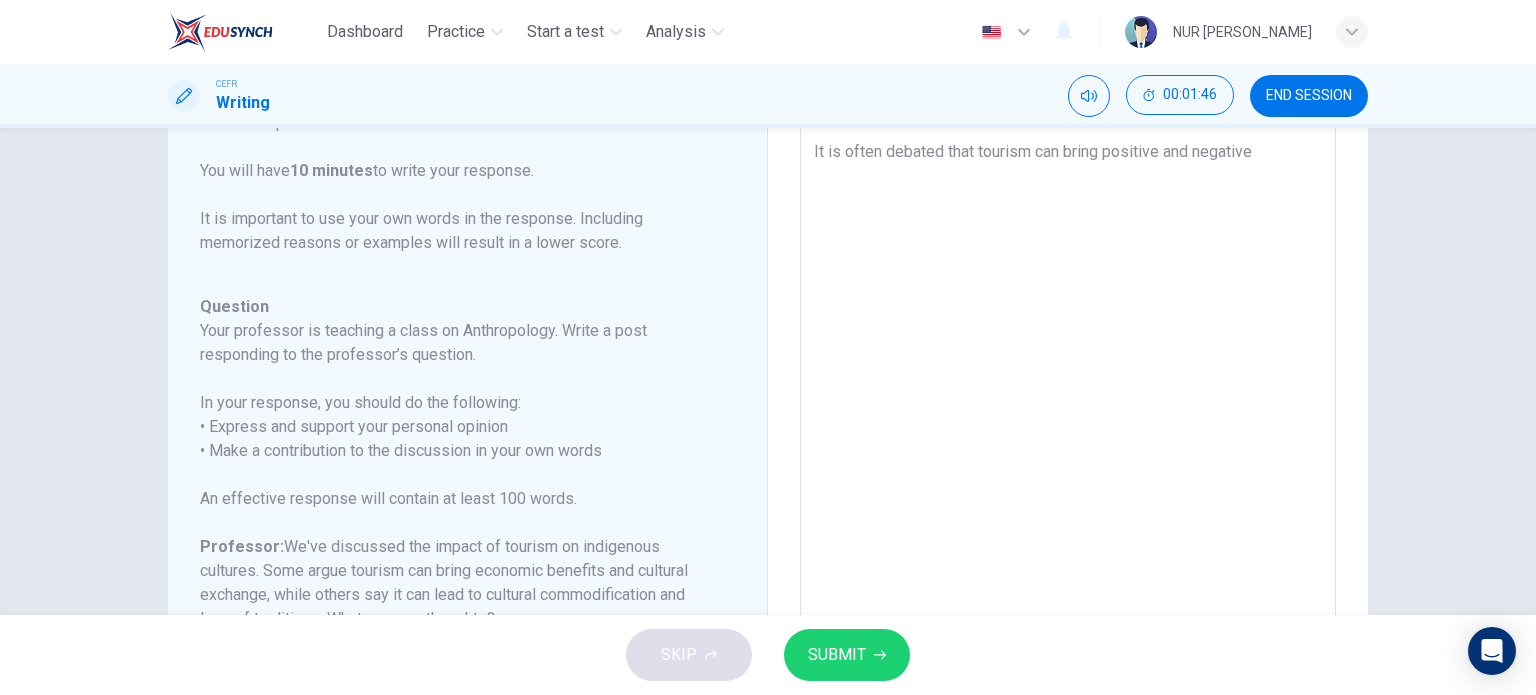 type on "x" 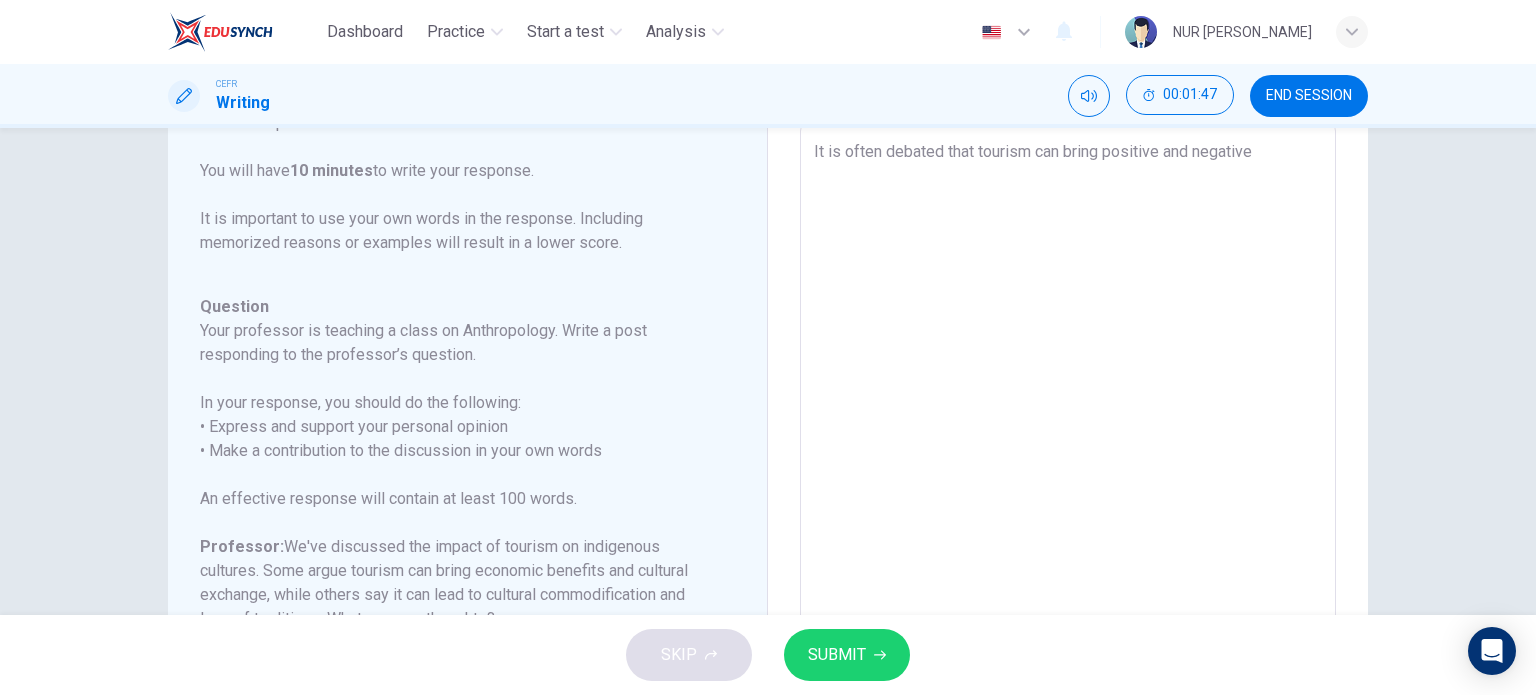 type on "It is often debated that tourism can bring positive and negative" 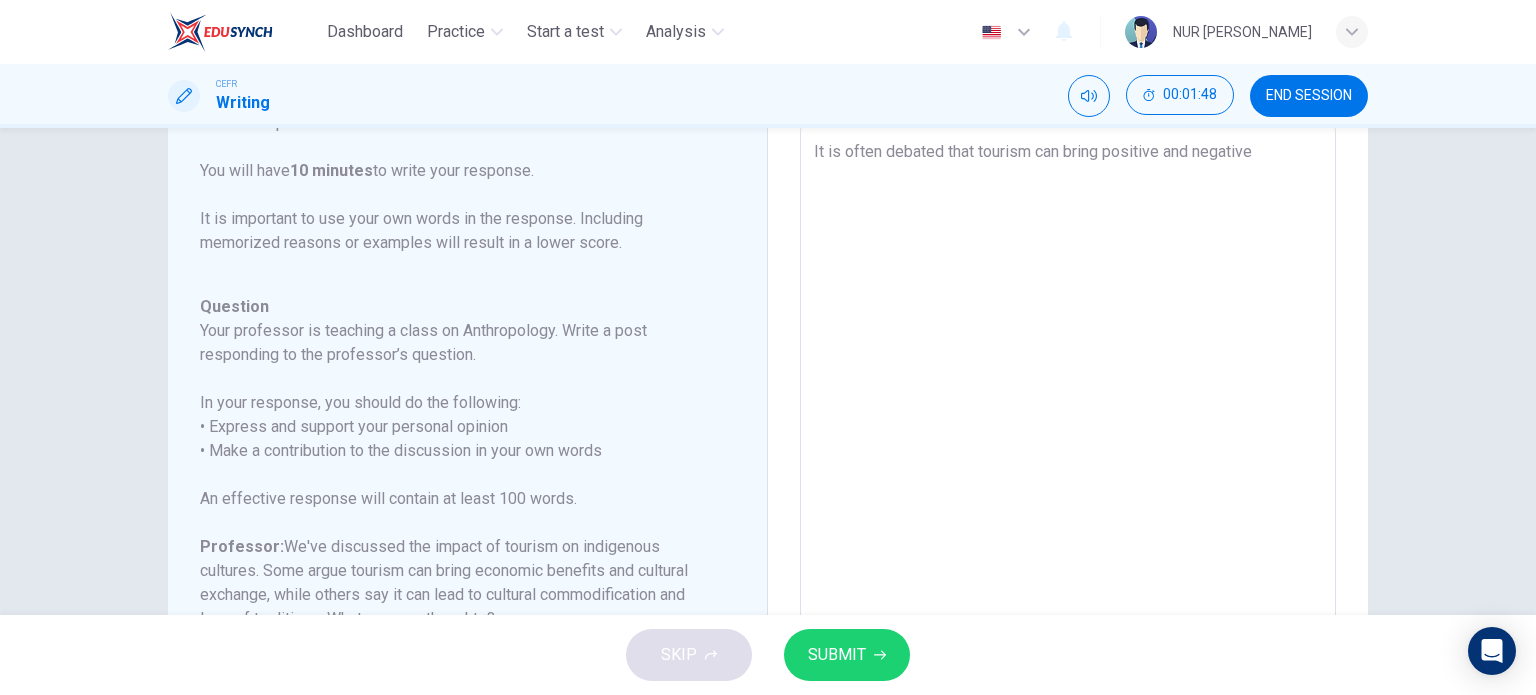 type on "It is often debated that tourism can bring positive and negative i" 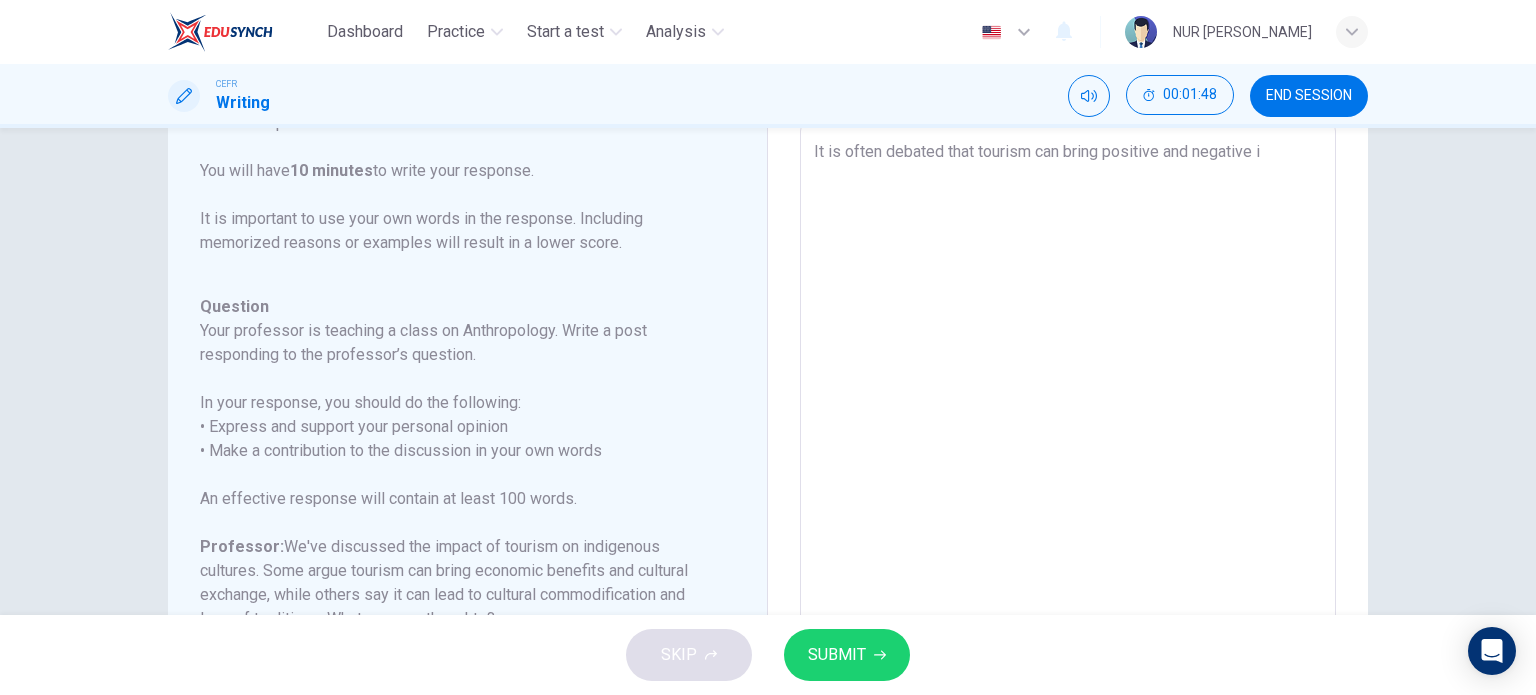 type on "x" 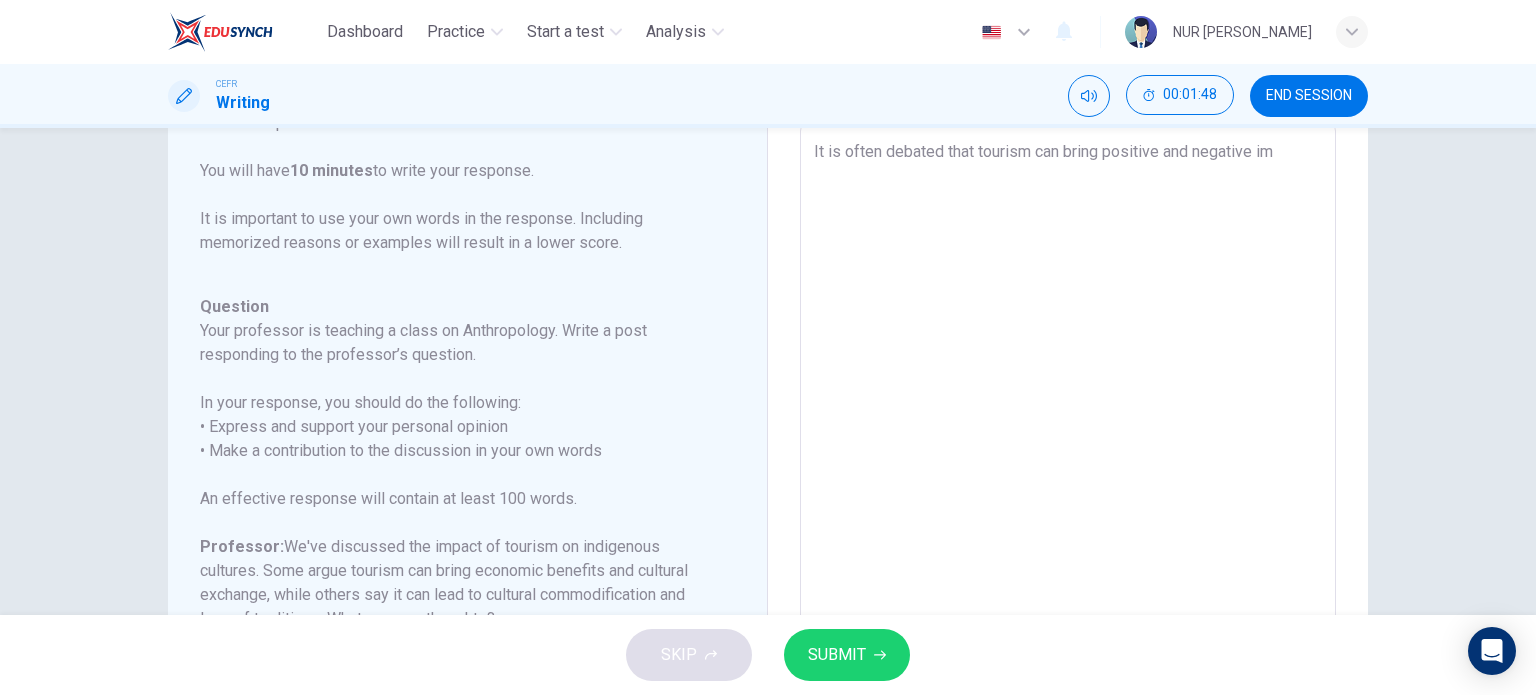 type on "x" 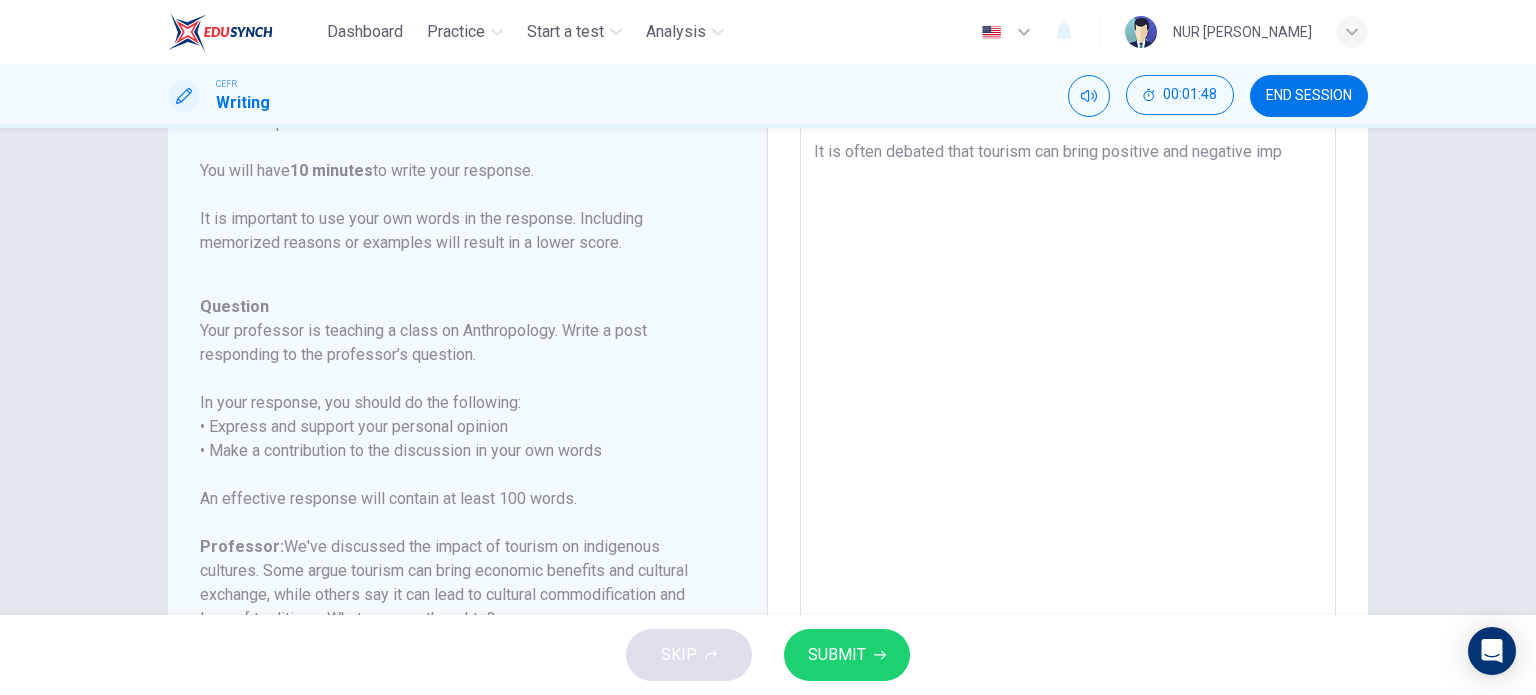 type on "x" 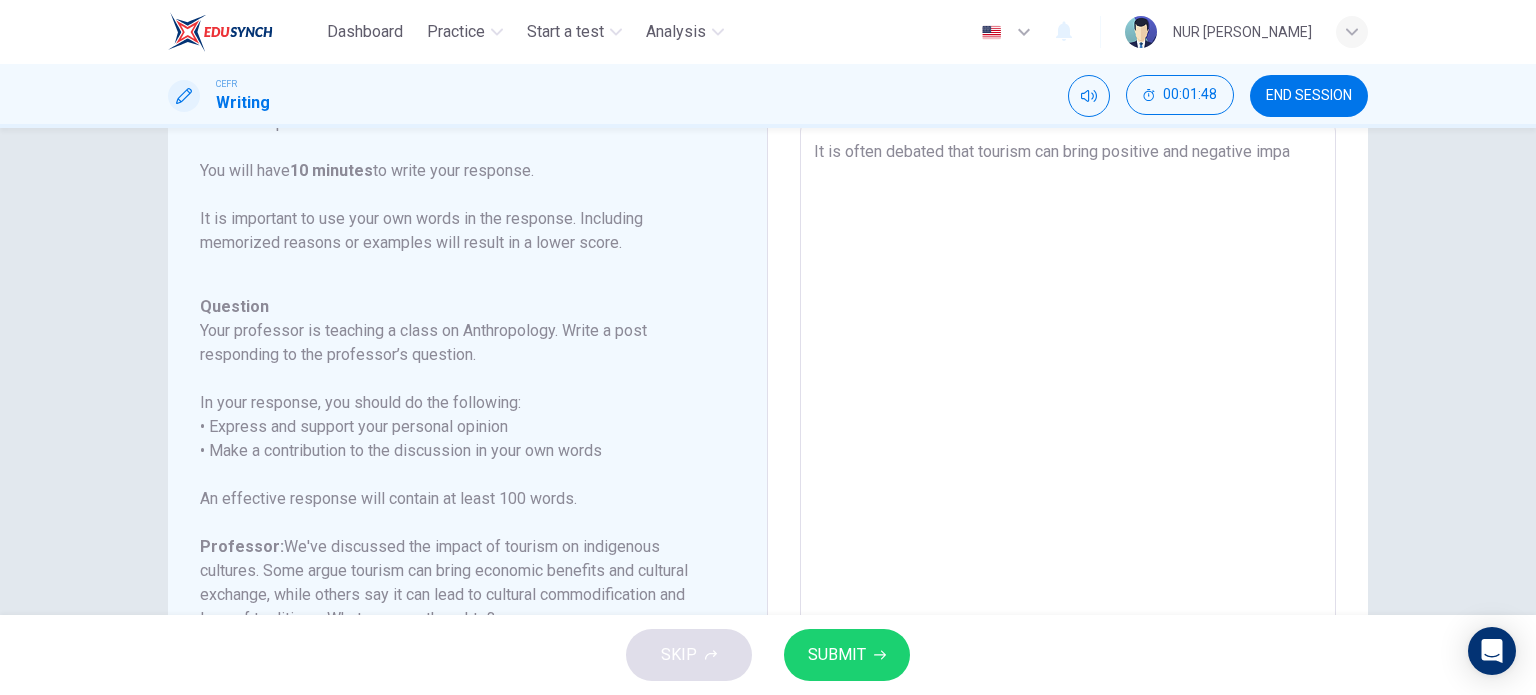 type on "x" 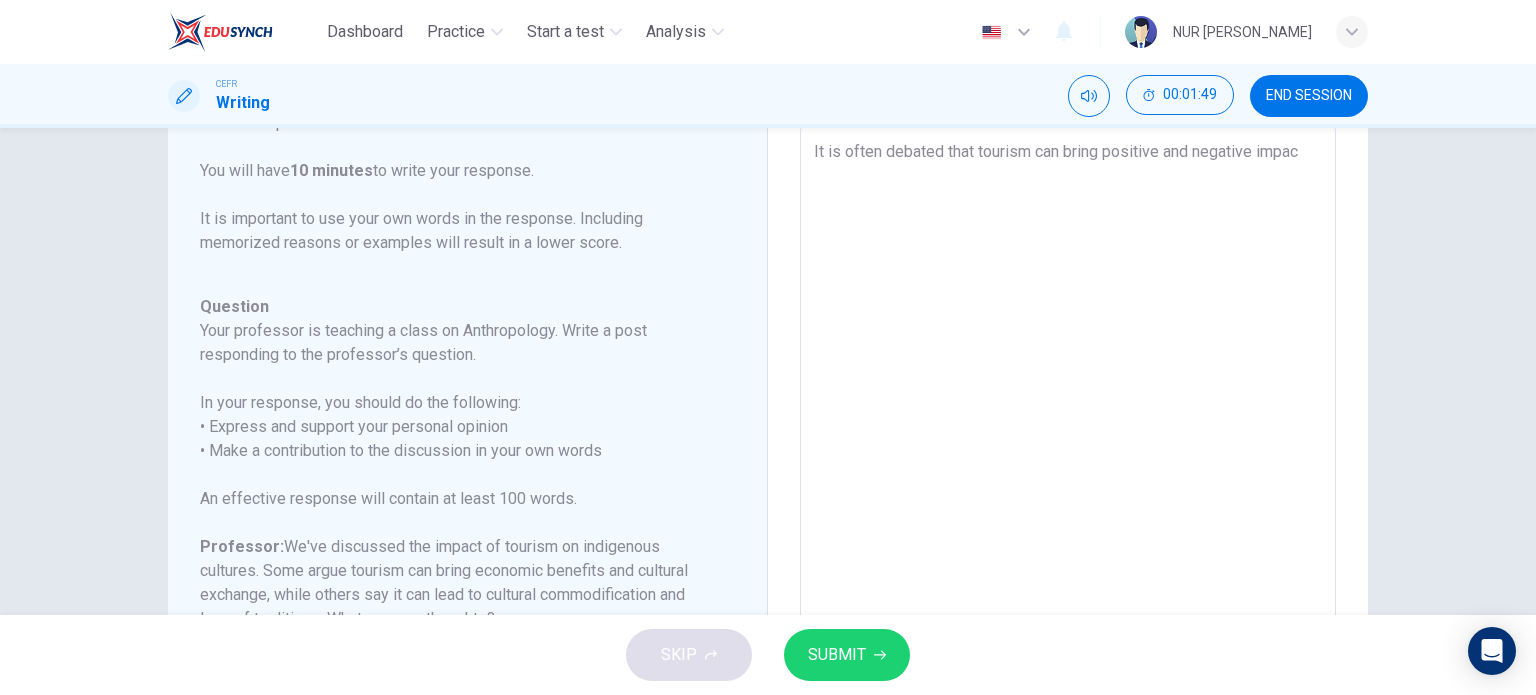 type 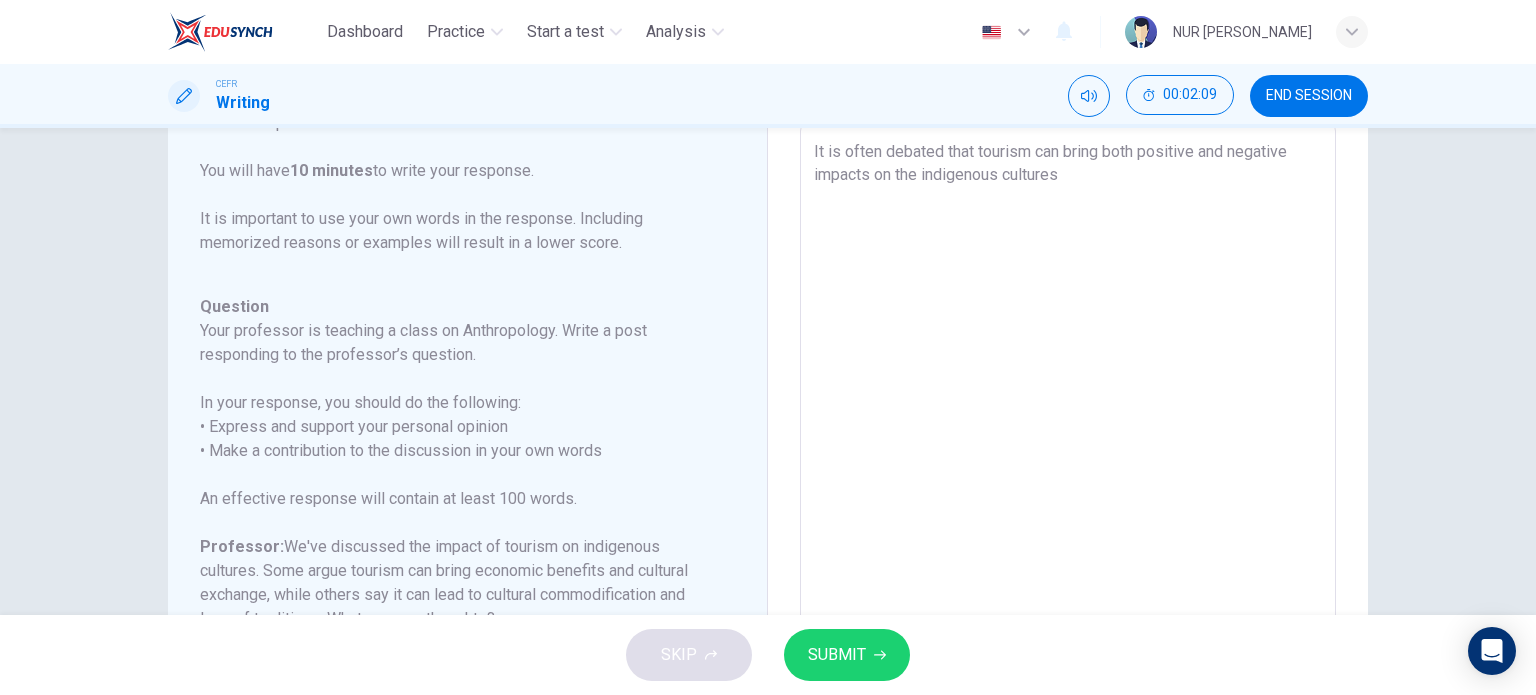 click on "It is often debated that tourism can bring both positive and negative impacts on the indigenous cultures" at bounding box center [1068, 457] 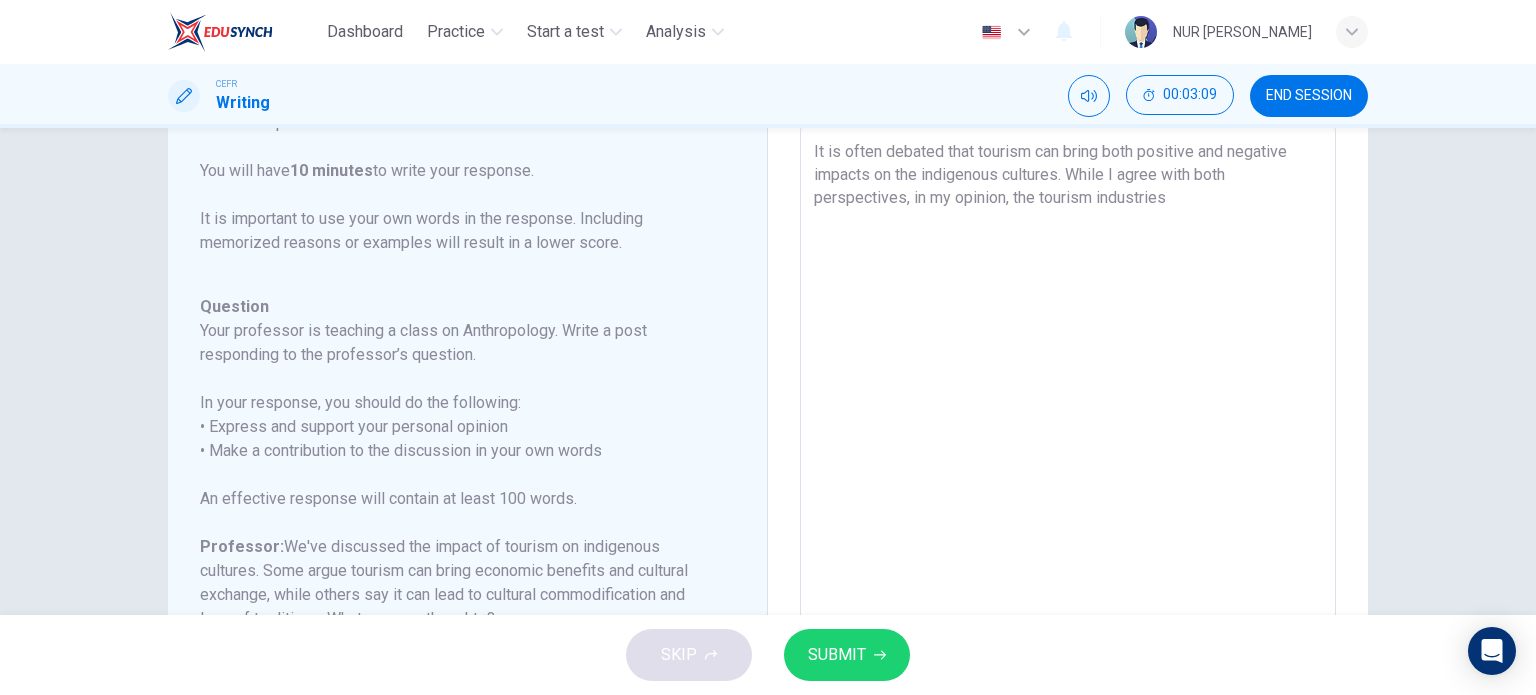 click on "It is often debated that tourism can bring both positive and negative impacts on the indigenous cultures. While I agree with both perspectives, in my opinion, the tourism industries" at bounding box center [1068, 457] 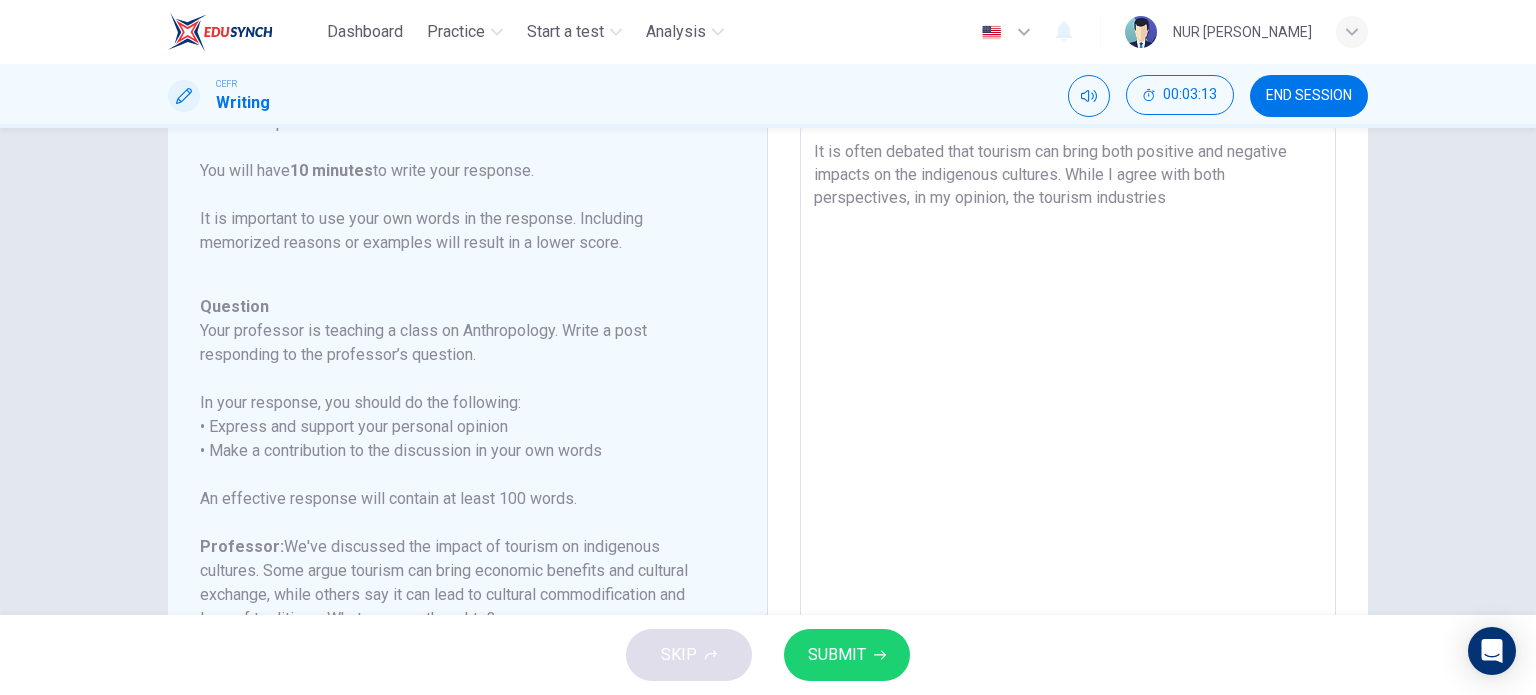 click on "It is often debated that tourism can bring both positive and negative impacts on the indigenous cultures. While I agree with both perspectives, in my opinion, the tourism industries" at bounding box center (1068, 457) 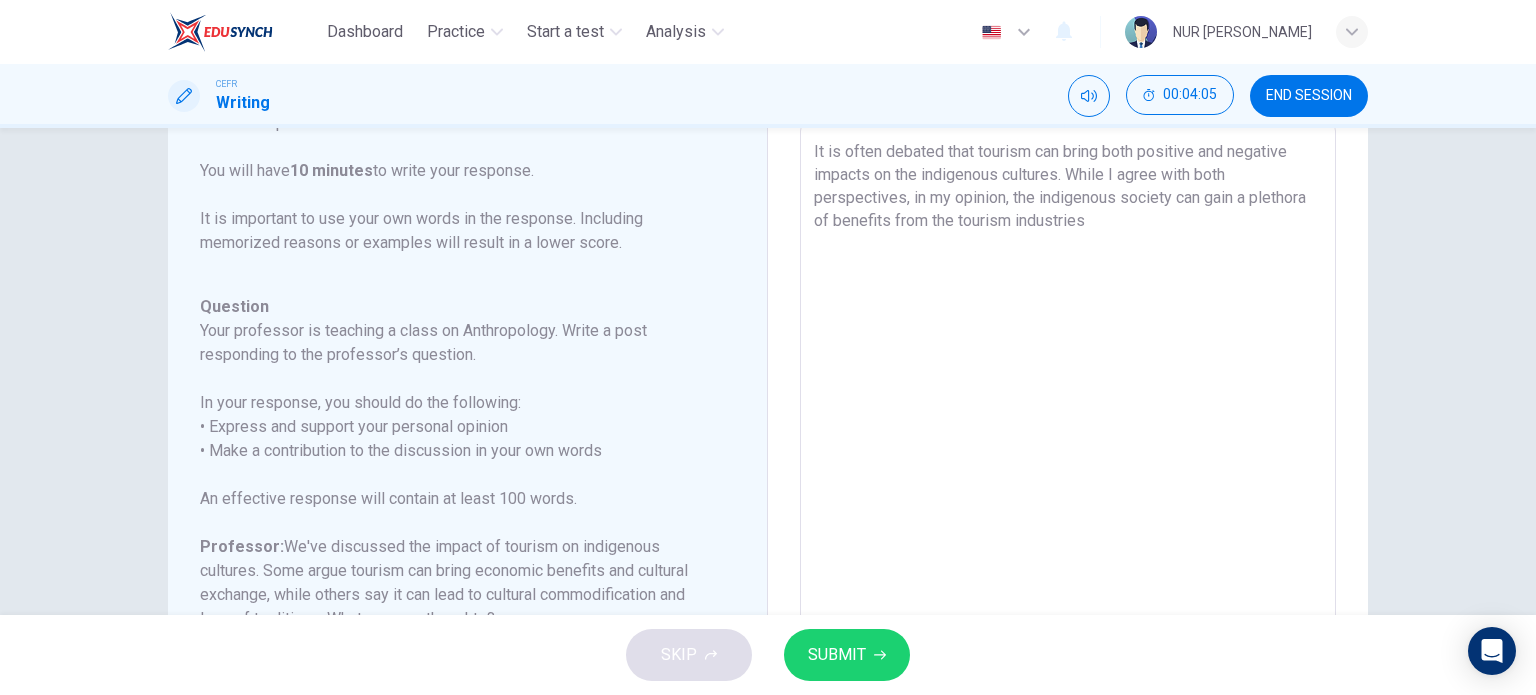 click on "It is often debated that tourism can bring both positive and negative impacts on the indigenous cultures. While I agree with both perspectives, in my opinion, the indigenous society can gain a plethora of benefits from the tourism industries" at bounding box center (1068, 457) 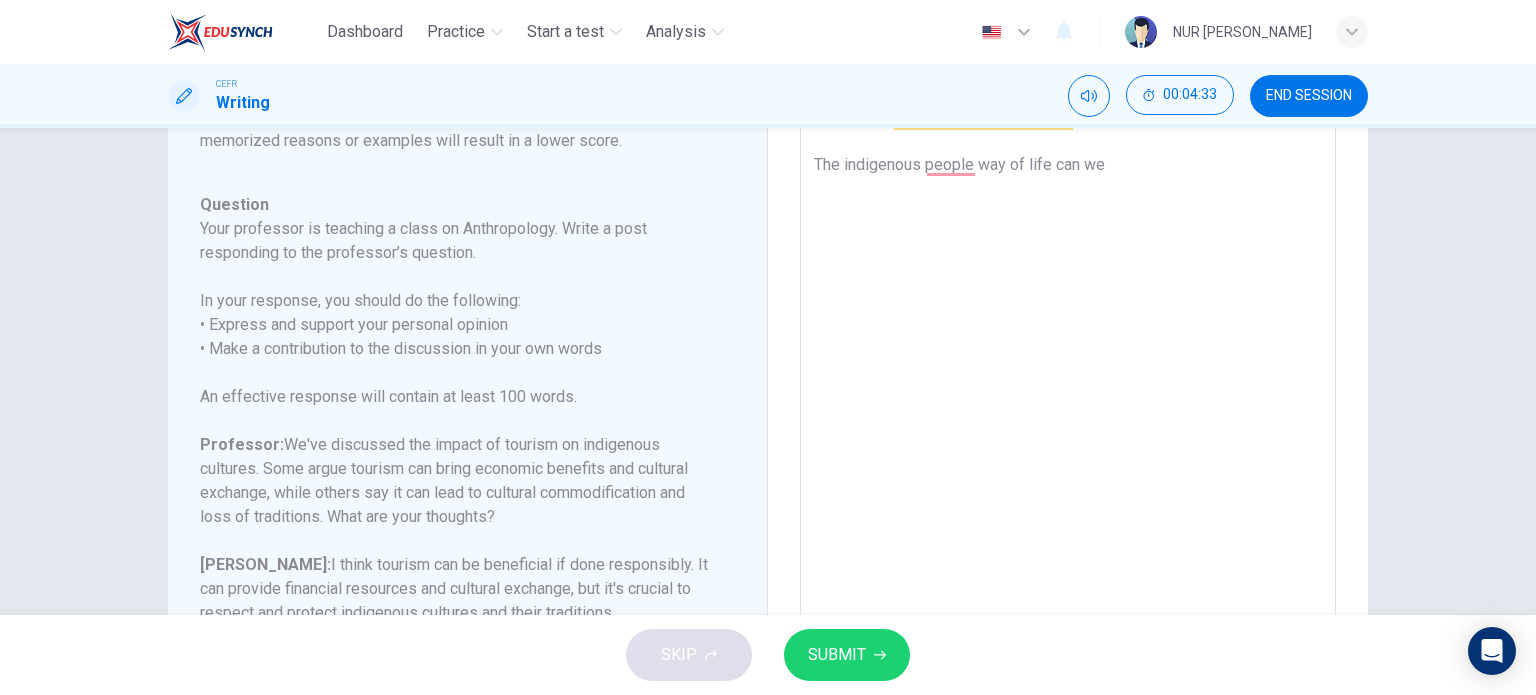 scroll, scrollTop: 215, scrollLeft: 0, axis: vertical 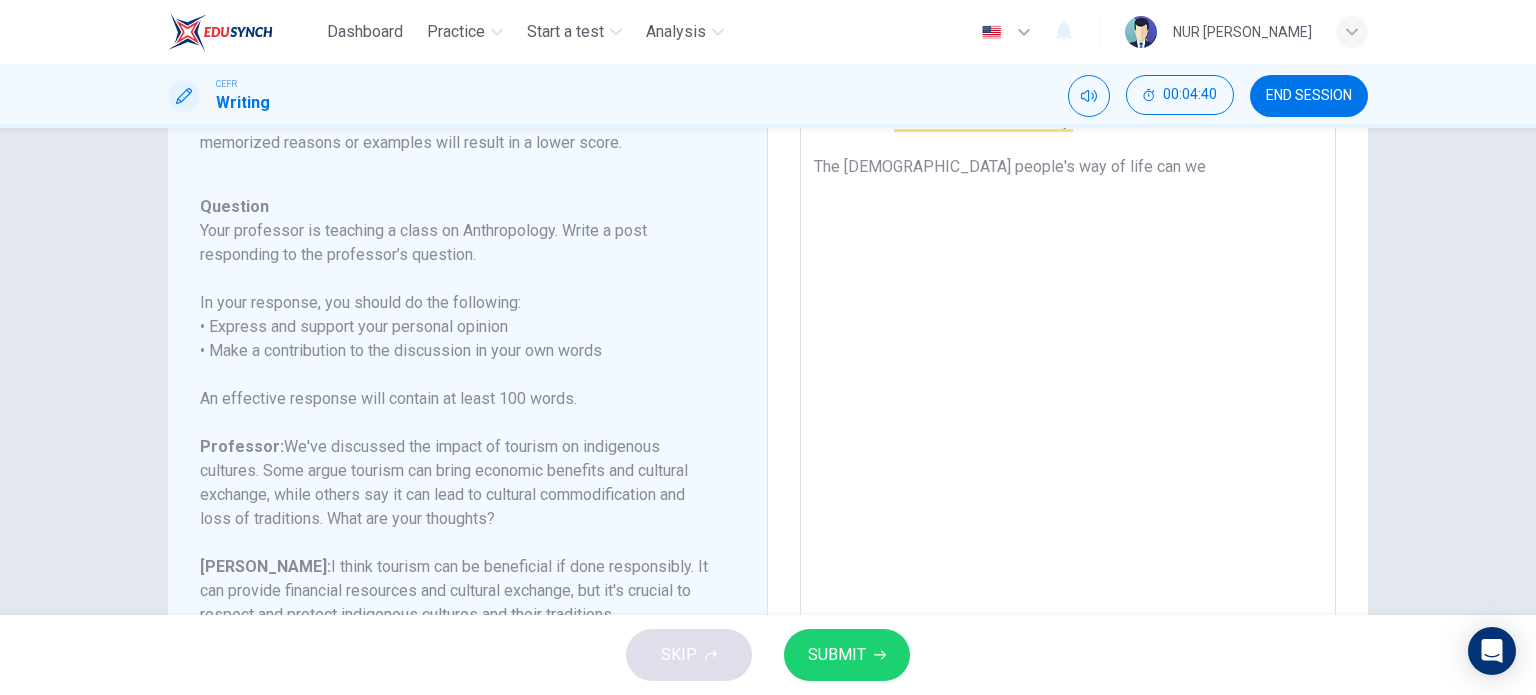 click on "It is often debated that tourism can bring both positive and negative impacts on the indigenous cultures. While I agree with both perspectives, in my opinion, the indigenous society can gain a plethora of benefits from the tourism industry.
The indigenous people's way of life can we" at bounding box center (1068, 357) 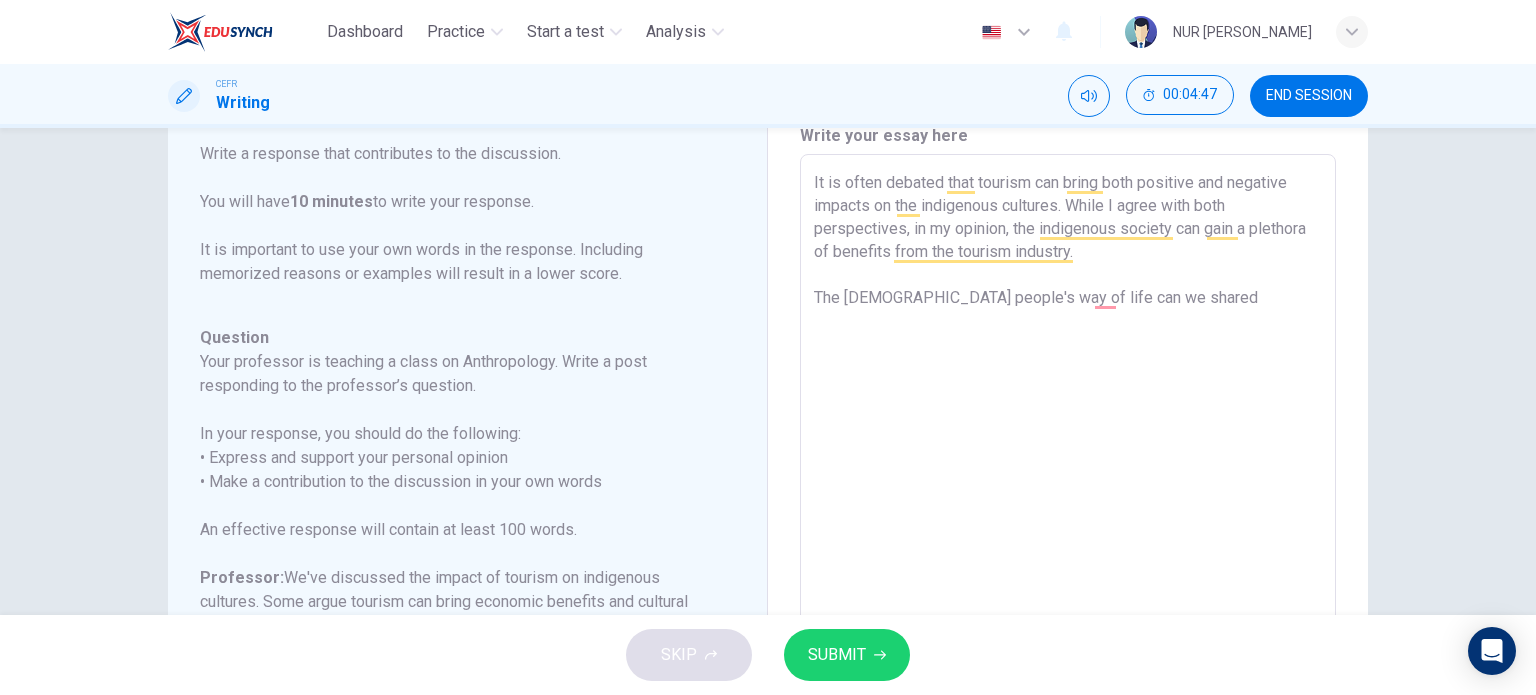 scroll, scrollTop: 85, scrollLeft: 0, axis: vertical 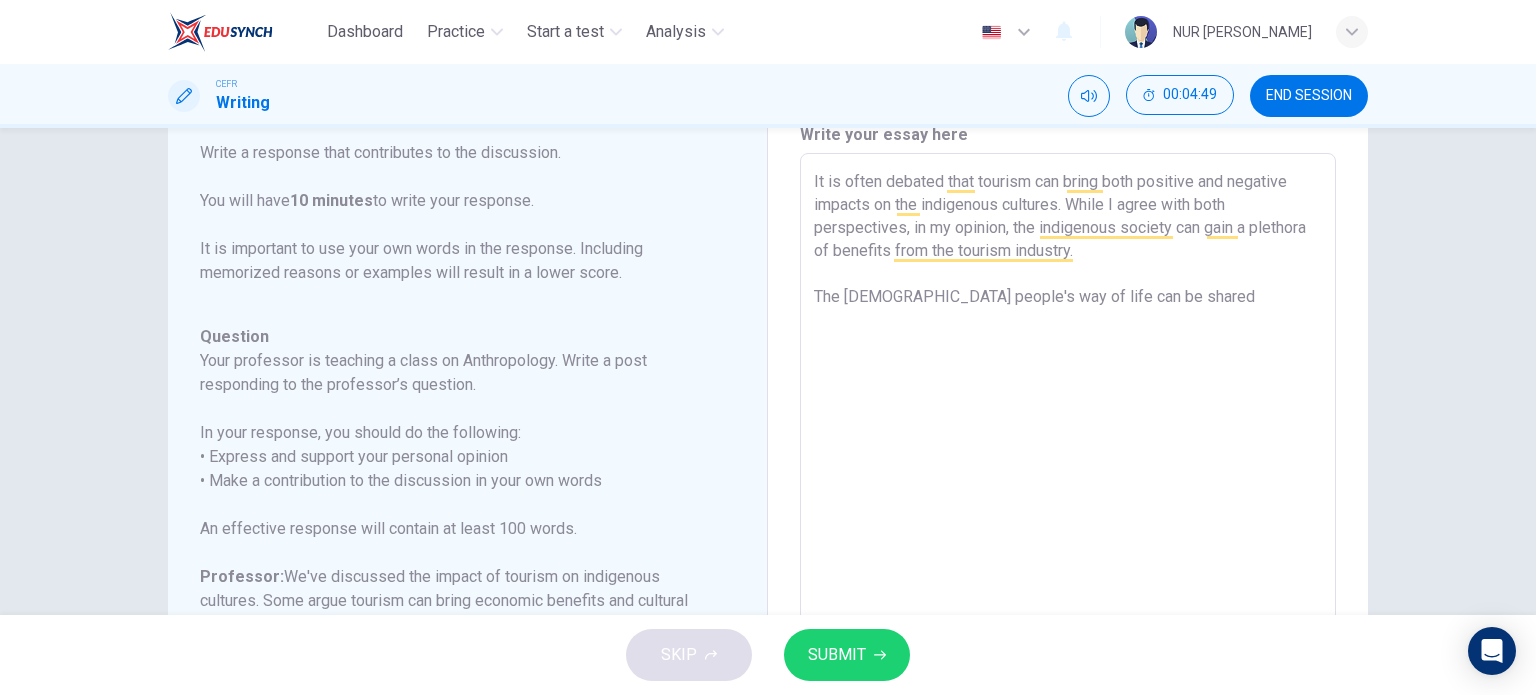 click on "It is often debated that tourism can bring both positive and negative impacts on the indigenous cultures. While I agree with both perspectives, in my opinion, the indigenous society can gain a plethora of benefits from the tourism industry.
The indigenous people's way of life can be shared" at bounding box center [1068, 487] 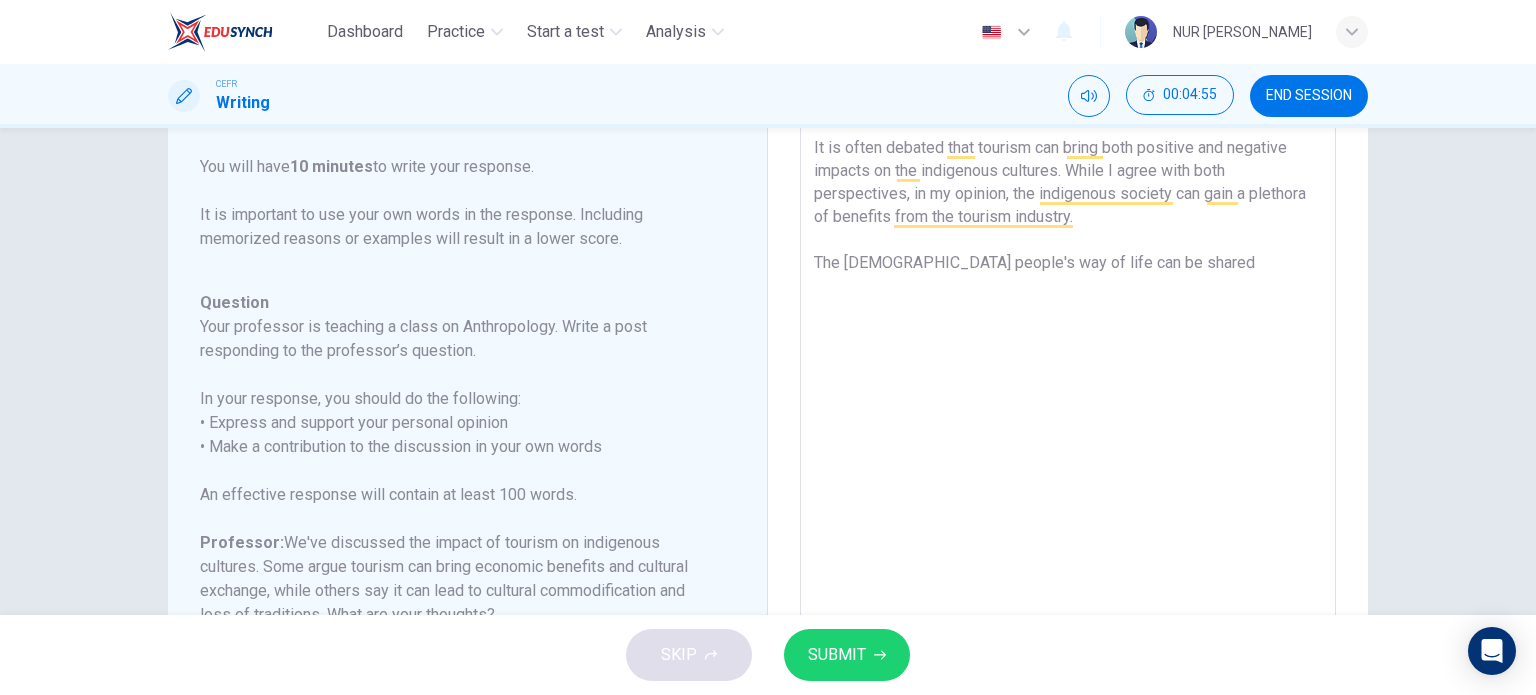 scroll, scrollTop: 118, scrollLeft: 0, axis: vertical 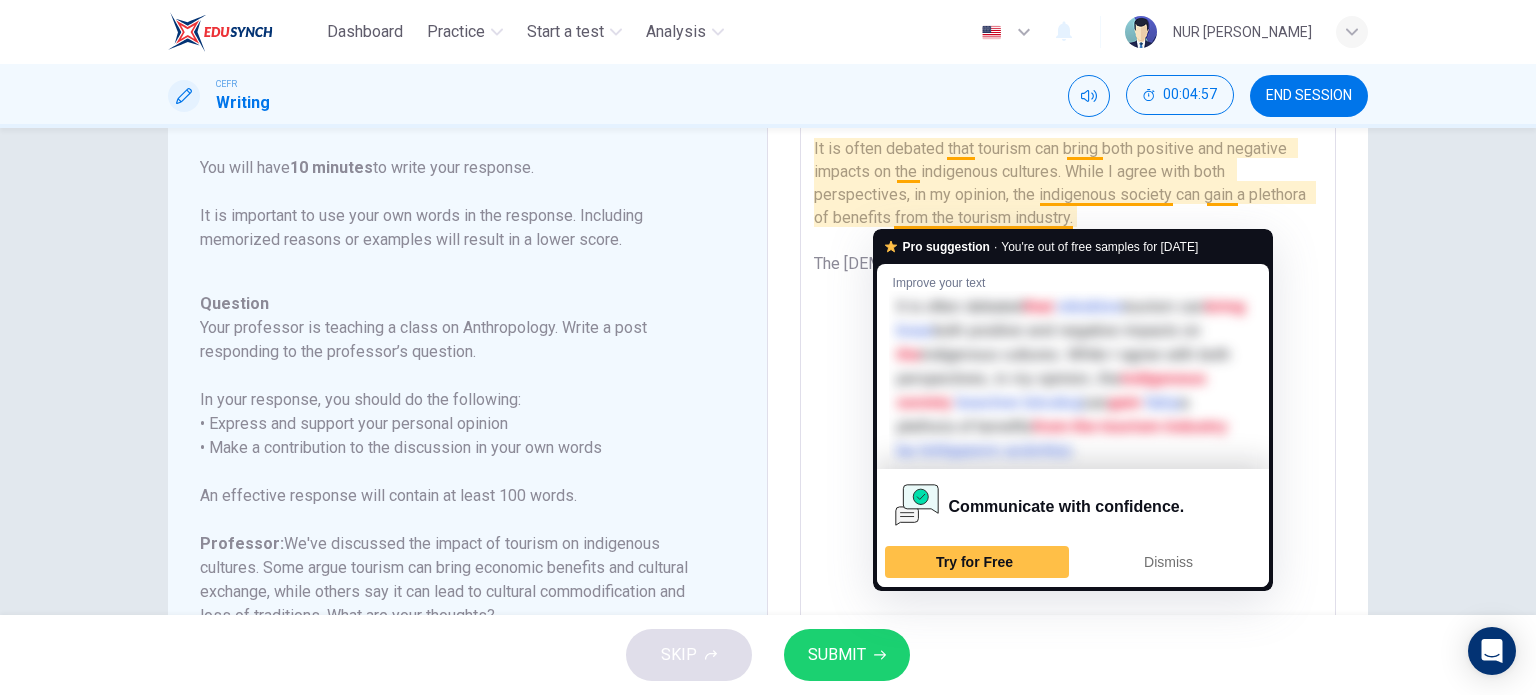 click at bounding box center (1073, 380) 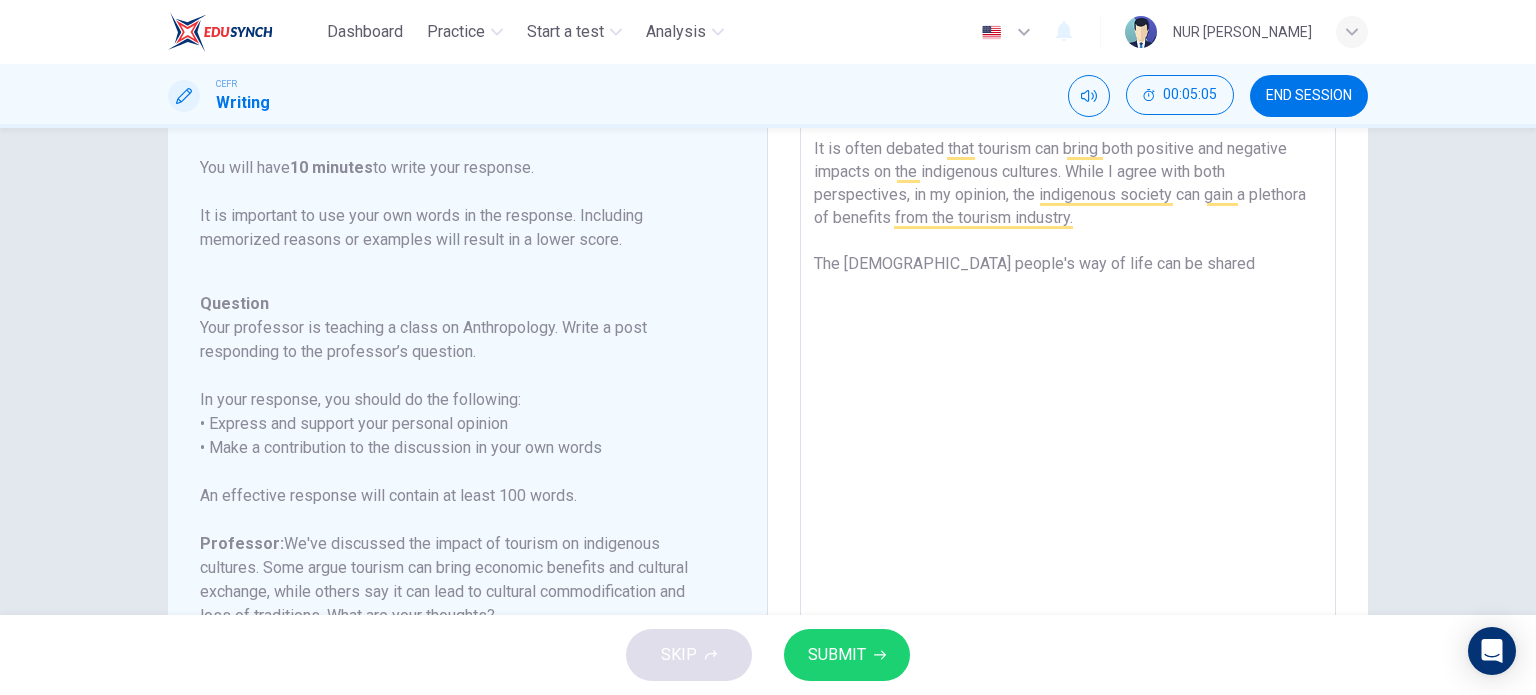 click on "It is often debated that tourism can bring both positive and negative impacts on the indigenous cultures. While I agree with both perspectives, in my opinion, the indigenous society can gain a plethora of benefits from the tourism industry.
The indigenous people's way of life can be shared" at bounding box center [1068, 454] 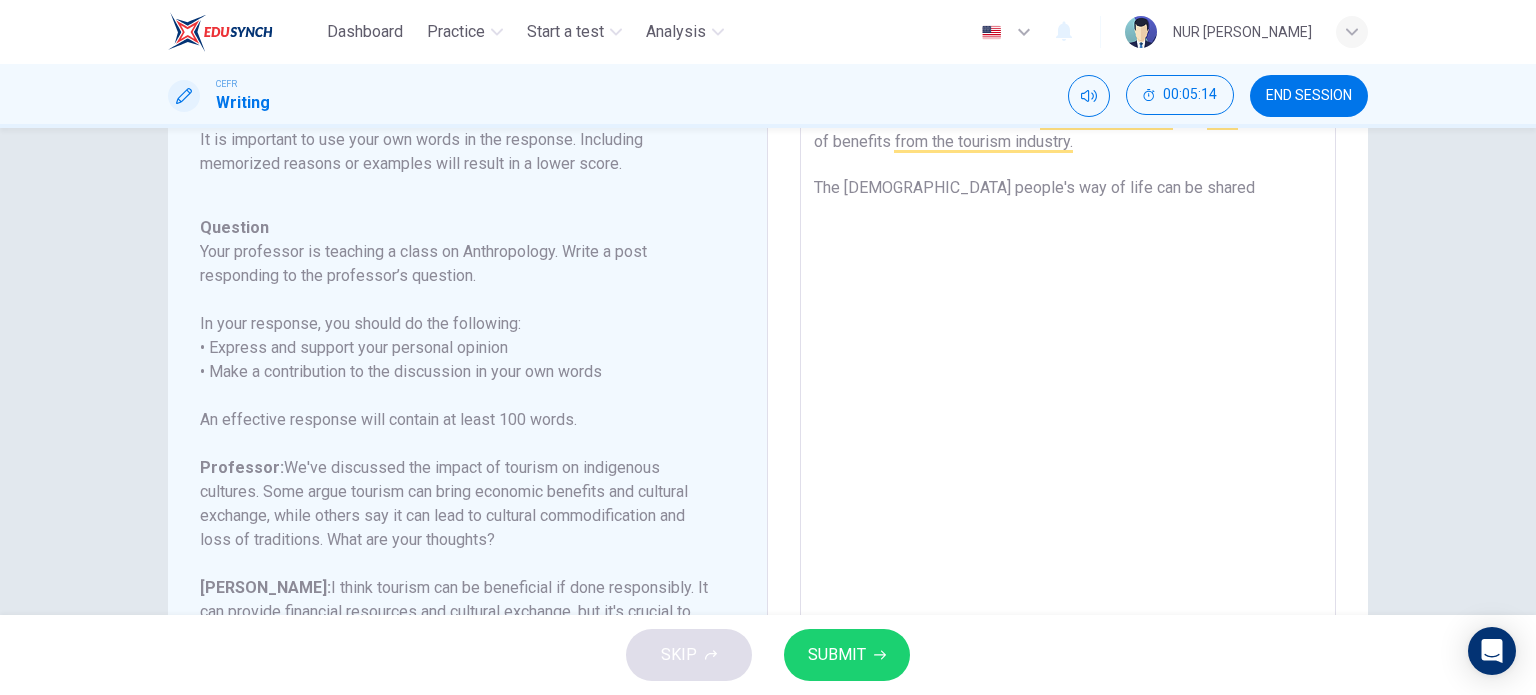 scroll, scrollTop: 202, scrollLeft: 0, axis: vertical 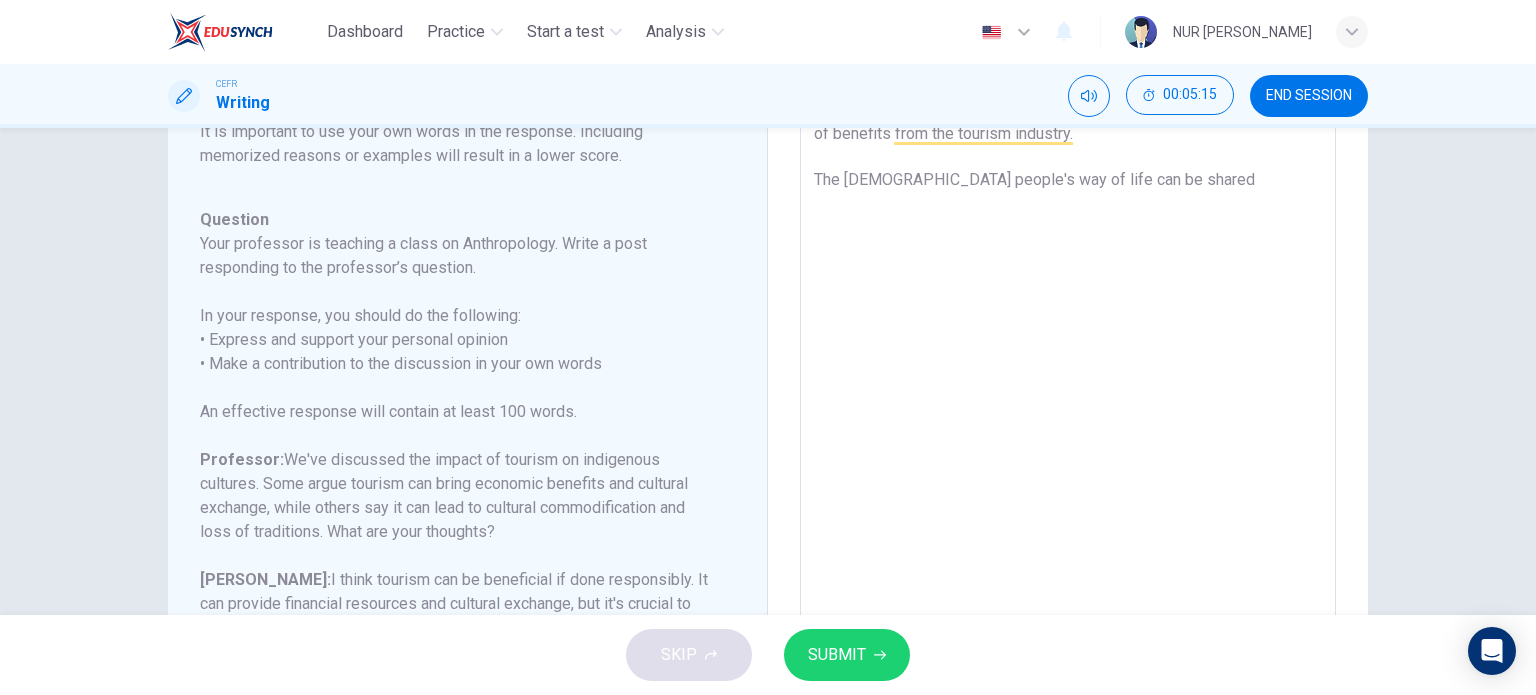 click on "It is often debated that tourism can bring both positive and negative impacts on the indigenous cultures. While I agree with both perspectives, in my opinion, the indigenous society can gain a plethora of benefits from the tourism industry.
The indigenous people's way of life can be shared" at bounding box center [1068, 370] 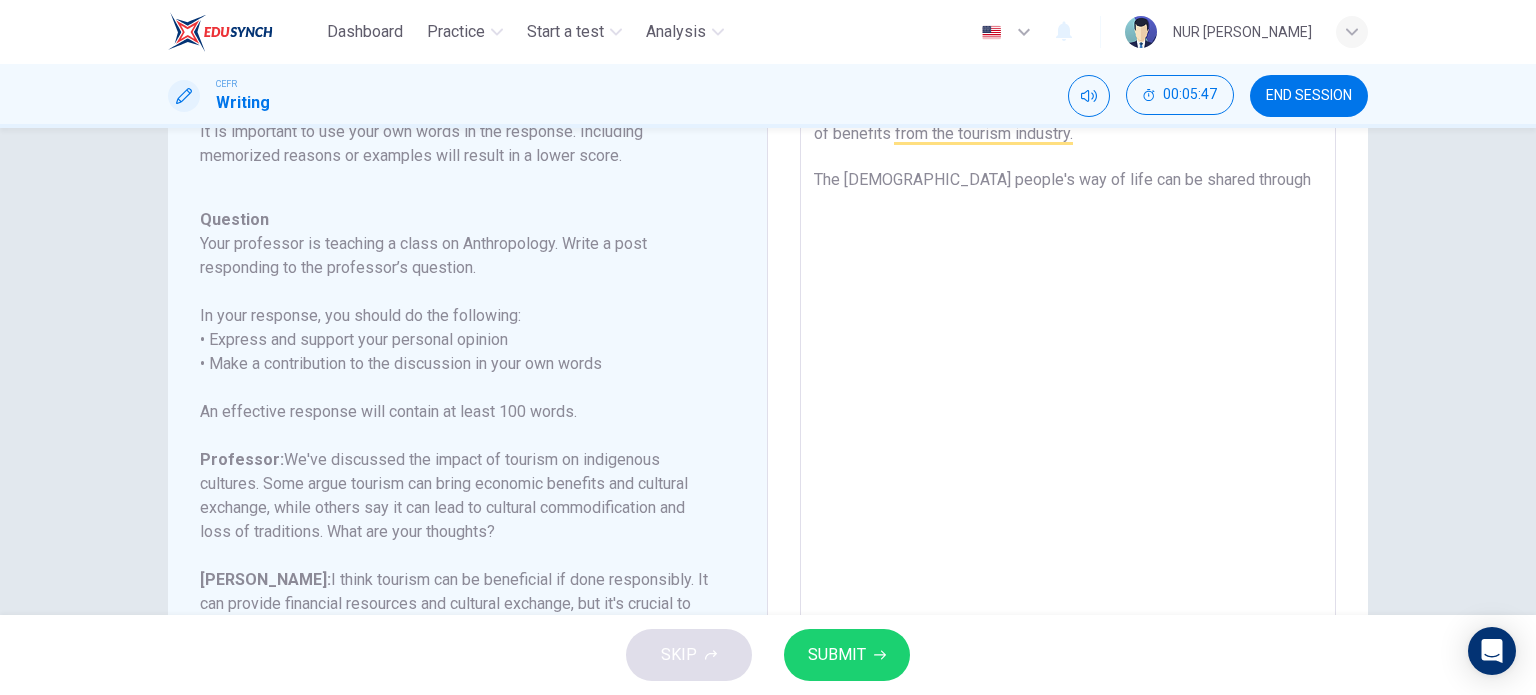 click on "It is often debated that tourism can bring both positive and negative impacts on the indigenous cultures. While I agree with both perspectives, in my opinion, the indigenous society can gain a plethora of benefits from the tourism industry.
The indigenous people's way of life can be shared through" at bounding box center (1068, 370) 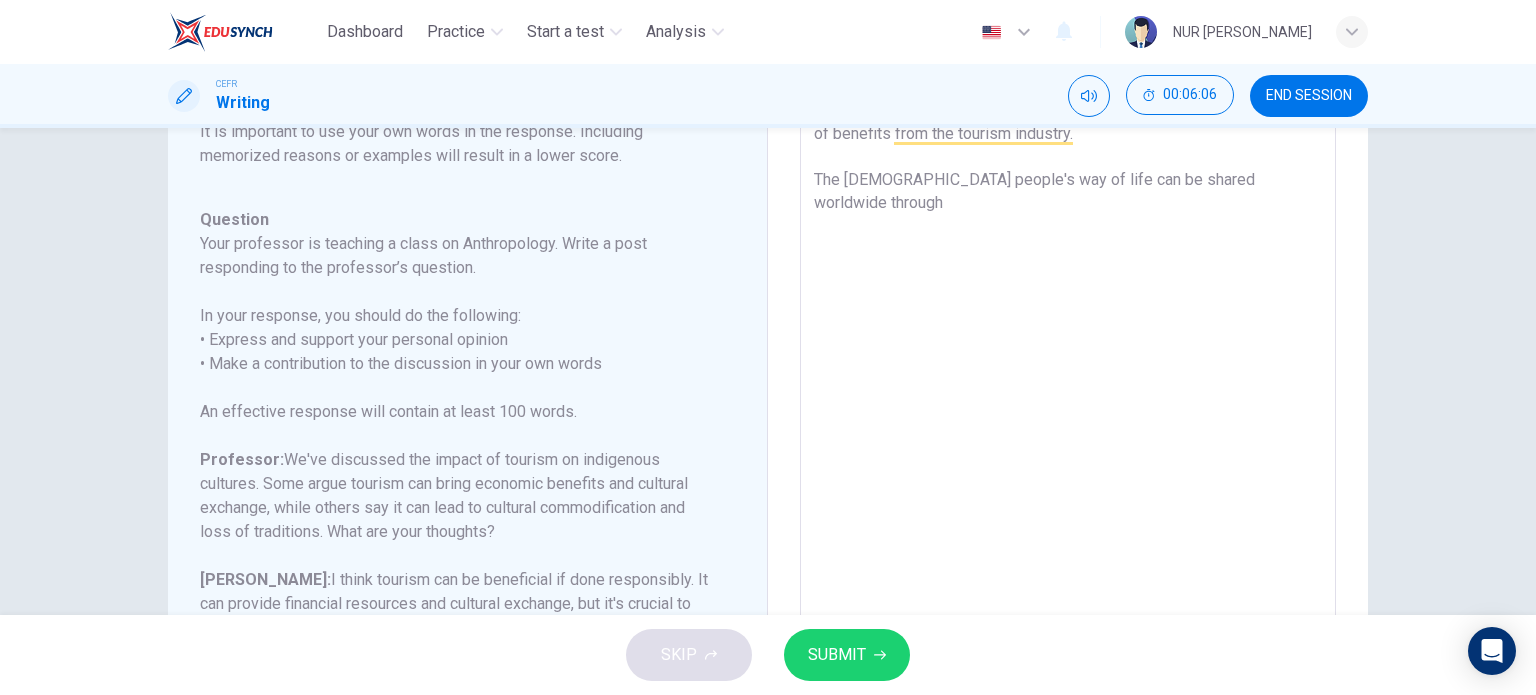 click on "It is often debated that tourism can bring both positive and negative impacts on the indigenous cultures. While I agree with both perspectives, in my opinion, the indigenous society can gain a plethora of benefits from the tourism industry.
The indigenous people's way of life can be shared worldwide through" at bounding box center (1068, 370) 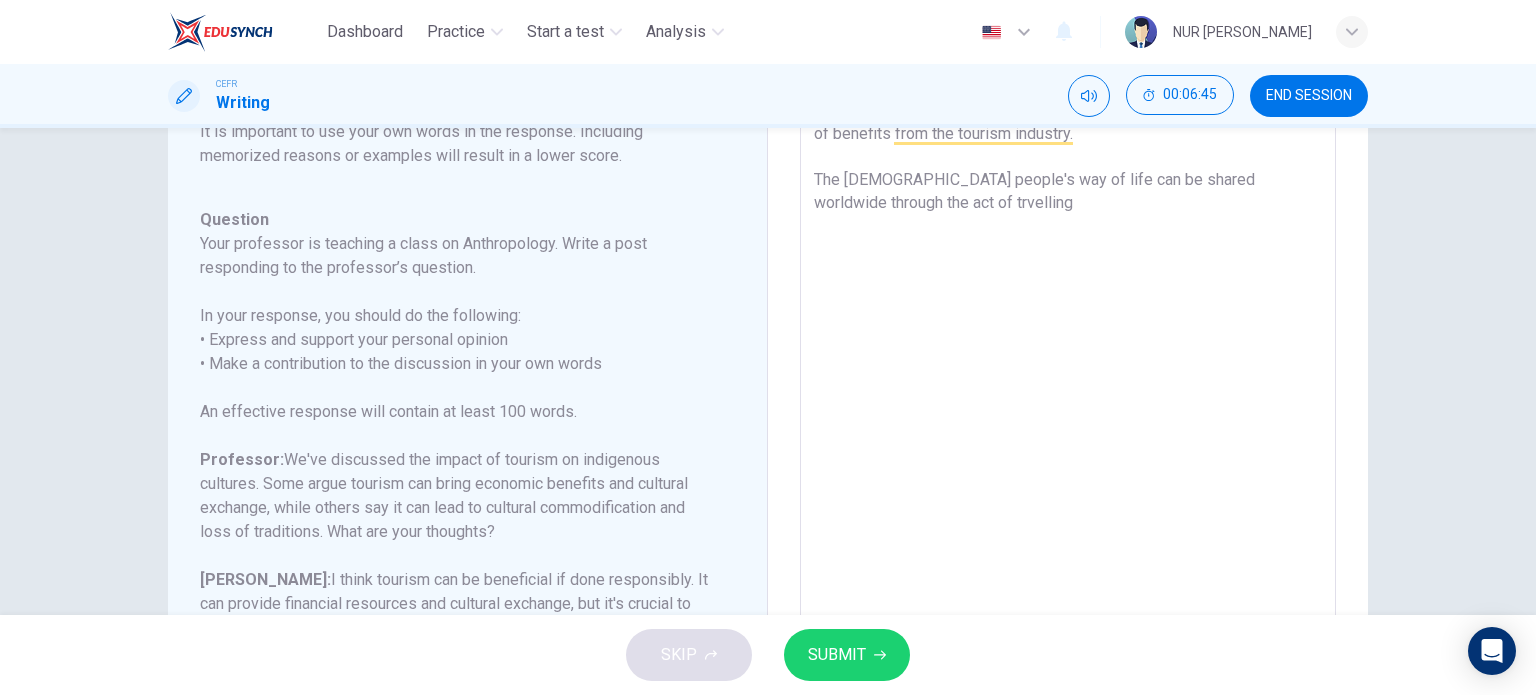 click on "It is often debated that tourism can bring both positive and negative impacts on the indigenous cultures. While I agree with both perspectives, in my opinion, the indigenous society can gain a plethora of benefits from the tourism industry.
The indigenous people's way of life can be shared worldwide through the act of trvelling" at bounding box center (1068, 370) 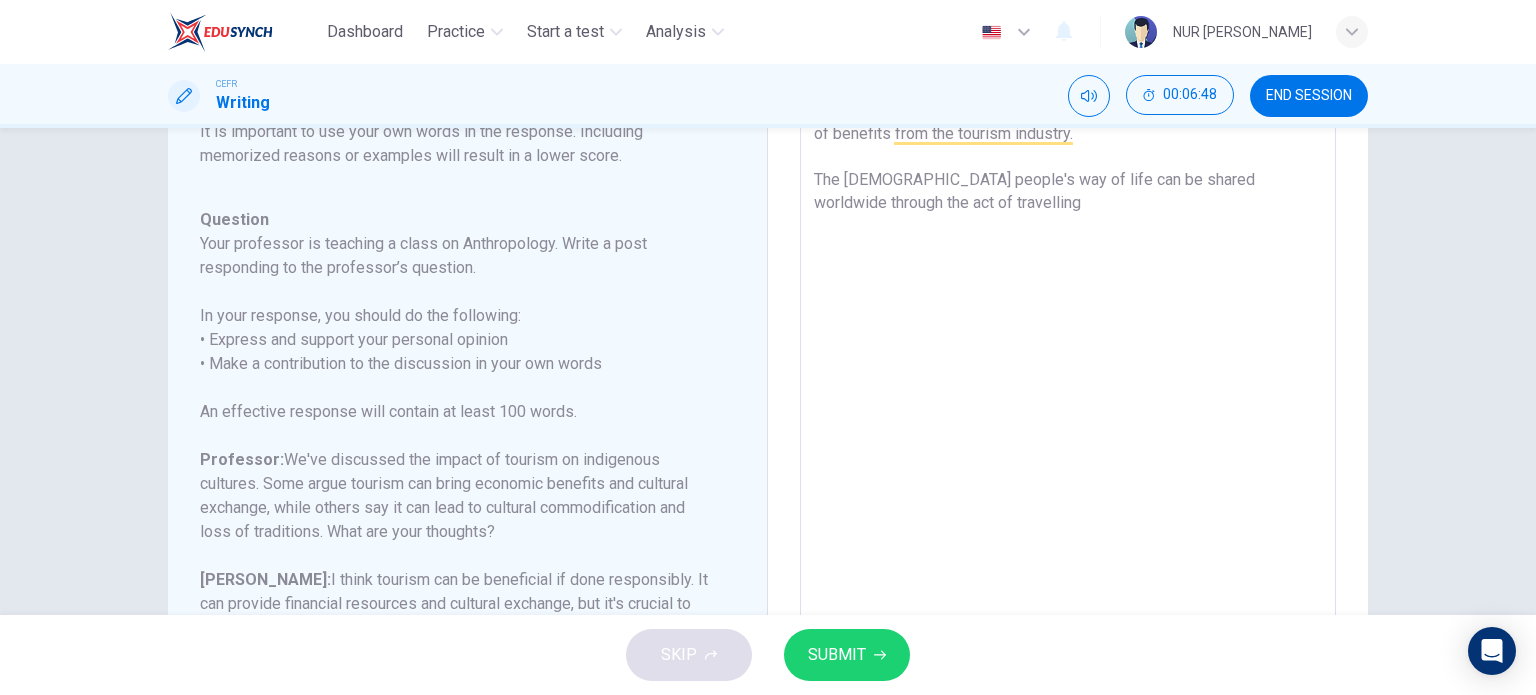 drag, startPoint x: 878, startPoint y: 206, endPoint x: 807, endPoint y: 201, distance: 71.17584 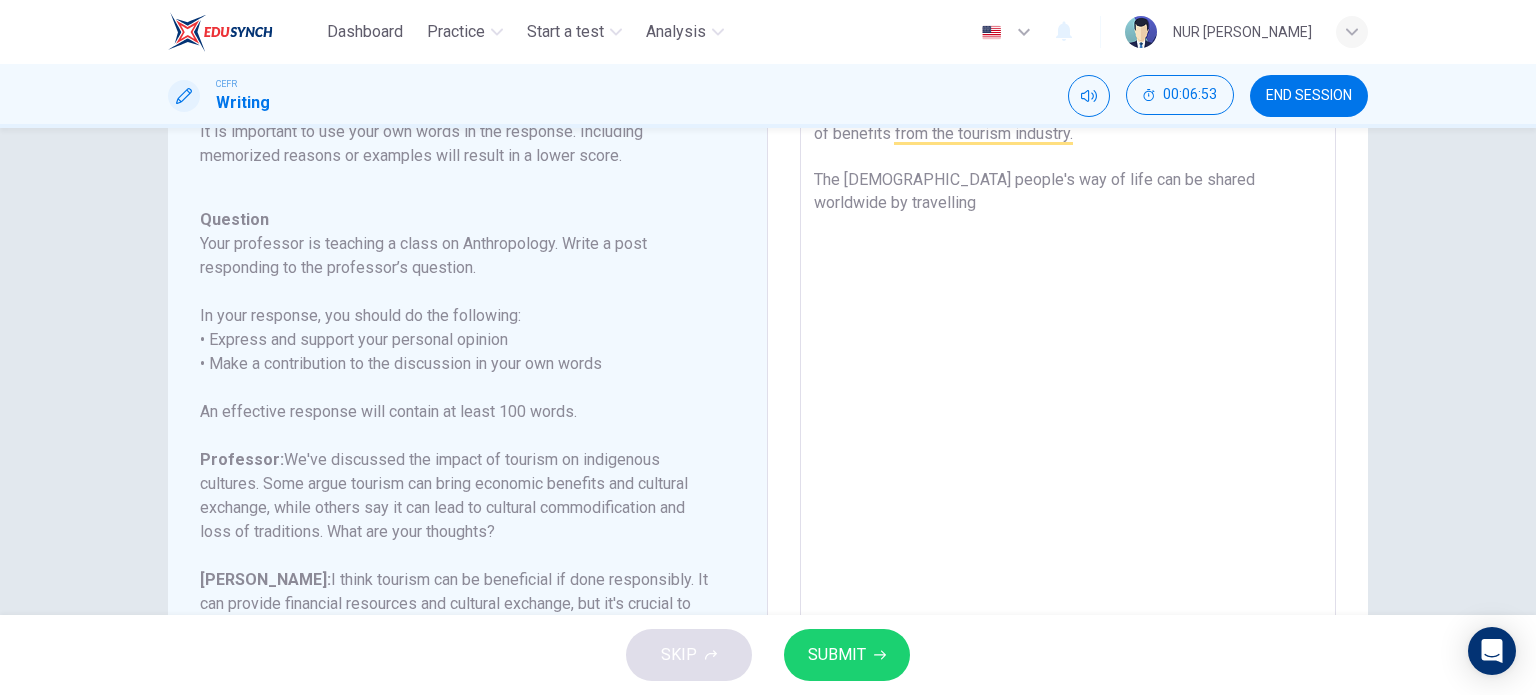 click on "It is often debated that tourism can bring both positive and negative impacts on the indigenous cultures. While I agree with both perspectives, in my opinion, the indigenous society can gain a plethora of benefits from the tourism industry.
The indigenous people's way of life can be shared worldwide by travelling" at bounding box center [1068, 370] 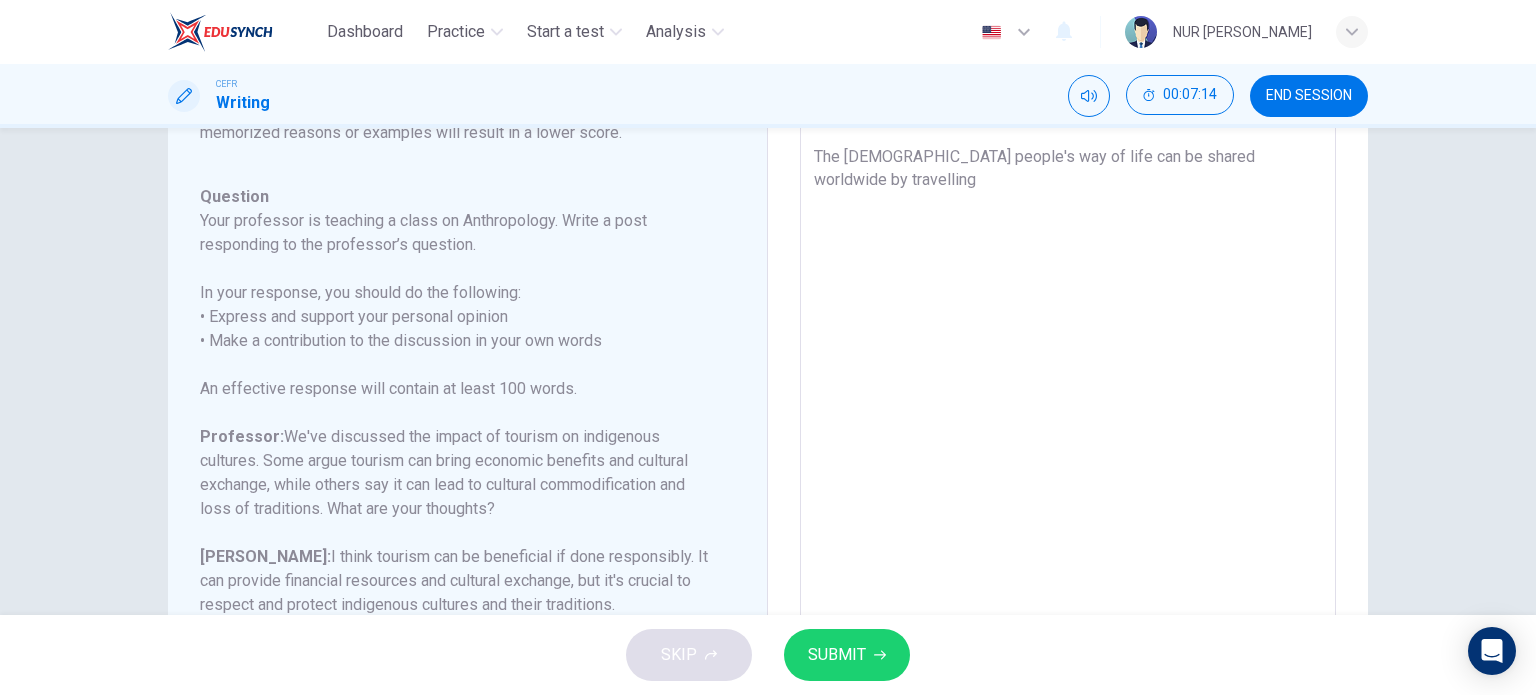 scroll, scrollTop: 226, scrollLeft: 0, axis: vertical 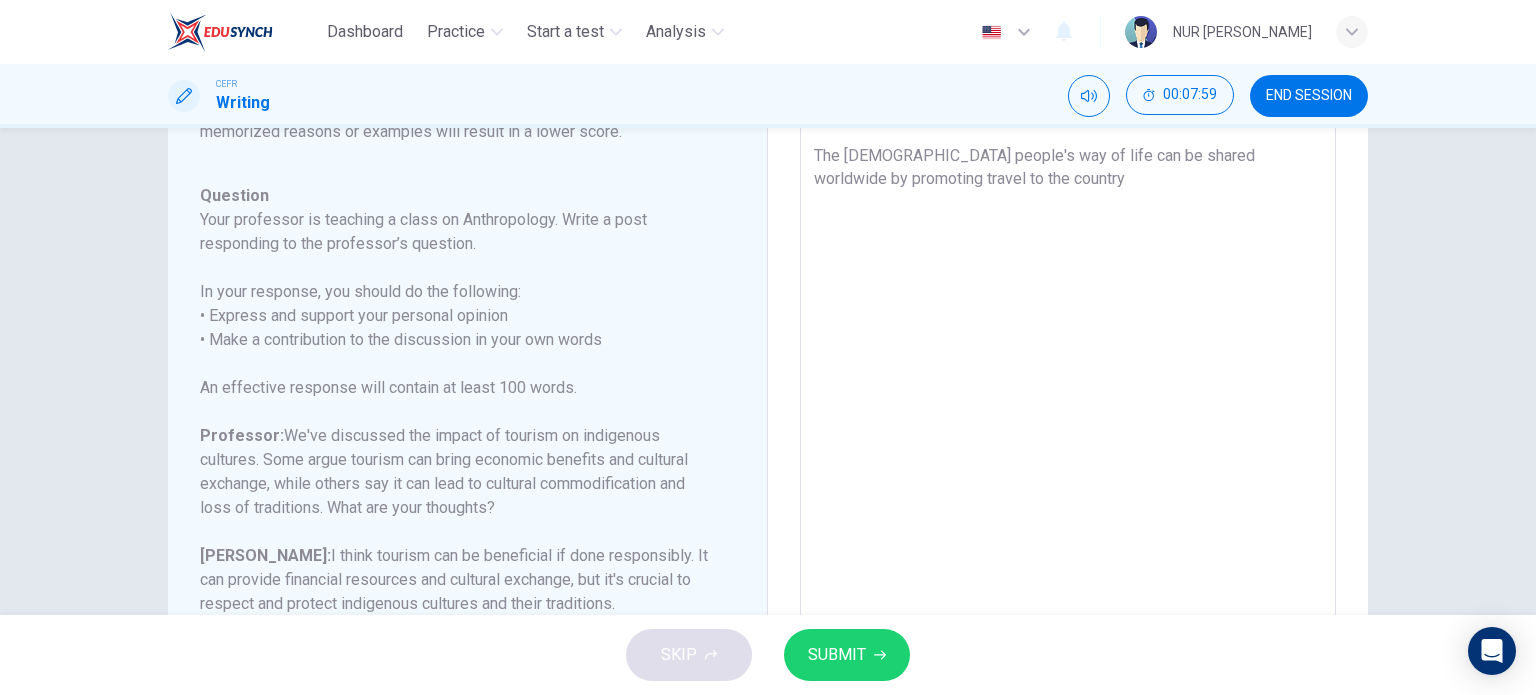 click on "It is often debated that tourism can bring both positive and negative impacts on the indigenous cultures. While I agree with both perspectives, in my opinion, the indigenous society can gain a plethora of benefits from the tourism industry.
The indigenous people's way of life can be shared worldwide by promoting travel to the country" at bounding box center [1068, 346] 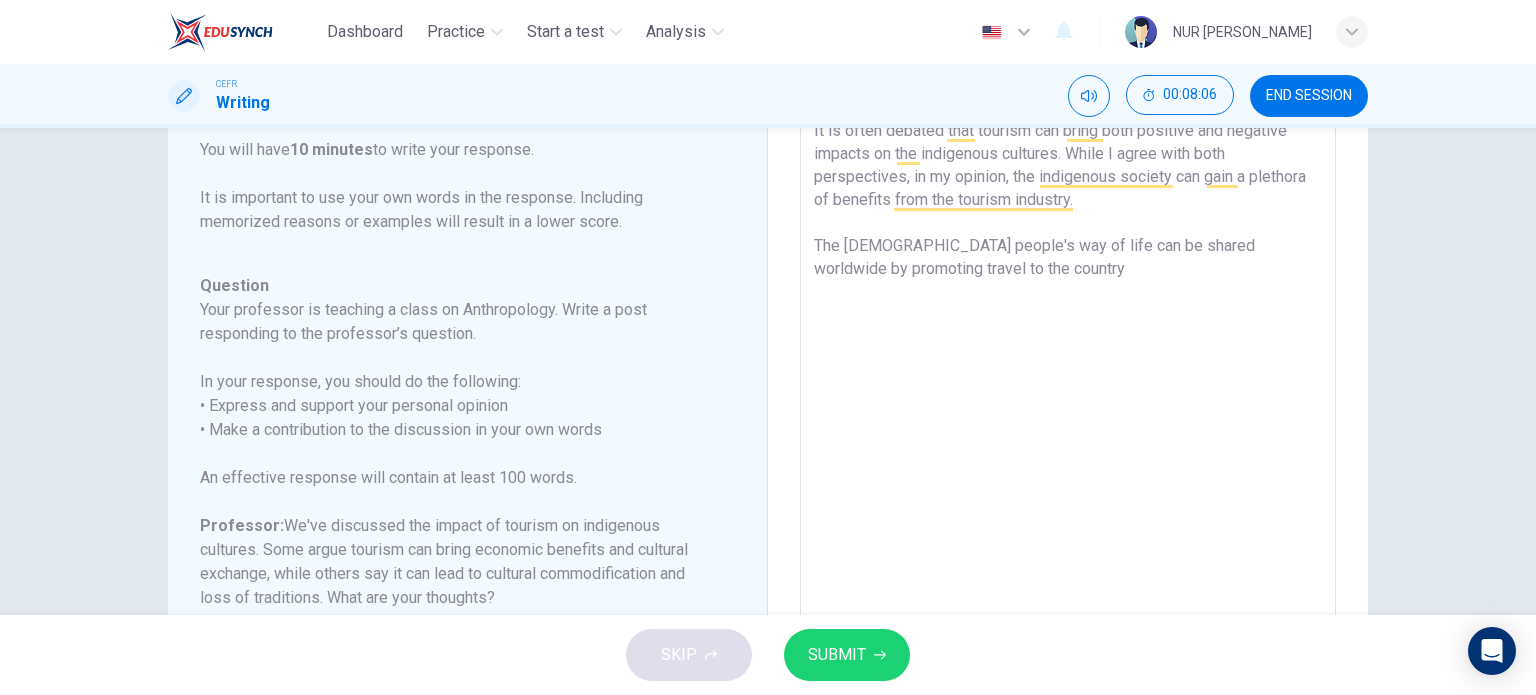 scroll, scrollTop: 135, scrollLeft: 0, axis: vertical 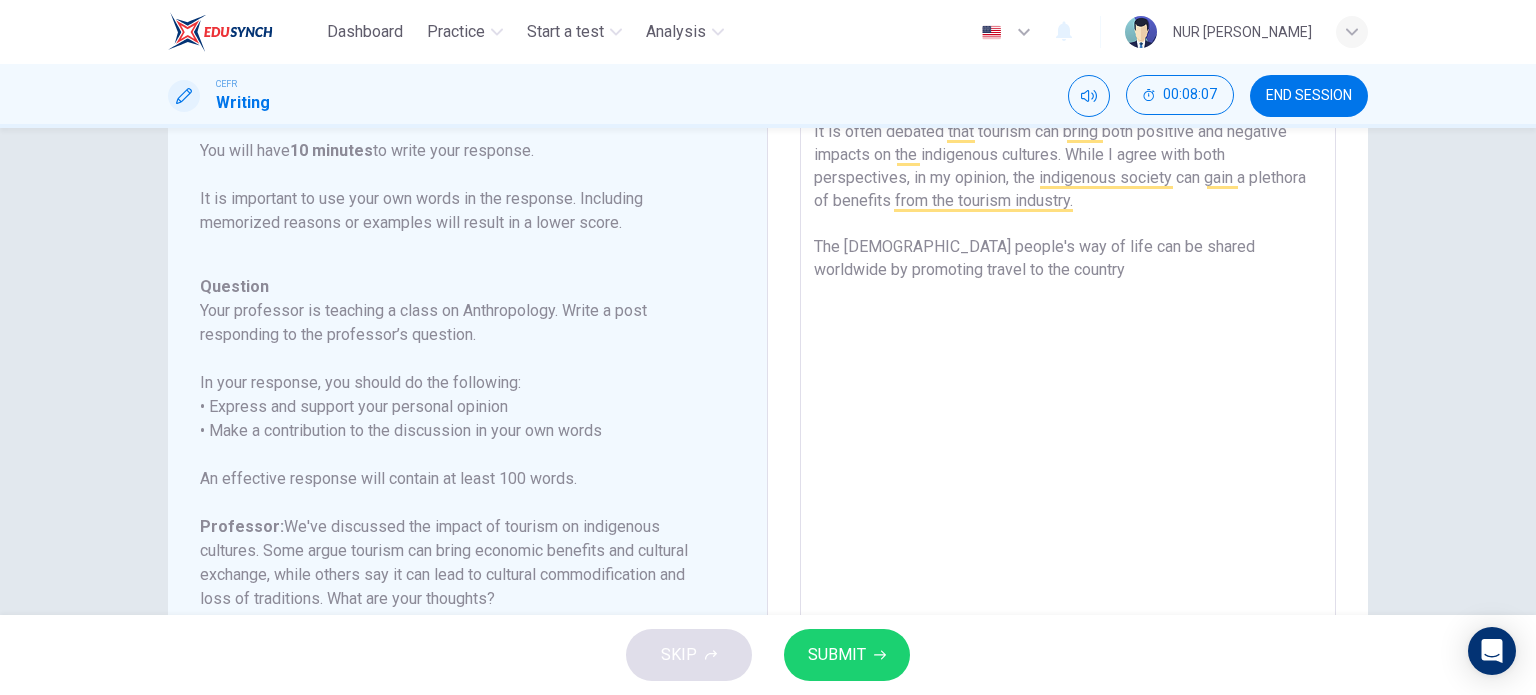click on "It is often debated that tourism can bring both positive and negative impacts on the indigenous cultures. While I agree with both perspectives, in my opinion, the indigenous society can gain a plethora of benefits from the tourism industry.
The indigenous people's way of life can be shared worldwide by promoting travel to the country" at bounding box center (1068, 437) 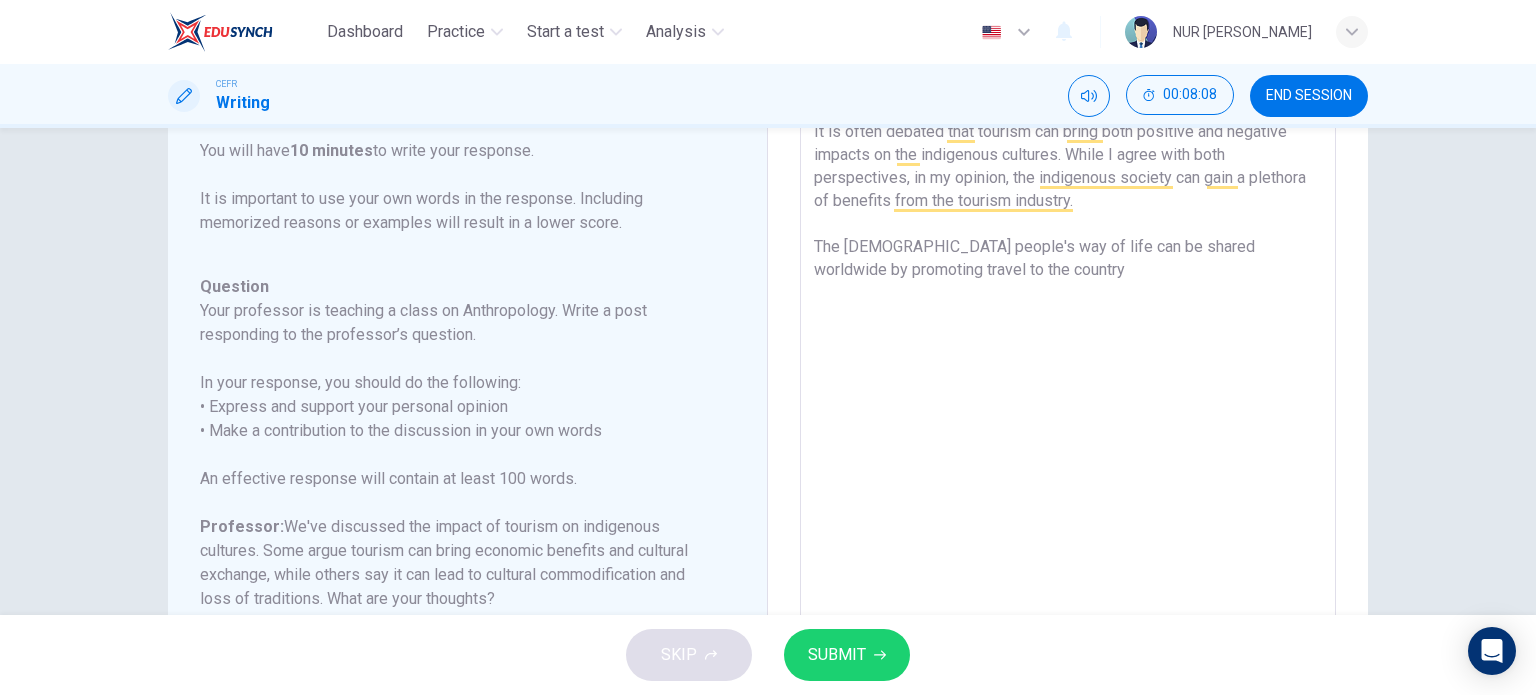 click on "It is often debated that tourism can bring both positive and negative impacts on the indigenous cultures. While I agree with both perspectives, in my opinion, the indigenous society can gain a plethora of benefits from the tourism industry.
The indigenous people's way of life can be shared worldwide by promoting travel to the country" at bounding box center [1068, 437] 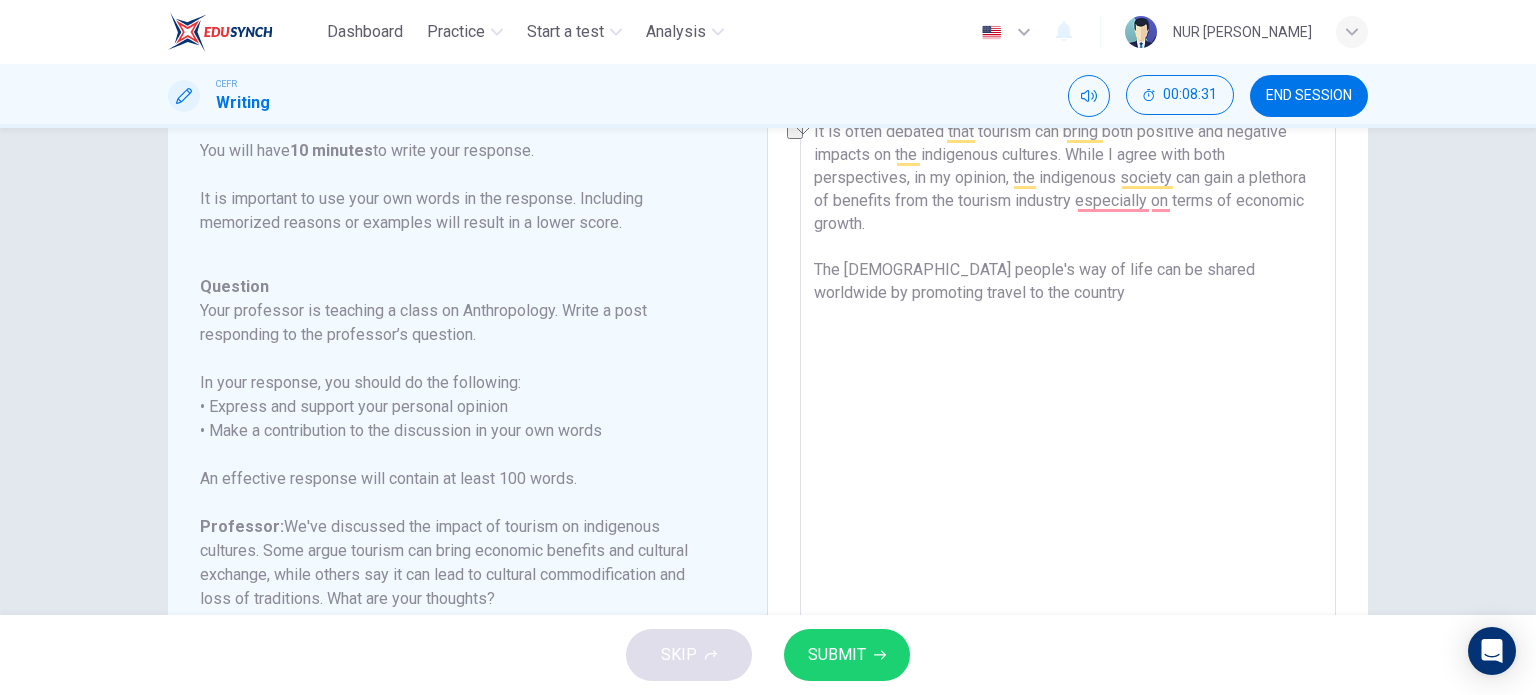 drag, startPoint x: 1051, startPoint y: 302, endPoint x: 948, endPoint y: 302, distance: 103 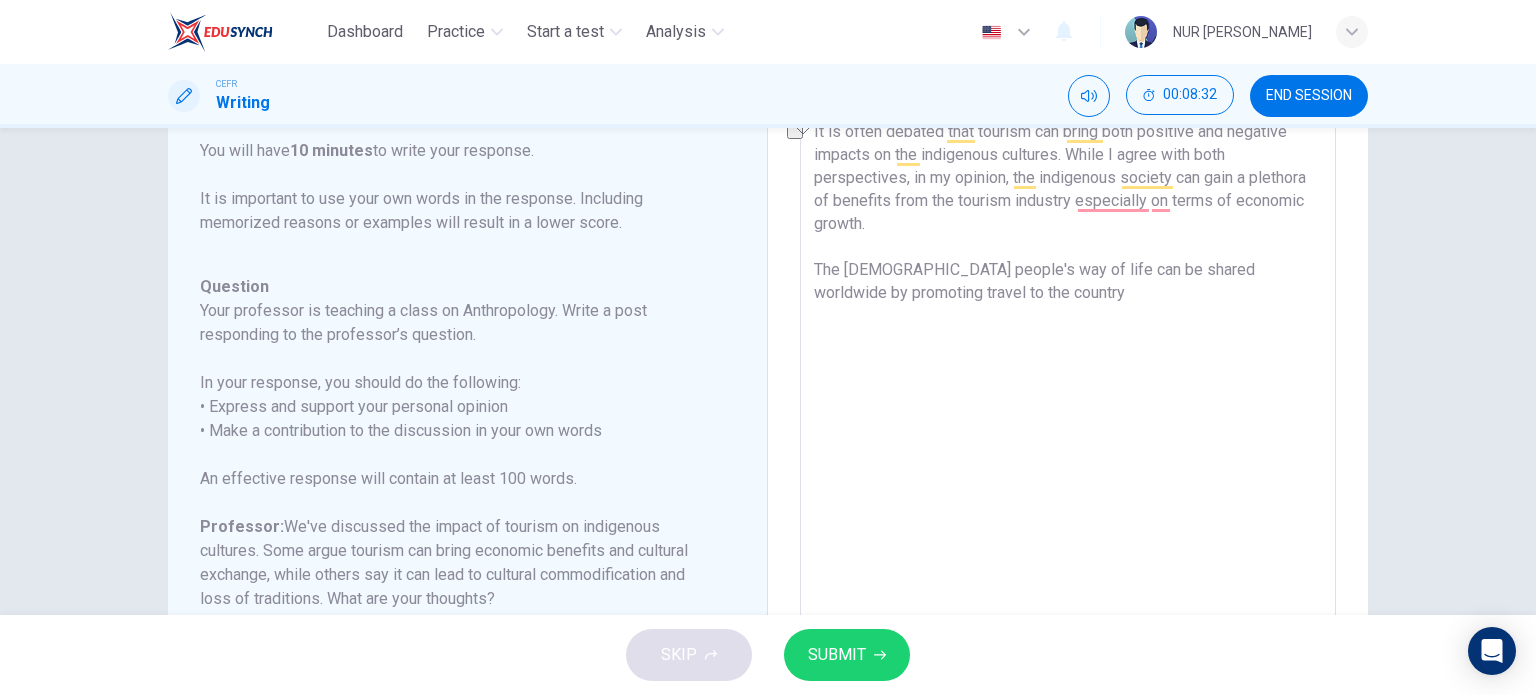 click on "It is often debated that tourism can bring both positive and negative impacts on the indigenous cultures. While I agree with both perspectives, in my opinion, the indigenous society can gain a plethora of benefits from the tourism industry especially on terms of economic growth.
The indigenous people's way of life can be shared worldwide by promoting travel to the country" at bounding box center (1068, 437) 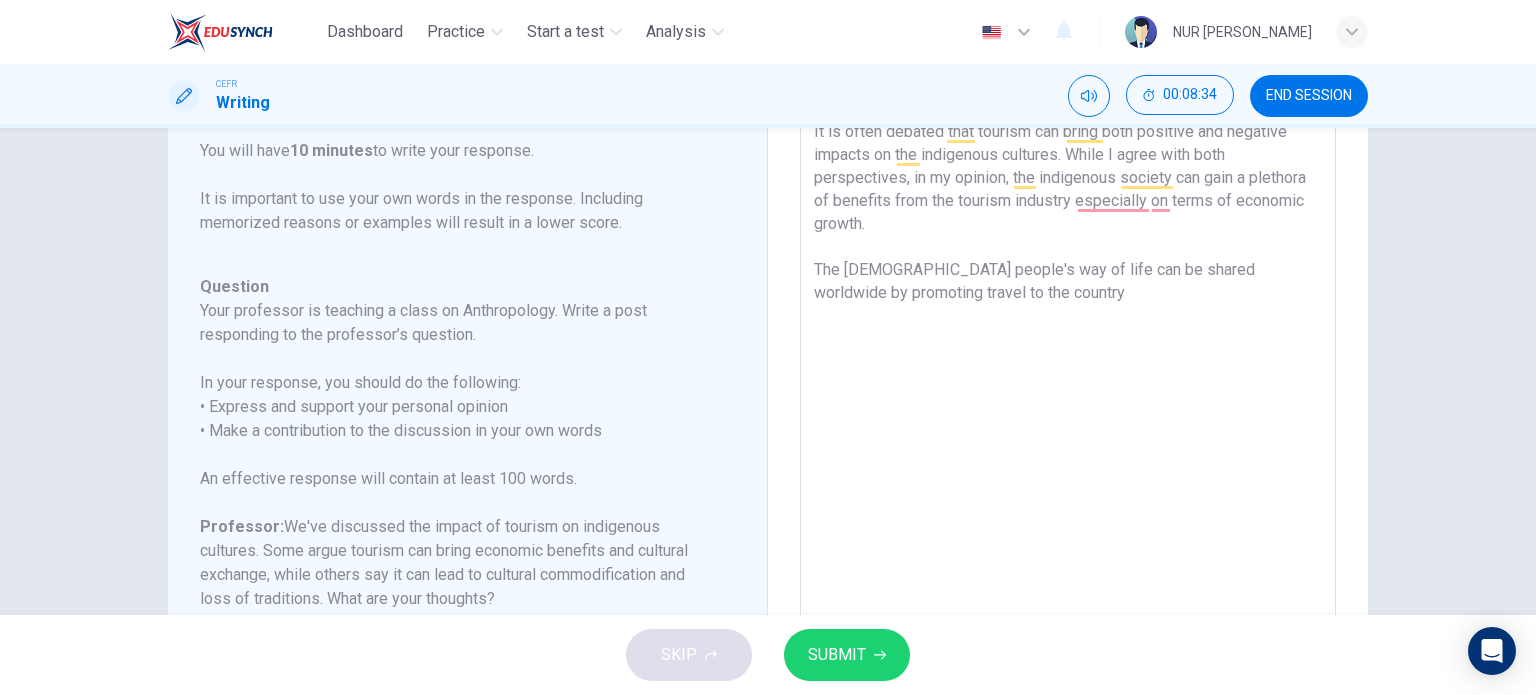 click on "It is often debated that tourism can bring both positive and negative impacts on the indigenous cultures. While I agree with both perspectives, in my opinion, the indigenous society can gain a plethora of benefits from the tourism industry especially on terms of economic growth.
The indigenous people's way of life can be shared worldwide by promoting travel to the country" at bounding box center [1068, 437] 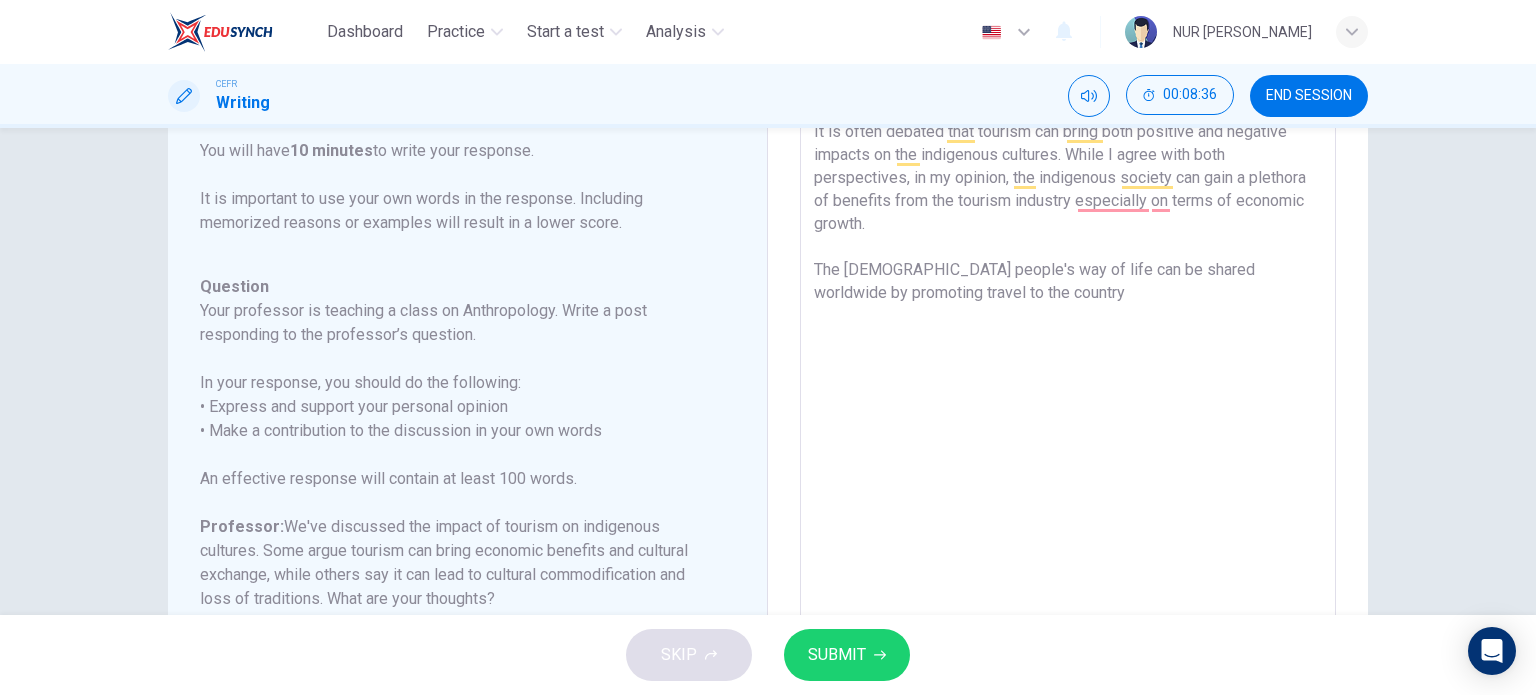 click on "It is often debated that tourism can bring both positive and negative impacts on the indigenous cultures. While I agree with both perspectives, in my opinion, the indigenous society can gain a plethora of benefits from the tourism industry especially on terms of economic growth.
The indigenous people's way of life can be shared worldwide by promoting travel to the country" at bounding box center [1068, 437] 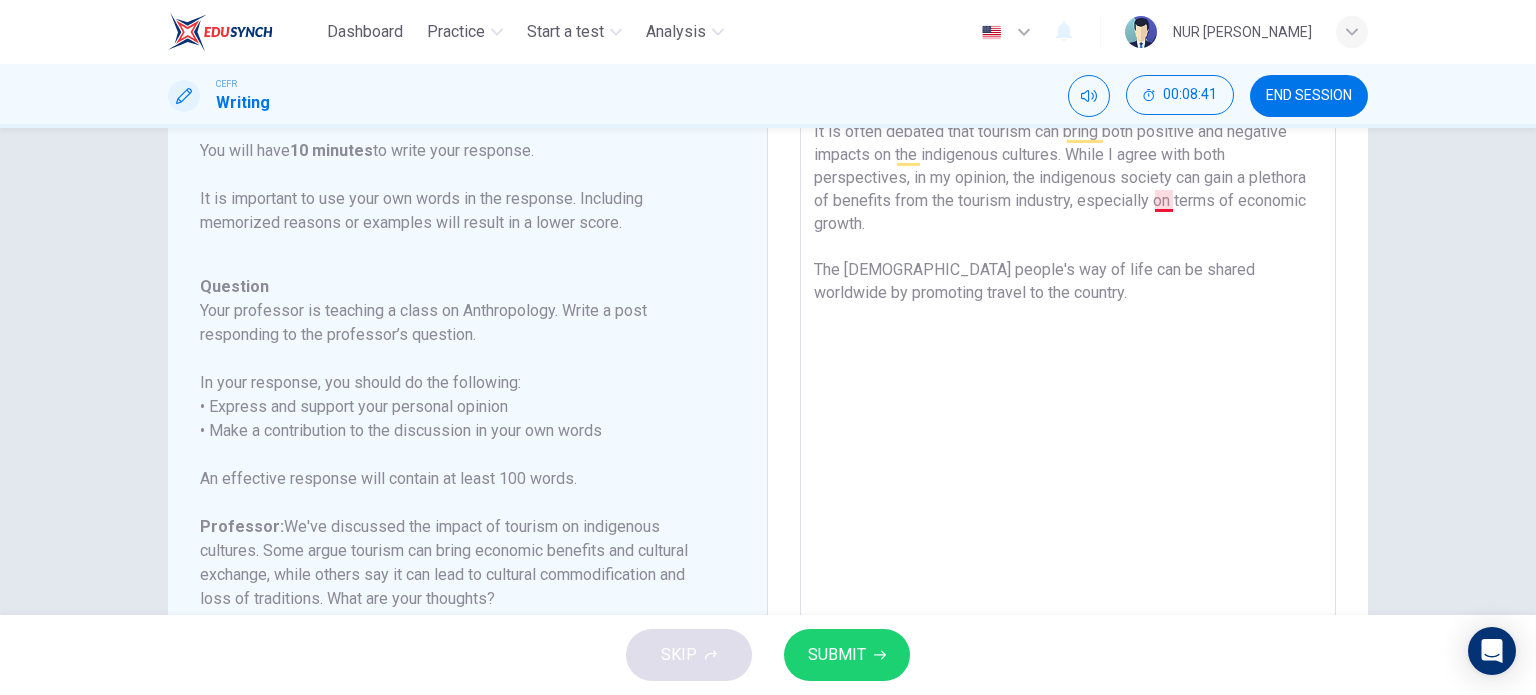 click on "It is often debated that tourism can bring both positive and negative impacts on the indigenous cultures. While I agree with both perspectives, in my opinion, the indigenous society can gain a plethora of benefits from the tourism industry, especially on terms of economic growth.
The indigenous people's way of life can be shared worldwide by promoting travel to the country." at bounding box center [1068, 437] 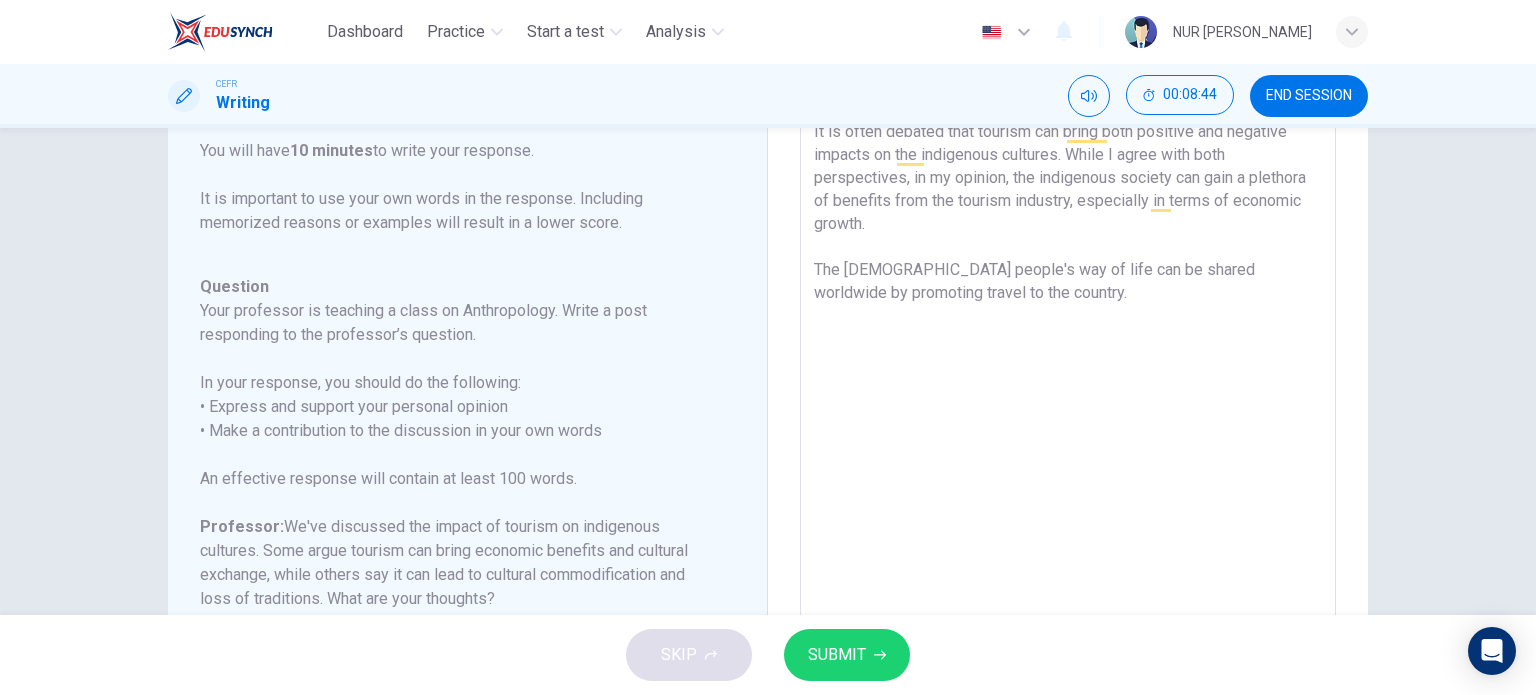 click on "It is often debated that tourism can bring both positive and negative impacts on the indigenous cultures. While I agree with both perspectives, in my opinion, the indigenous society can gain a plethora of benefits from the tourism industry, especially in terms of economic growth.
The indigenous people's way of life can be shared worldwide by promoting travel to the country." at bounding box center (1068, 437) 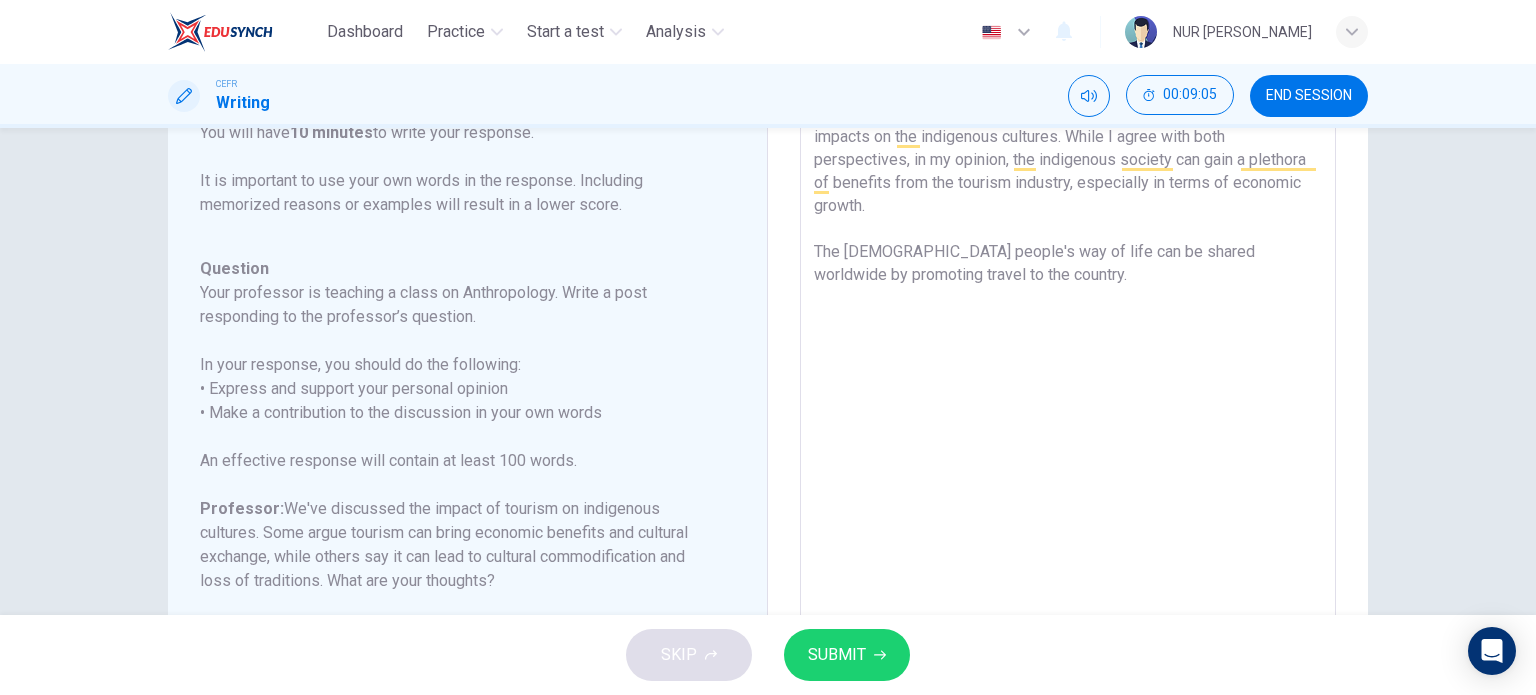 scroll, scrollTop: 155, scrollLeft: 0, axis: vertical 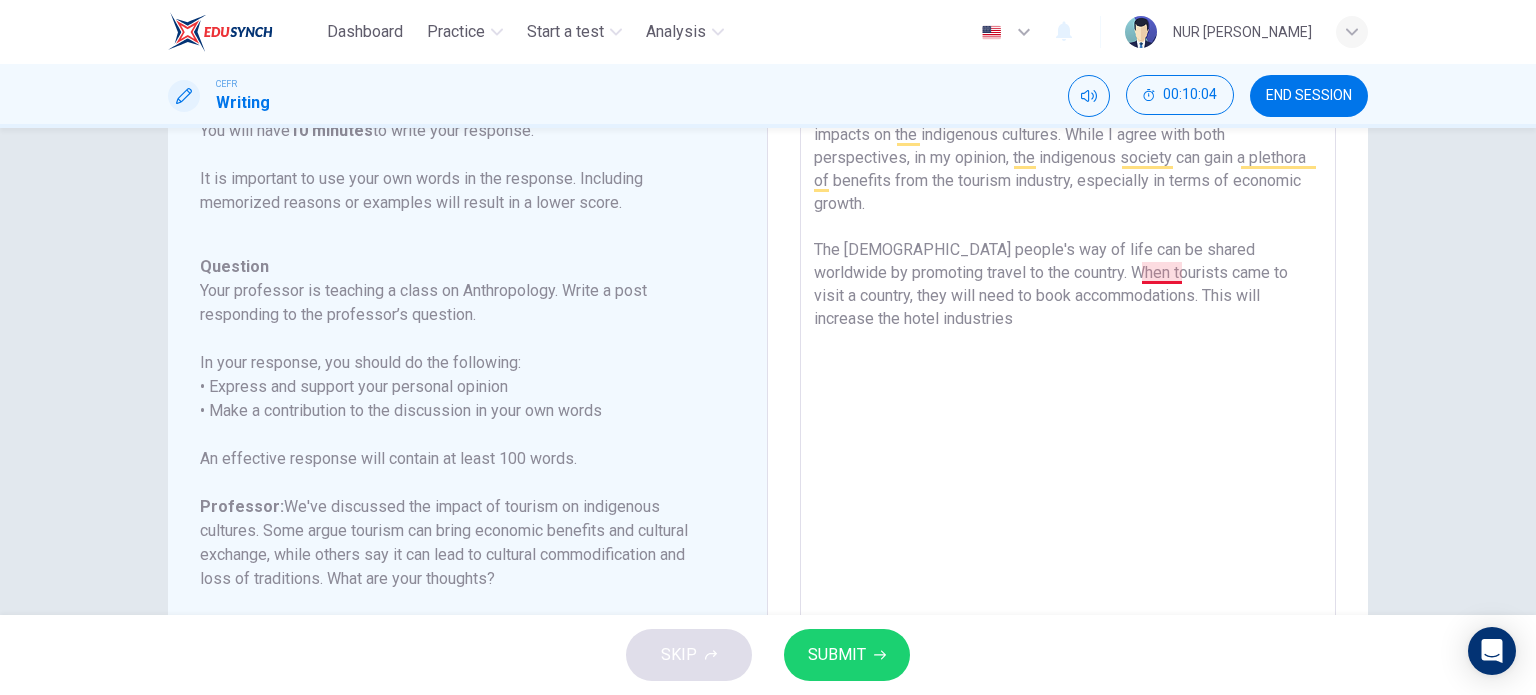 click on "It is often debated that tourism can bring both positive and negative impacts on the indigenous cultures. While I agree with both perspectives, in my opinion, the indigenous society can gain a plethora of benefits from the tourism industry, especially in terms of economic growth.
The indigenous people's way of life can be shared worldwide by promoting travel to the country. When tourists came to visit a country, they will need to book accommodations. This will increase the hotel industries" at bounding box center [1068, 417] 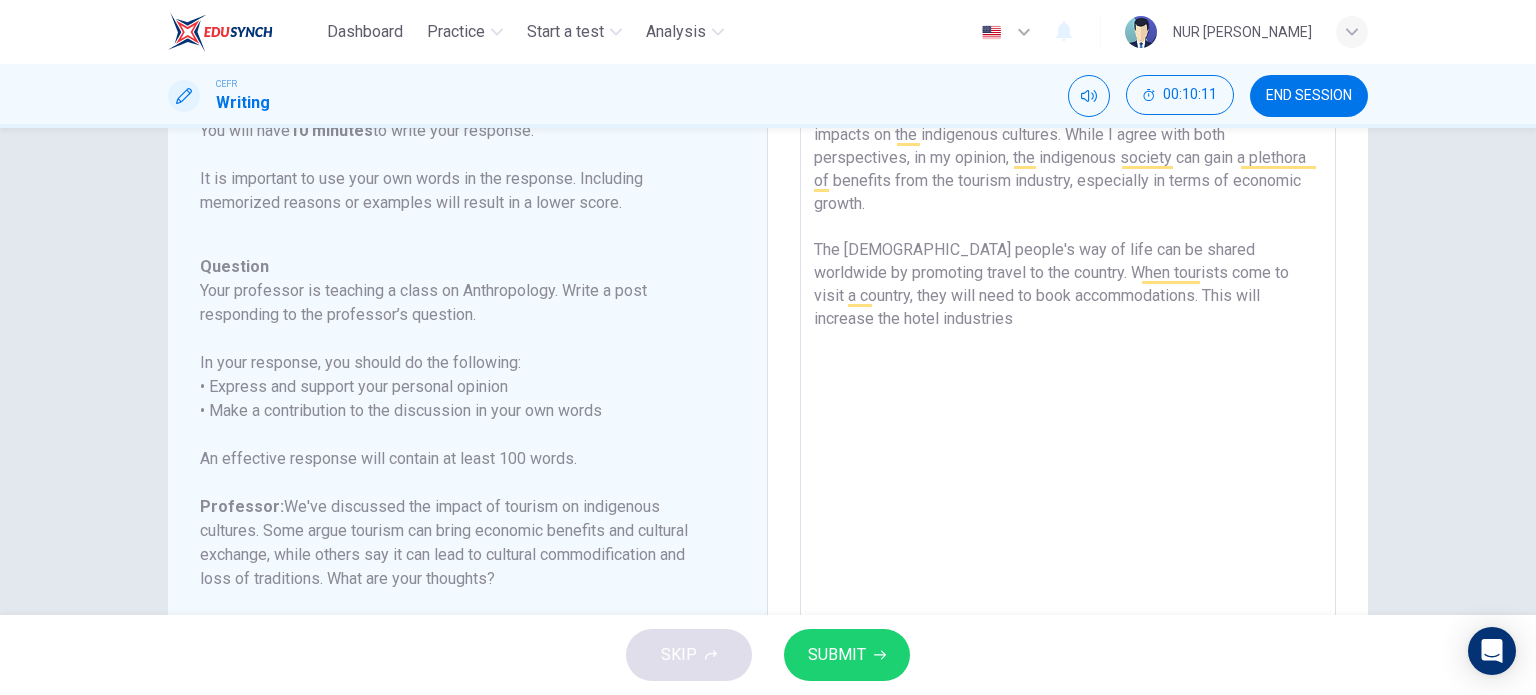 click on "It is often debated that tourism can bring both positive and negative impacts on the indigenous cultures. While I agree with both perspectives, in my opinion, the indigenous society can gain a plethora of benefits from the tourism industry, especially in terms of economic growth.
The indigenous people's way of life can be shared worldwide by promoting travel to the country. When tourists come to visit a country, they will need to book accommodations. This will increase the hotel industries" at bounding box center (1068, 417) 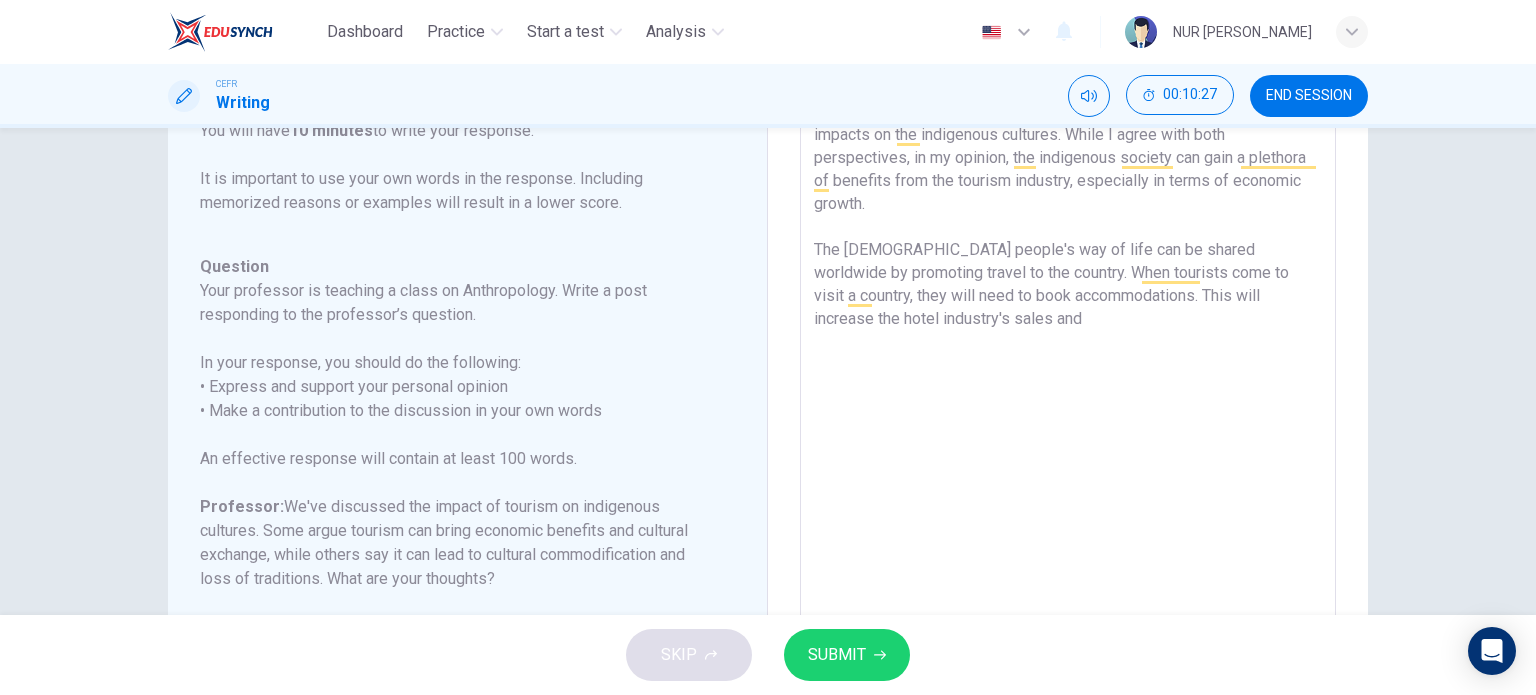 click on "It is often debated that tourism can bring both positive and negative impacts on the indigenous cultures. While I agree with both perspectives, in my opinion, the indigenous society can gain a plethora of benefits from the tourism industry, especially in terms of economic growth.
The [DEMOGRAPHIC_DATA] people's way of life can be shared worldwide by promoting travel to the country. When tourists come to visit a country, they will need to book accommodations. This will increase the hotel industry's sales and" at bounding box center [1068, 417] 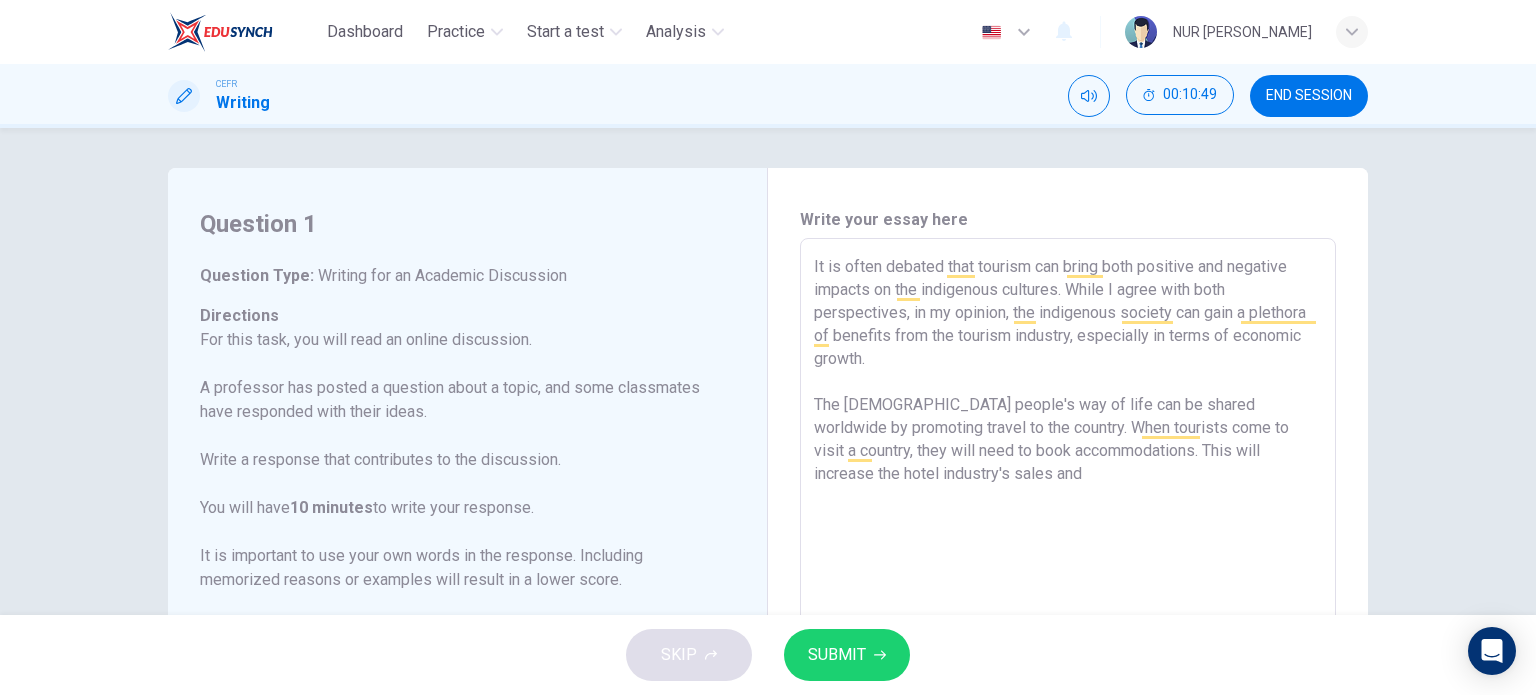 scroll, scrollTop: 0, scrollLeft: 0, axis: both 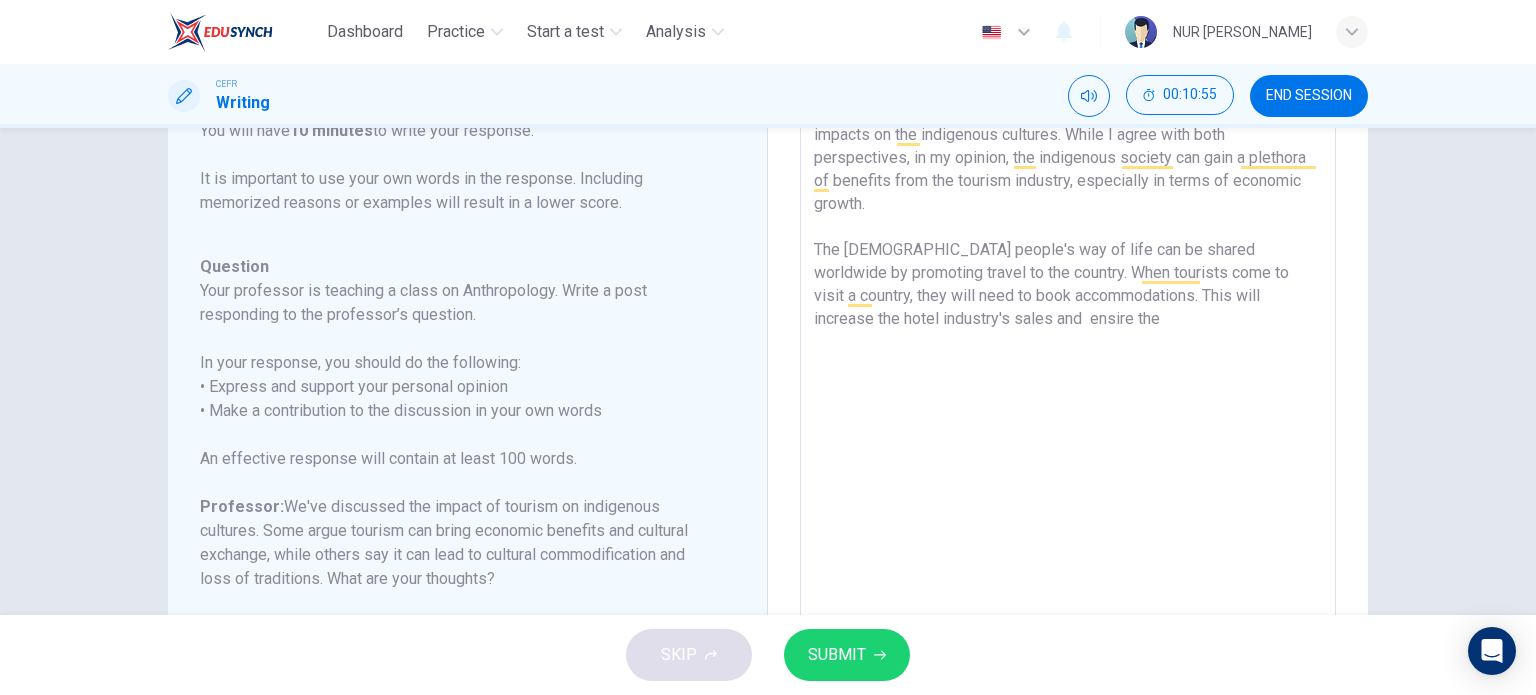 click on "It is often debated that tourism can bring both positive and negative impacts on the indigenous cultures. While I agree with both perspectives, in my opinion, the indigenous society can gain a plethora of benefits from the tourism industry, especially in terms of economic growth.
The [DEMOGRAPHIC_DATA] people's way of life can be shared worldwide by promoting travel to the country. When tourists come to visit a country, they will need to book accommodations. This will increase the hotel industry's sales and  ensire the" at bounding box center [1068, 417] 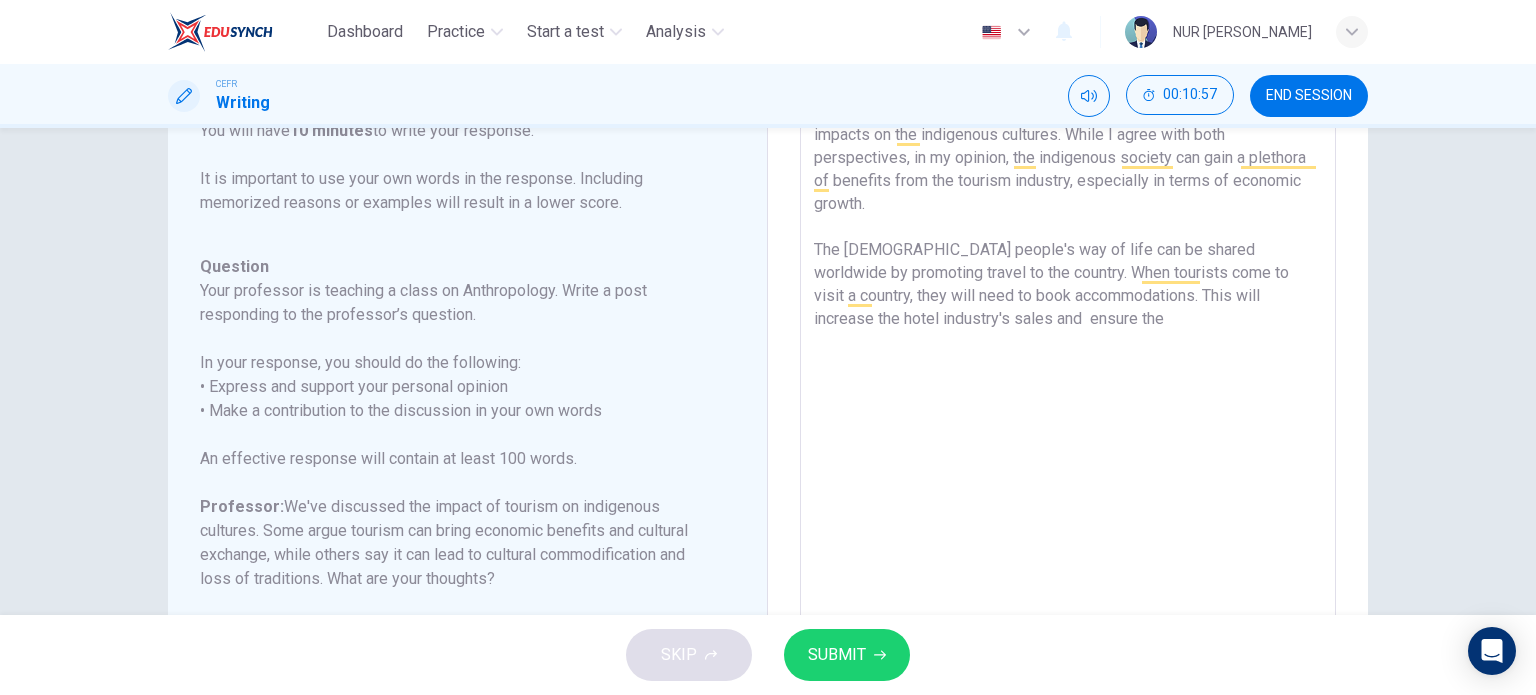 click on "It is often debated that tourism can bring both positive and negative impacts on the indigenous cultures. While I agree with both perspectives, in my opinion, the indigenous society can gain a plethora of benefits from the tourism industry, especially in terms of economic growth.
The [DEMOGRAPHIC_DATA] people's way of life can be shared worldwide by promoting travel to the country. When tourists come to visit a country, they will need to book accommodations. This will increase the hotel industry's sales and  ensure the" at bounding box center (1068, 417) 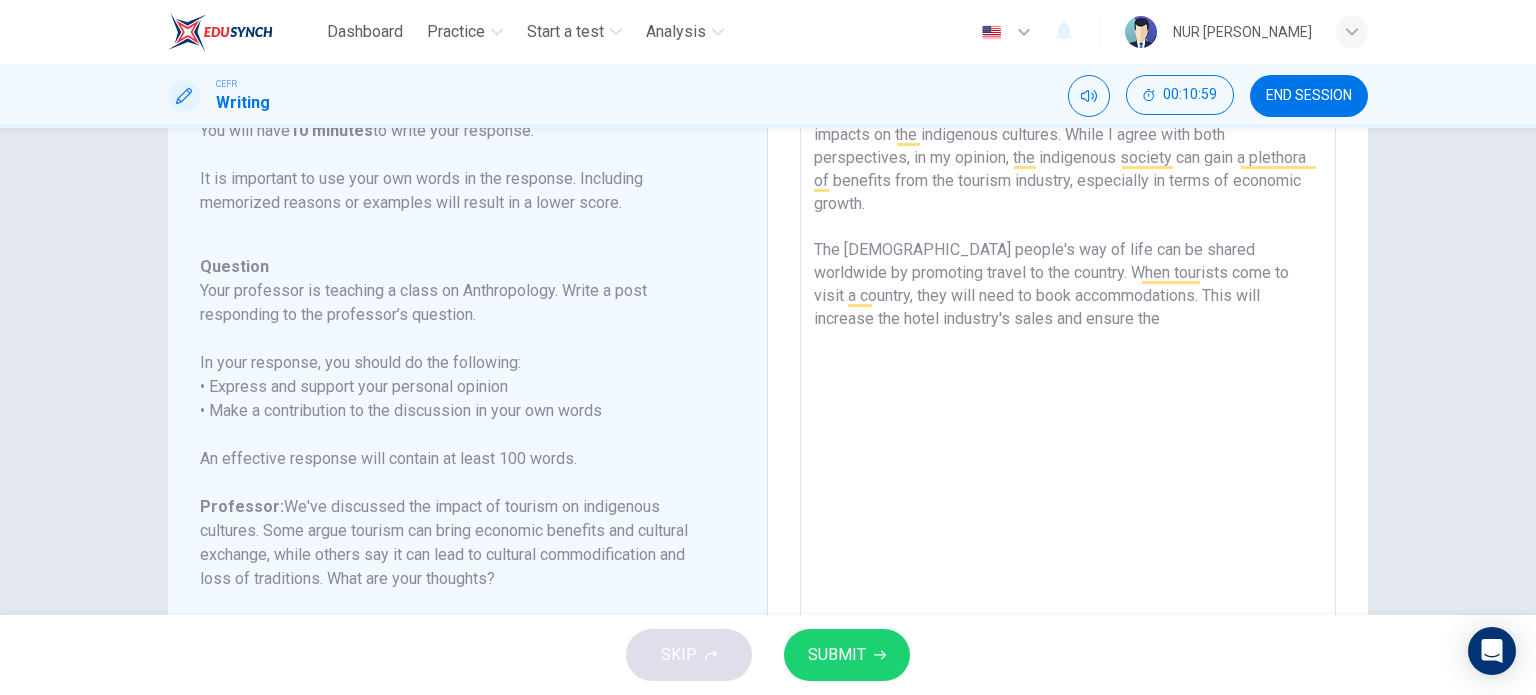 click on "It is often debated that tourism can bring both positive and negative impacts on the indigenous cultures. While I agree with both perspectives, in my opinion, the indigenous society can gain a plethora of benefits from the tourism industry, especially in terms of economic growth.
The [DEMOGRAPHIC_DATA] people's way of life can be shared worldwide by promoting travel to the country. When tourists come to visit a country, they will need to book accommodations. This will increase the hotel industry's sales and ensure the" at bounding box center (1068, 417) 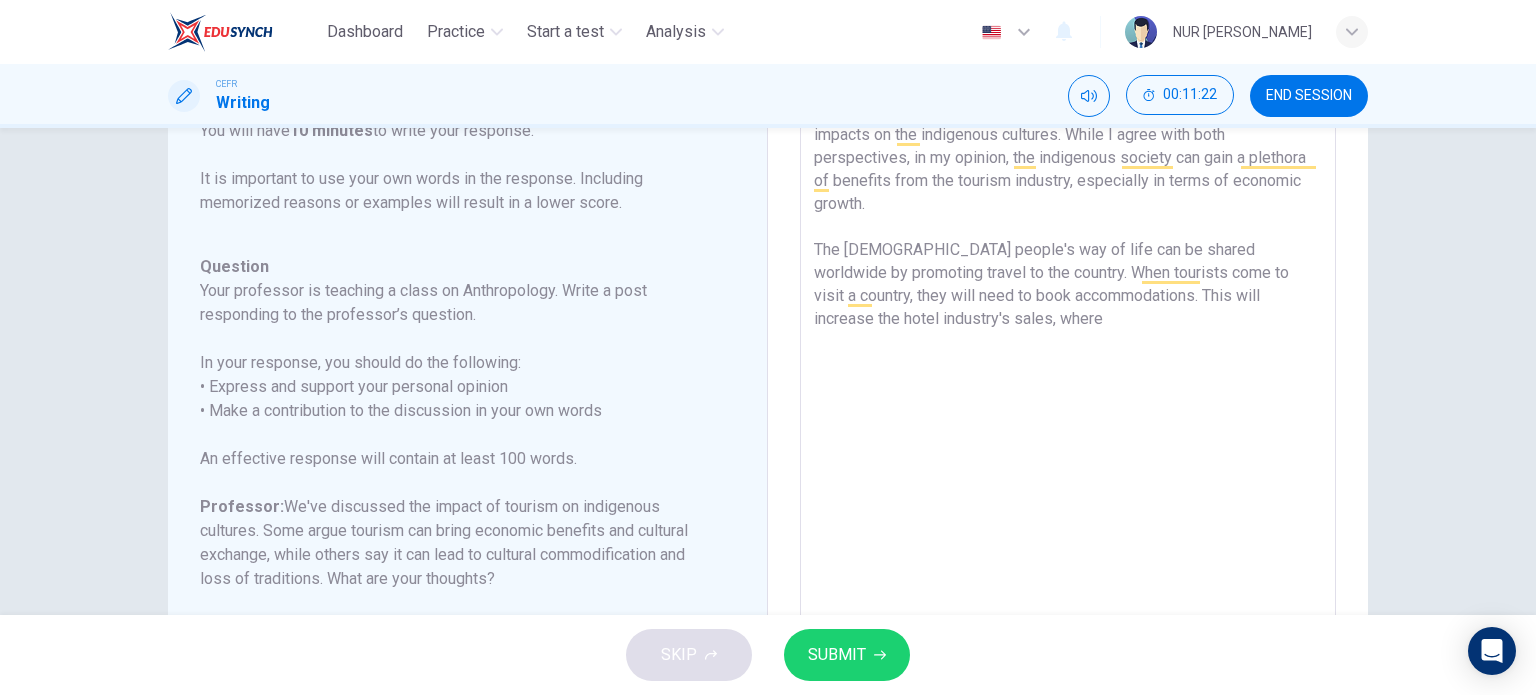 click on "It is often debated that tourism can bring both positive and negative impacts on the indigenous cultures. While I agree with both perspectives, in my opinion, the indigenous society can gain a plethora of benefits from the tourism industry, especially in terms of economic growth.
The [DEMOGRAPHIC_DATA] people's way of life can be shared worldwide by promoting travel to the country. When tourists come to visit a country, they will need to book accommodations. This will increase the hotel industry's sales, where" at bounding box center (1068, 417) 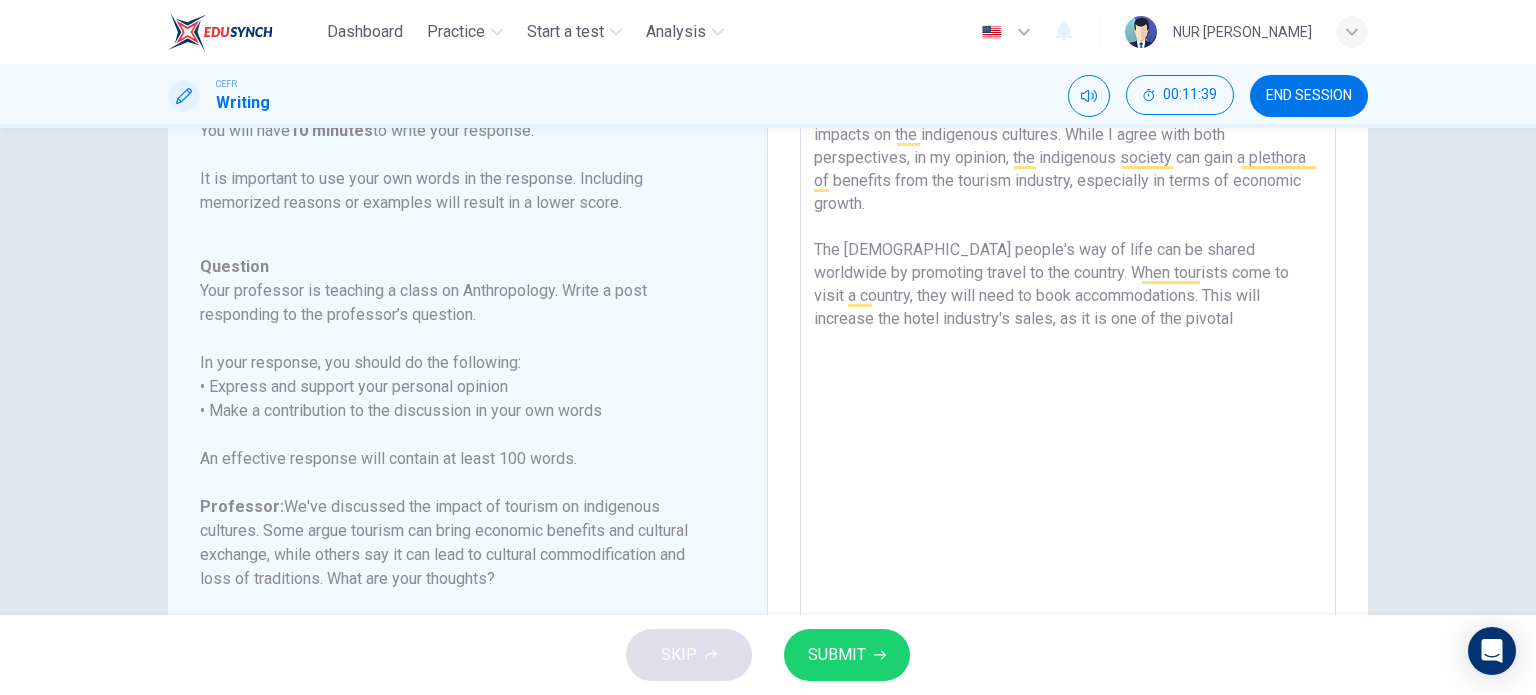 click on "It is often debated that tourism can bring both positive and negative impacts on the indigenous cultures. While I agree with both perspectives, in my opinion, the indigenous society can gain a plethora of benefits from the tourism industry, especially in terms of economic growth.
The [DEMOGRAPHIC_DATA] people's way of life can be shared worldwide by promoting travel to the country. When tourists come to visit a country, they will need to book accommodations. This will increase the hotel industry's sales, as it is one of the pivotal" at bounding box center (1068, 417) 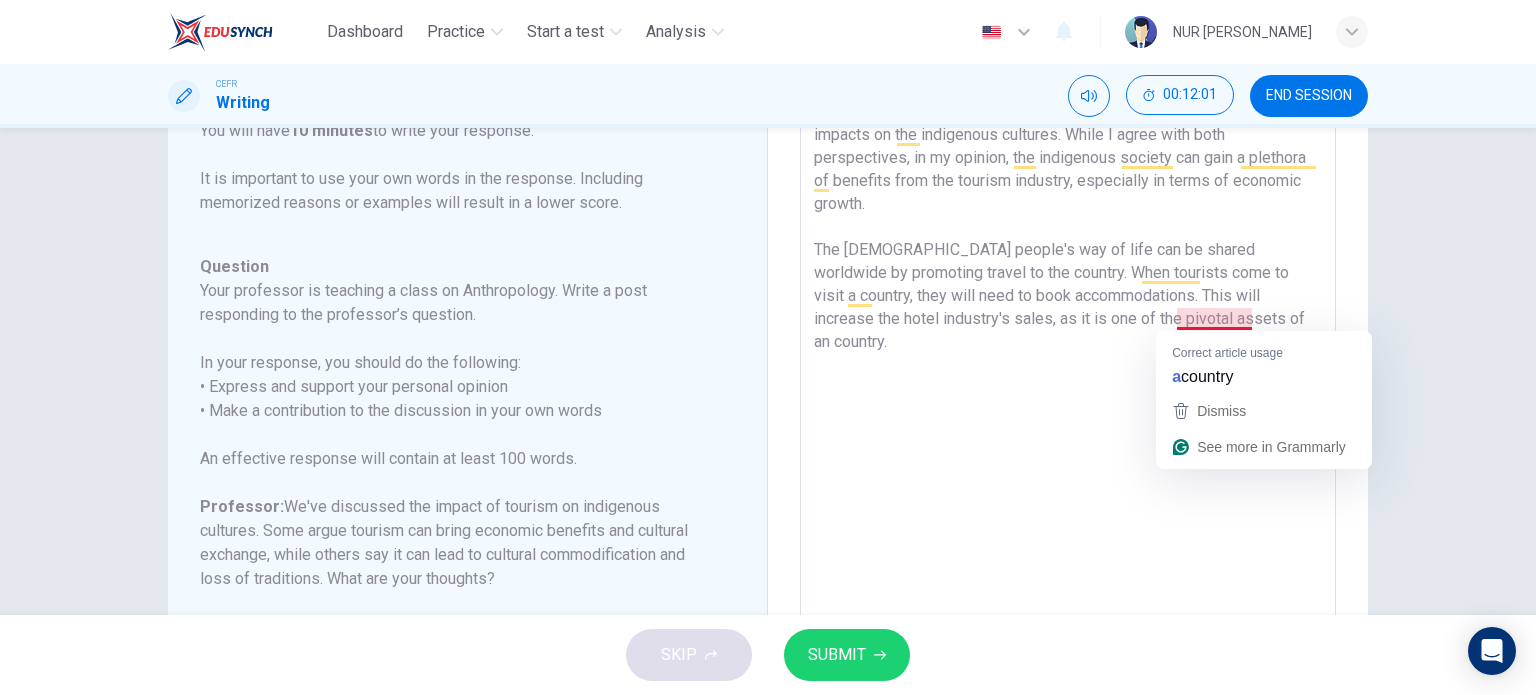 click on "It is often debated that tourism can bring both positive and negative impacts on the indigenous cultures. While I agree with both perspectives, in my opinion, the indigenous society can gain a plethora of benefits from the tourism industry, especially in terms of economic growth.
The [DEMOGRAPHIC_DATA] people's way of life can be shared worldwide by promoting travel to the country. When tourists come to visit a country, they will need to book accommodations. This will increase the hotel industry's sales, as it is one of the pivotal assets of an country." at bounding box center (1068, 417) 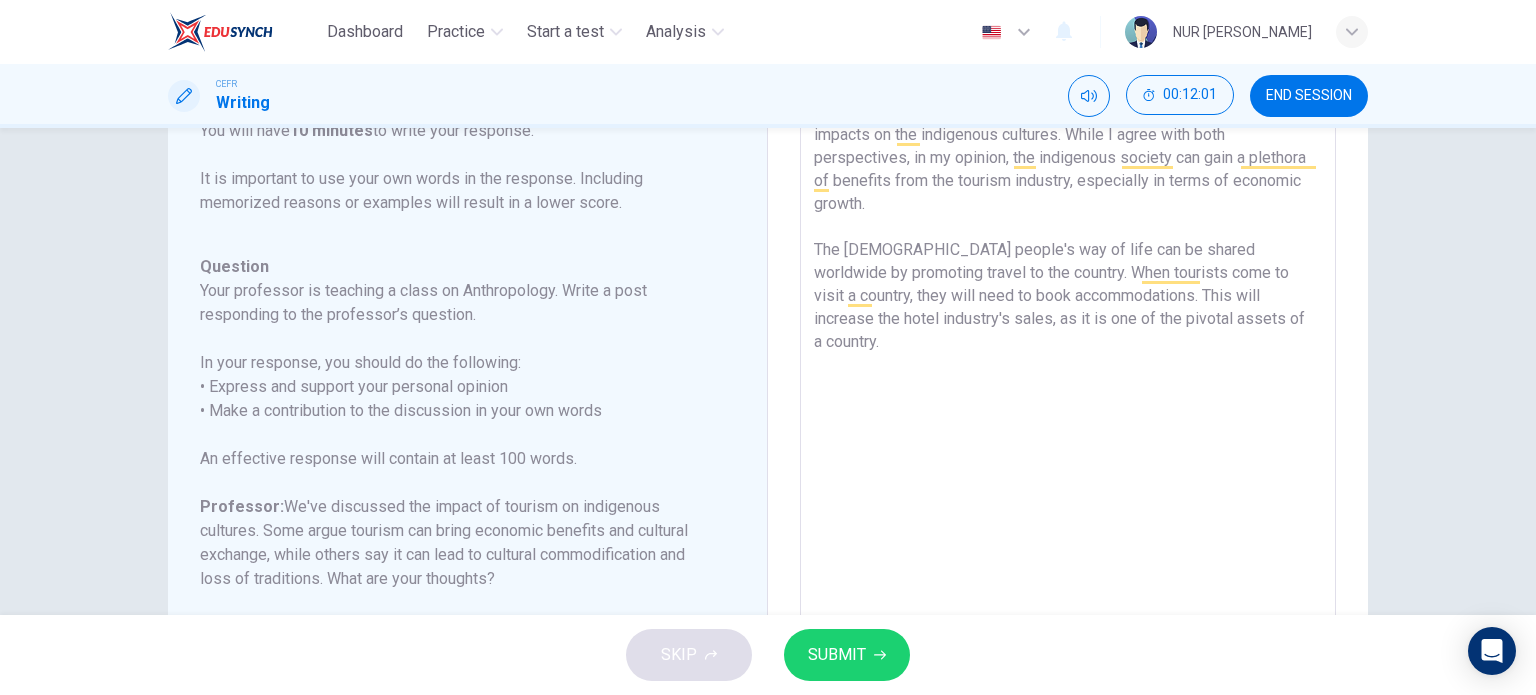 click on "It is often debated that tourism can bring both positive and negative impacts on the indigenous cultures. While I agree with both perspectives, in my opinion, the indigenous society can gain a plethora of benefits from the tourism industry, especially in terms of economic growth.
The [DEMOGRAPHIC_DATA] people's way of life can be shared worldwide by promoting travel to the country. When tourists come to visit a country, they will need to book accommodations. This will increase the hotel industry's sales, as it is one of the pivotal assets of a country." at bounding box center [1068, 417] 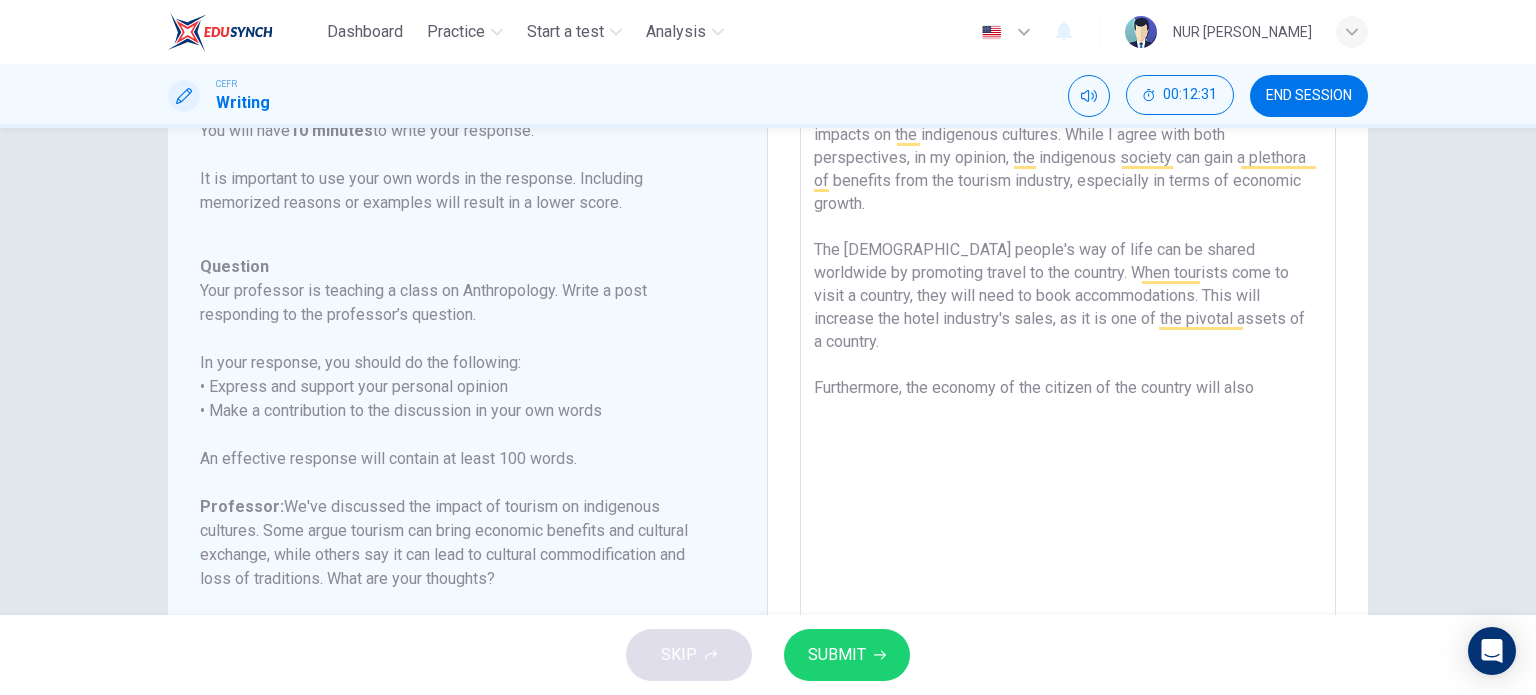 click on "It is often debated that tourism can bring both positive and negative impacts on the indigenous cultures. While I agree with both perspectives, in my opinion, the indigenous society can gain a plethora of benefits from the tourism industry, especially in terms of economic growth.
The [DEMOGRAPHIC_DATA] people's way of life can be shared worldwide by promoting travel to the country. When tourists come to visit a country, they will need to book accommodations. This will increase the hotel industry's sales, as it is one of the pivotal assets of a country.
Furthermore, the economy of the citizen of the country will also" at bounding box center (1068, 417) 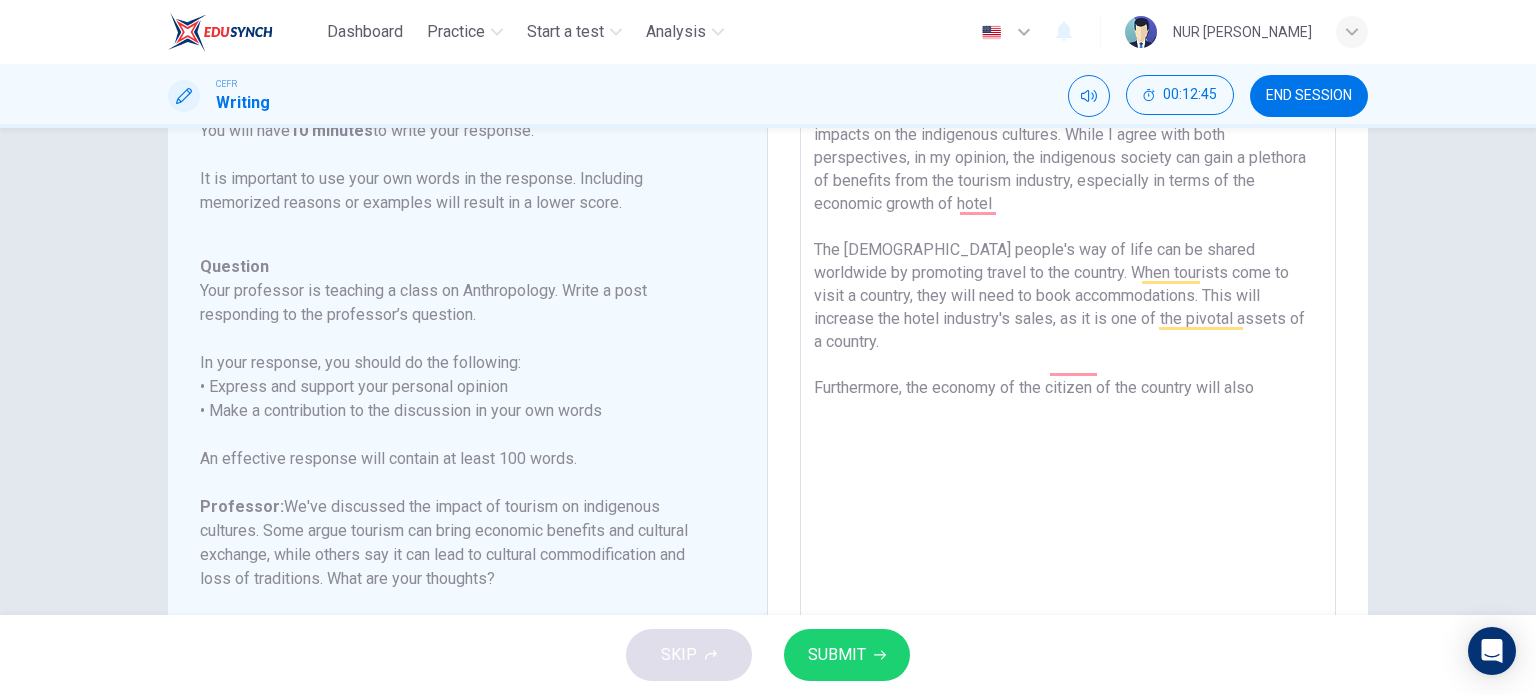 click on "It is often debated that tourism can bring both positive and negative impacts on the indigenous cultures. While I agree with both perspectives, in my opinion, the indigenous society can gain a plethora of benefits from the tourism industry, especially in terms of the economic growth of hotel
The [DEMOGRAPHIC_DATA] people's way of life can be shared worldwide by promoting travel to the country. When tourists come to visit a country, they will need to book accommodations. This will increase the hotel industry's sales, as it is one of the pivotal assets of a country.
Furthermore, the economy of the citizen of the country will also" at bounding box center (1068, 417) 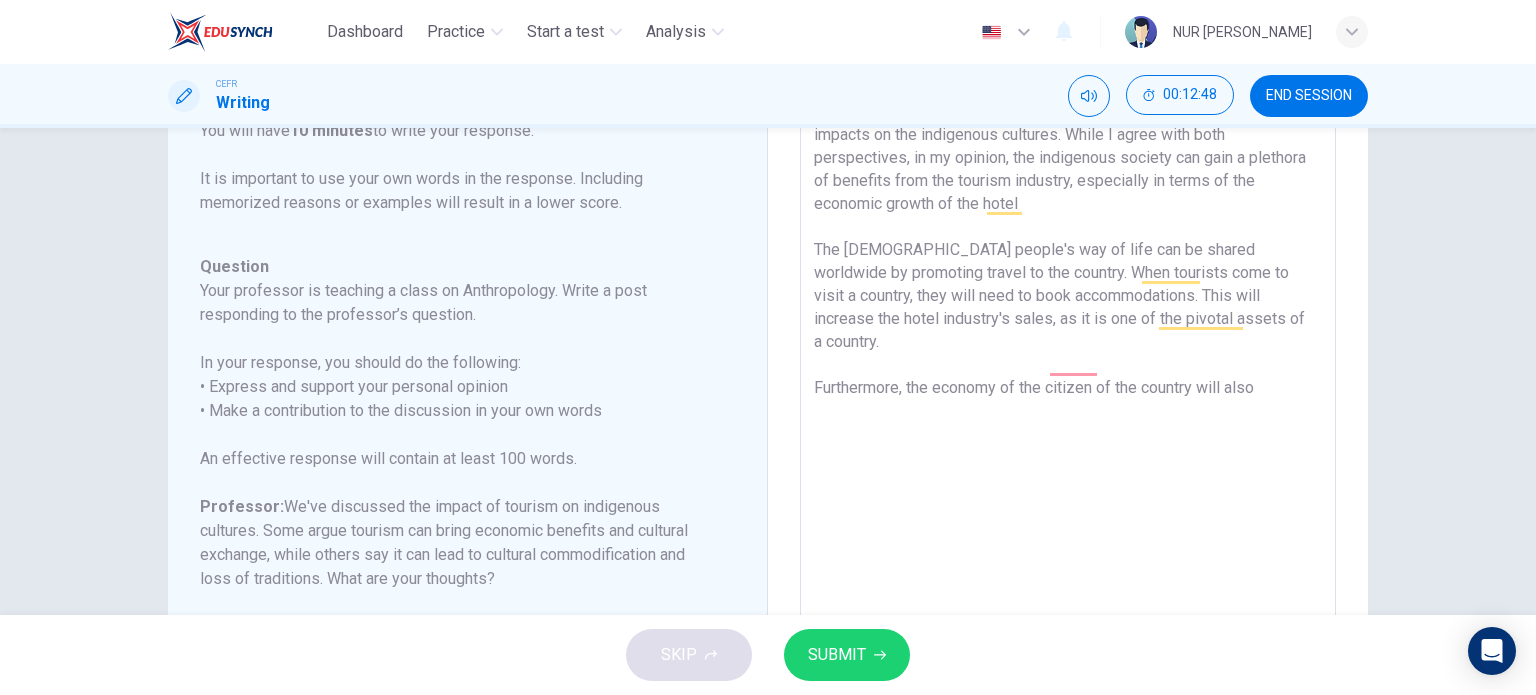 click on "It is often debated that tourism can bring both positive and negative impacts on the indigenous cultures. While I agree with both perspectives, in my opinion, the indigenous society can gain a plethora of benefits from the tourism industry, especially in terms of the economic growth of the hotel
The [DEMOGRAPHIC_DATA] people's way of life can be shared worldwide by promoting travel to the country. When tourists come to visit a country, they will need to book accommodations. This will increase the hotel industry's sales, as it is one of the pivotal assets of a country.
Furthermore, the economy of the citizen of the country will also" at bounding box center [1068, 417] 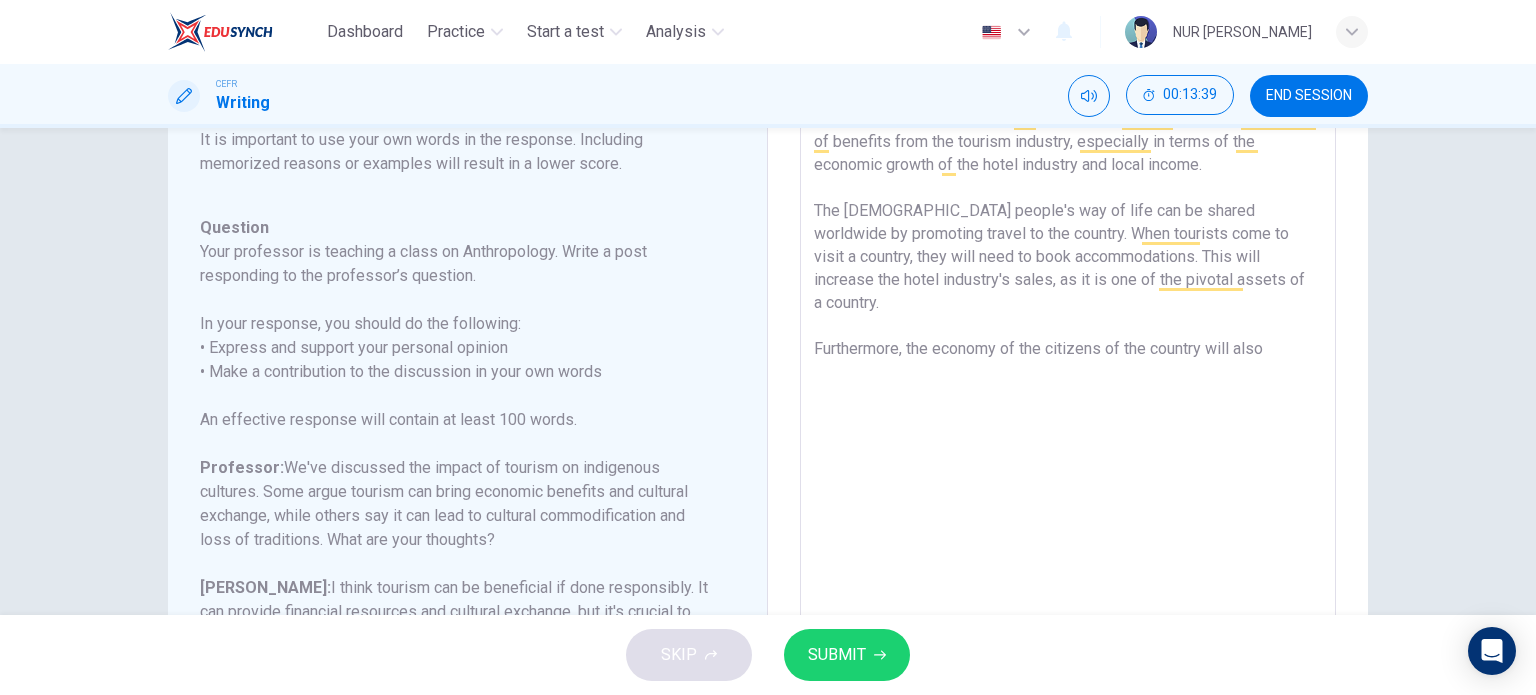 scroll, scrollTop: 193, scrollLeft: 0, axis: vertical 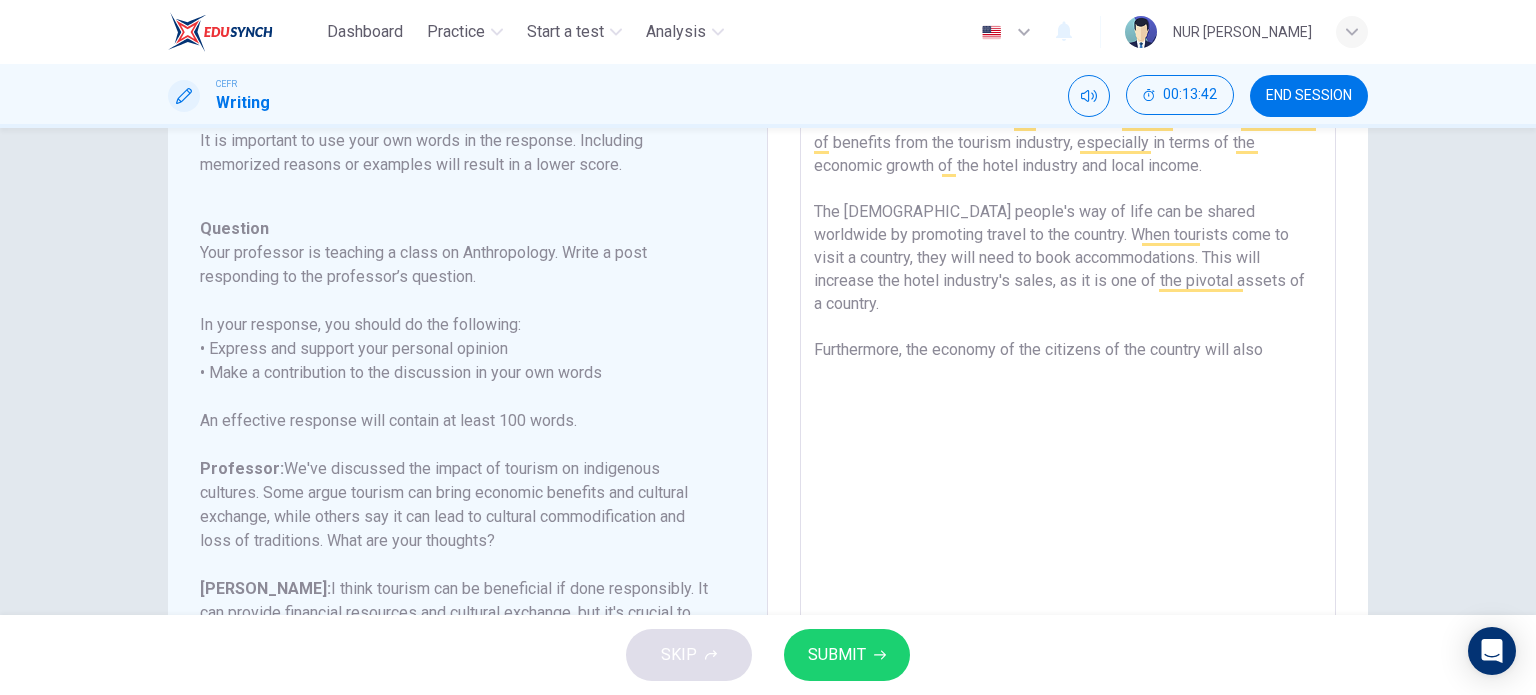 click on "It is often debated that tourism can bring both positive and negative impacts on the indigenous cultures. While I agree with both perspectives, in my opinion, the indigenous society can gain a plethora of benefits from the tourism industry, especially in terms of the economic growth of the hotel industry and local income.
The [DEMOGRAPHIC_DATA] people's way of life can be shared worldwide by promoting travel to the country. When tourists come to visit a country, they will need to book accommodations. This will increase the hotel industry's sales, as it is one of the pivotal assets of a country.
Furthermore, the economy of the citizens of the country will also" at bounding box center [1068, 379] 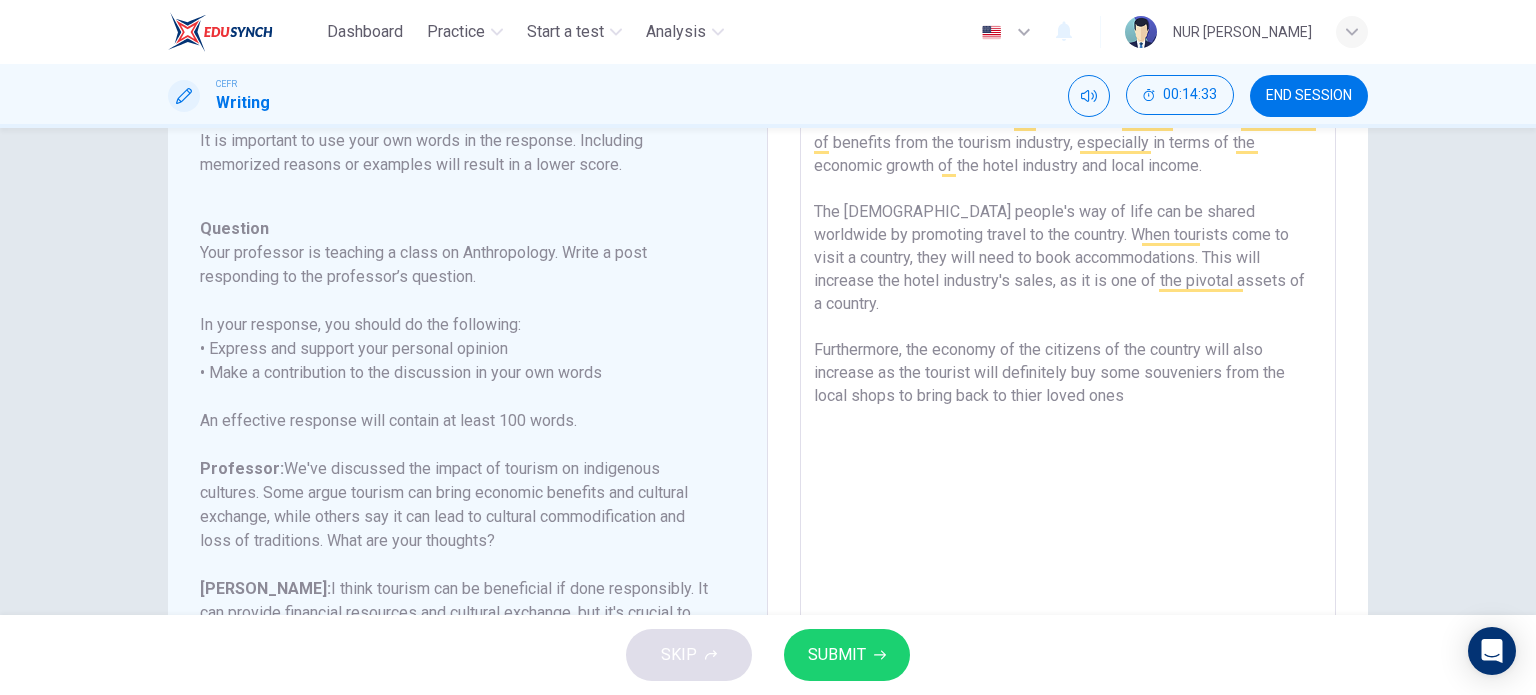 click on "It is often debated that tourism can bring both positive and negative impacts on the indigenous cultures. While I agree with both perspectives, in my opinion, the indigenous society can gain a plethora of benefits from the tourism industry, especially in terms of the economic growth of the hotel industry and local income.
The [DEMOGRAPHIC_DATA] people's way of life can be shared worldwide by promoting travel to the country. When tourists come to visit a country, they will need to book accommodations. This will increase the hotel industry's sales, as it is one of the pivotal assets of a country.
Furthermore, the economy of the citizens of the country will also increase as the tourist will definitely buy some souveniers from the local shops to bring back to thier loved ones" at bounding box center [1068, 379] 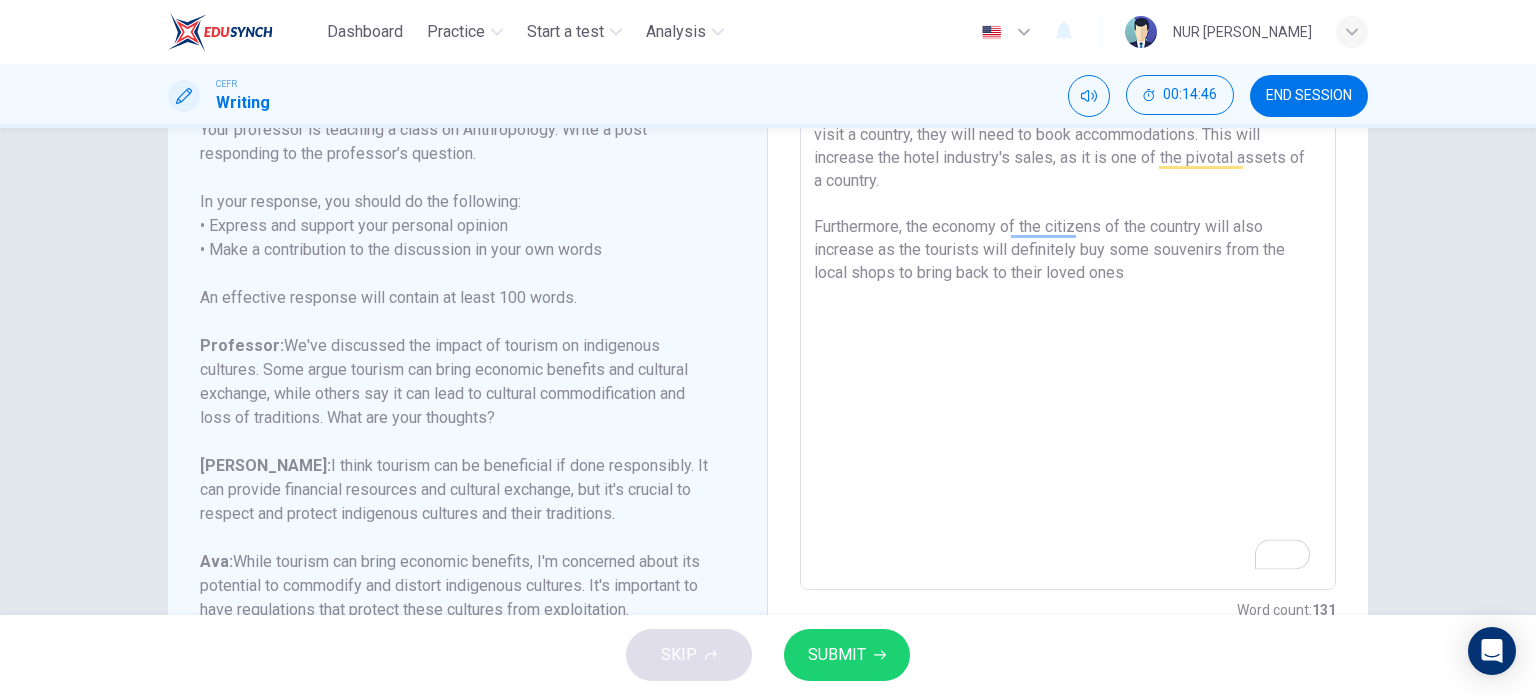scroll, scrollTop: 316, scrollLeft: 0, axis: vertical 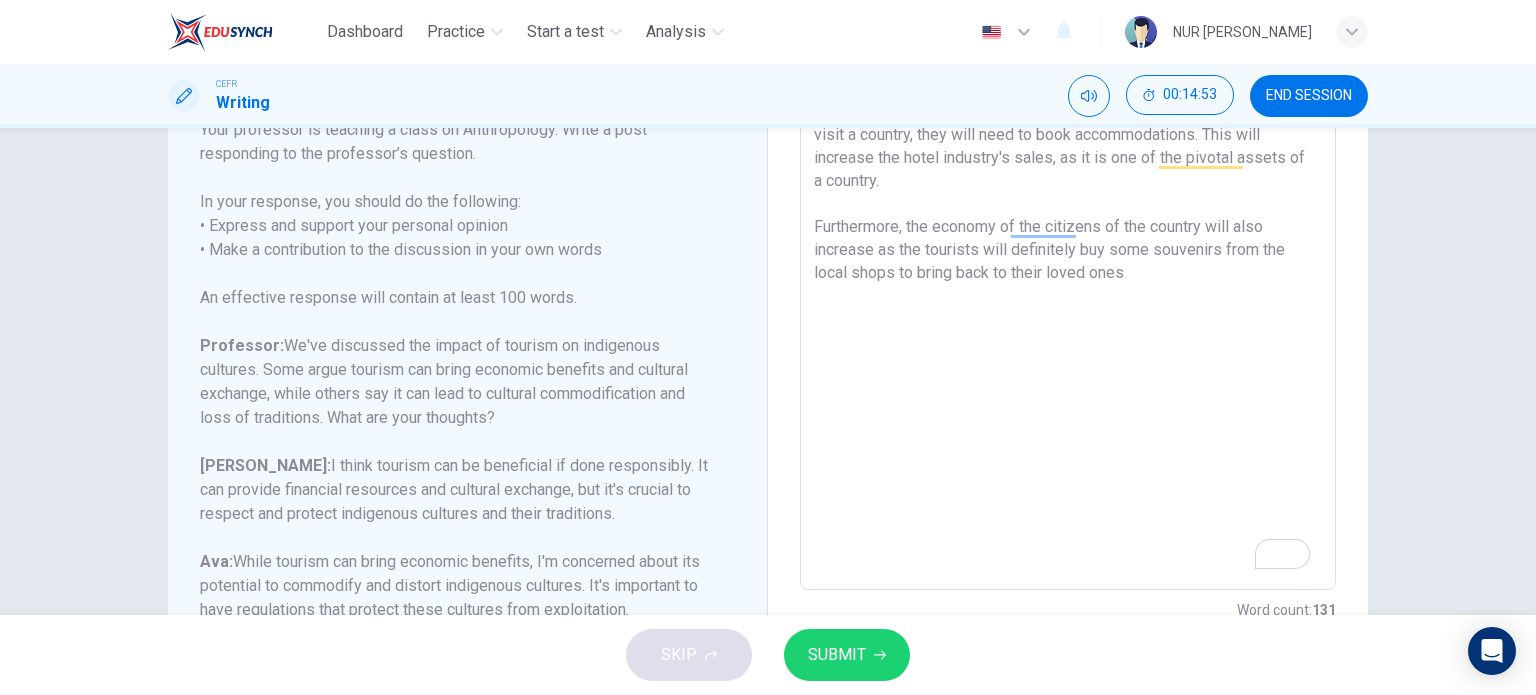 click on "It is often debated that tourism can bring both positive and negative impacts on the indigenous cultures. While I agree with both perspectives, in my opinion, the indigenous society can gain a plethora of benefits from the tourism industry, especially in terms of the economic growth of the hotel industry and local income.
The [DEMOGRAPHIC_DATA] people's way of life can be shared worldwide by promoting travel to the country. When tourists come to visit a country, they will need to book accommodations. This will increase the hotel industry's sales, as it is one of the pivotal assets of a country.
Furthermore, the economy of the citizens of the country will also increase as the tourists will definitely buy some souvenirs from the local shops to bring back to their loved ones" at bounding box center [1068, 256] 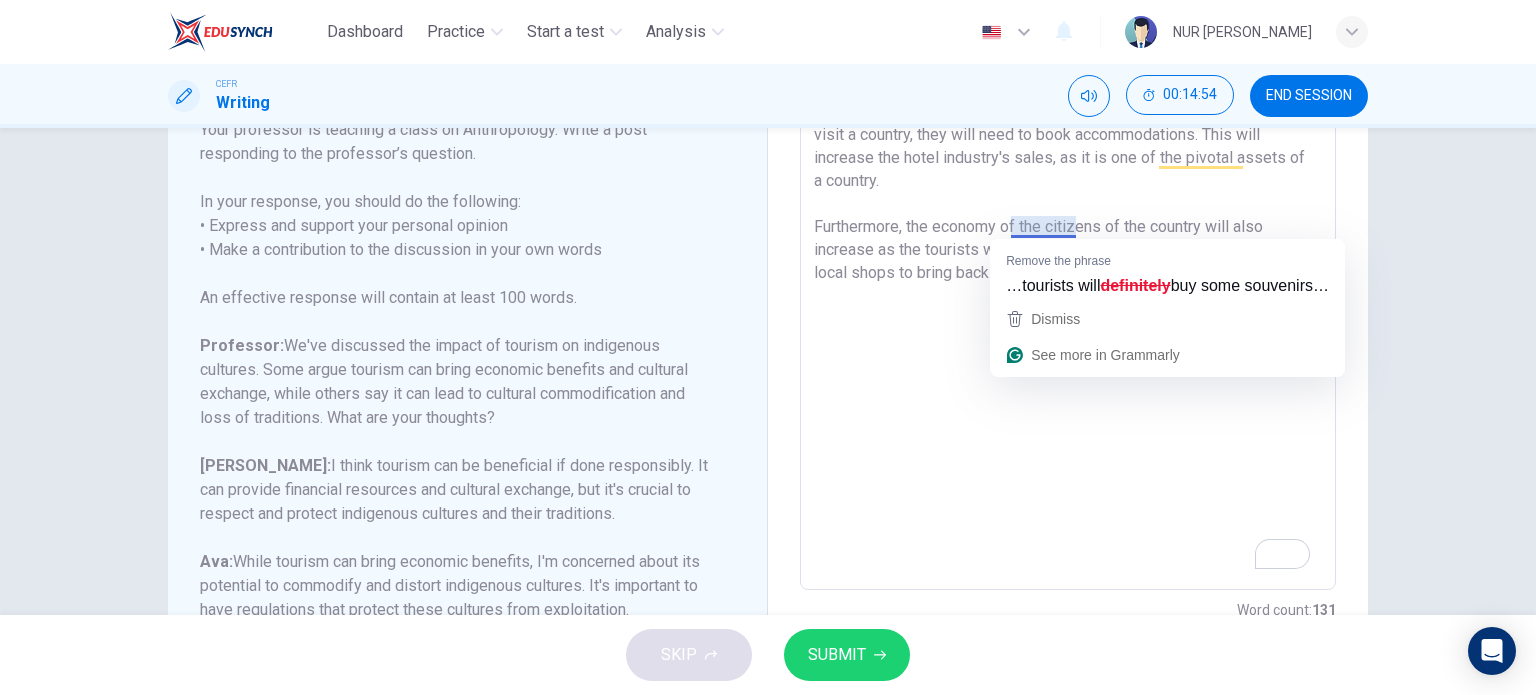 click on "It is often debated that tourism can bring both positive and negative impacts on the indigenous cultures. While I agree with both perspectives, in my opinion, the indigenous society can gain a plethora of benefits from the tourism industry, especially in terms of the economic growth of the hotel industry and local income.
The [DEMOGRAPHIC_DATA] people's way of life can be shared worldwide by promoting travel to the country. When tourists come to visit a country, they will need to book accommodations. This will increase the hotel industry's sales, as it is one of the pivotal assets of a country.
Furthermore, the economy of the citizens of the country will also increase as the tourists will definitely buy some souvenirs from the local shops to bring back to their loved ones" at bounding box center (1068, 256) 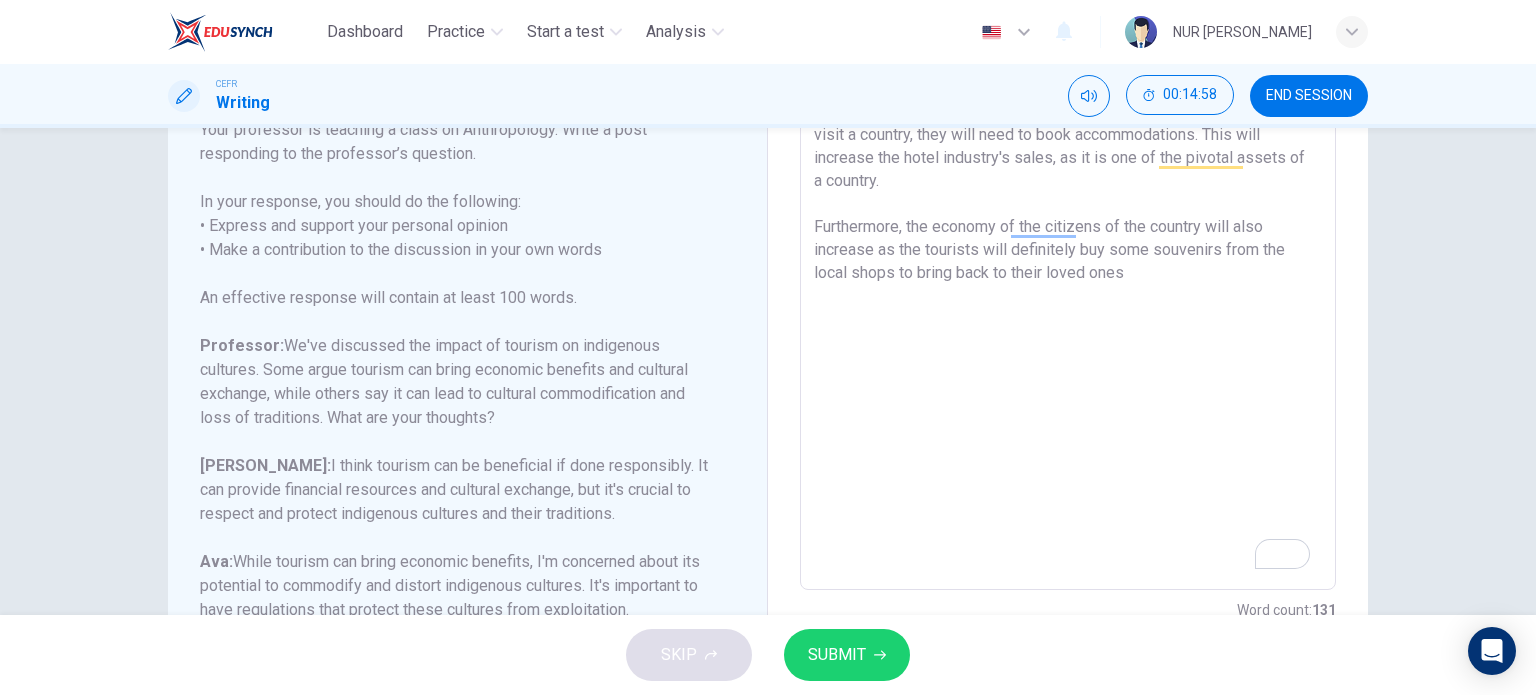 drag, startPoint x: 1203, startPoint y: 204, endPoint x: 1048, endPoint y: 199, distance: 155.08063 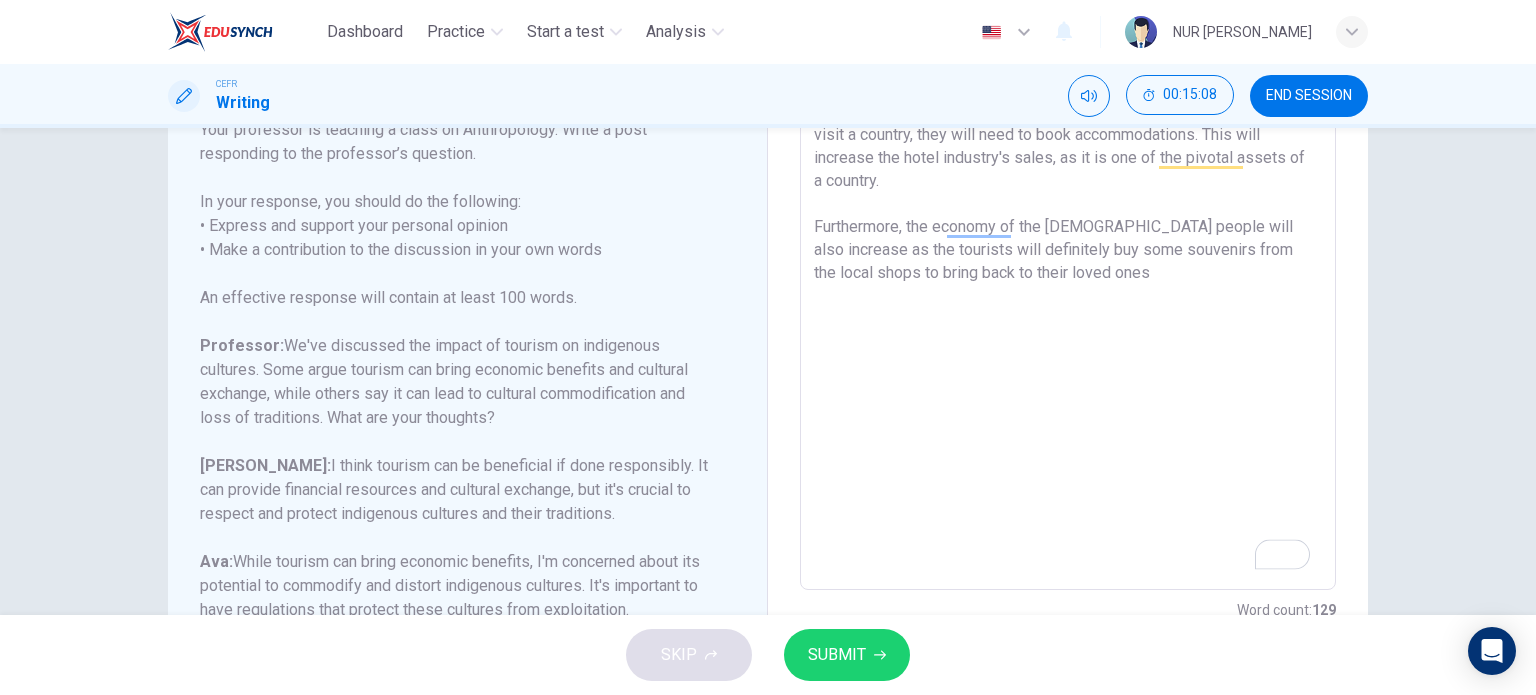 click on "It is often debated that tourism can bring both positive and negative impacts on the indigenous cultures. While I agree with both perspectives, in my opinion, the indigenous society can gain a plethora of benefits from the tourism industry, especially in terms of the economic growth of the hotel industry and local income.
The [DEMOGRAPHIC_DATA] people's way of life can be shared worldwide by promoting travel to the country. When tourists come to visit a country, they will need to book accommodations. This will increase the hotel industry's sales, as it is one of the pivotal assets of a country.
Furthermore, the economy of the [DEMOGRAPHIC_DATA] people will also increase as the tourists will definitely buy some souvenirs from the local shops to bring back to their loved ones" at bounding box center [1068, 256] 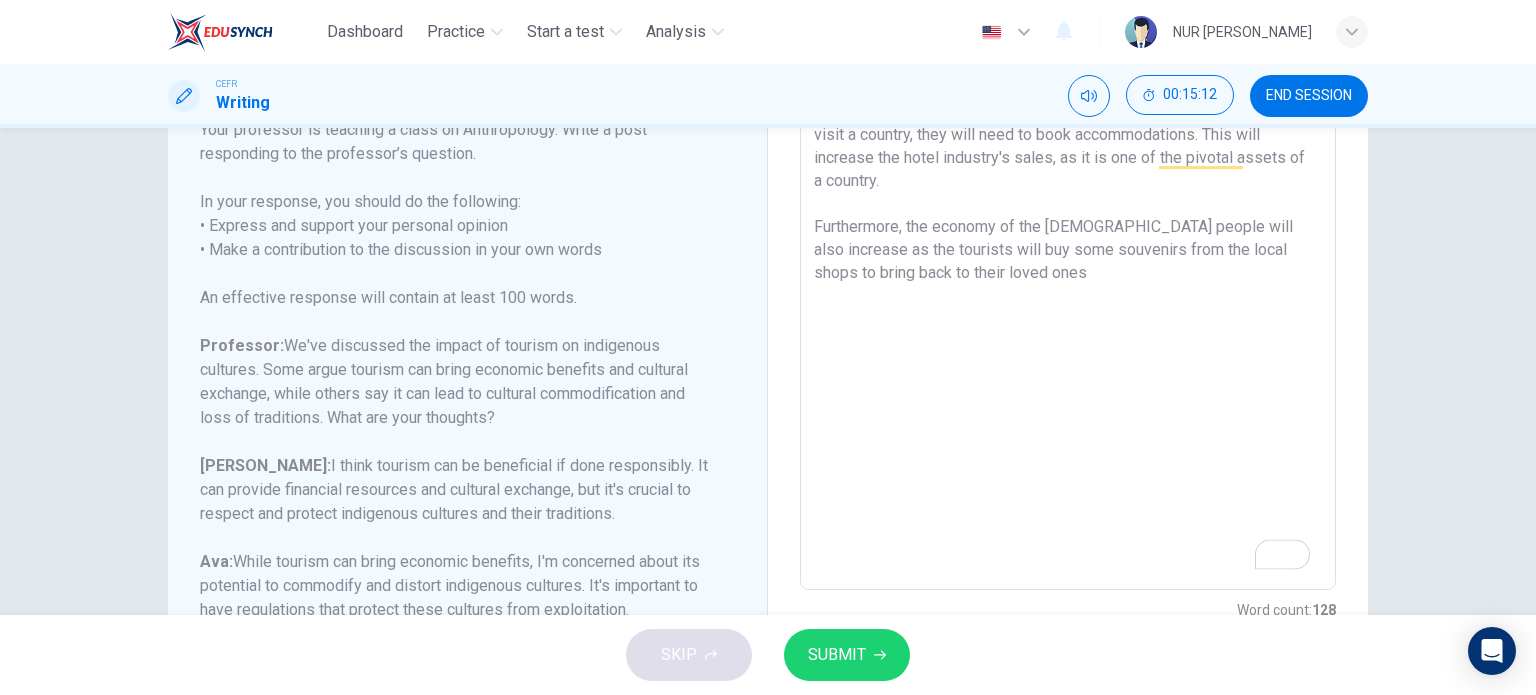 click on "It is often debated that tourism can bring both positive and negative impacts on the indigenous cultures. While I agree with both perspectives, in my opinion, the indigenous society can gain a plethora of benefits from the tourism industry, especially in terms of the economic growth of the hotel industry and local income.
The [DEMOGRAPHIC_DATA] people's way of life can be shared worldwide by promoting travel to the country. When tourists come to visit a country, they will need to book accommodations. This will increase the hotel industry's sales, as it is one of the pivotal assets of a country.
Furthermore, the economy of the [DEMOGRAPHIC_DATA] people will also increase as the tourists will buy some souvenirs from the local shops to bring back to their loved ones" at bounding box center [1068, 256] 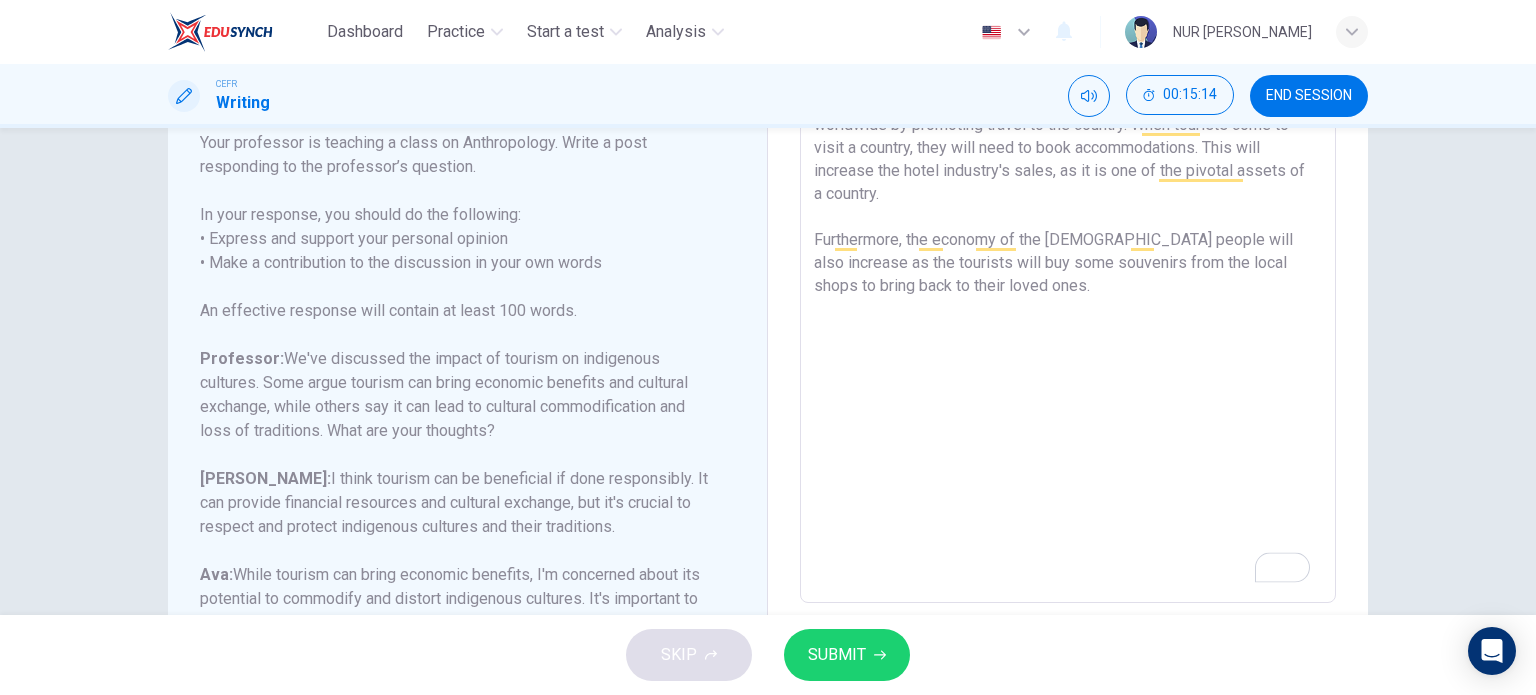 scroll, scrollTop: 305, scrollLeft: 0, axis: vertical 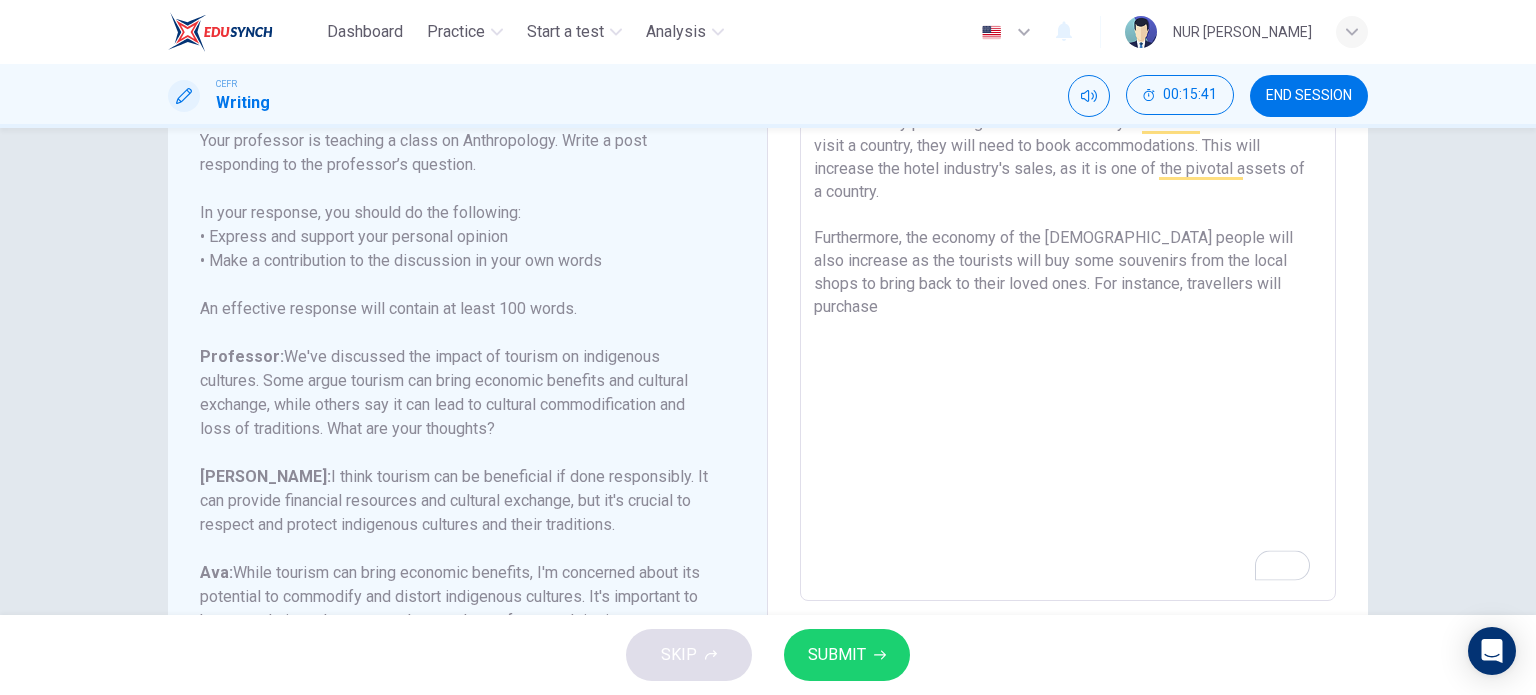 click on "It is often debated that tourism can bring both positive and negative impacts on the indigenous cultures. While I agree with both perspectives, in my opinion, the indigenous society can gain a plethora of benefits from the tourism industry, especially in terms of the economic growth of the hotel industry and local income.
The [DEMOGRAPHIC_DATA] people's way of life can be shared worldwide by promoting travel to the country. When tourists come to visit a country, they will need to book accommodations. This will increase the hotel industry's sales, as it is one of the pivotal assets of a country.
Furthermore, the economy of the [DEMOGRAPHIC_DATA] people will also increase as the tourists will buy some souvenirs from the local shops to bring back to their loved ones. For instance, travellers will purchase" at bounding box center [1068, 267] 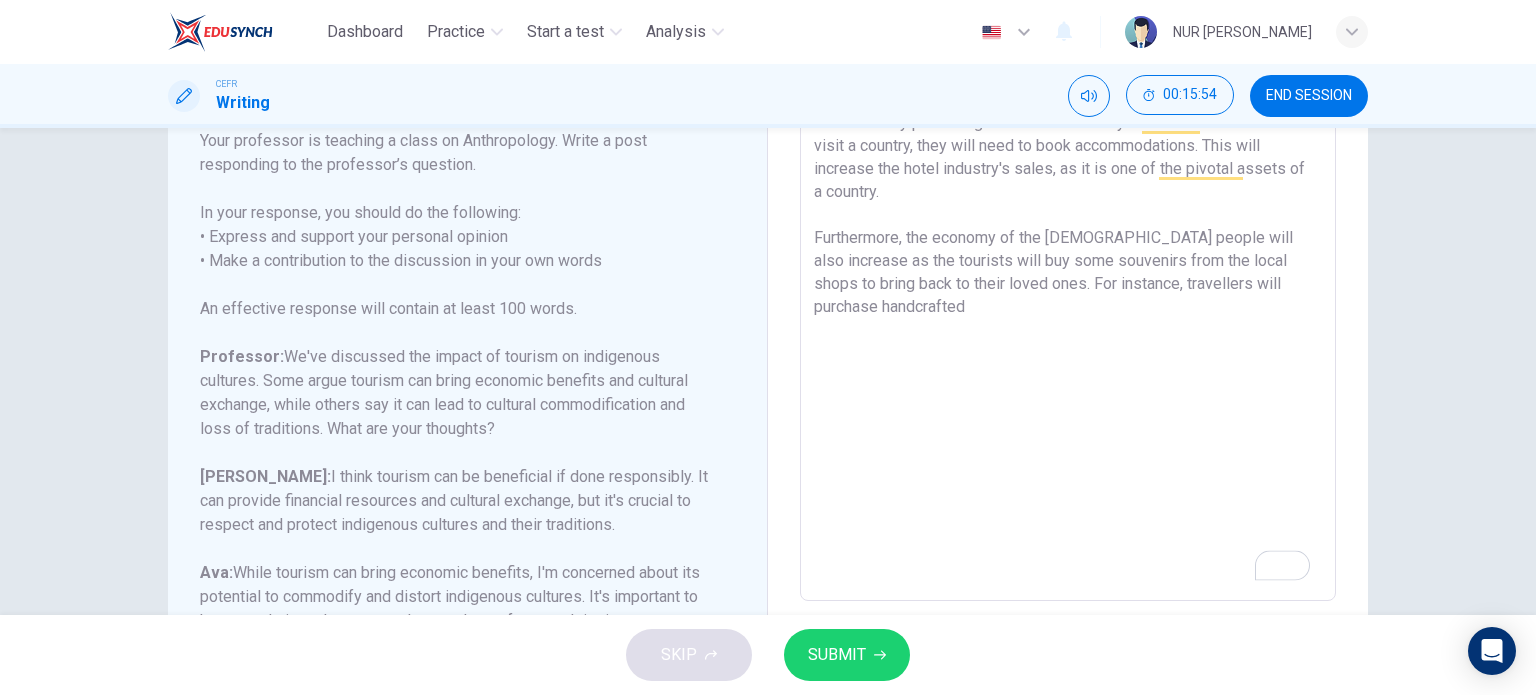 click on "It is often debated that tourism can bring both positive and negative impacts on the indigenous cultures. While I agree with both perspectives, in my opinion, the indigenous society can gain a plethora of benefits from the tourism industry, especially in terms of the economic growth of the hotel industry and local income.
The [DEMOGRAPHIC_DATA] people's way of life can be shared worldwide by promoting travel to the country. When tourists come to visit a country, they will need to book accommodations. This will increase the hotel industry's sales, as it is one of the pivotal assets of a country.
Furthermore, the economy of the [DEMOGRAPHIC_DATA] people will also increase as the tourists will buy some souvenirs from the local shops to bring back to their loved ones. For instance, travellers will purchase handcrafted" at bounding box center [1068, 267] 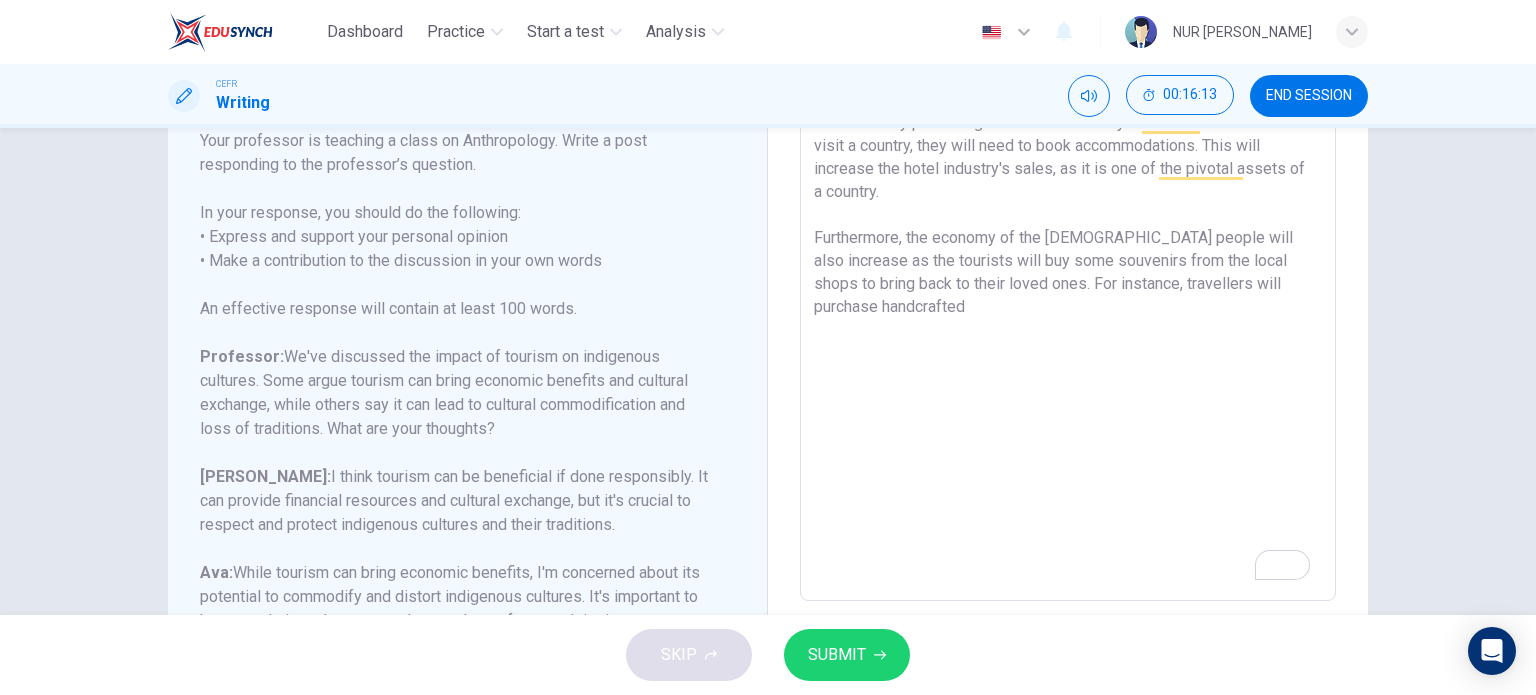 click on "It is often debated that tourism can bring both positive and negative impacts on the indigenous cultures. While I agree with both perspectives, in my opinion, the indigenous society can gain a plethora of benefits from the tourism industry, especially in terms of the economic growth of the hotel industry and local income.
The [DEMOGRAPHIC_DATA] people's way of life can be shared worldwide by promoting travel to the country. When tourists come to visit a country, they will need to book accommodations. This will increase the hotel industry's sales, as it is one of the pivotal assets of a country.
Furthermore, the economy of the [DEMOGRAPHIC_DATA] people will also increase as the tourists will buy some souvenirs from the local shops to bring back to their loved ones. For instance, travellers will purchase handcrafted" at bounding box center [1068, 267] 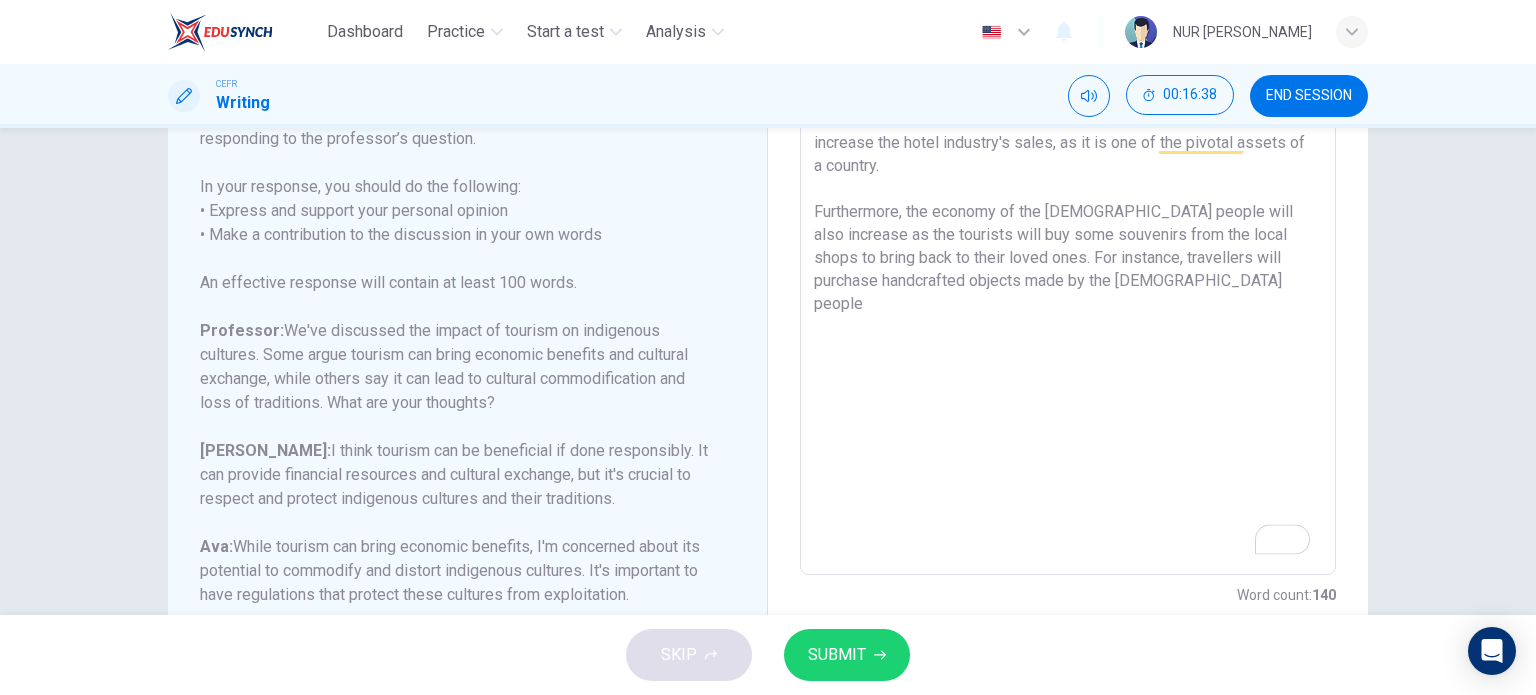 scroll, scrollTop: 333, scrollLeft: 0, axis: vertical 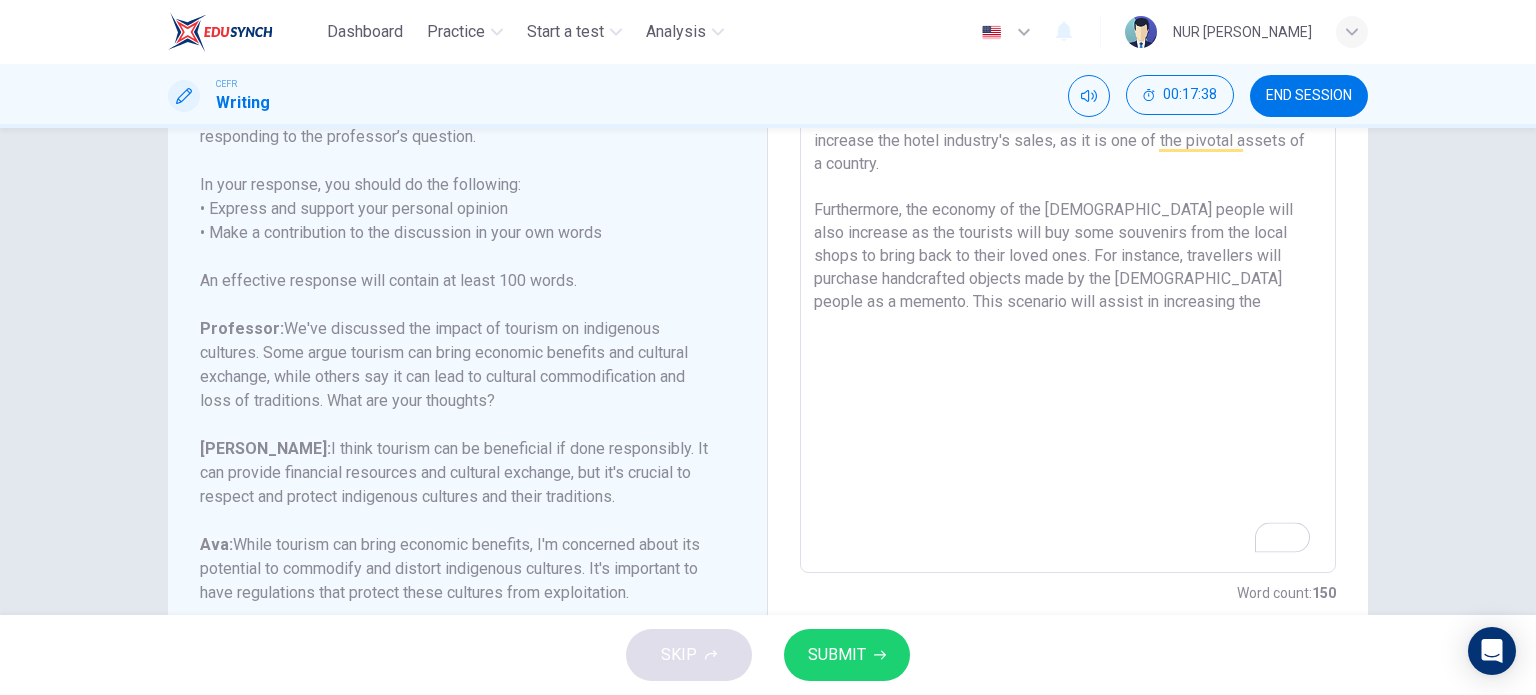 click on "It is often debated that tourism can bring both positive and negative impacts on the indigenous cultures. While I agree with both perspectives, in my opinion, the indigenous society can gain a plethora of benefits from the tourism industry, especially in terms of the economic growth of the hotel industry and local income.
The [DEMOGRAPHIC_DATA] people's way of life can be shared worldwide by promoting travel to the country. When tourists come to visit a country, they will need to book accommodations. This will increase the hotel industry's sales, as it is one of the pivotal assets of a country.
Furthermore, the economy of the [DEMOGRAPHIC_DATA] people will also increase as the tourists will buy some souvenirs from the local shops to bring back to their loved ones. For instance, travellers will purchase handcrafted objects made by the [DEMOGRAPHIC_DATA] people as a memento. This scenario will assist in increasing the" at bounding box center [1068, 239] 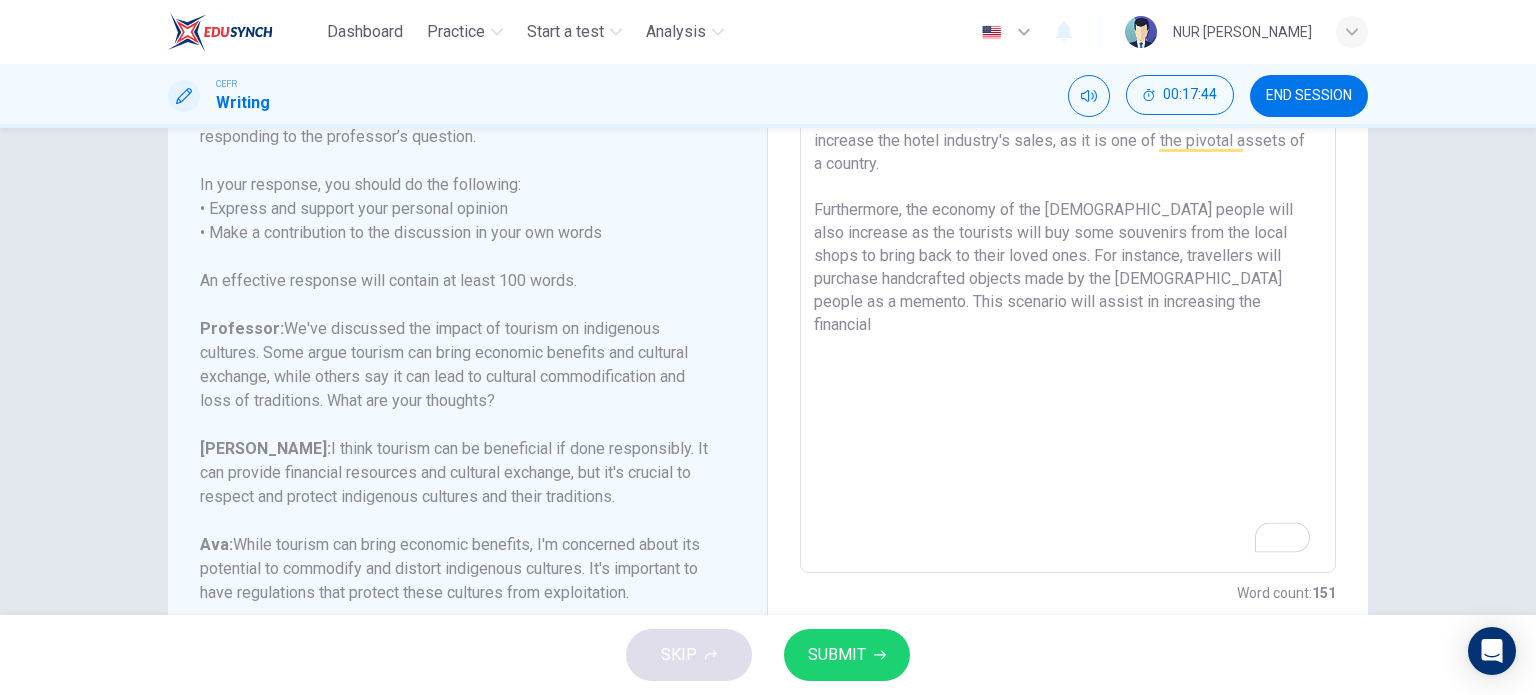 drag, startPoint x: 1075, startPoint y: 279, endPoint x: 996, endPoint y: 282, distance: 79.05694 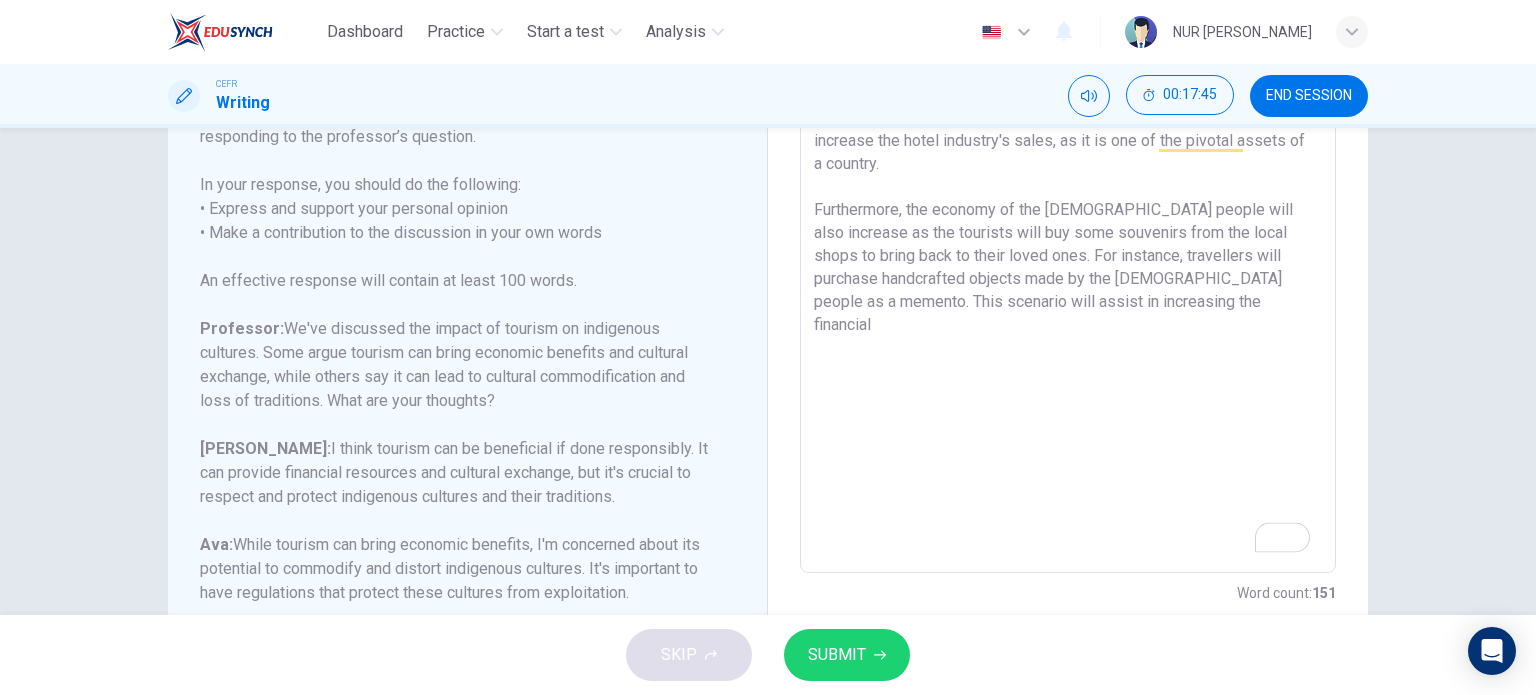 click on "It is often debated that tourism can bring both positive and negative impacts on the indigenous cultures. While I agree with both perspectives, in my opinion, the indigenous society can gain a plethora of benefits from the tourism industry, especially in terms of the economic growth of the hotel industry and local income.
The [DEMOGRAPHIC_DATA] people's way of life can be shared worldwide by promoting travel to the country. When tourists come to visit a country, they will need to book accommodations. This will increase the hotel industry's sales, as it is one of the pivotal assets of a country.
Furthermore, the economy of the [DEMOGRAPHIC_DATA] people will also increase as the tourists will buy some souvenirs from the local shops to bring back to their loved ones. For instance, travellers will purchase handcrafted objects made by the [DEMOGRAPHIC_DATA] people as a memento. This scenario will assist in increasing the financial" at bounding box center (1068, 239) 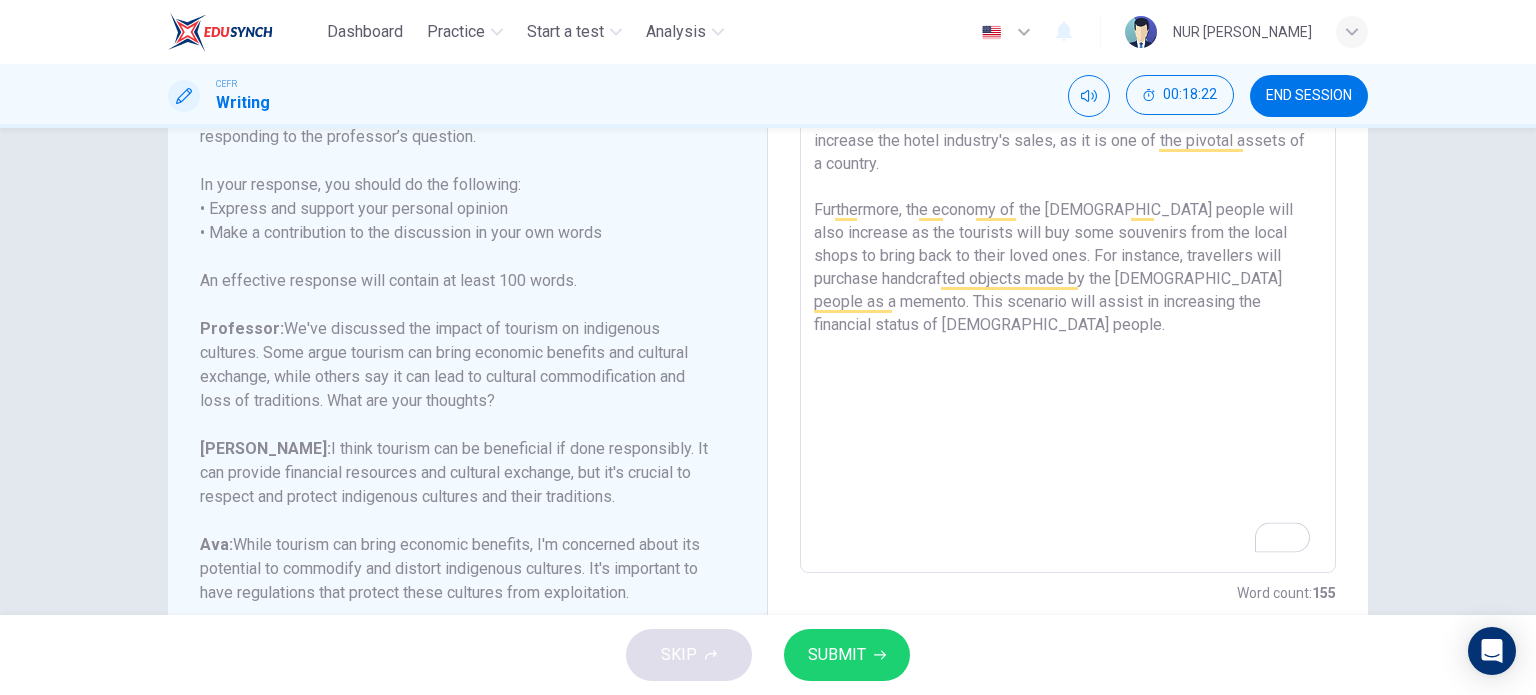 click on "It is often debated that tourism can bring both positive and negative impacts on the indigenous cultures. While I agree with both perspectives, in my opinion, the indigenous society can gain a plethora of benefits from the tourism industry, especially in terms of the economic growth of the hotel industry and local income.
The [DEMOGRAPHIC_DATA] people's way of life can be shared worldwide by promoting travel to the country. When tourists come to visit a country, they will need to book accommodations. This will increase the hotel industry's sales, as it is one of the pivotal assets of a country.
Furthermore, the economy of the [DEMOGRAPHIC_DATA] people will also increase as the tourists will buy some souvenirs from the local shops to bring back to their loved ones. For instance, travellers will purchase handcrafted objects made by the [DEMOGRAPHIC_DATA] people as a memento. This scenario will assist in increasing the financial status of [DEMOGRAPHIC_DATA] people." at bounding box center [1068, 239] 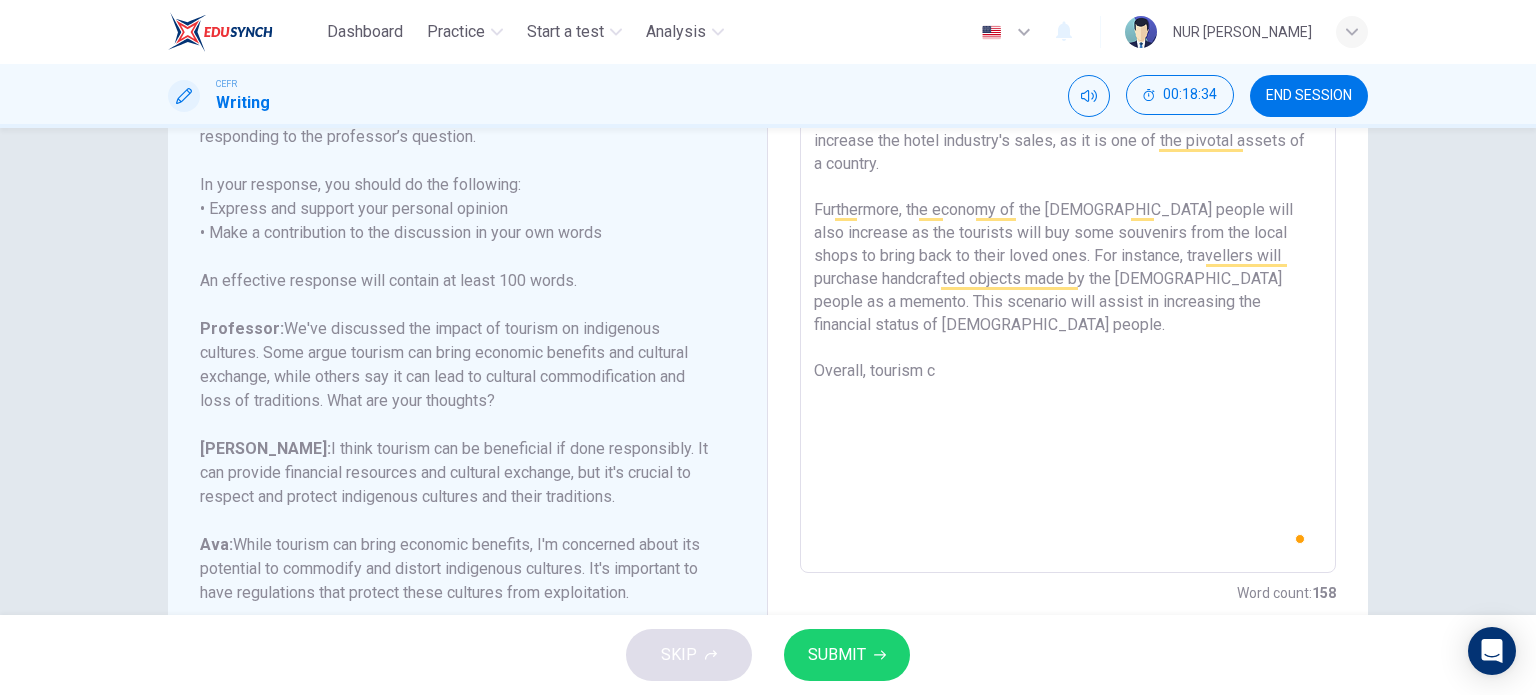 type on "It is often debated that tourism can bring both positive and negative impacts on the indigenous cultures. While I agree with both perspectives, in my opinion, the indigenous society can gain a plethora of benefits from the tourism industry, especially in terms of the economic growth of the hotel industry and local income.
The [DEMOGRAPHIC_DATA] people's way of life can be shared worldwide by promoting travel to the country. When tourists come to visit a country, they will need to book accommodations. This will increase the hotel industry's sales, as it is one of the pivotal assets of a country.
Furthermore, the economy of the [DEMOGRAPHIC_DATA] people will also increase as the tourists will buy some souvenirs from the local shops to bring back to their loved ones. For instance, travellers will purchase handcrafted objects made by the [DEMOGRAPHIC_DATA] people as a memento. This scenario will assist in increasing the financial status of [DEMOGRAPHIC_DATA] people.
Overall, tourism" 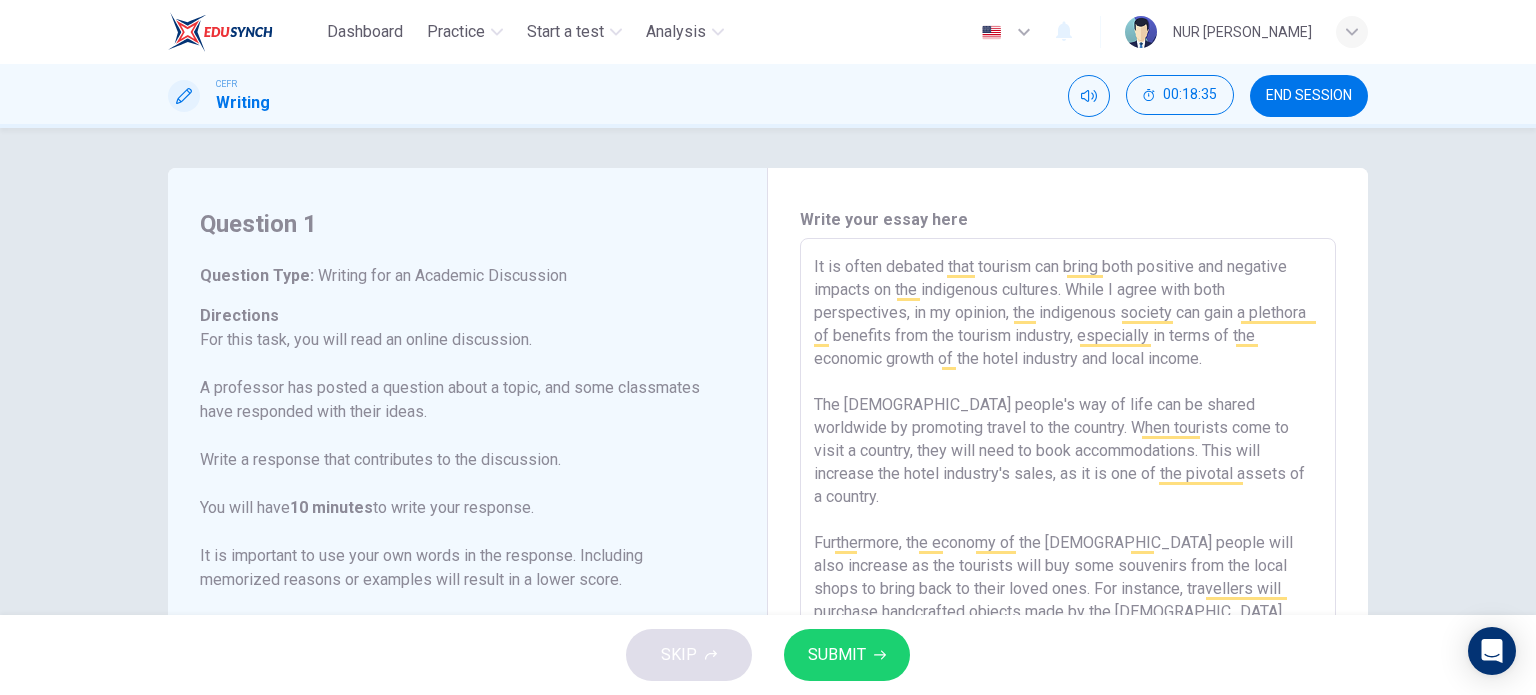scroll, scrollTop: 0, scrollLeft: 0, axis: both 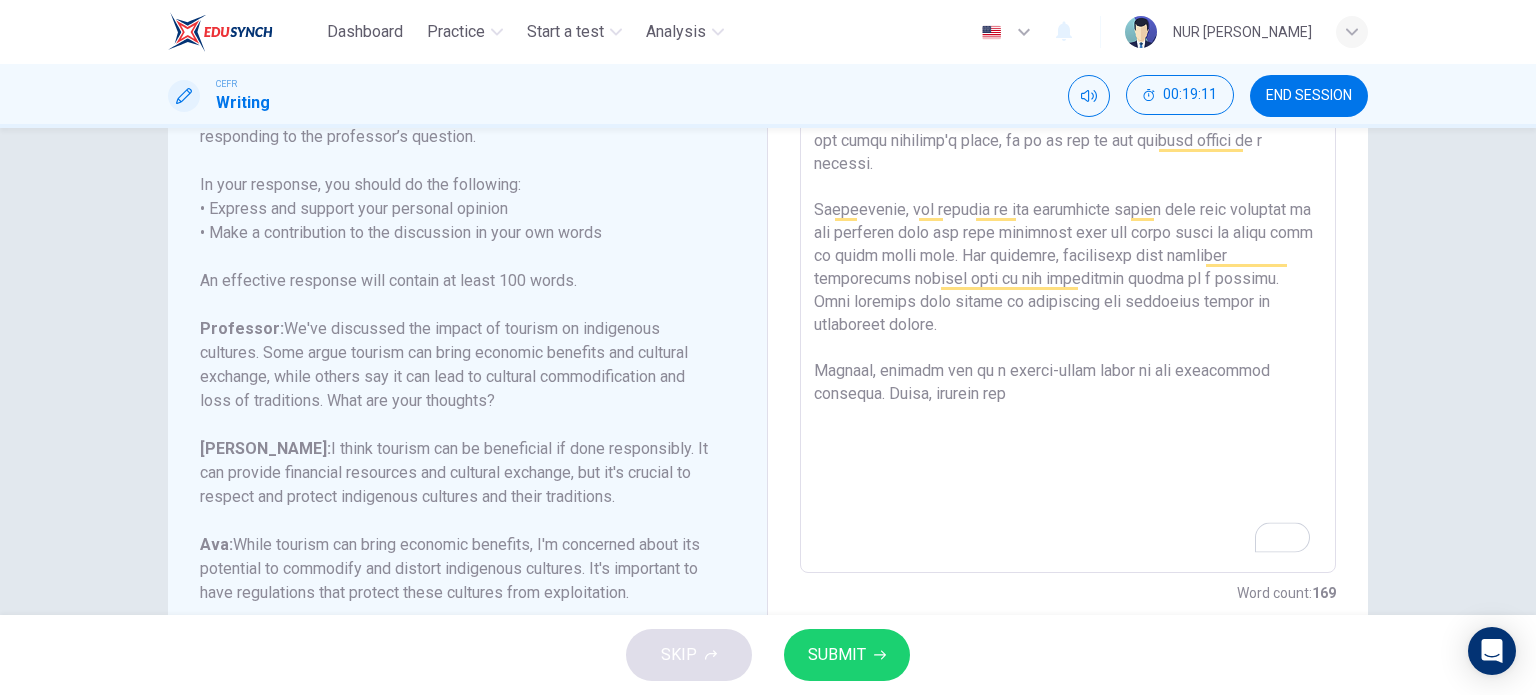 drag, startPoint x: 952, startPoint y: 344, endPoint x: 1134, endPoint y: 355, distance: 182.3321 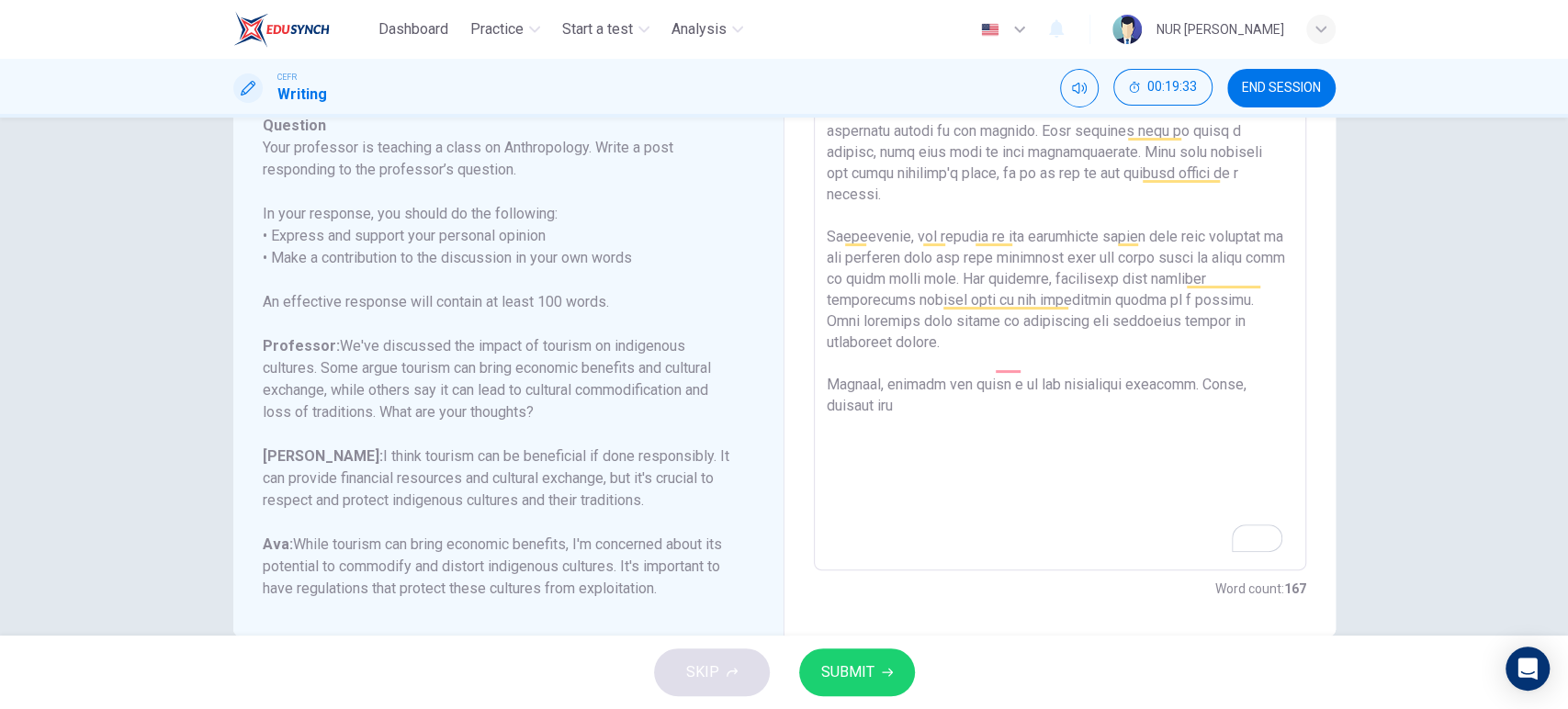 scroll, scrollTop: 262, scrollLeft: 0, axis: vertical 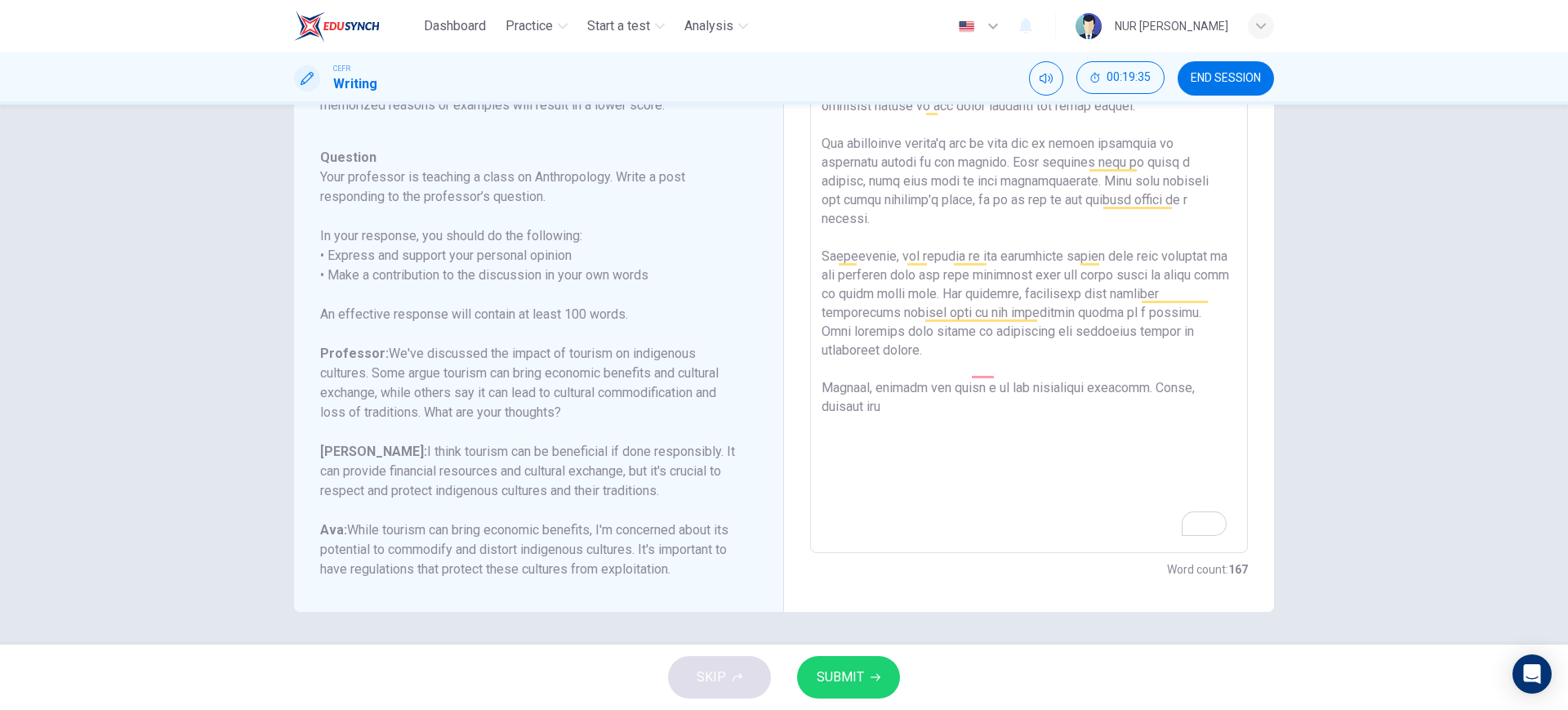 drag, startPoint x: 1152, startPoint y: 17, endPoint x: 1053, endPoint y: 412, distance: 407.21739 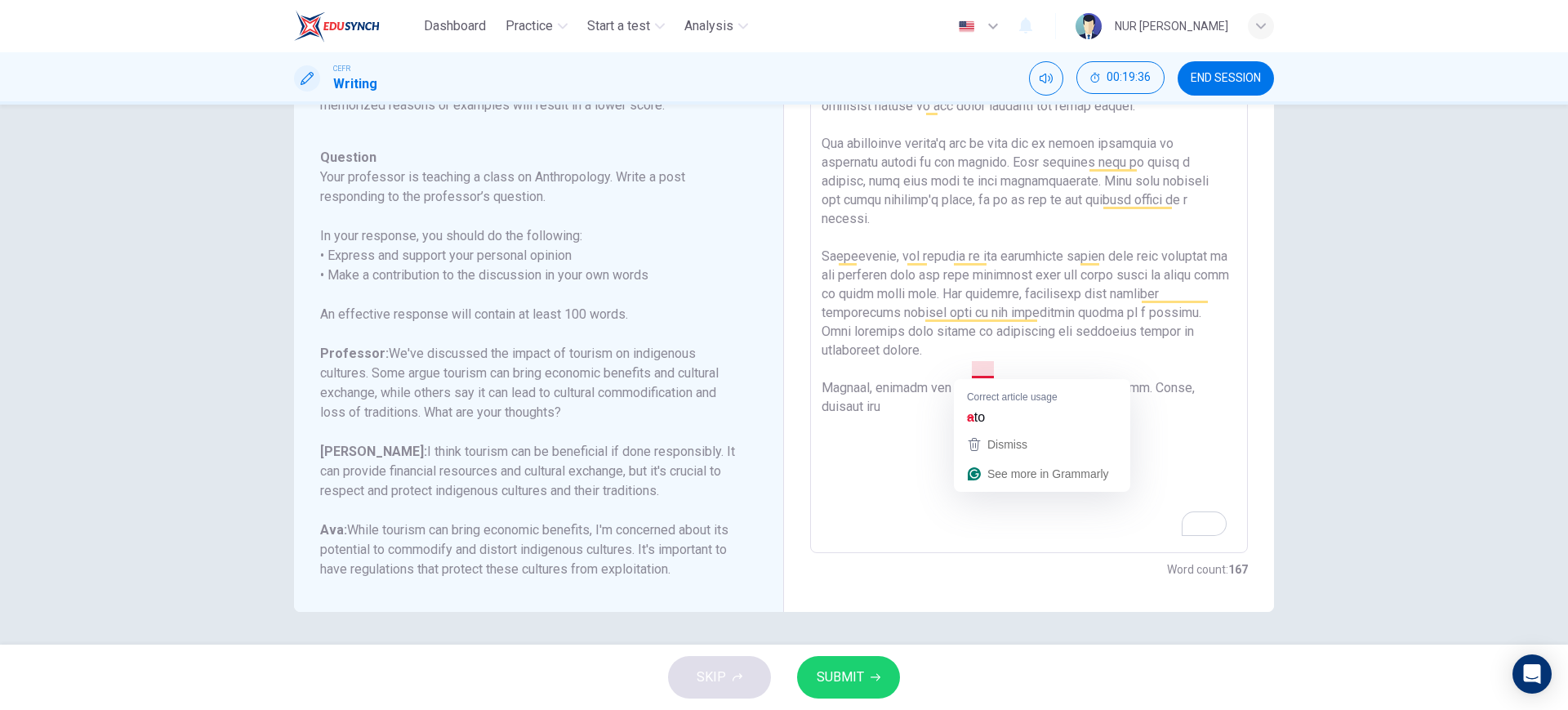 click at bounding box center (1029, 280) 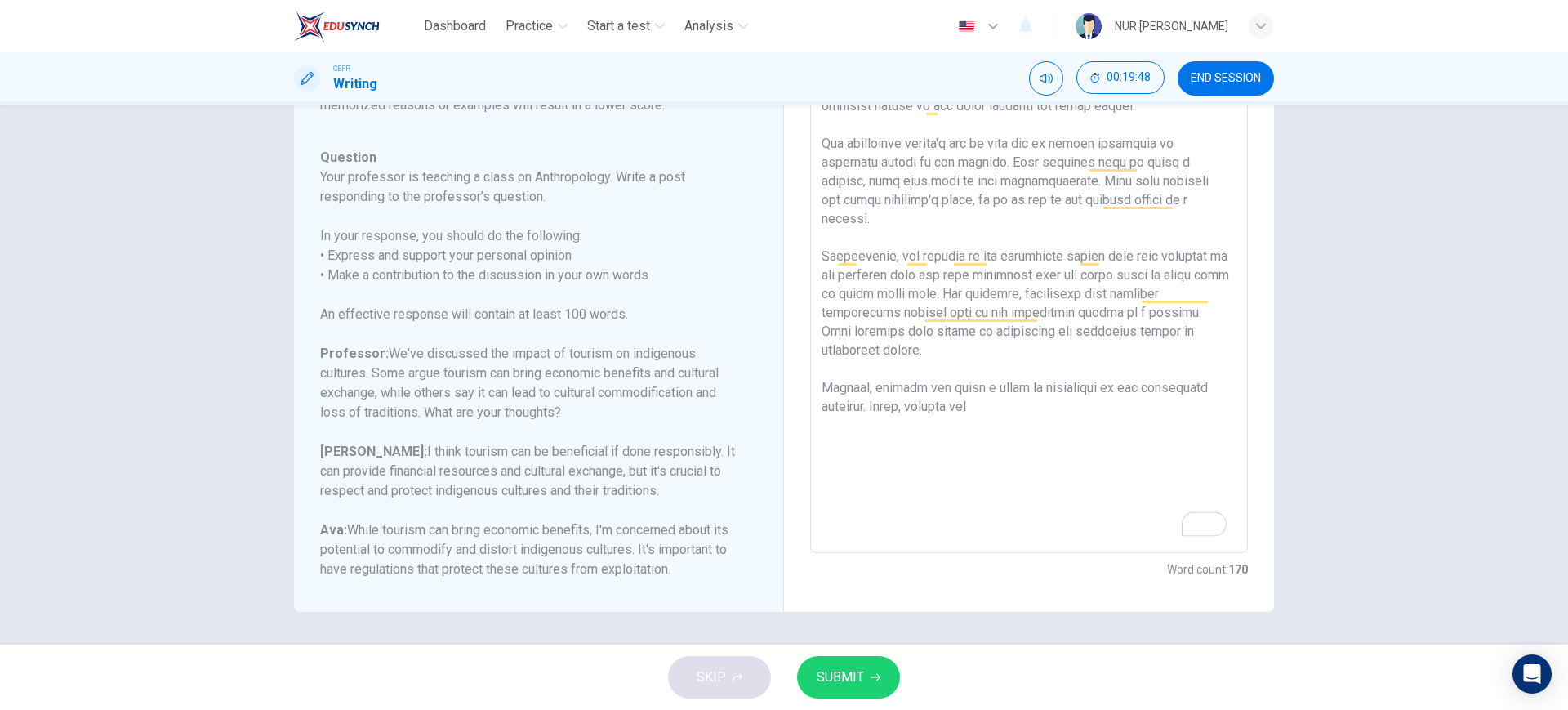 click at bounding box center (1029, 280) 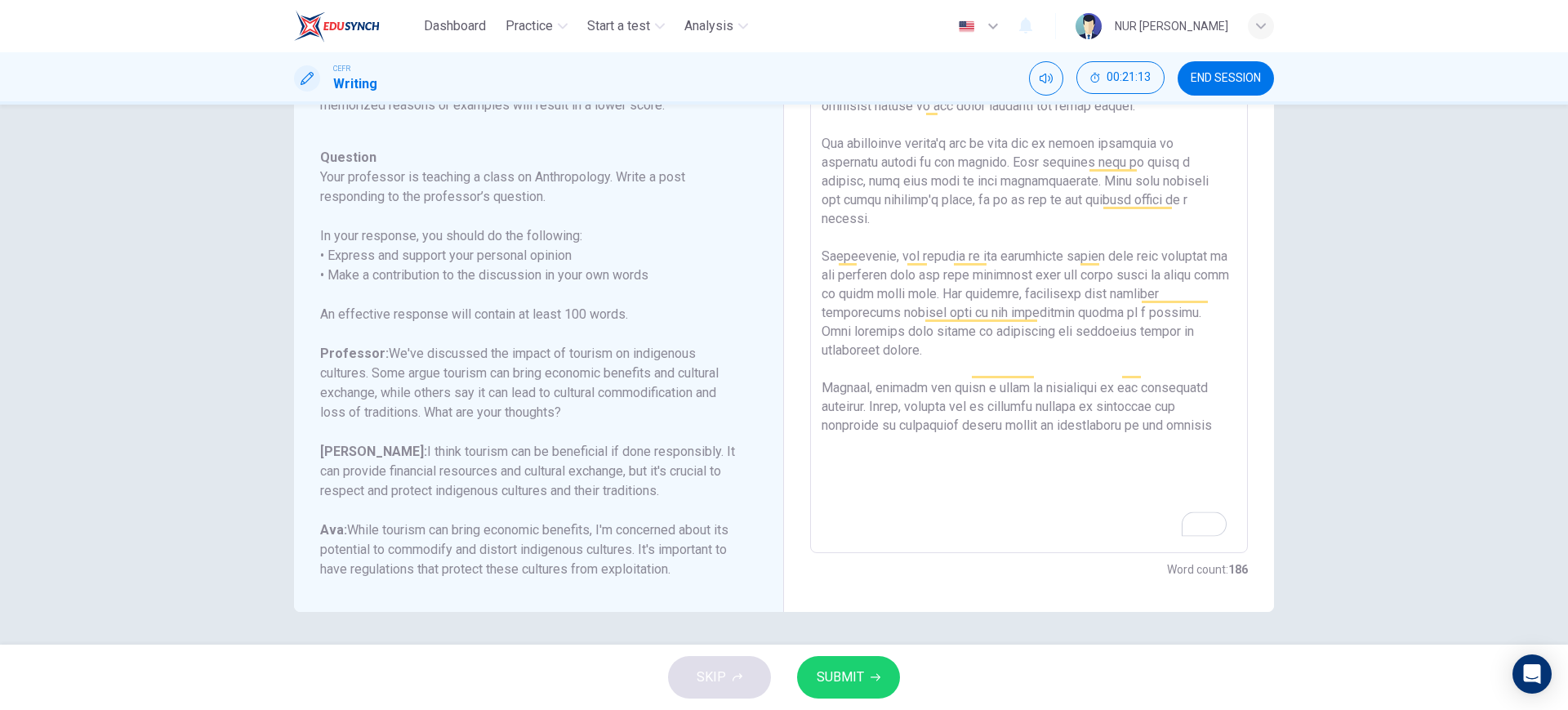 click at bounding box center [1029, 280] 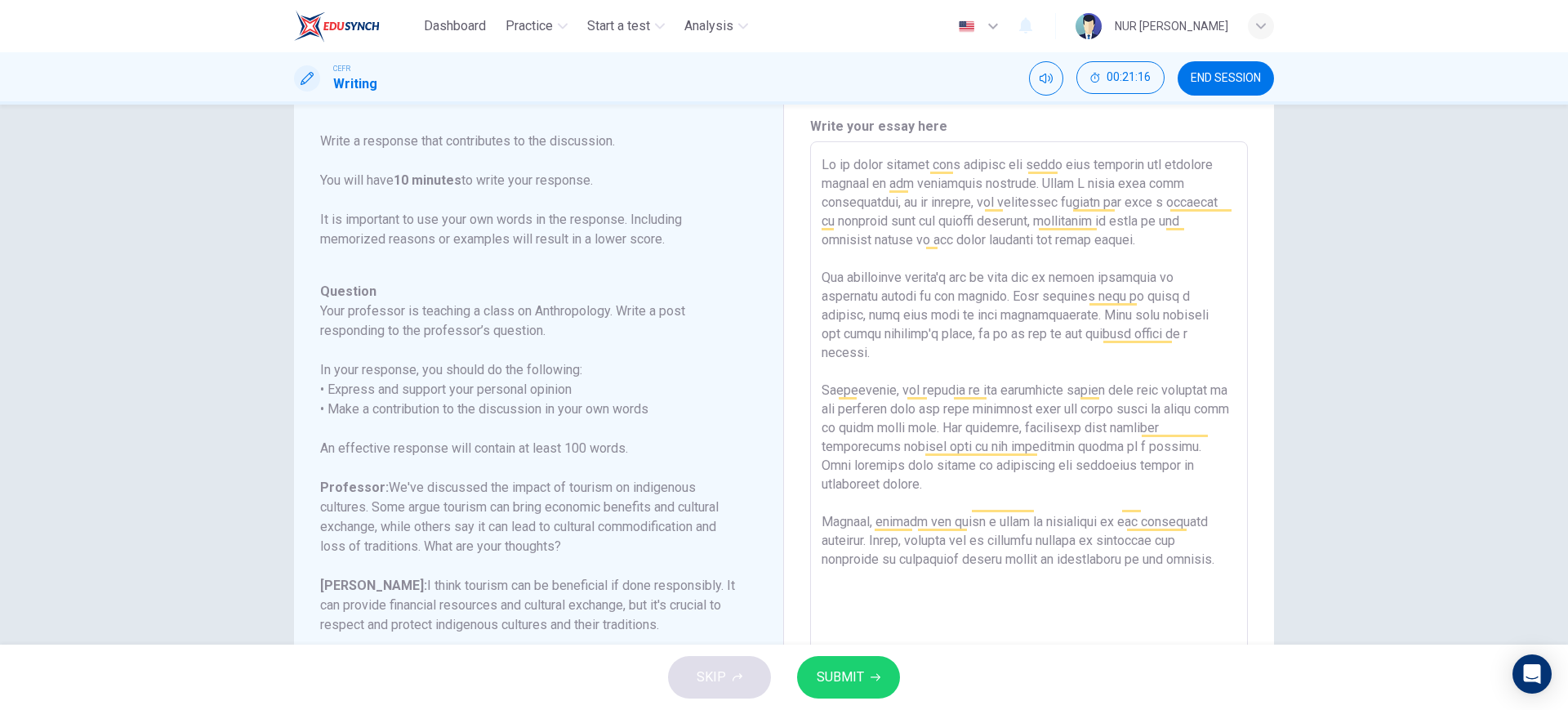 scroll, scrollTop: 54, scrollLeft: 0, axis: vertical 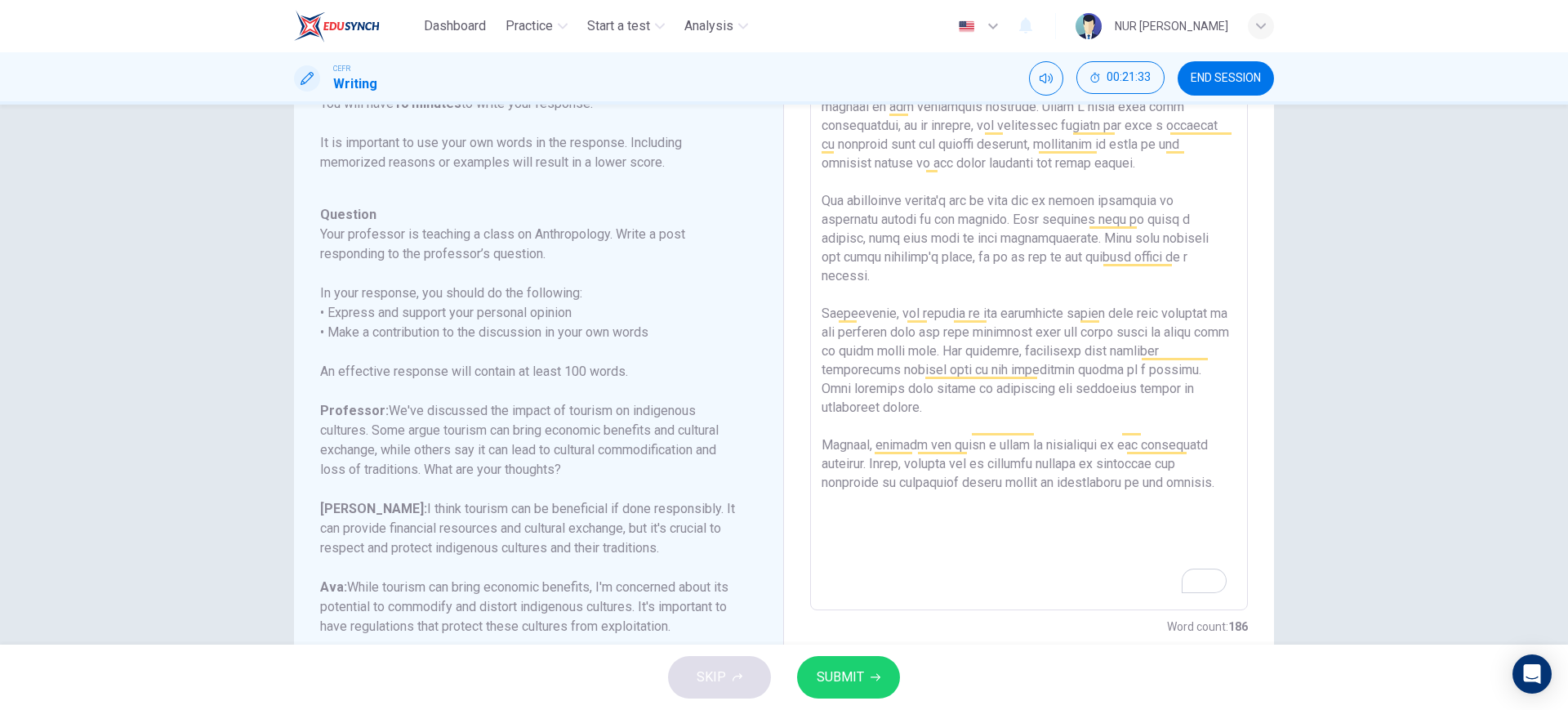 type on "It is often debated that tourism can bring both positive and negative impacts on the indigenous cultures. While I agree with both perspectives, in my opinion, the indigenous society can gain a plethora of benefits from the tourism industry, especially in terms of the economic growth of the hotel industry and local income.
The indigenous people's way of life can be shared worldwide by promoting travel to the country. When tourists come to visit a country, they will need to book accommodations. This will increase the hotel industry's sales, as it is one of the pivotal assets of a country.
Furthermore, the economy of the indigenous people will also increase as the tourists will buy some souvenirs from the local shops to bring back to their loved ones. For instance, travellers will purchase handcrafted objects made by the indigenous people as a memento. This scenario will assist in increasing the financial status of indigenous people.
Overall, tourism can bring a bunch of advantages to the indigenous cult..." 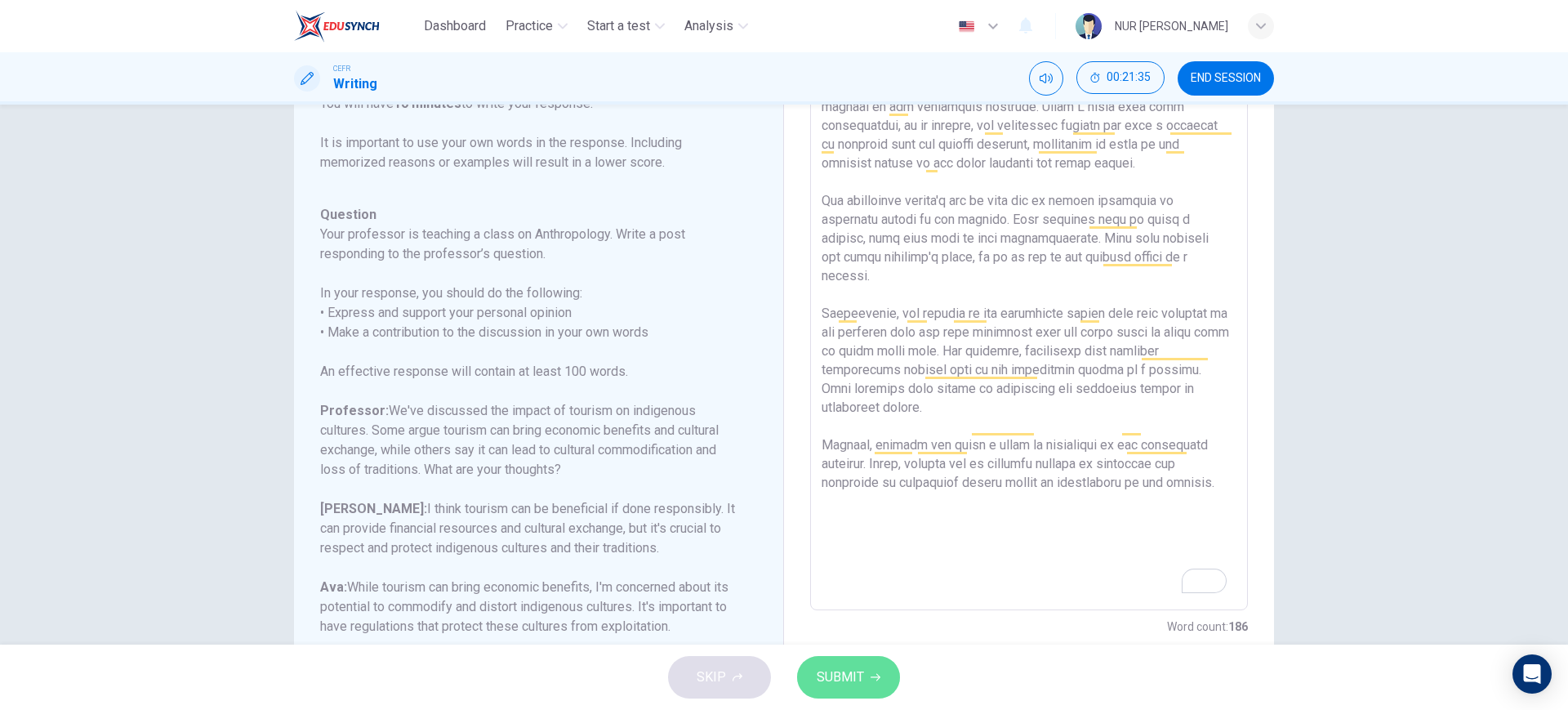 click on "SUBMIT" at bounding box center (840, 677) 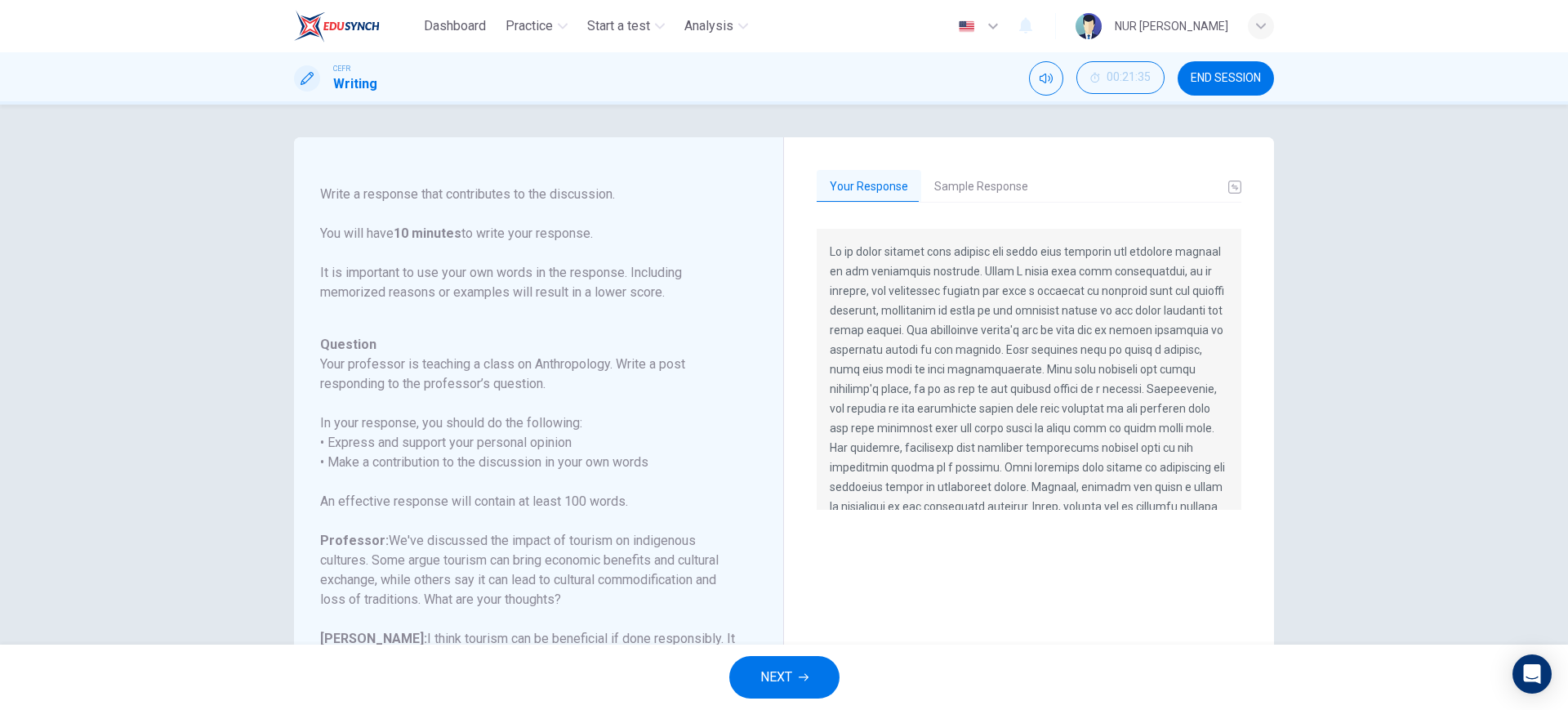 scroll, scrollTop: 1, scrollLeft: 0, axis: vertical 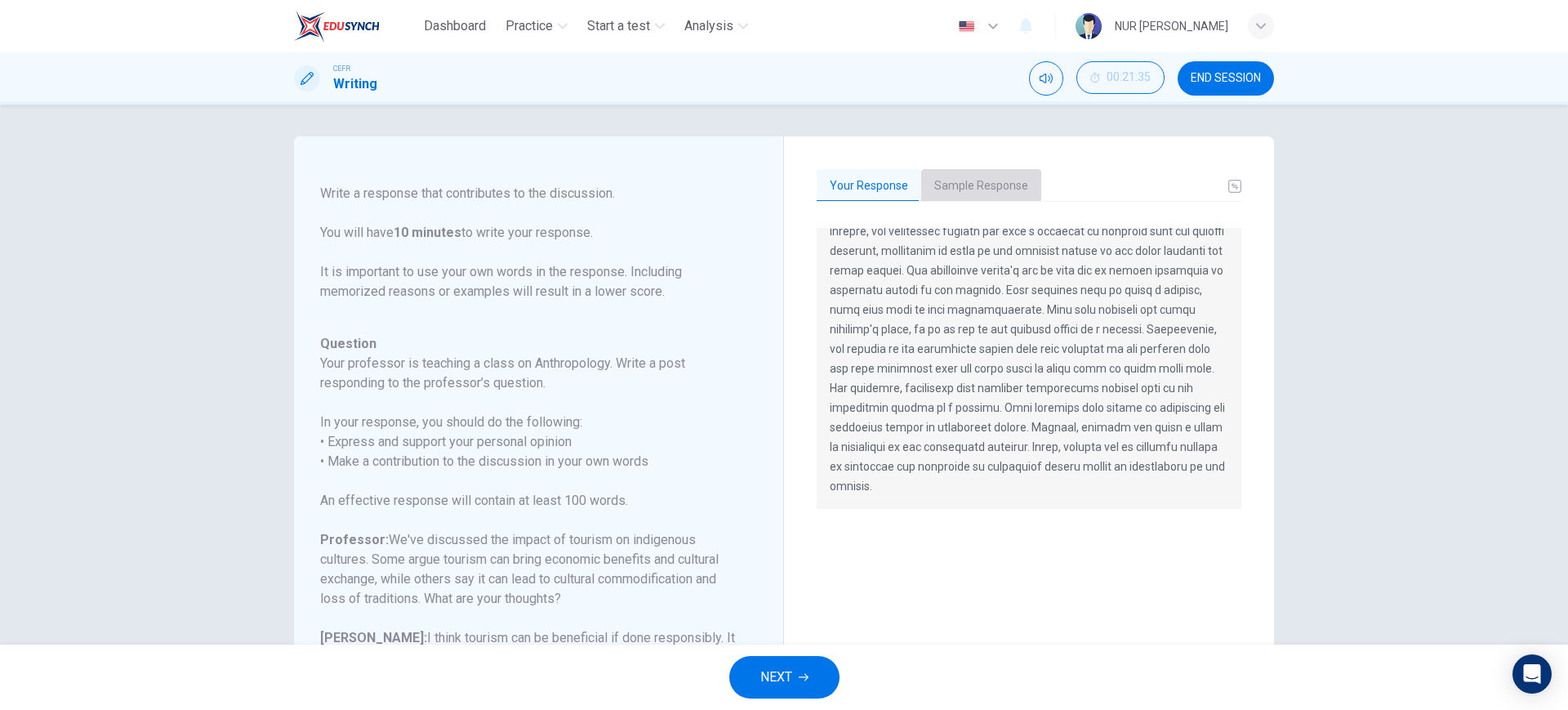 click on "Sample Response" at bounding box center (981, 186) 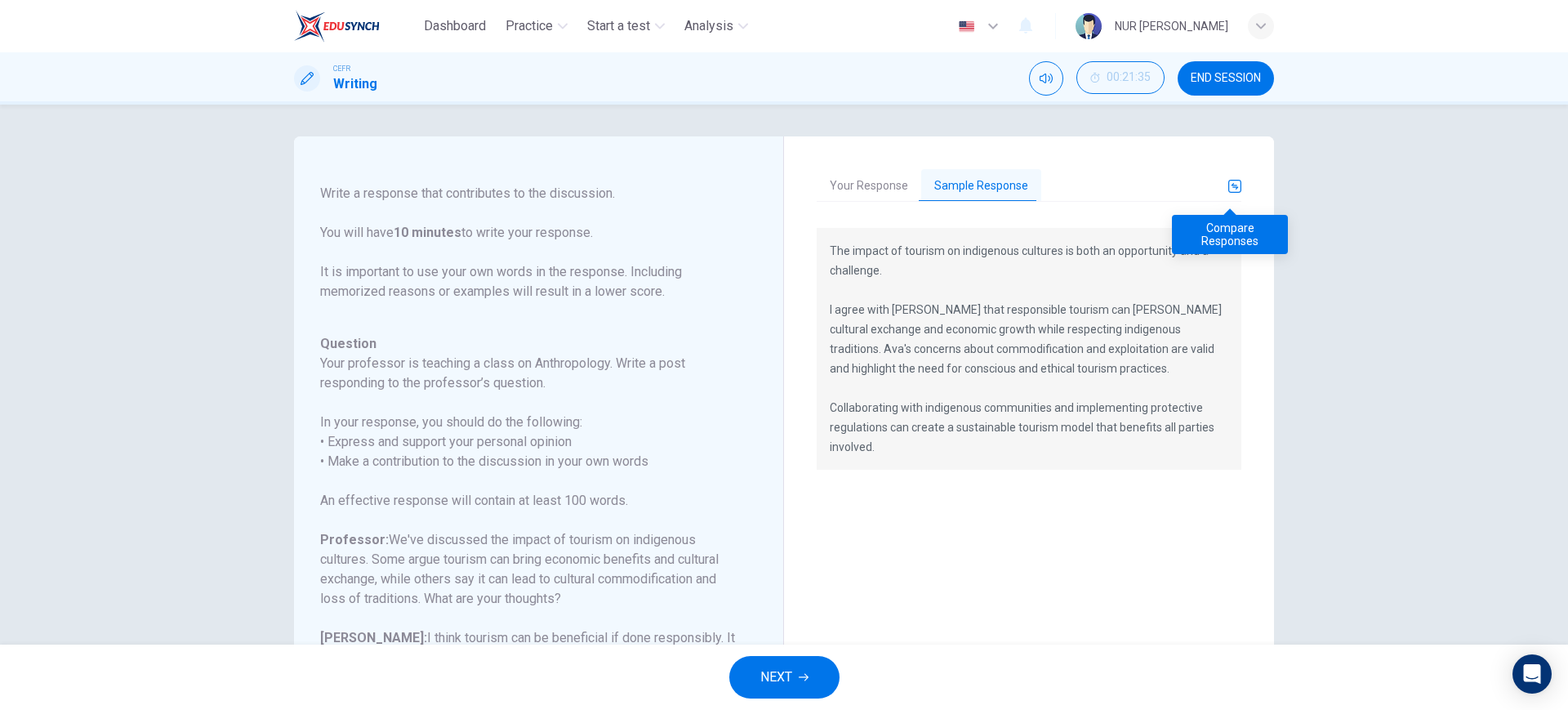 click 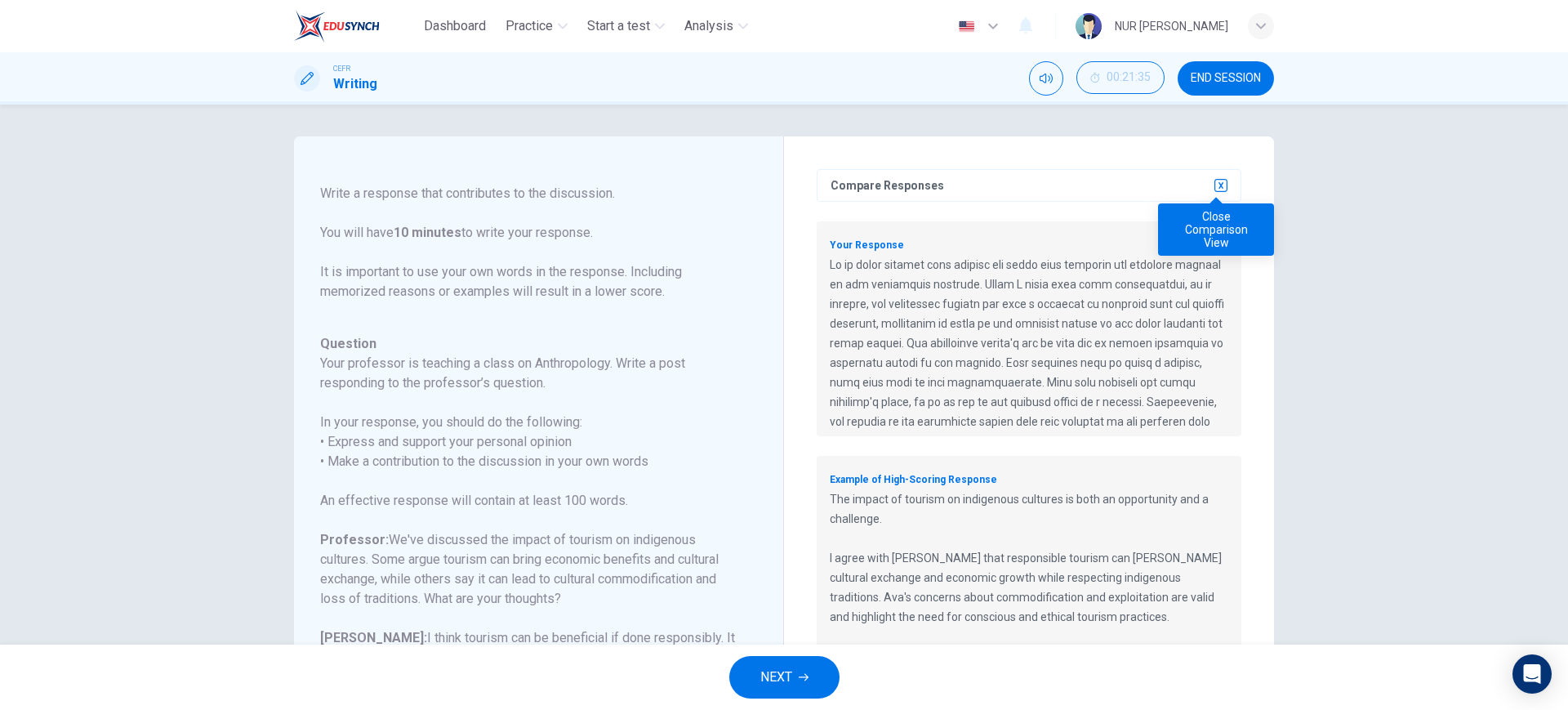click 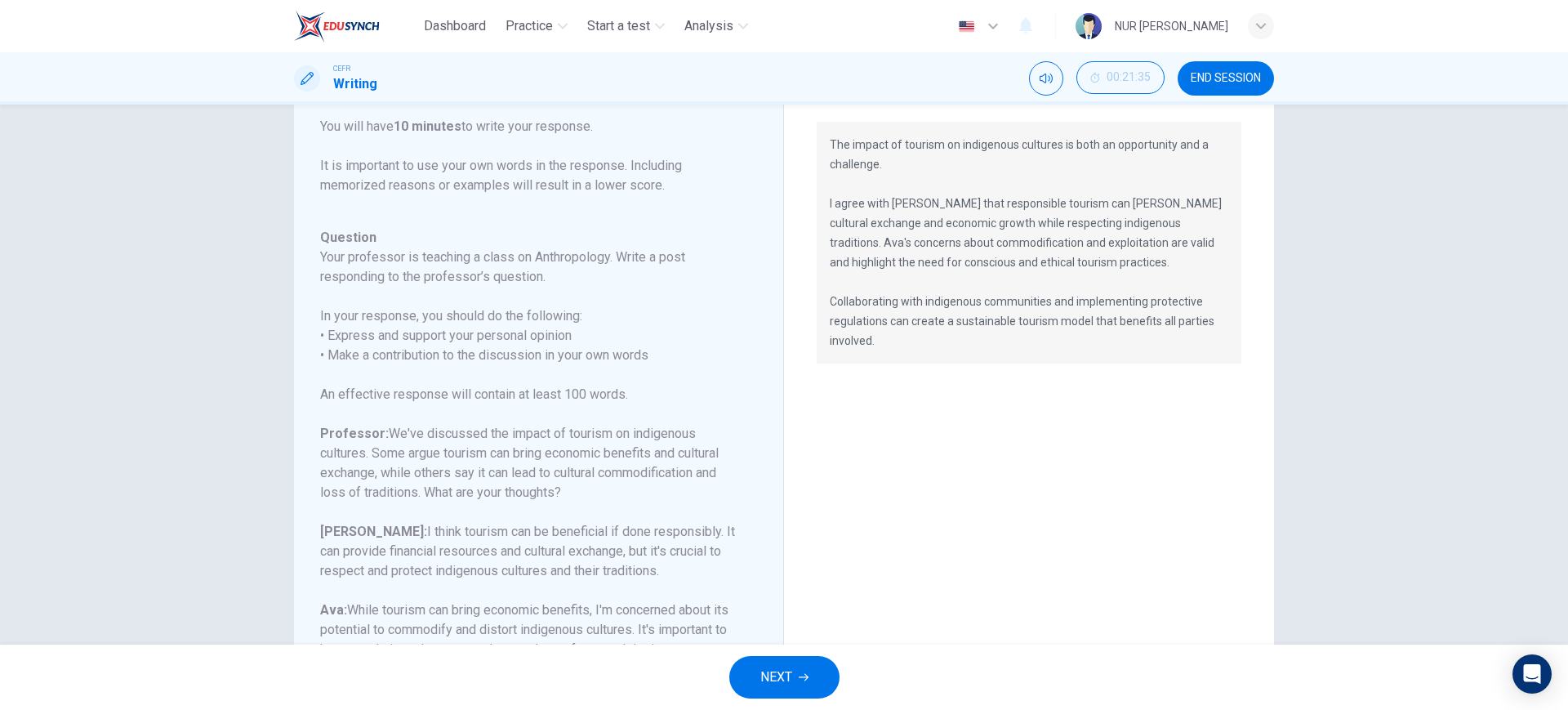 scroll, scrollTop: 110, scrollLeft: 0, axis: vertical 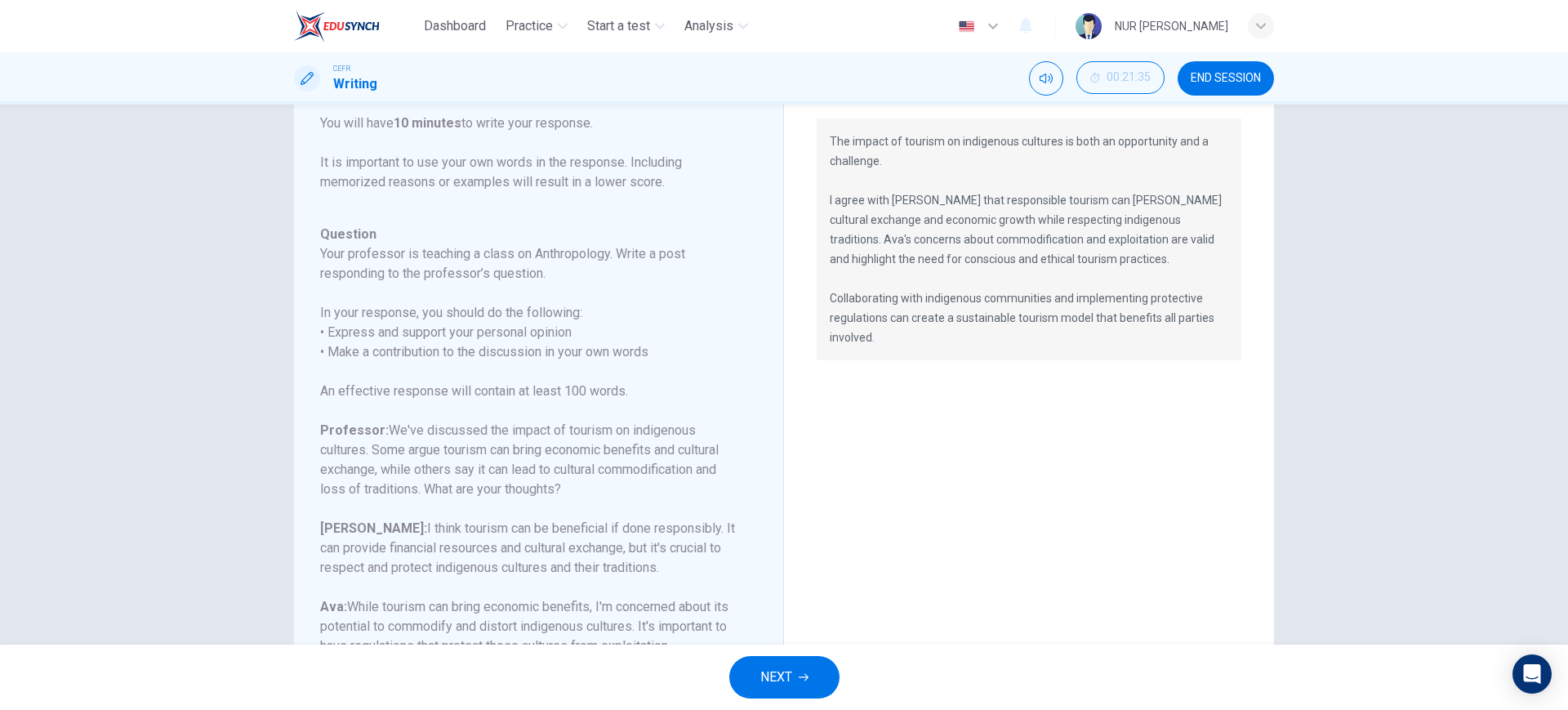 click on "CEFR Writing 00:21:35 END SESSION" at bounding box center [784, 78] 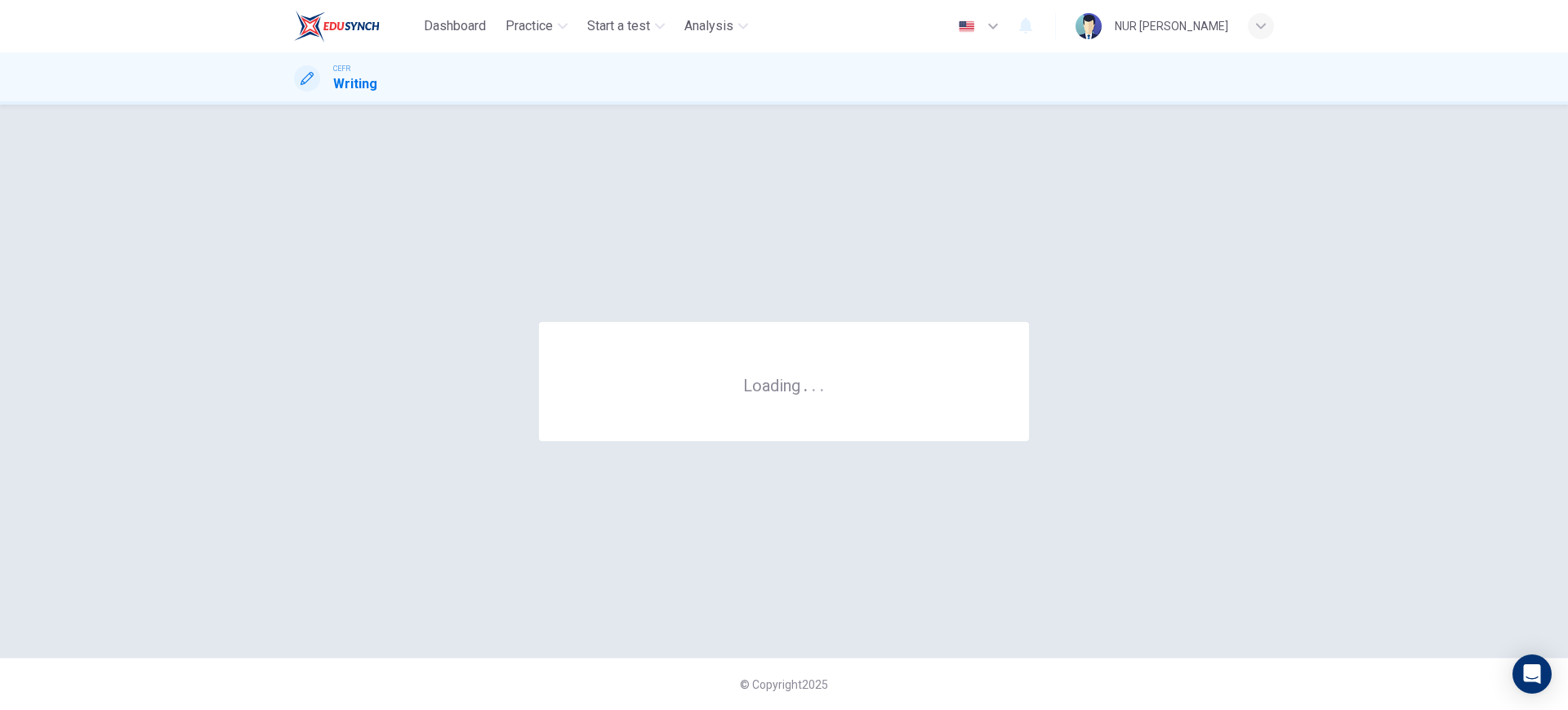 scroll, scrollTop: 0, scrollLeft: 0, axis: both 